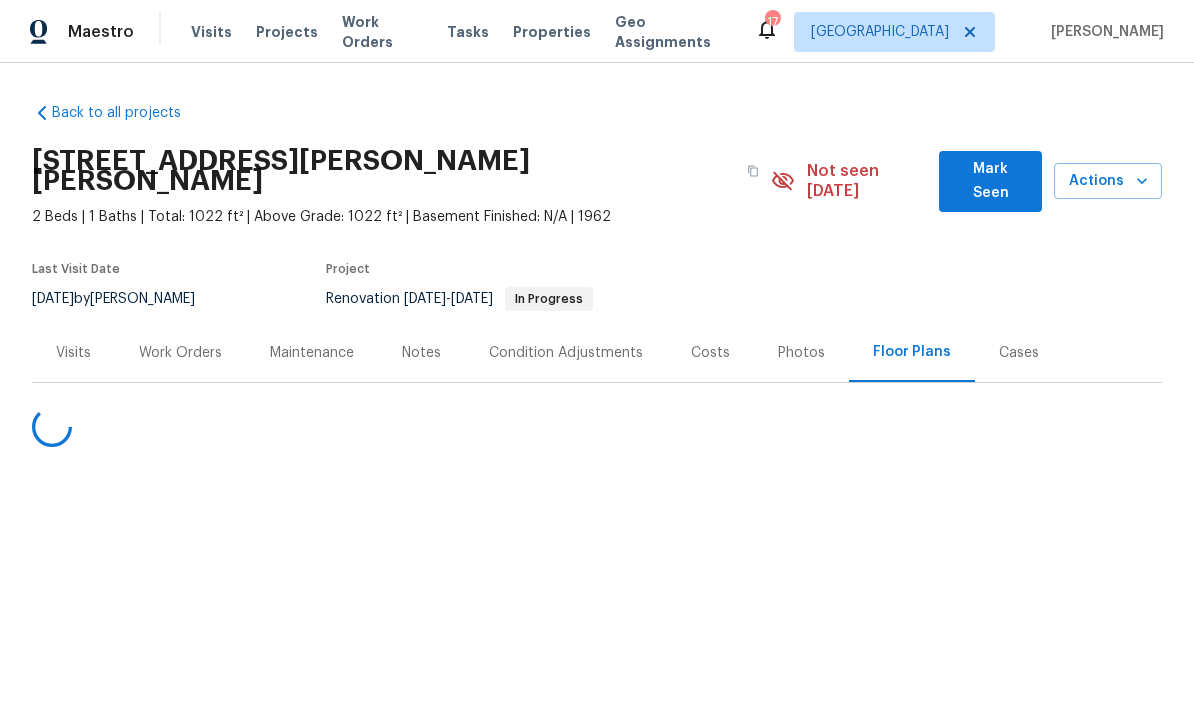 scroll, scrollTop: 0, scrollLeft: 0, axis: both 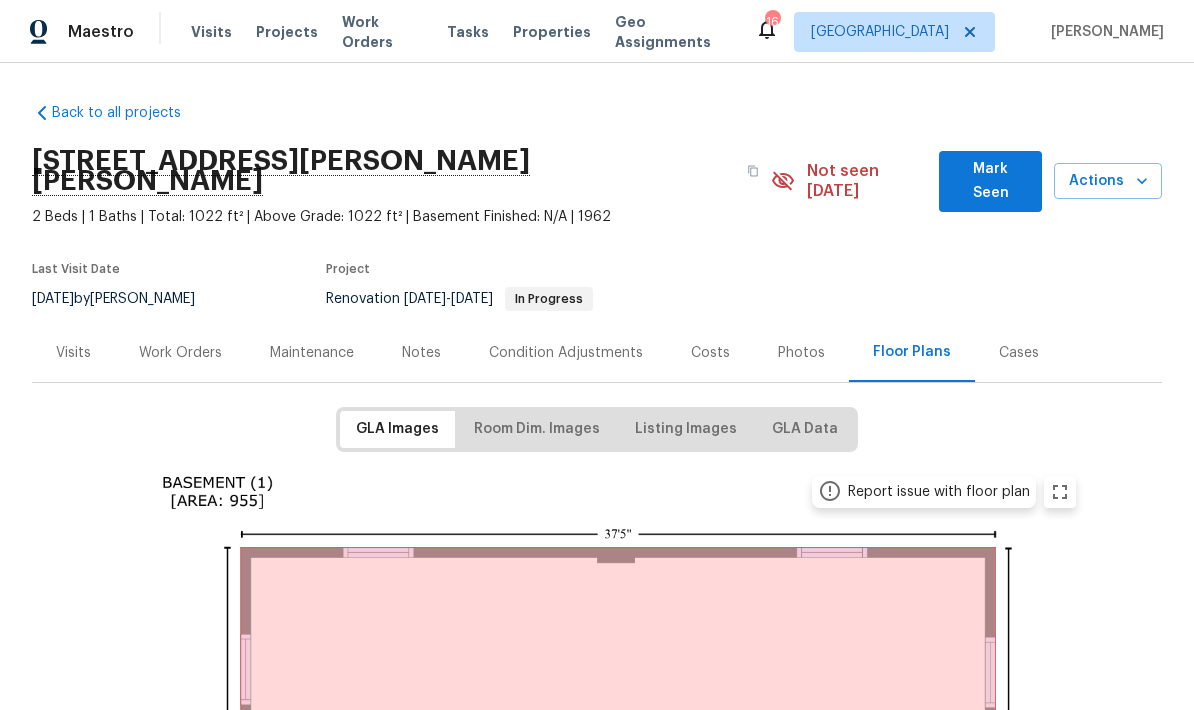 click on "Work Orders" at bounding box center (180, 353) 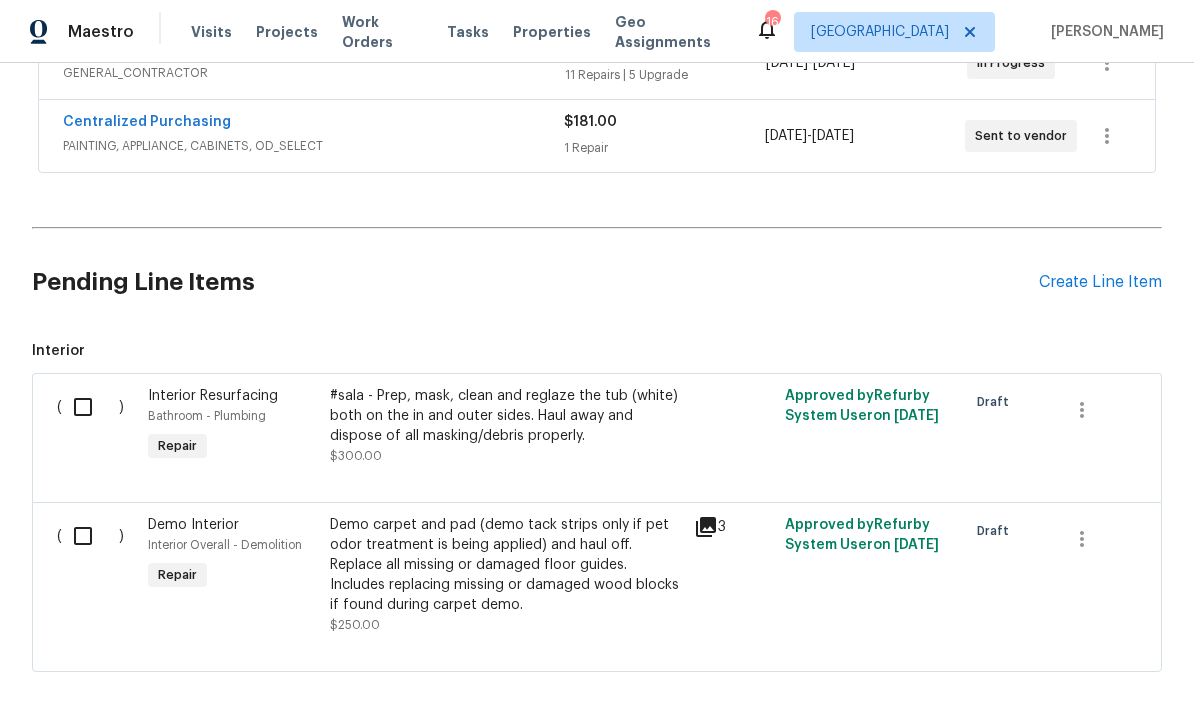 scroll, scrollTop: 439, scrollLeft: 0, axis: vertical 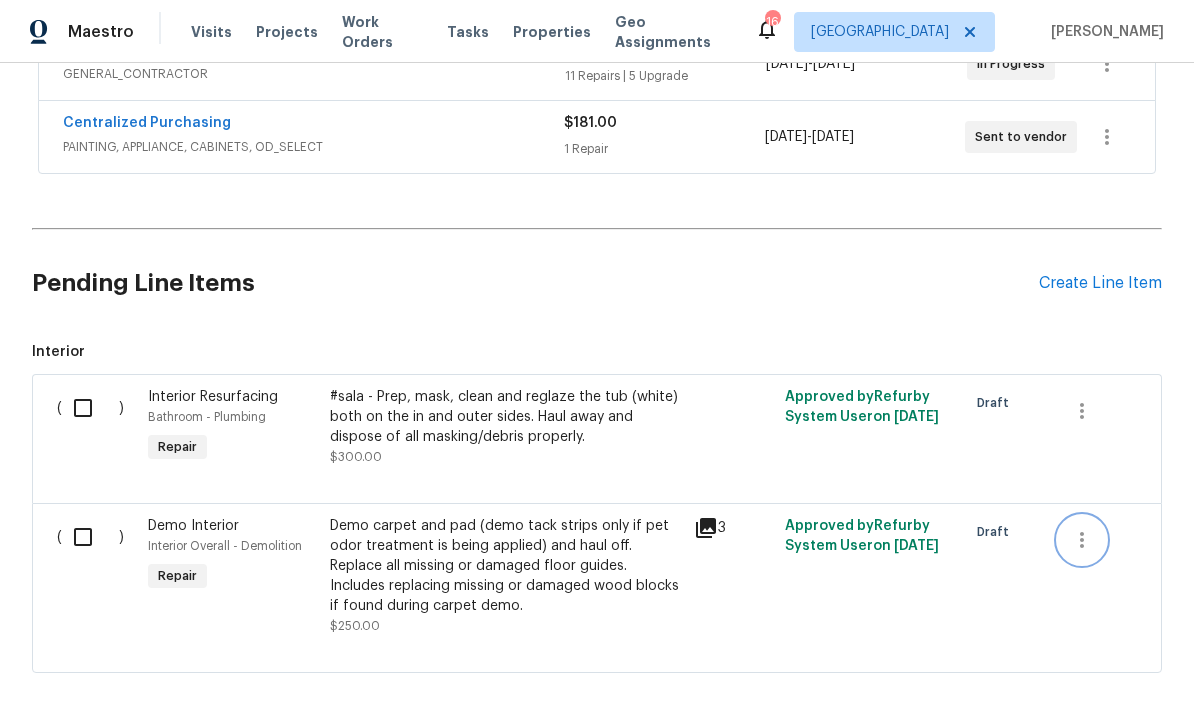 click at bounding box center (1082, 540) 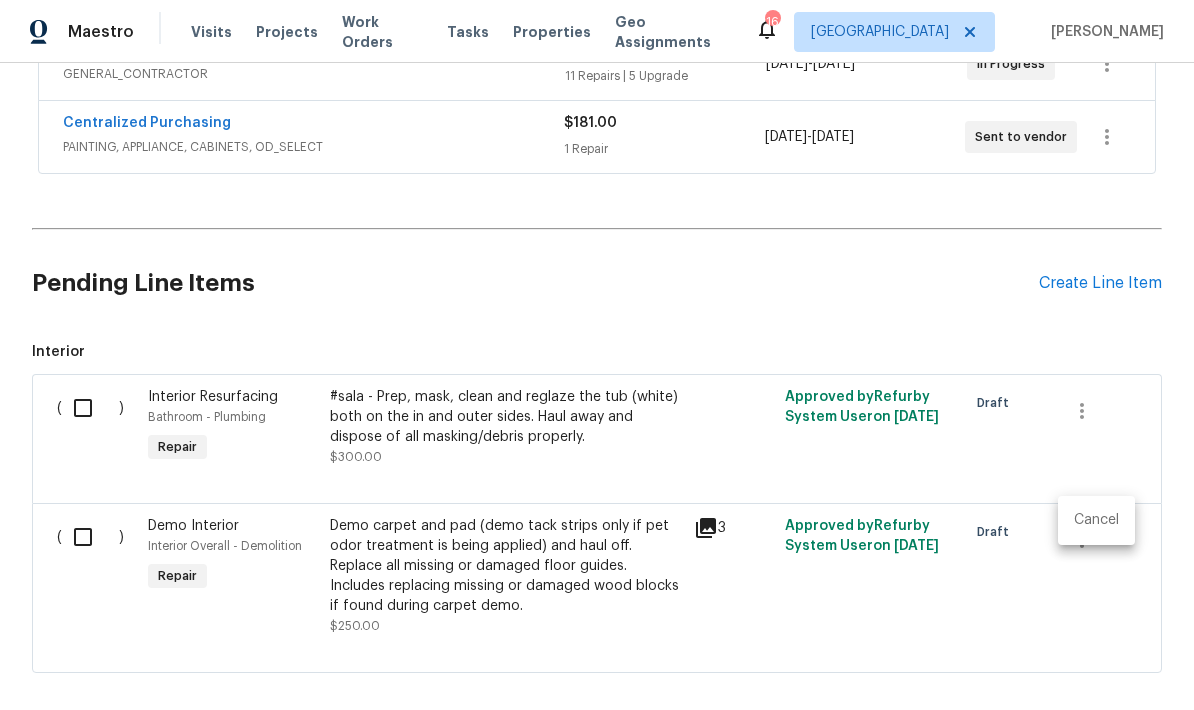 click on "Cancel" at bounding box center (1096, 520) 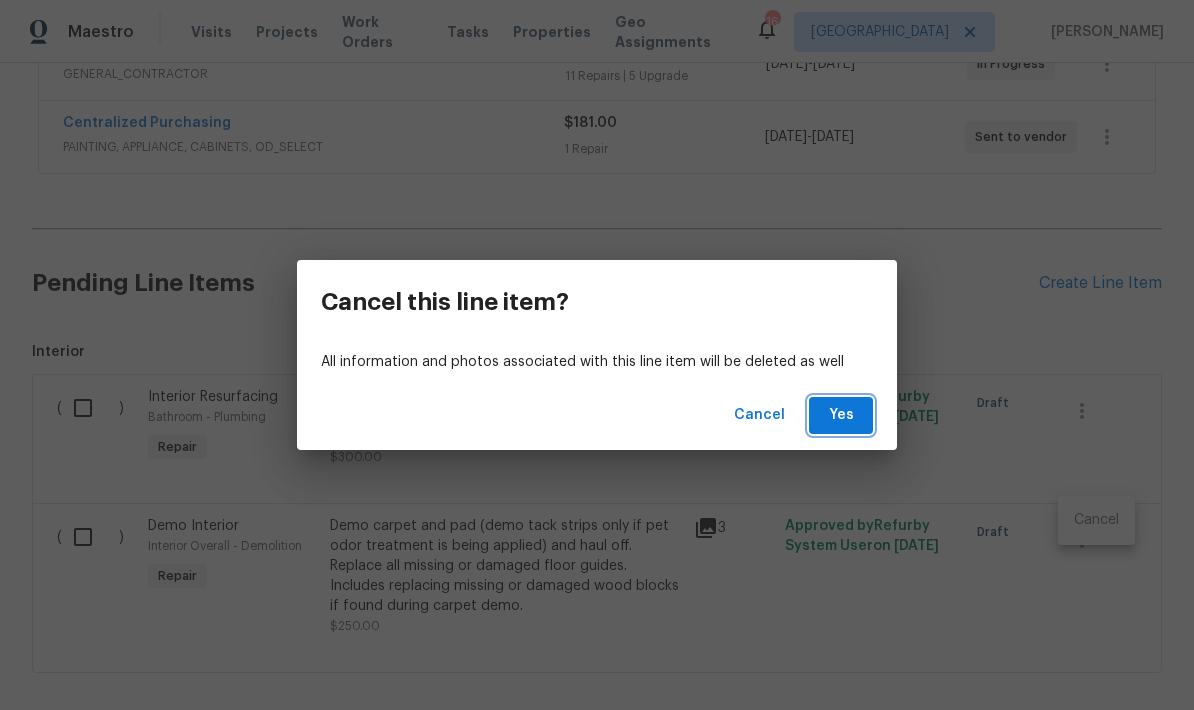 click on "Yes" at bounding box center [841, 415] 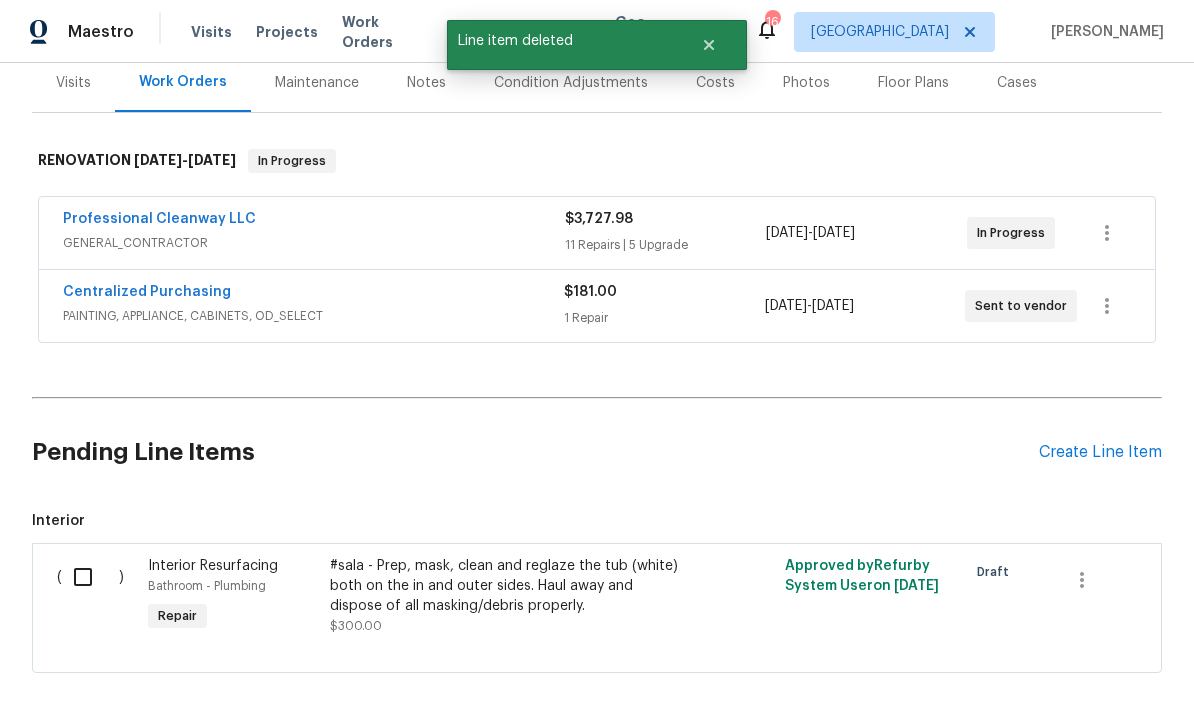 scroll, scrollTop: 269, scrollLeft: 0, axis: vertical 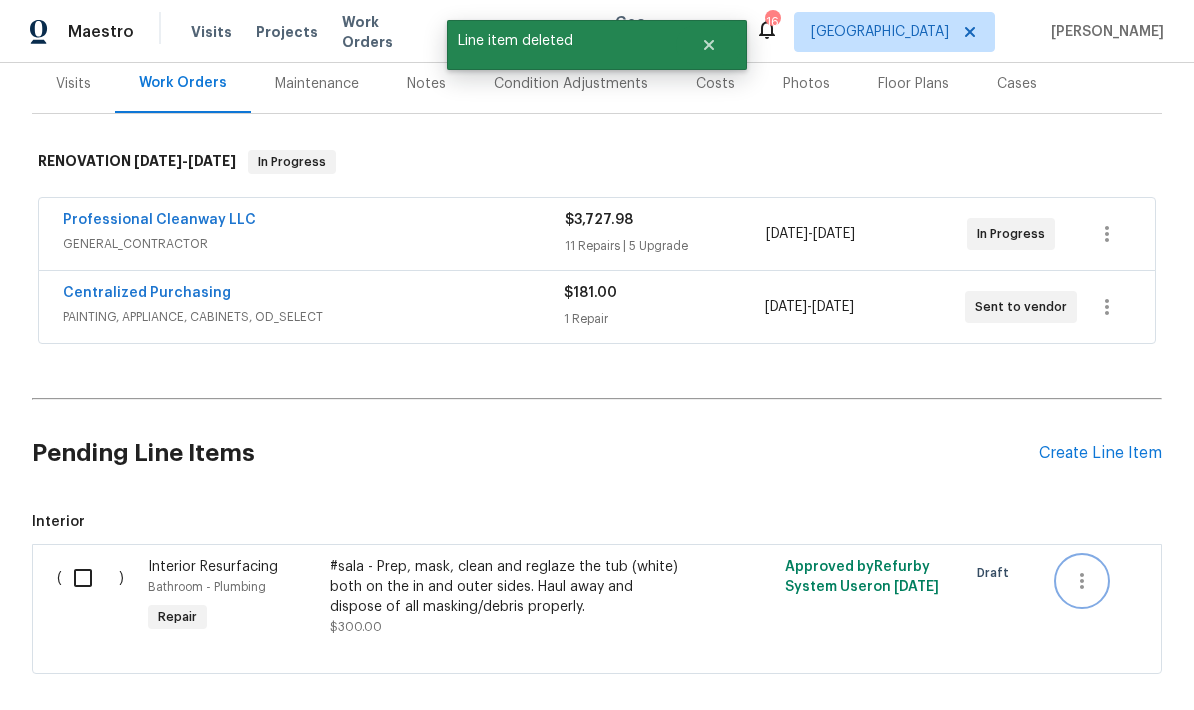 click 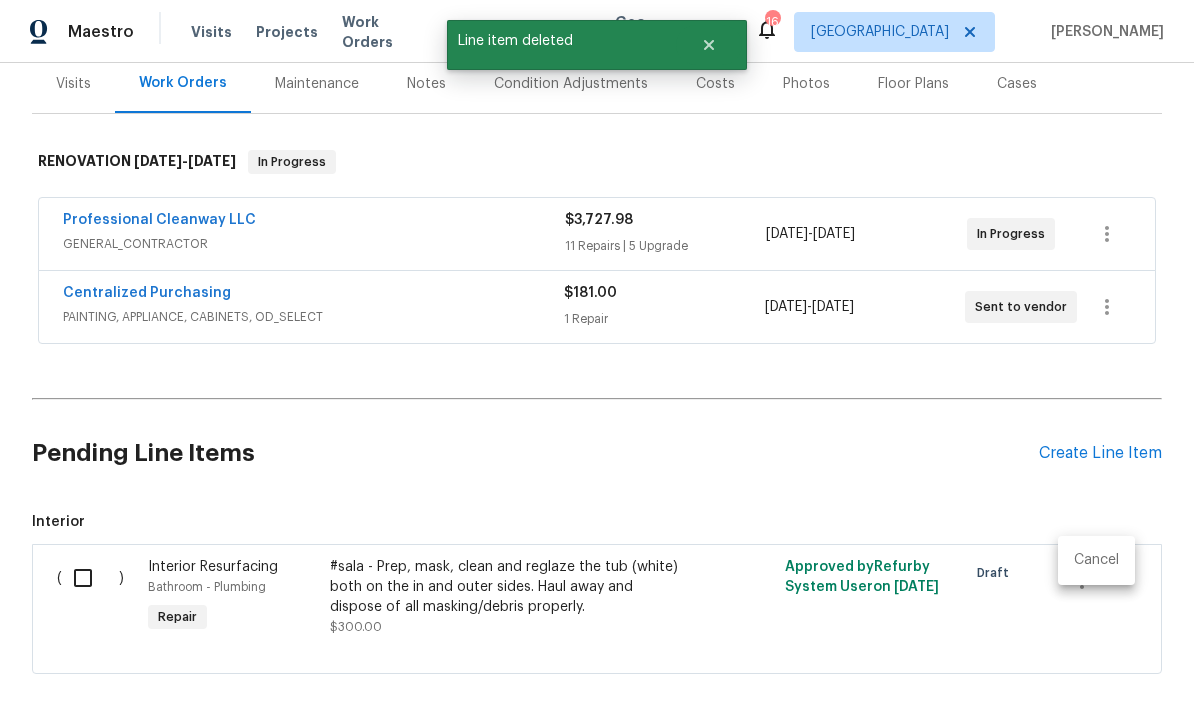 click on "Cancel" at bounding box center (1096, 560) 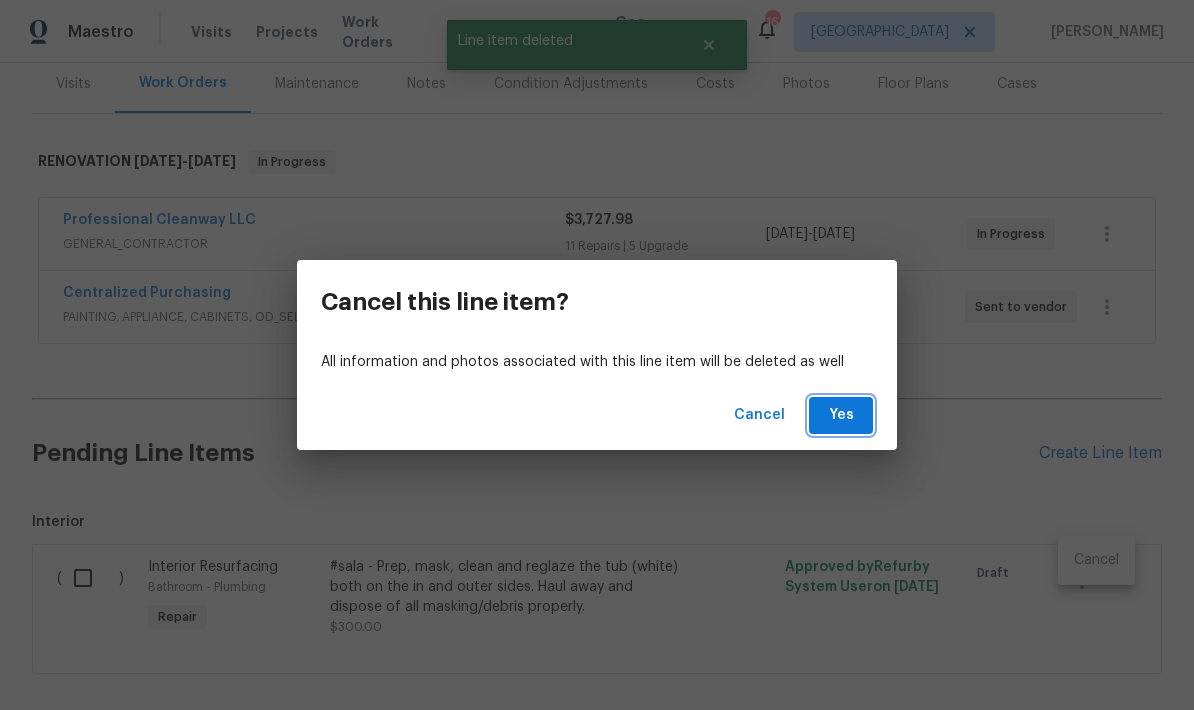 click on "Yes" at bounding box center (841, 415) 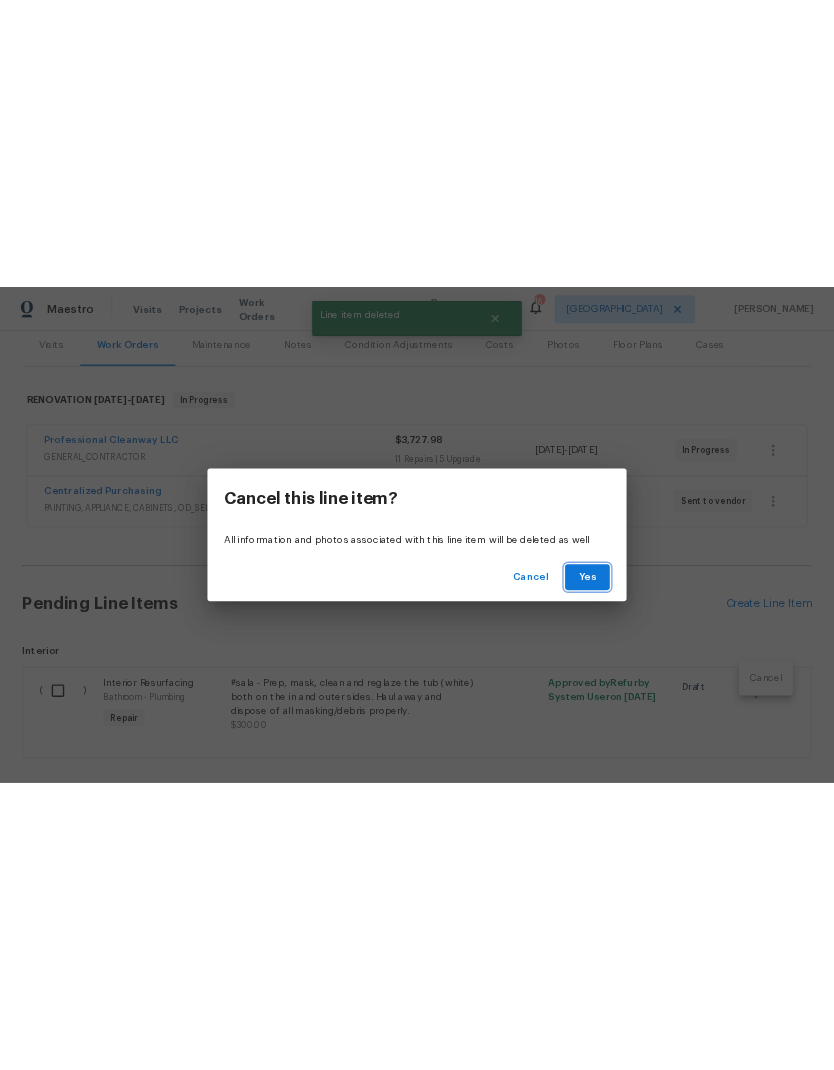 scroll, scrollTop: 114, scrollLeft: 0, axis: vertical 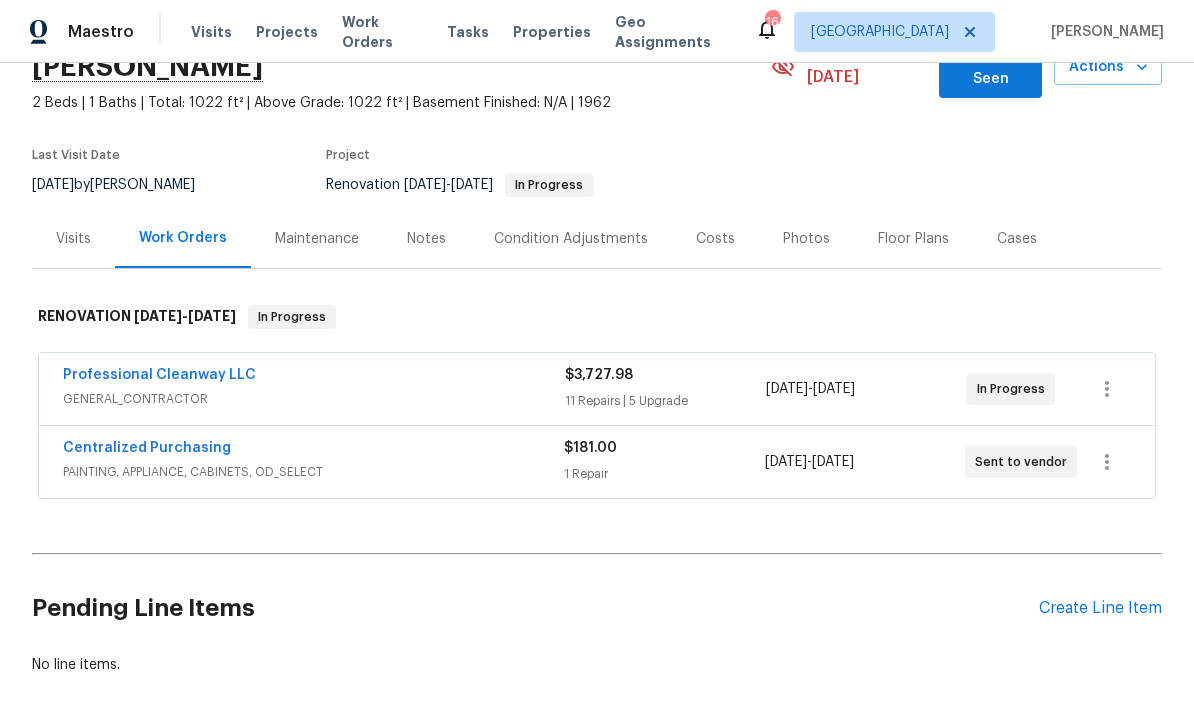 click on "Create Line Item" at bounding box center (1100, 608) 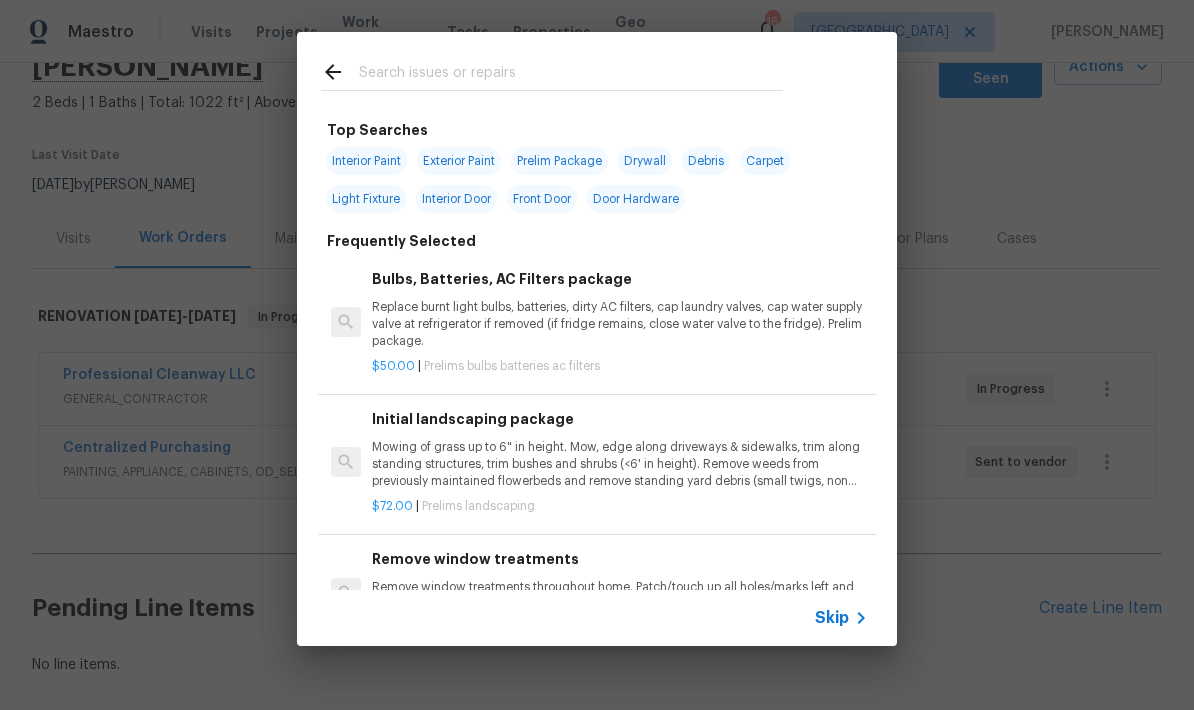 click at bounding box center (571, 75) 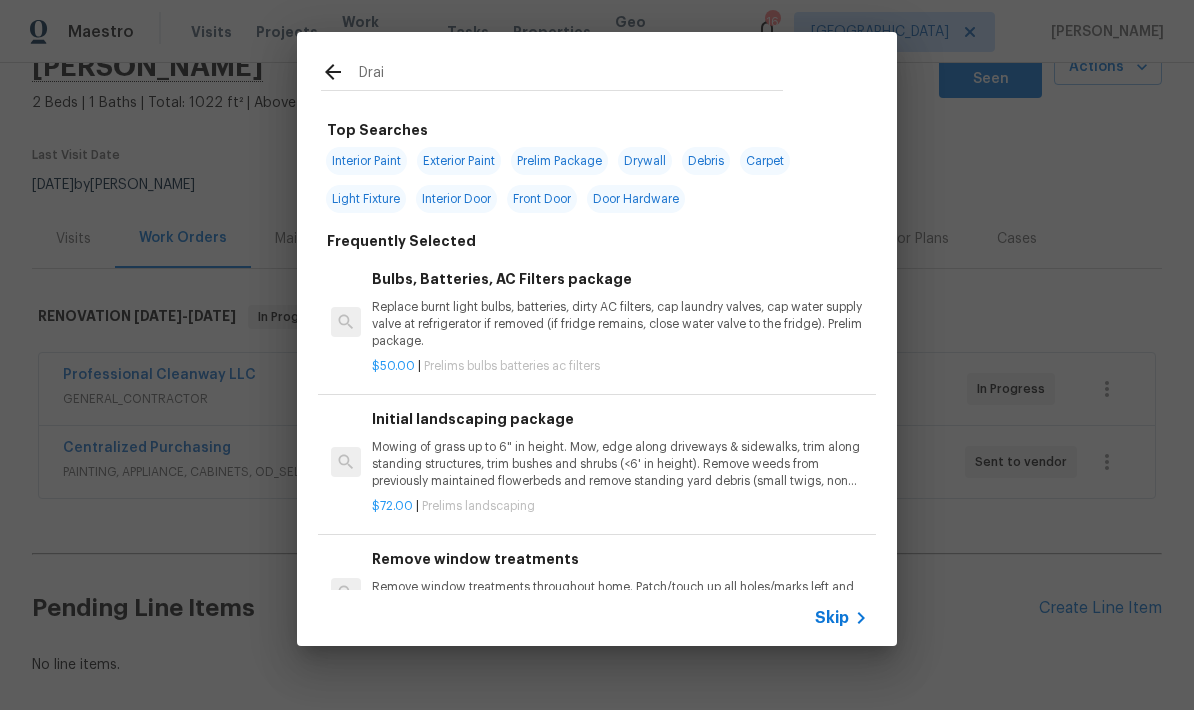 type on "Drain" 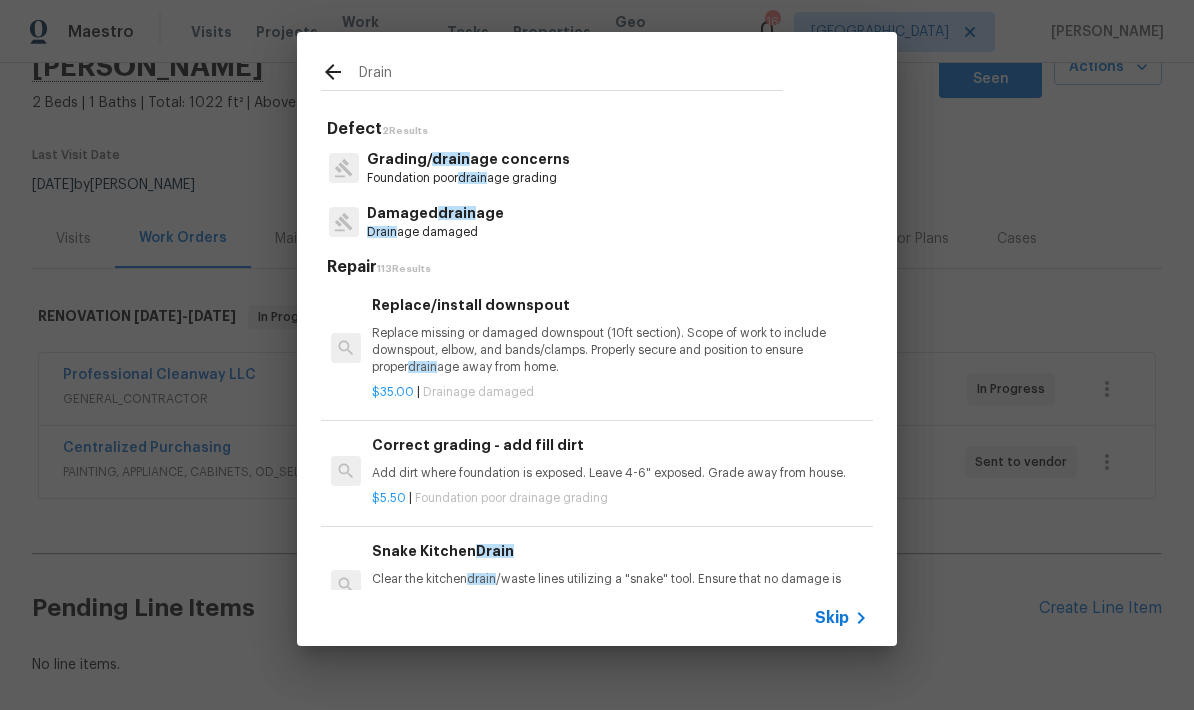 scroll, scrollTop: 0, scrollLeft: 0, axis: both 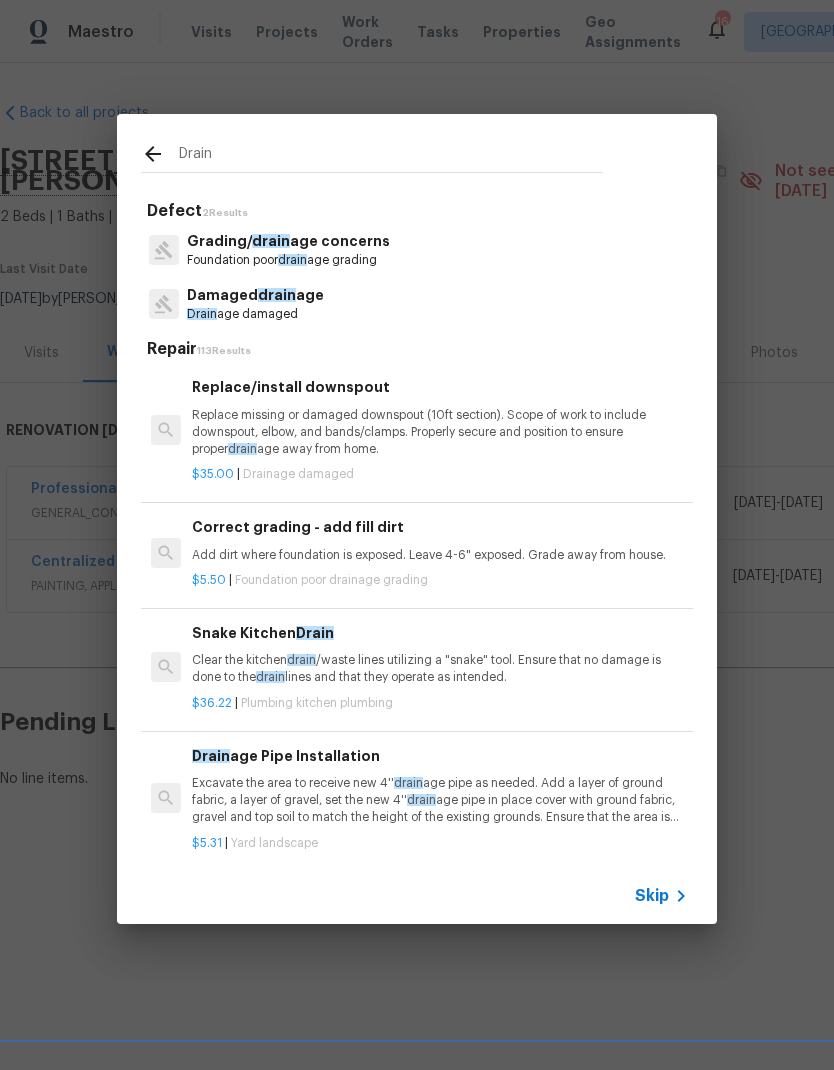 click on "Grading/ drain age concerns" at bounding box center [288, 241] 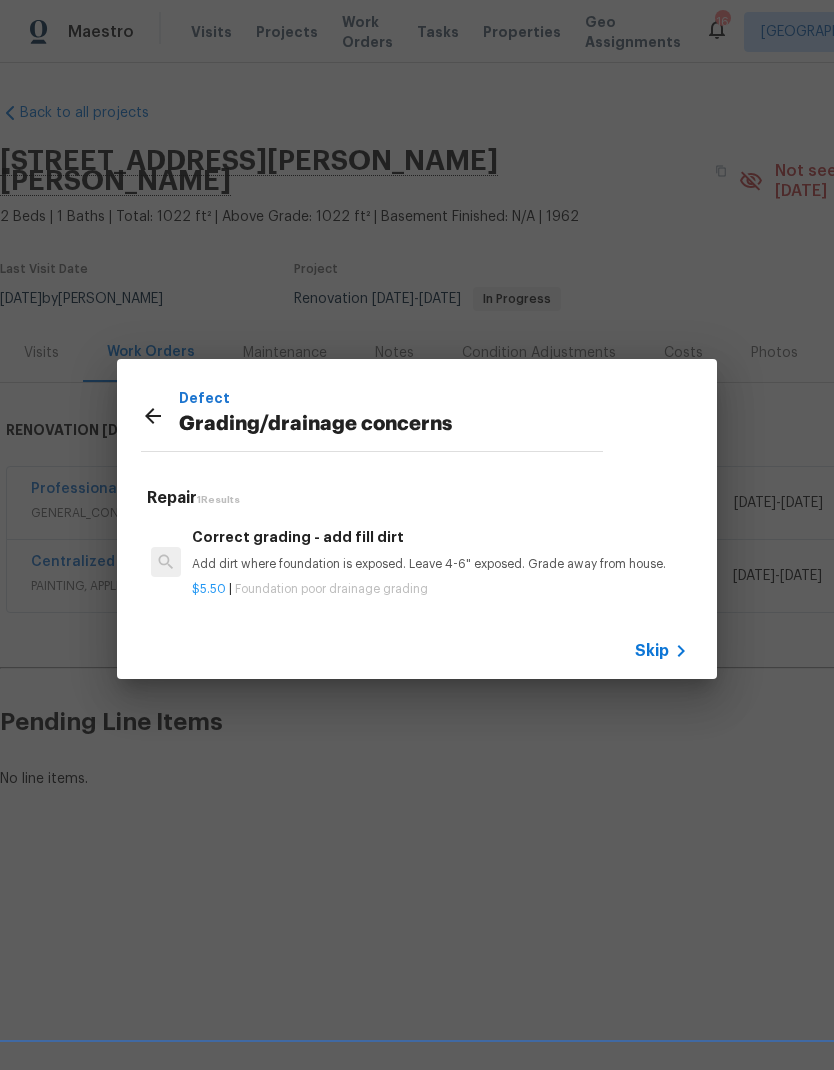 click on "Add dirt where foundation is exposed. Leave 4-6" exposed. Grade away from house." at bounding box center (440, 564) 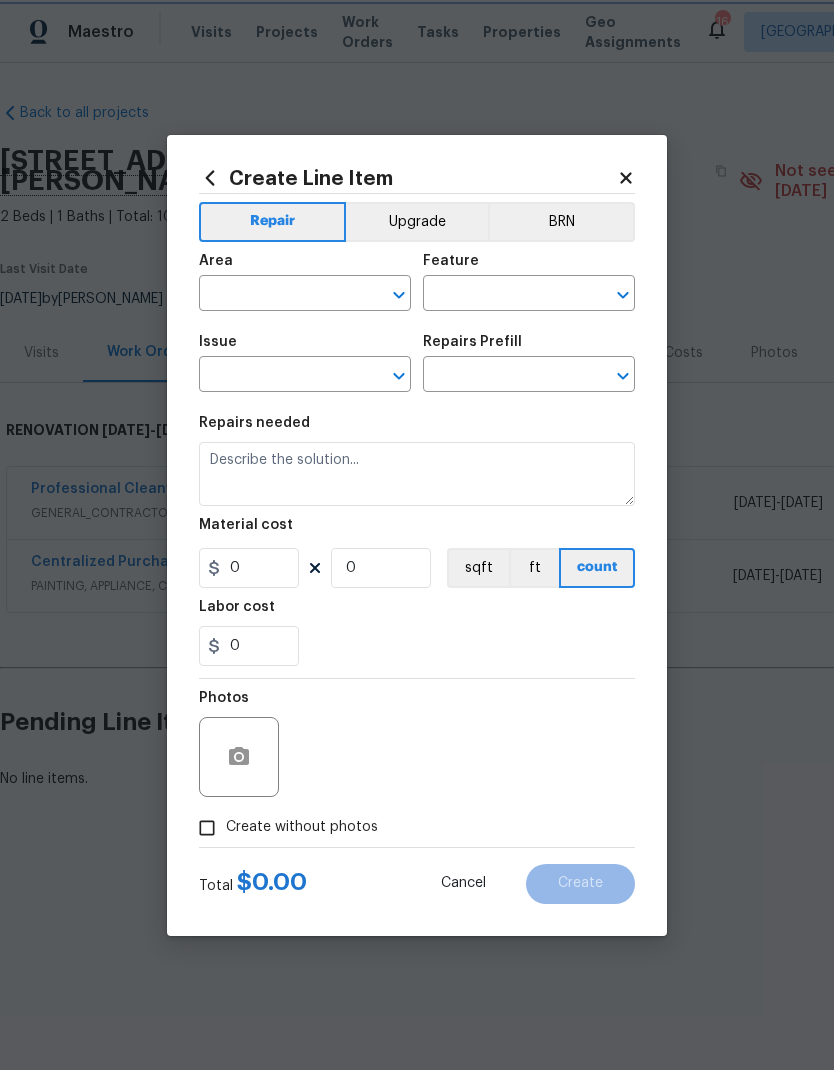 type on "Foundation" 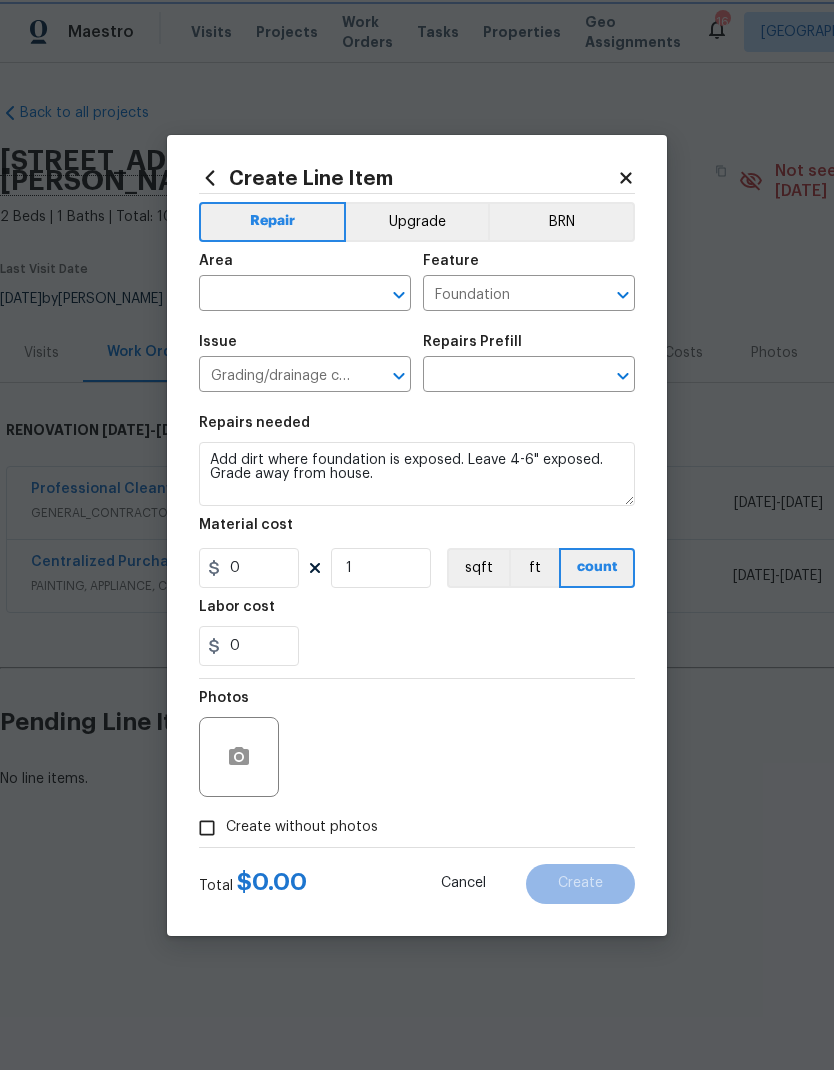 type on "Correct grading - add fill dirt $5.50" 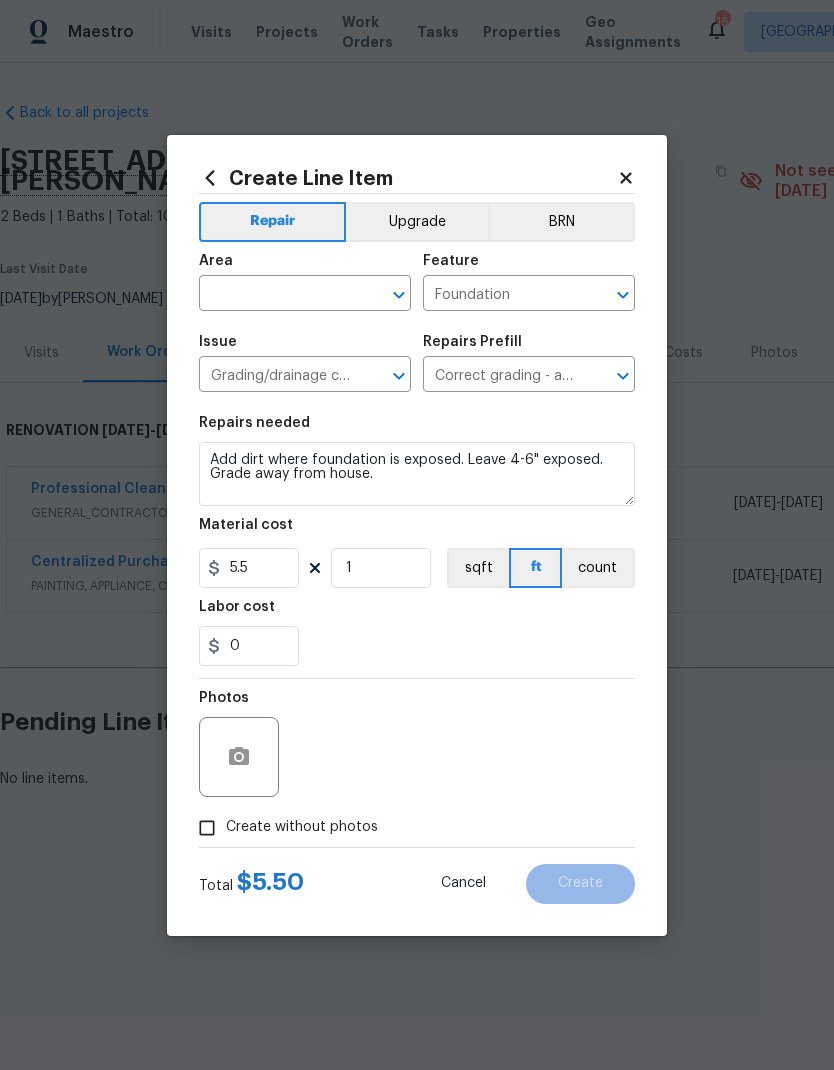 click at bounding box center (277, 295) 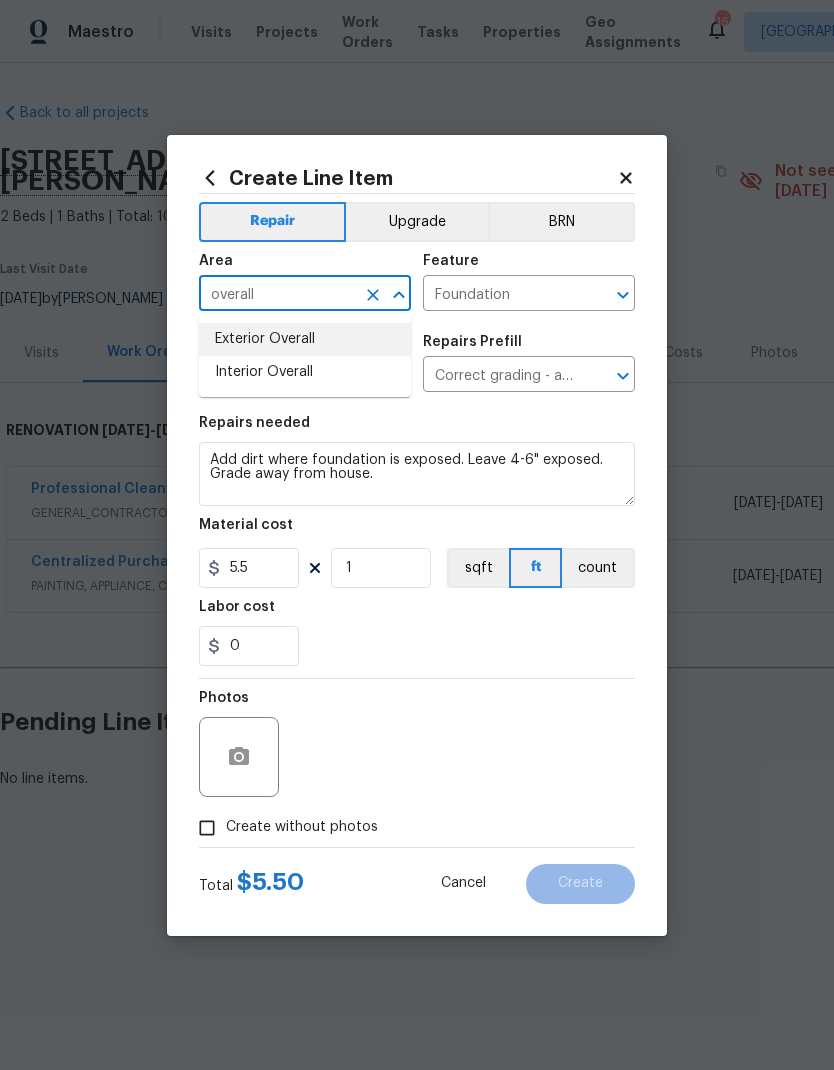 click on "Exterior Overall" at bounding box center (305, 339) 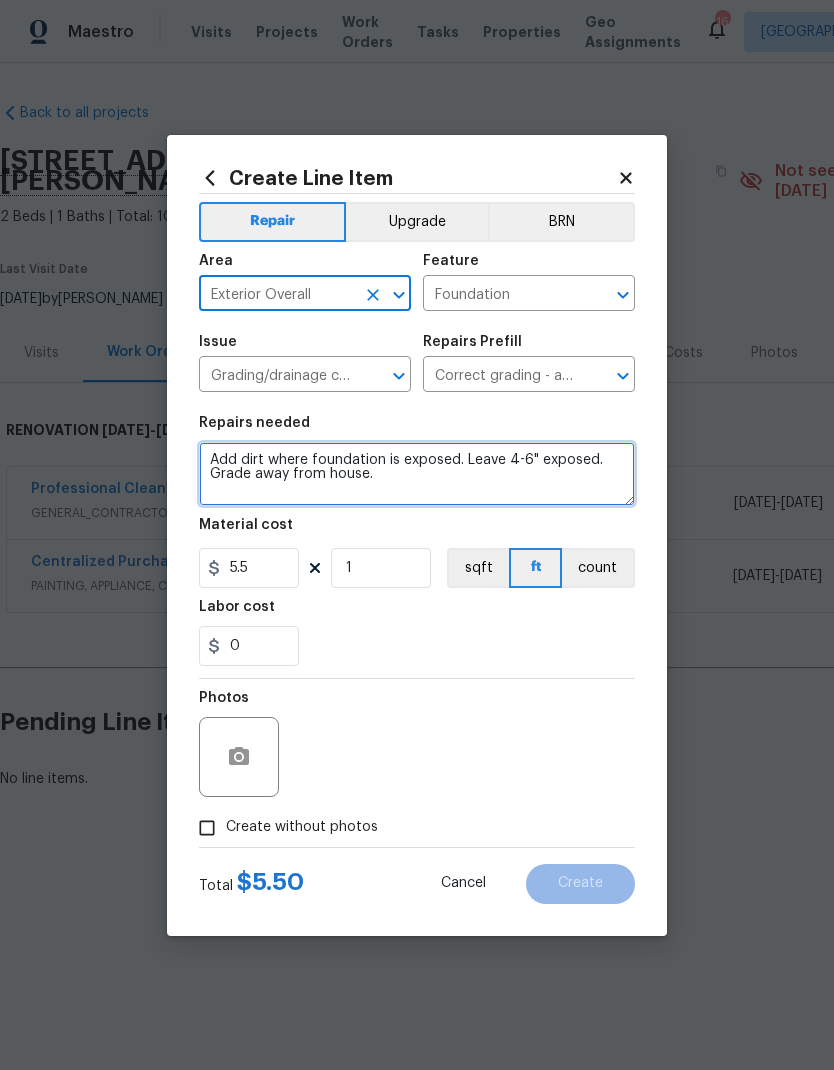 click on "Add dirt where foundation is exposed. Leave 4-6" exposed. Grade away from house." at bounding box center [417, 474] 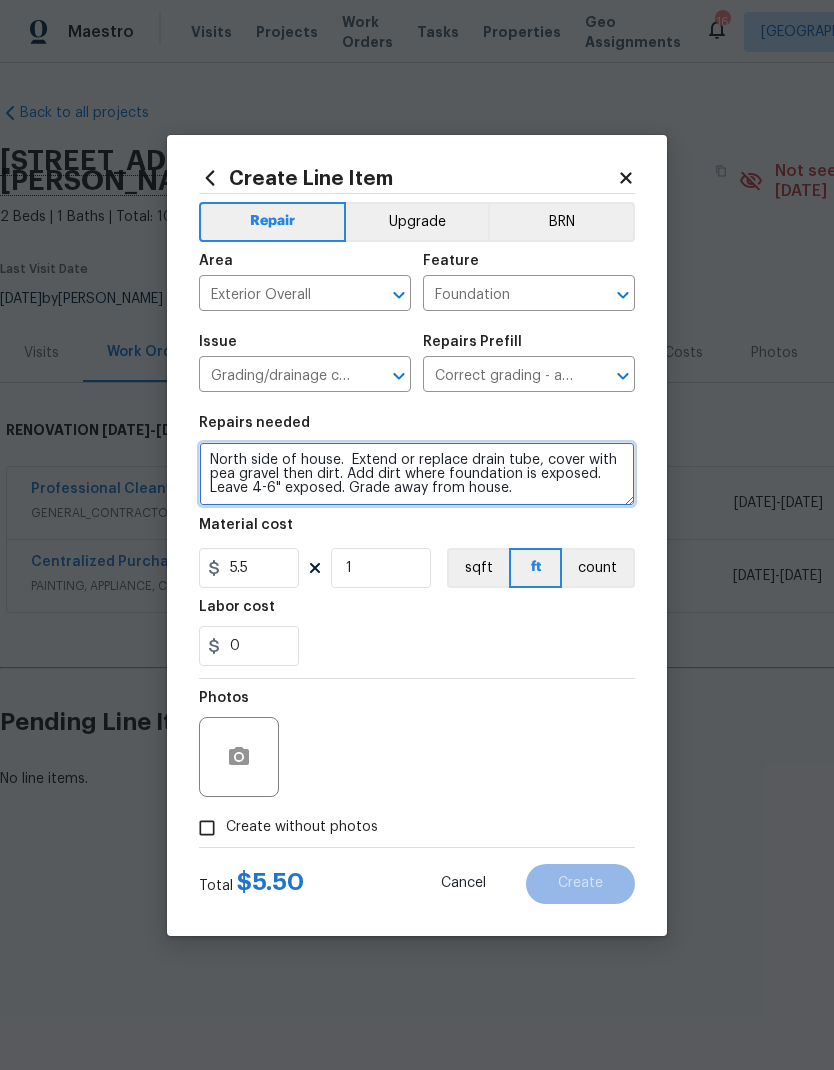 type on "North side of house.  Extend or replace drain tube, cover with pea gravel then dirt. Add dirt where foundation is exposed. Leave 4-6" exposed. Grade away from house." 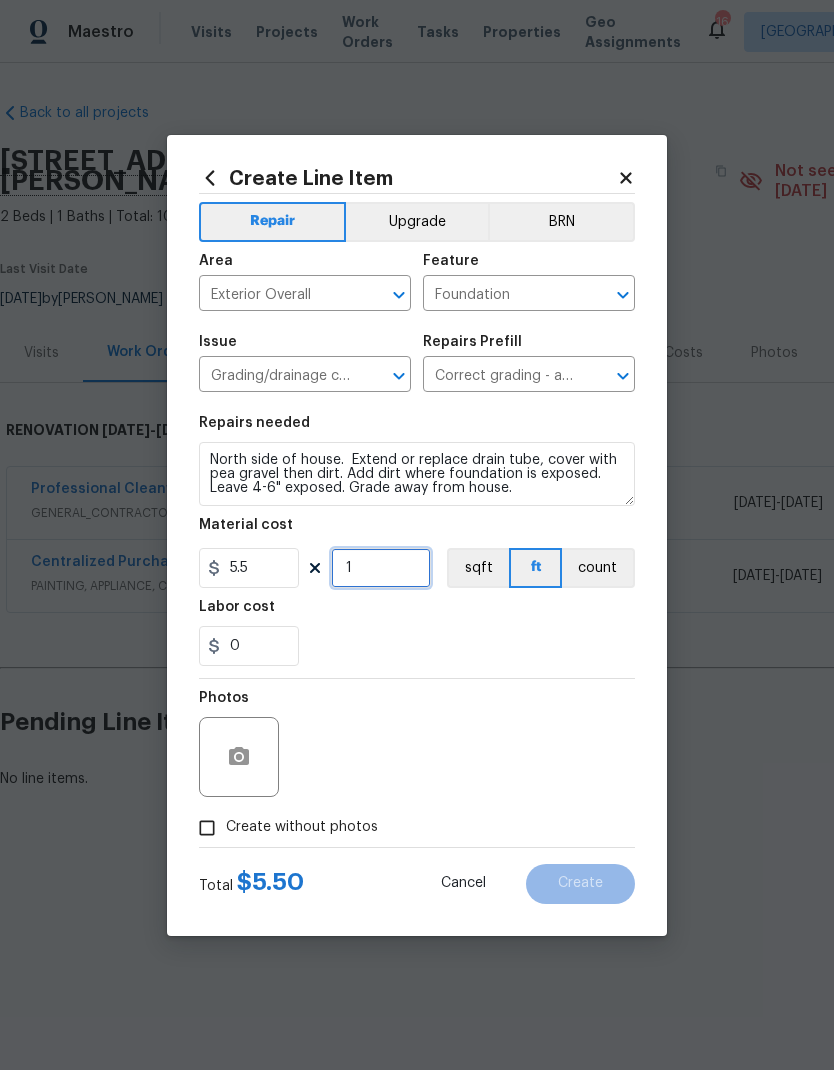click on "1" at bounding box center [381, 568] 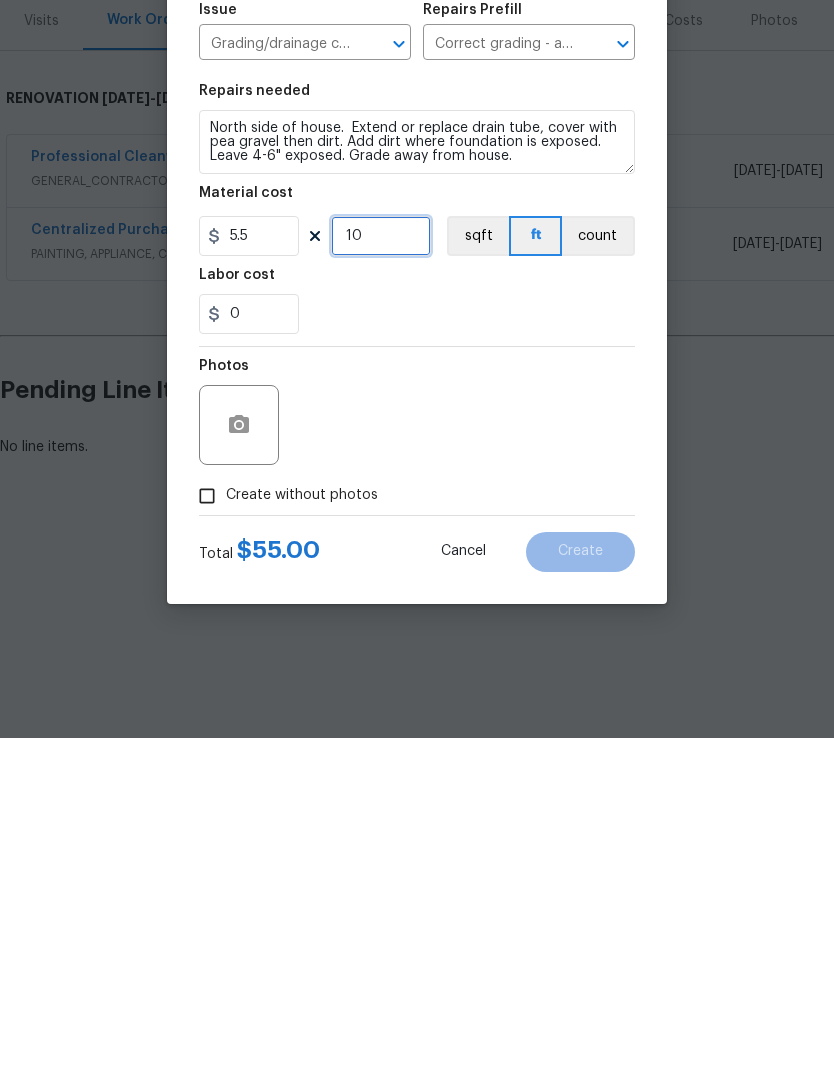 type on "10" 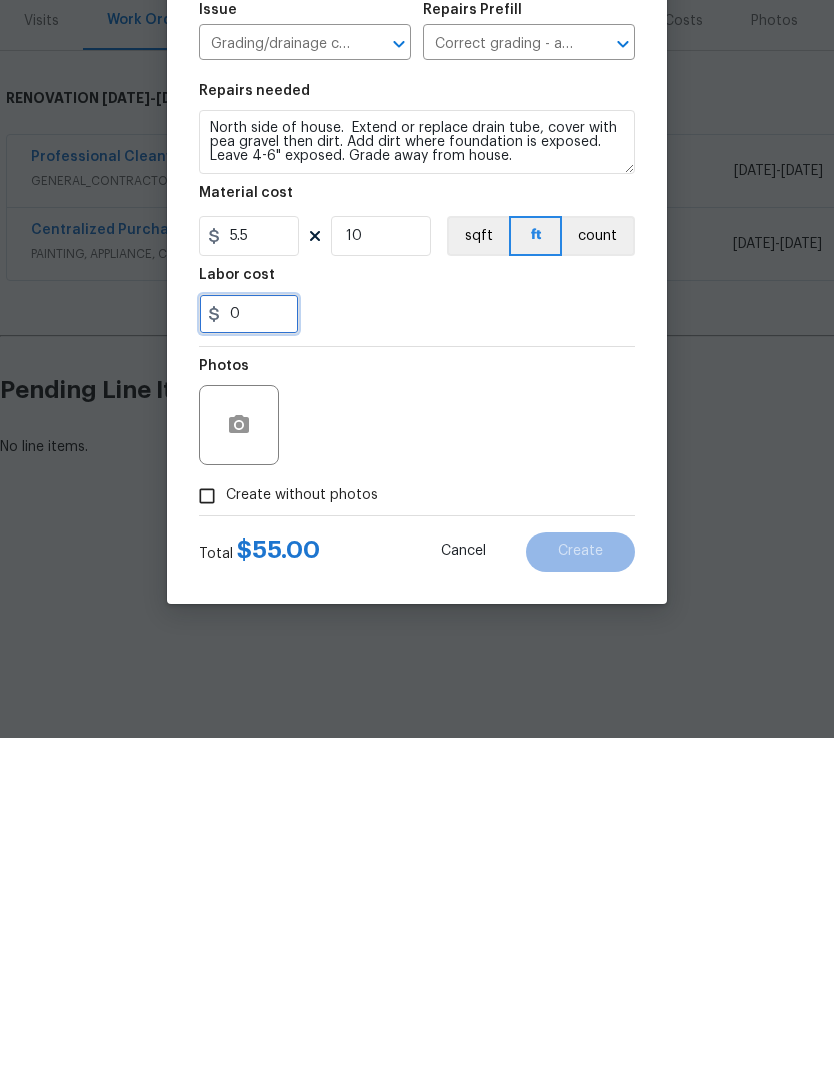 click on "0" at bounding box center (249, 646) 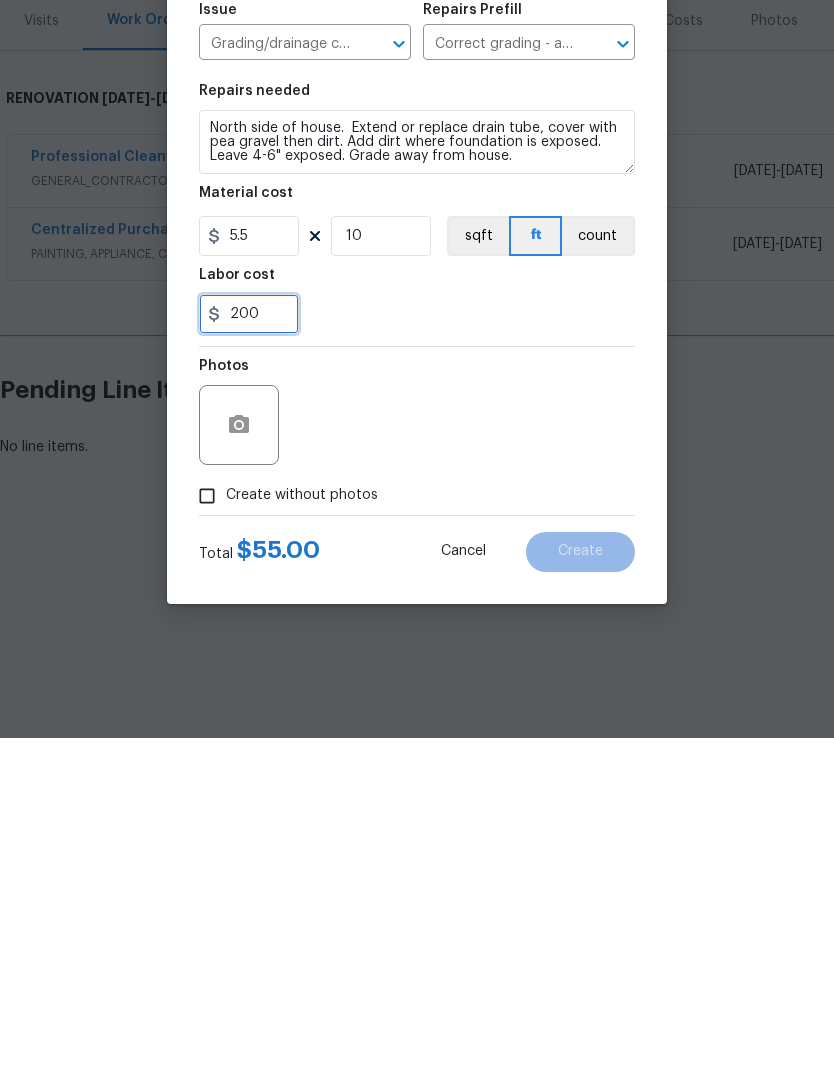 type on "200" 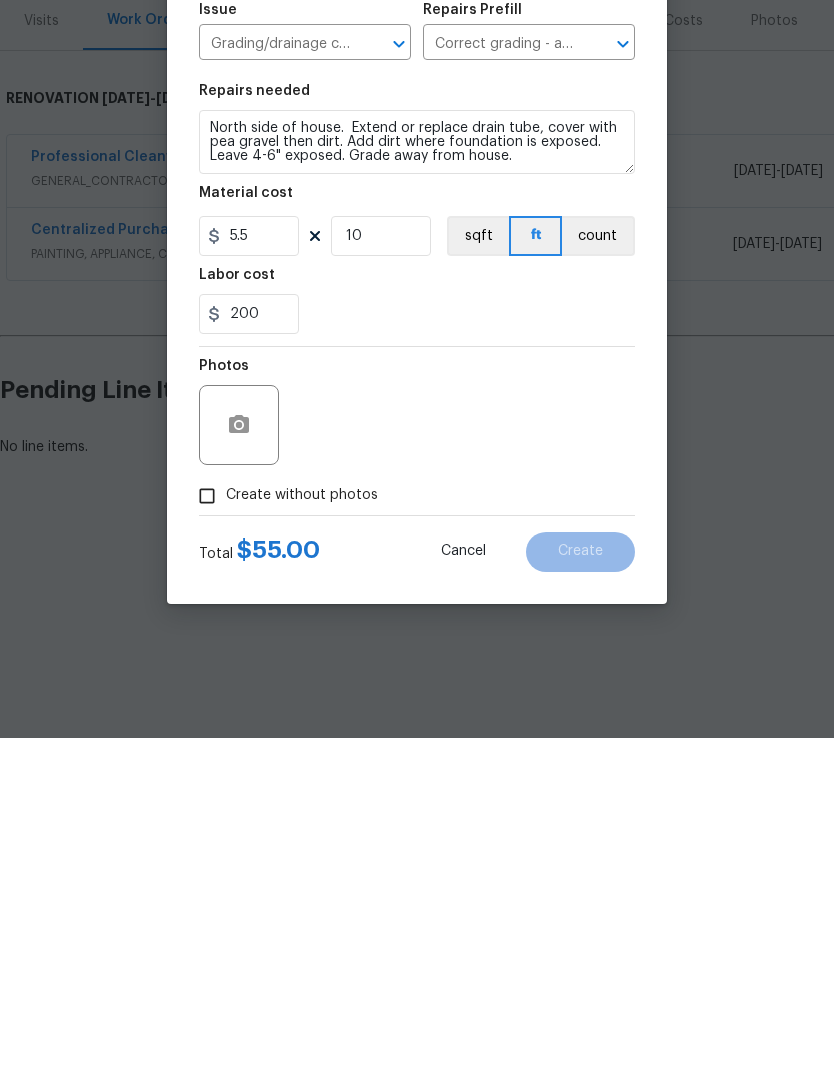 click on "200" at bounding box center [417, 646] 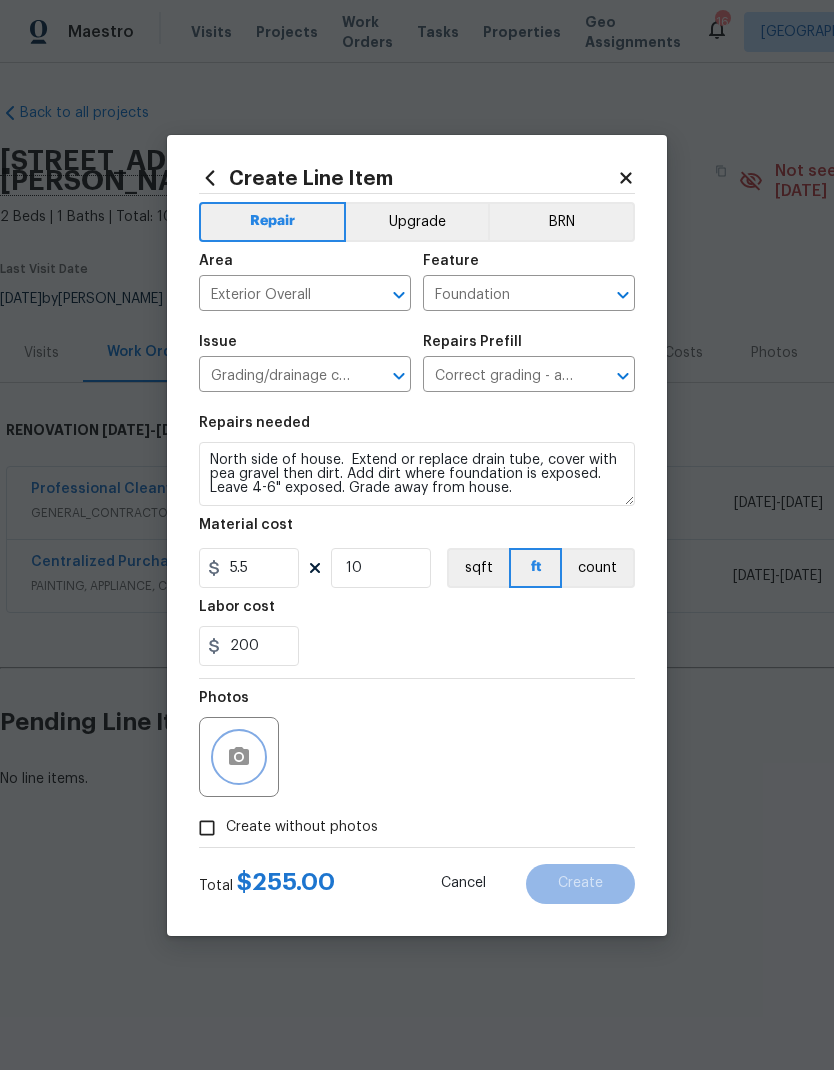 click at bounding box center [239, 757] 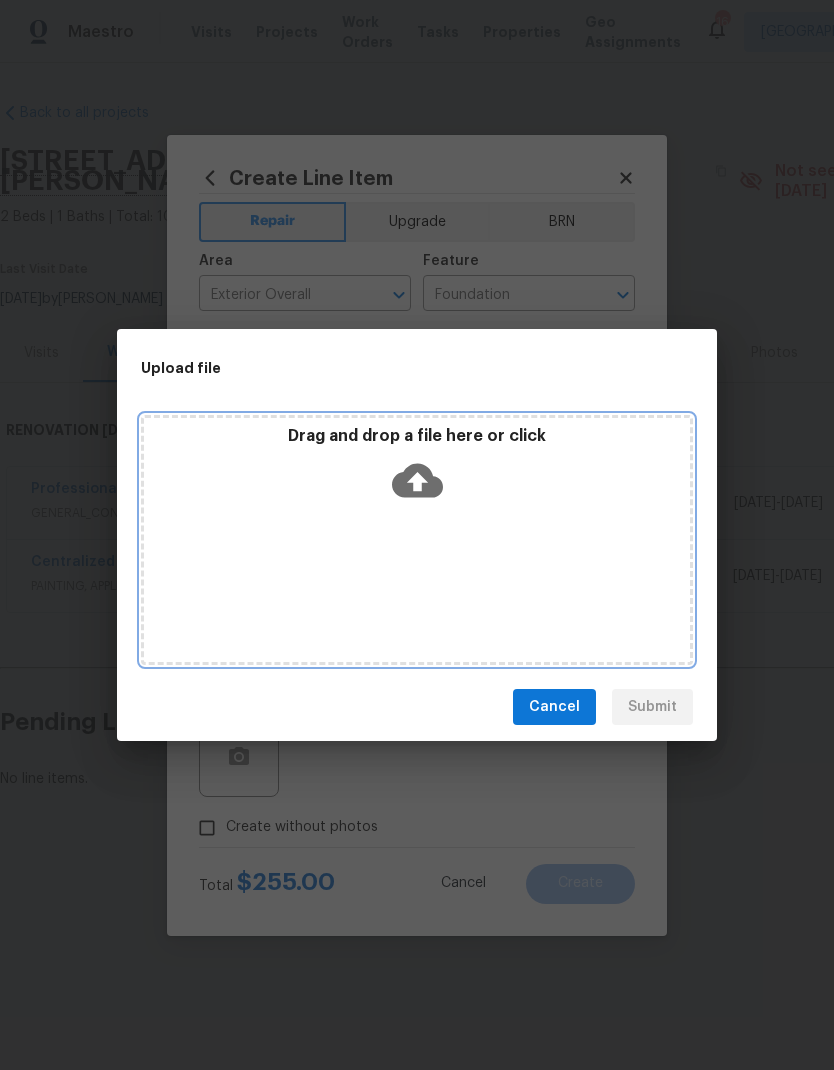 click on "Drag and drop a file here or click" at bounding box center [417, 540] 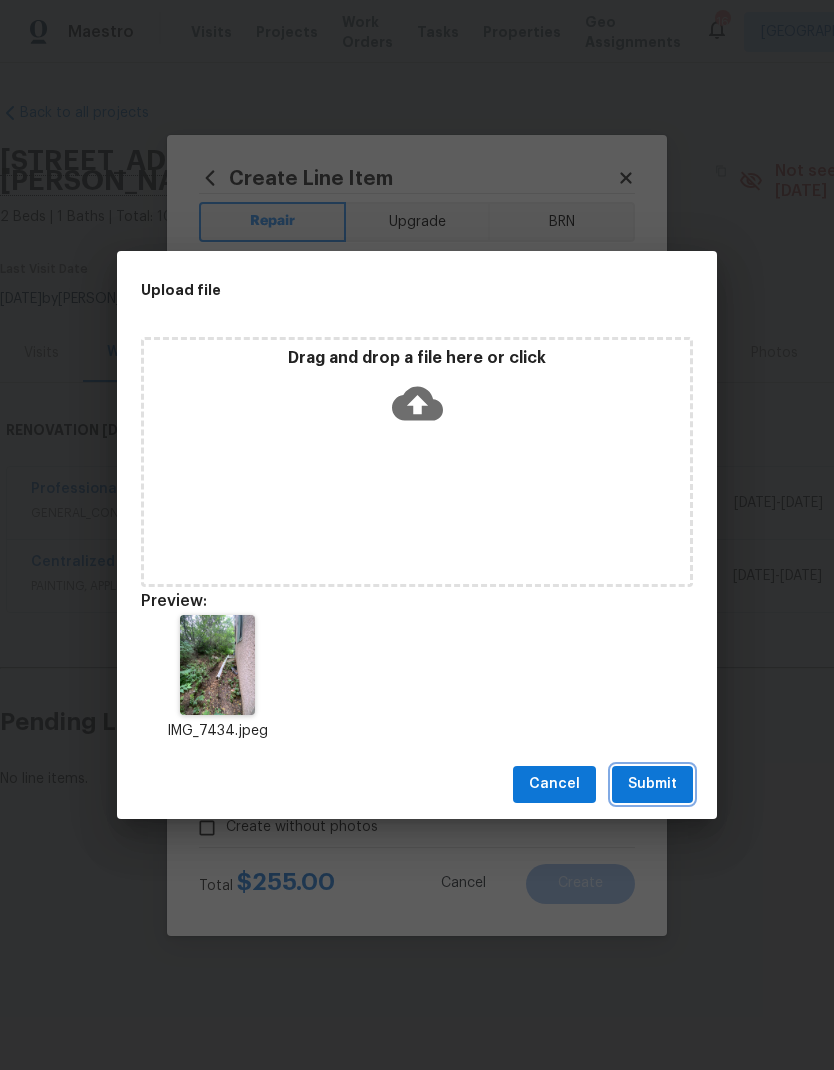 click on "Submit" at bounding box center (652, 784) 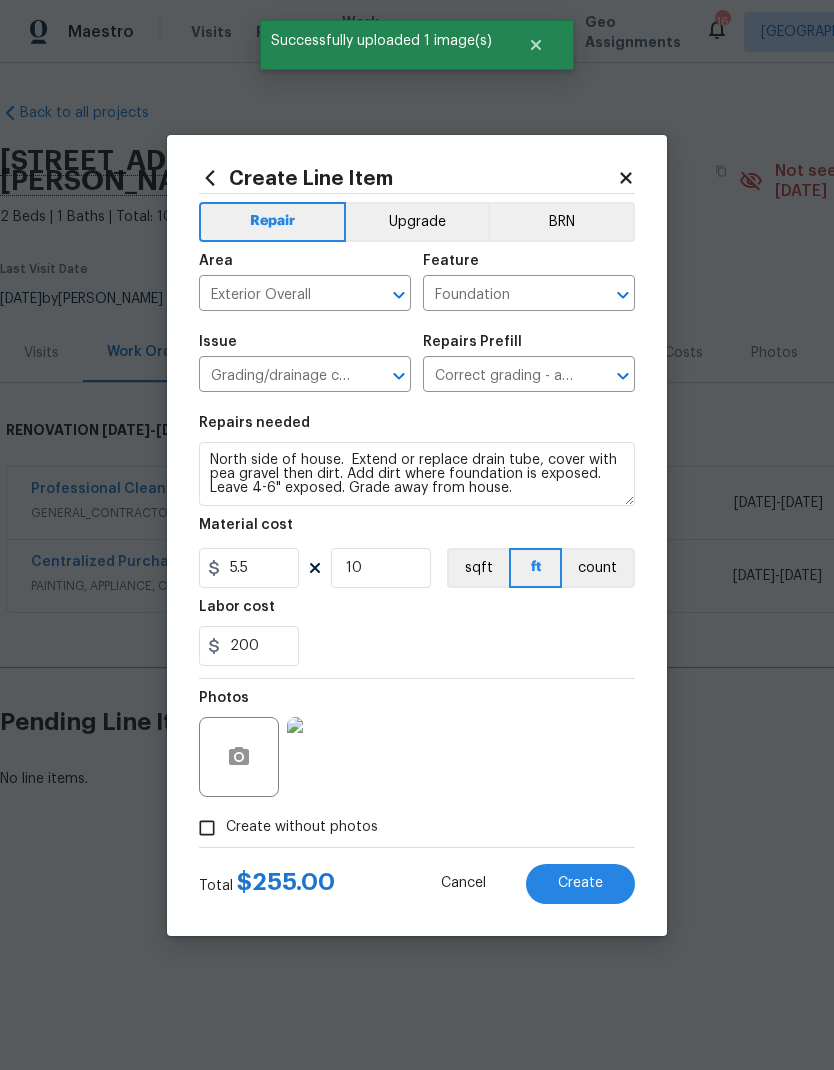 click on "Create" at bounding box center [580, 883] 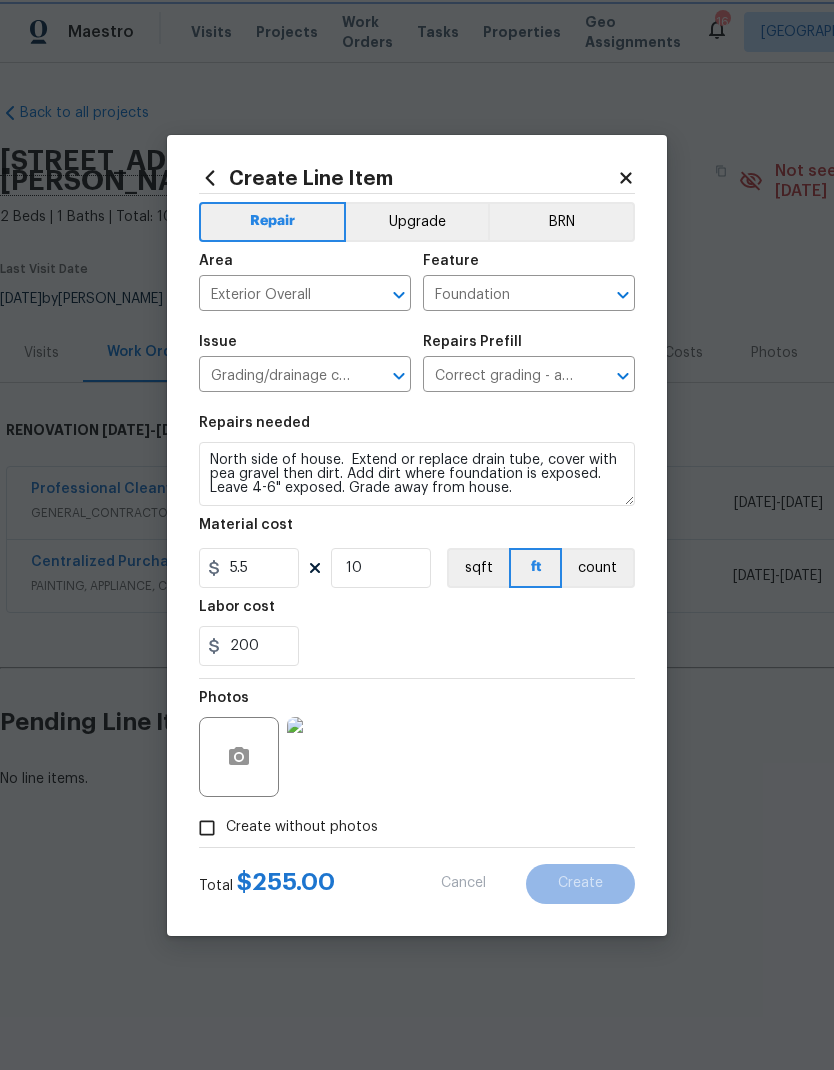 type 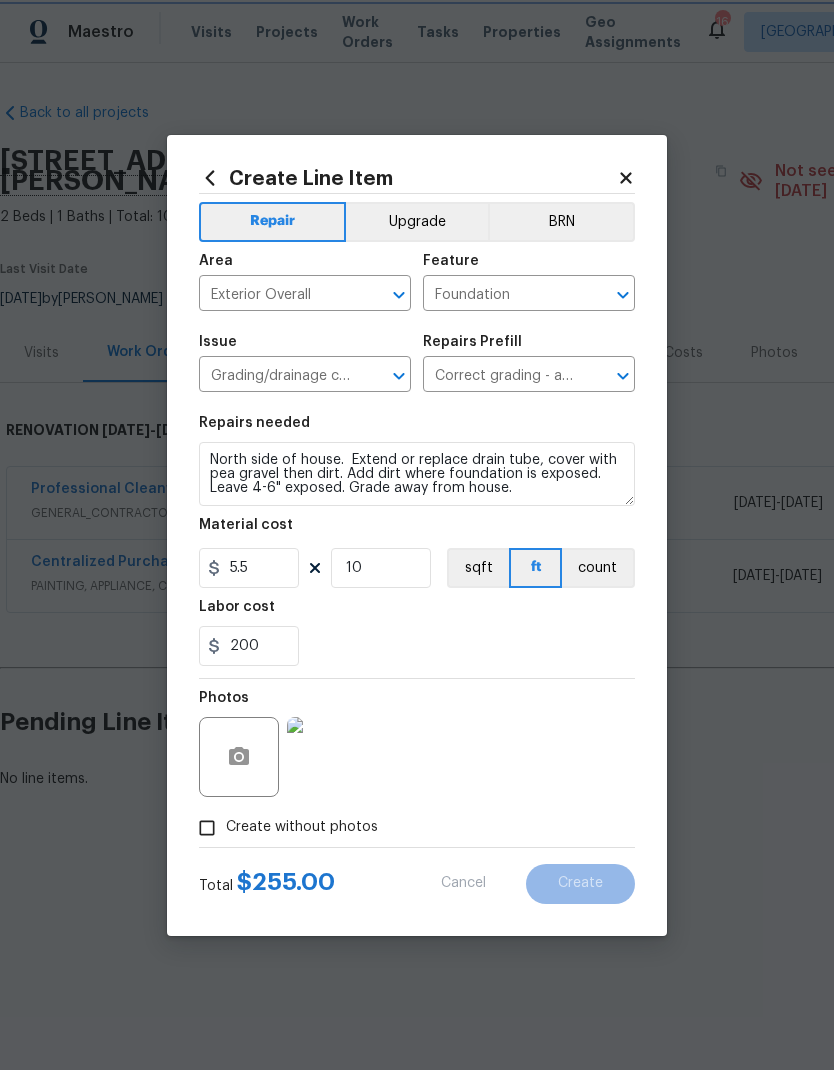 type 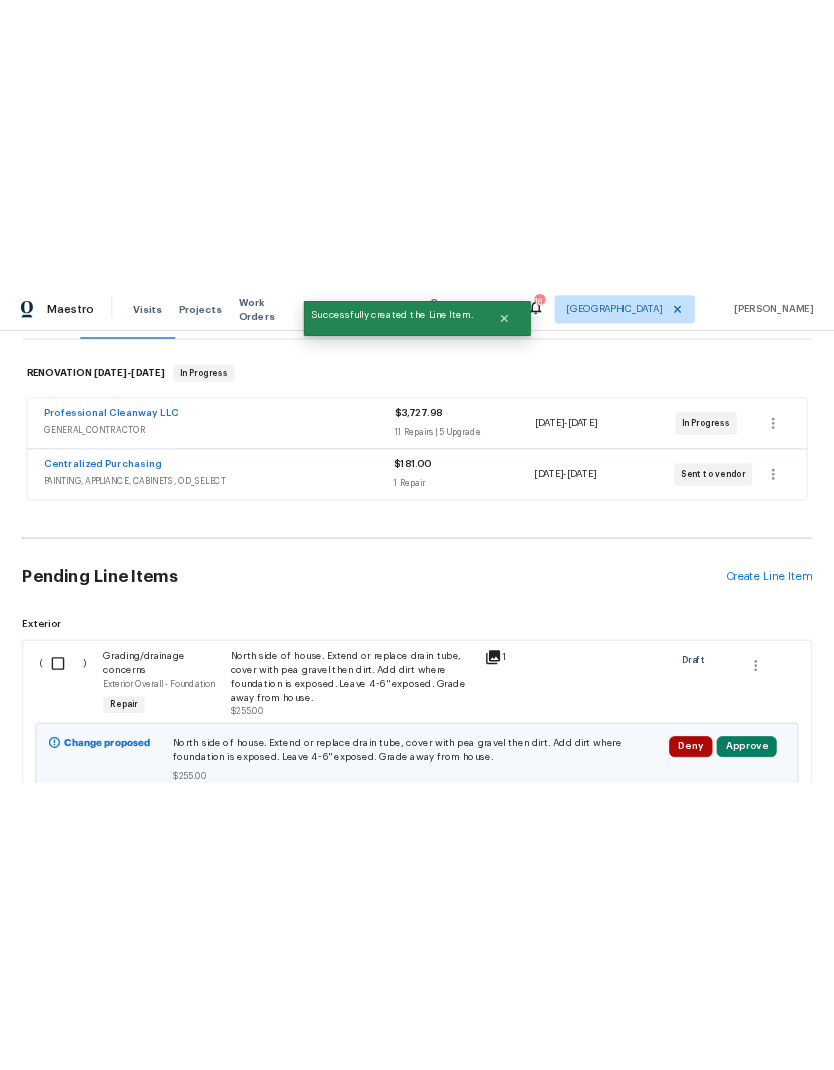 scroll, scrollTop: 310, scrollLeft: 0, axis: vertical 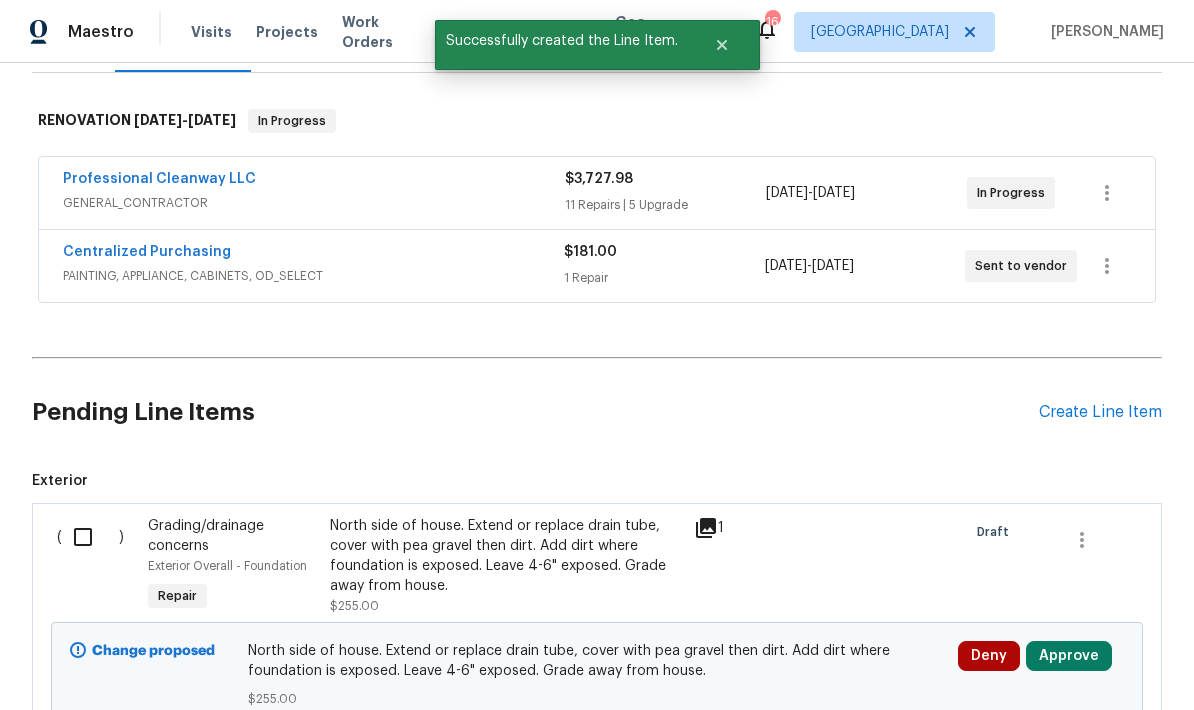 click on "Create Line Item" at bounding box center [1100, 412] 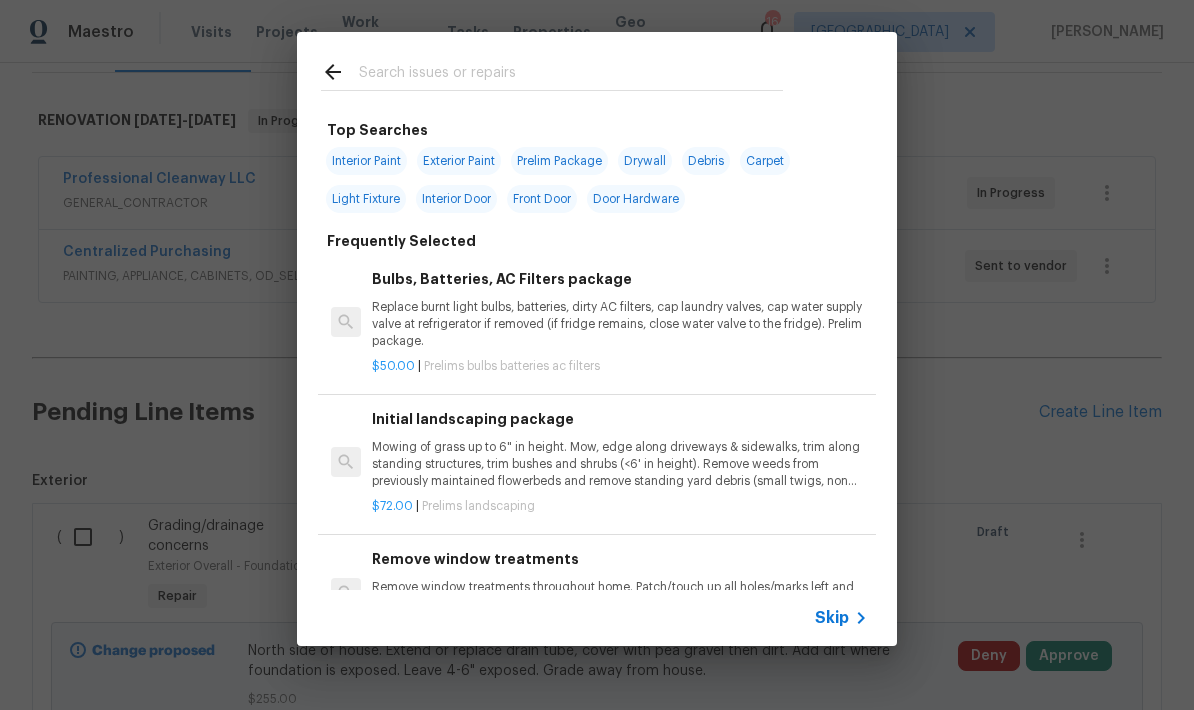 click at bounding box center [571, 75] 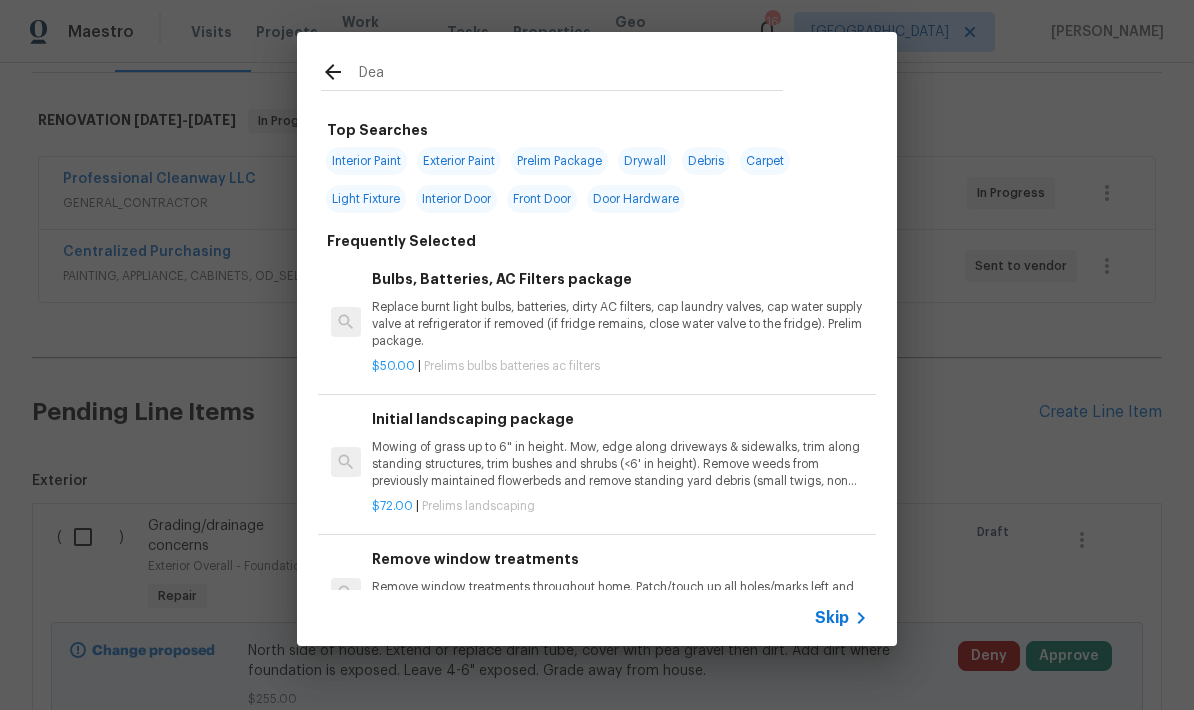 type on "Dead" 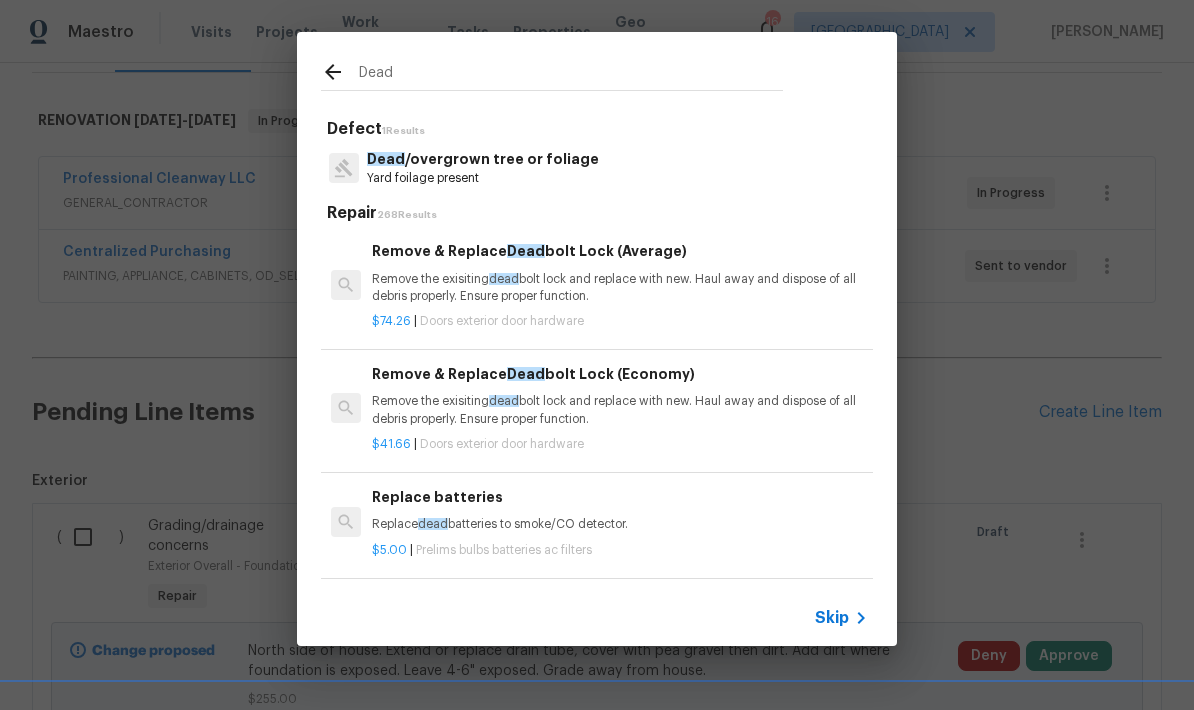 click on "Dead /overgrown tree or foliage" at bounding box center [483, 159] 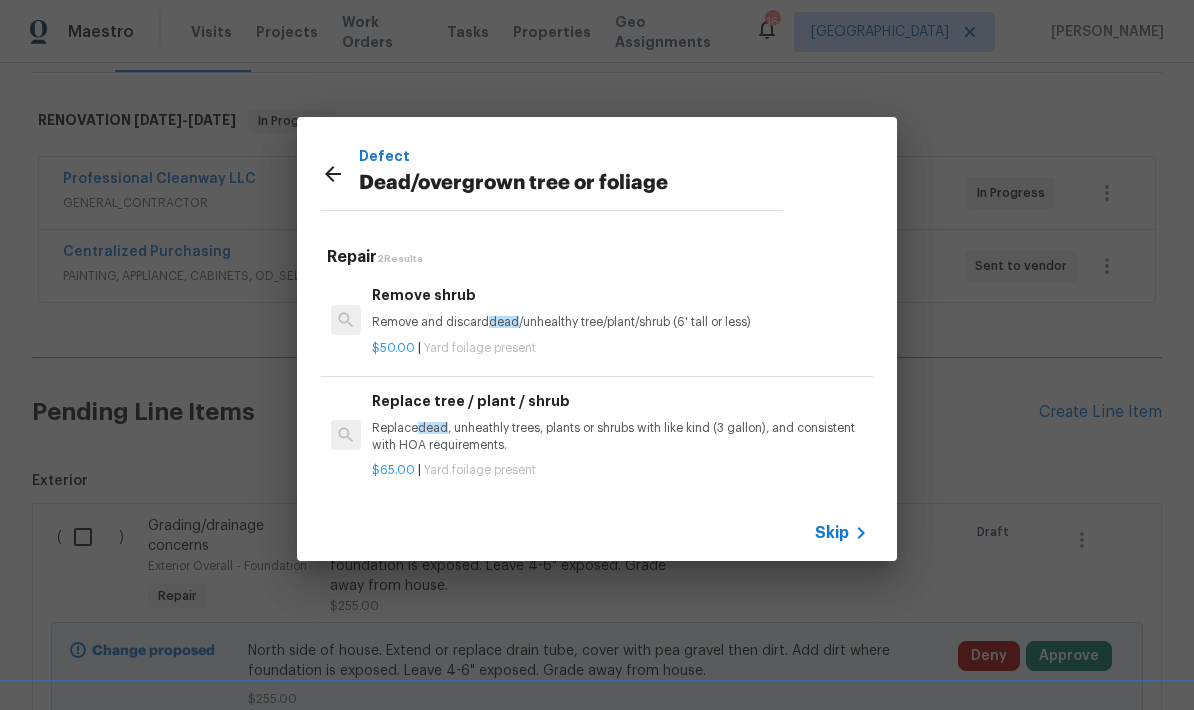 click on "Remove and discard  dead /unhealthy tree/plant/shrub (6' tall or less)" at bounding box center [620, 322] 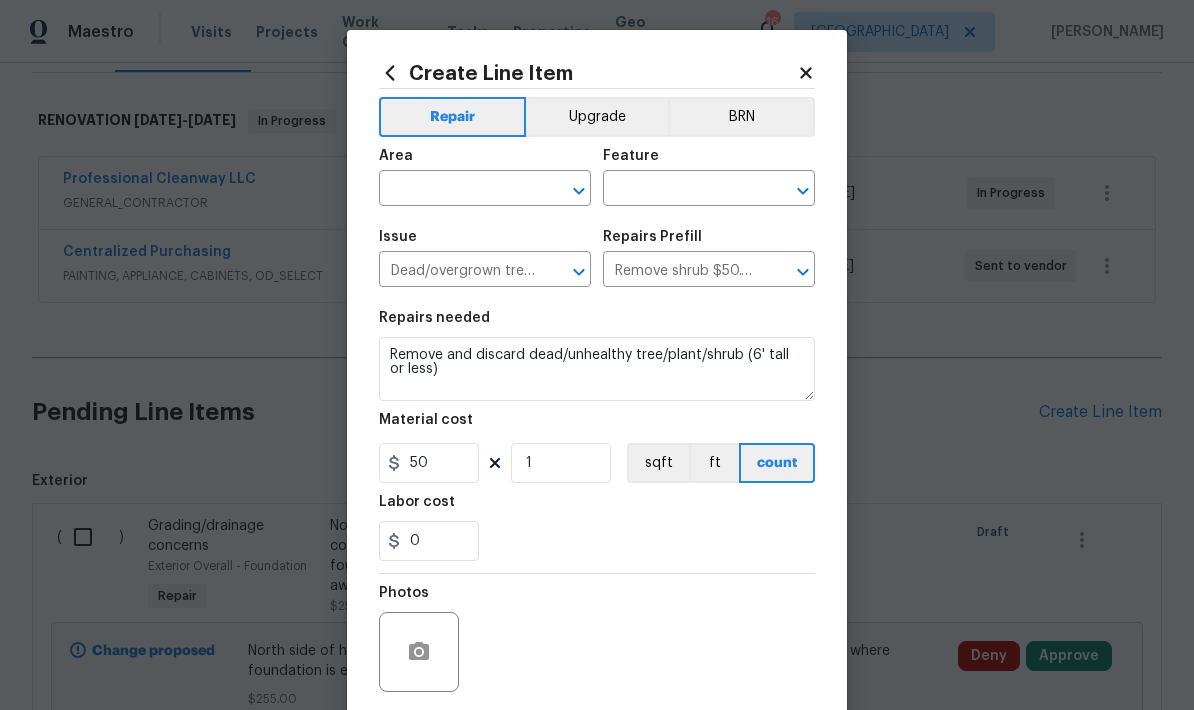 click at bounding box center [457, 190] 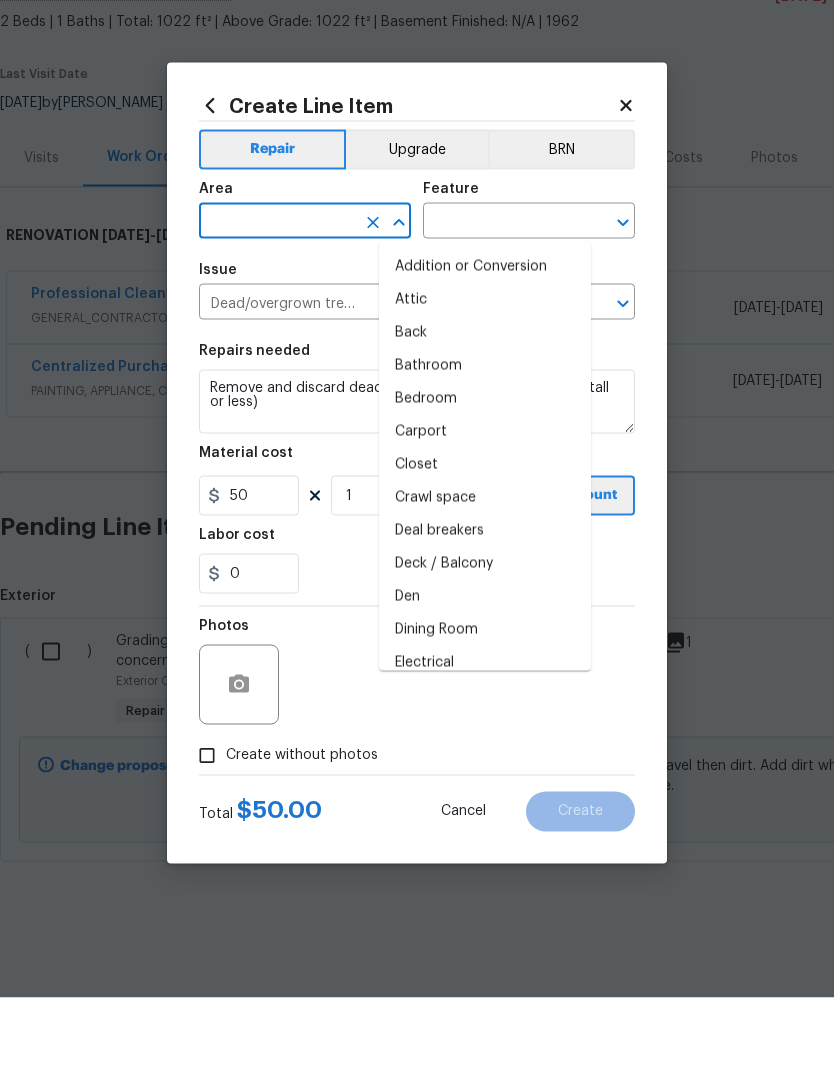 scroll, scrollTop: 23, scrollLeft: 0, axis: vertical 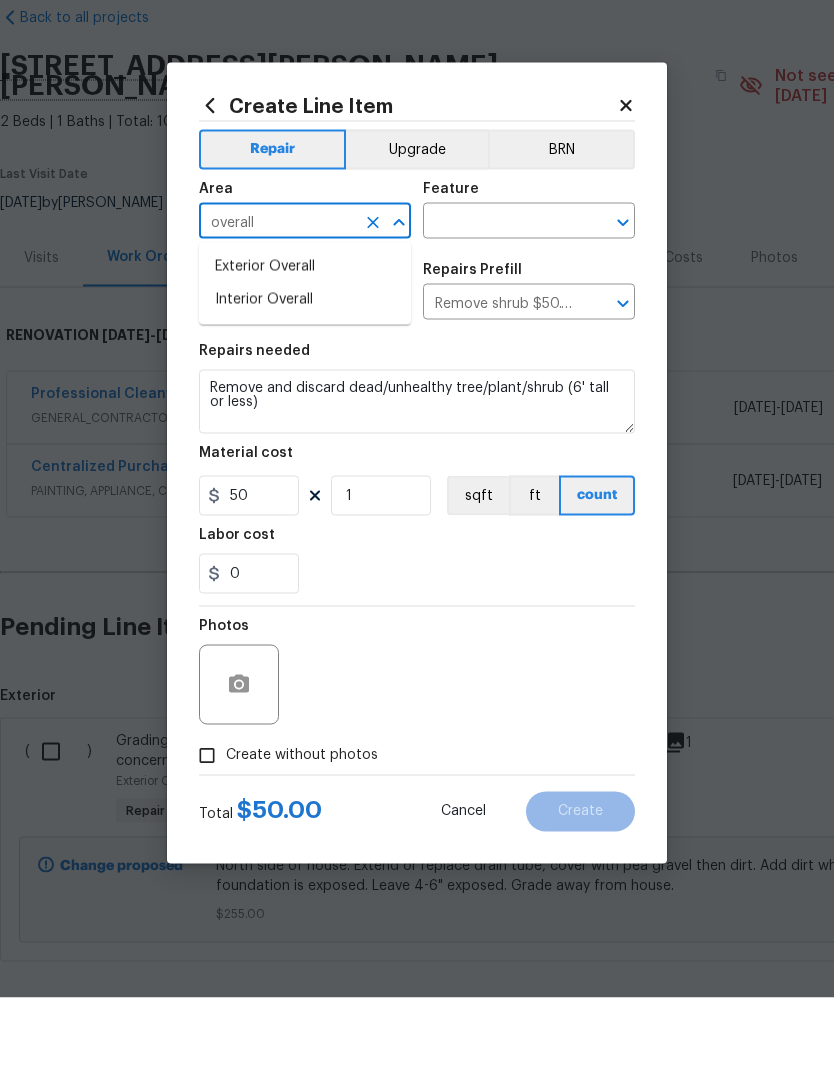 click on "Exterior Overall" at bounding box center (305, 339) 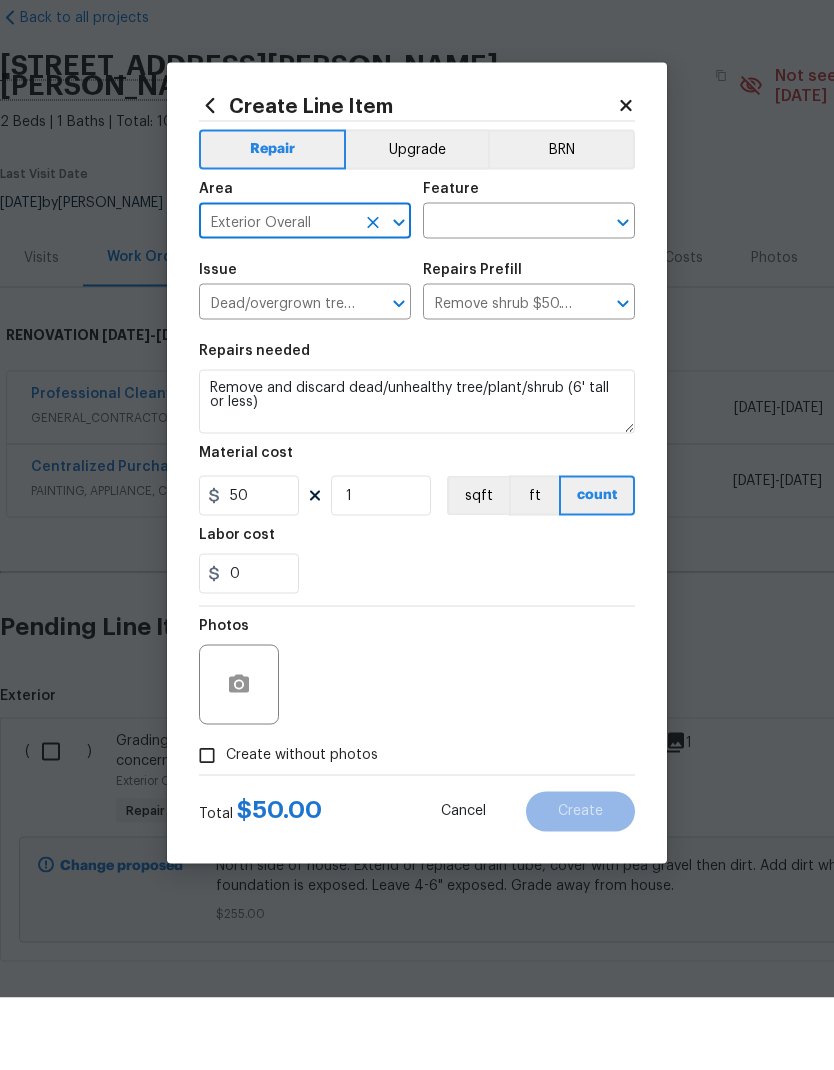 click at bounding box center [501, 295] 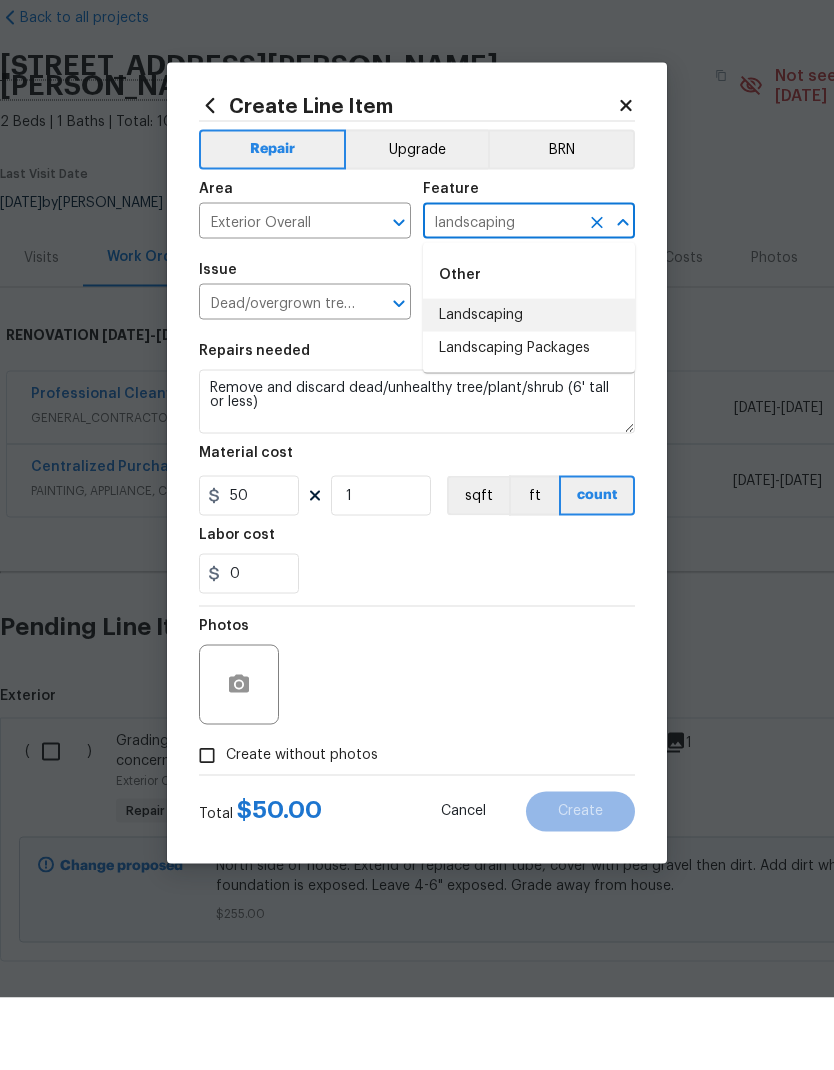 click on "Landscaping" at bounding box center [529, 387] 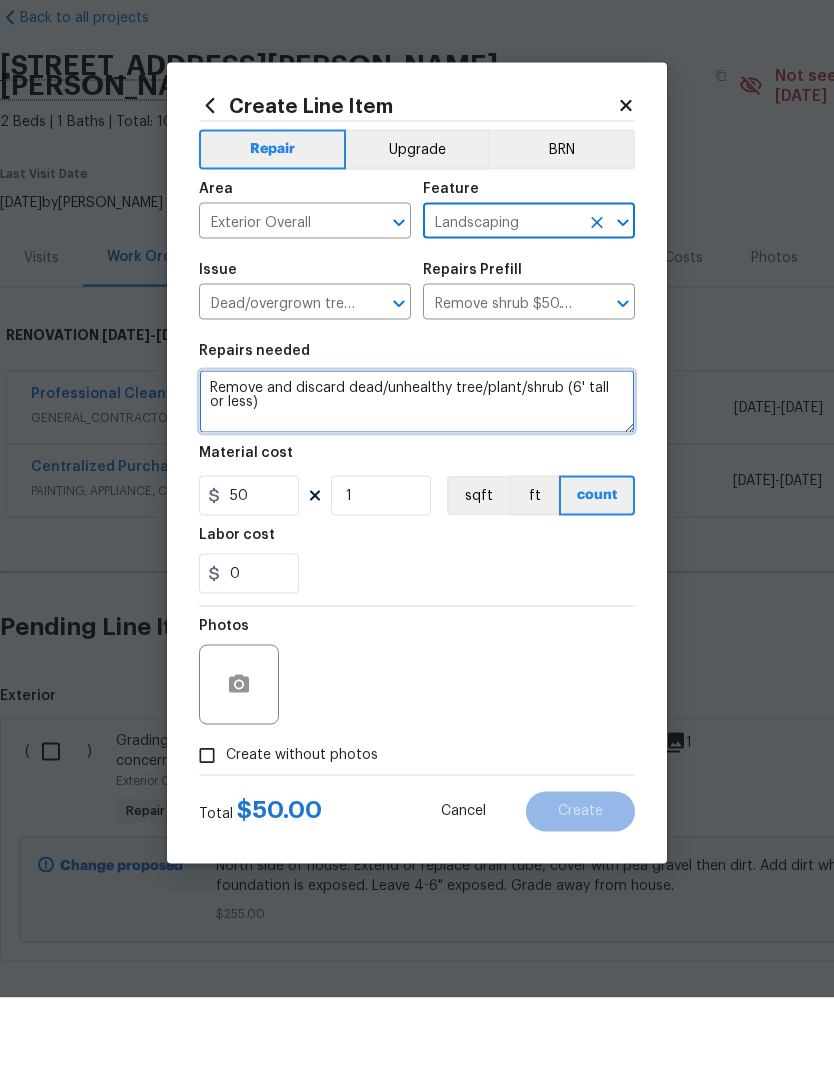 click on "Remove and discard dead/unhealthy tree/plant/shrub (6' tall or less)" at bounding box center [417, 474] 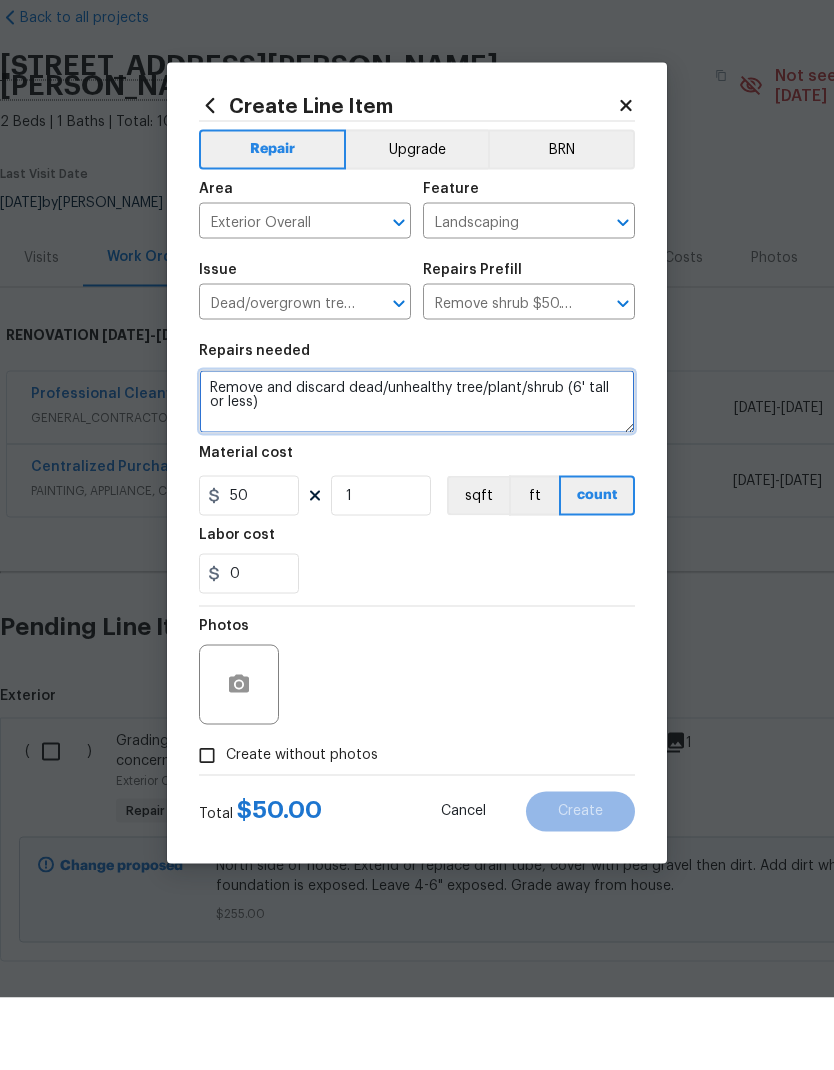 click on "Remove and discard dead/unhealthy tree/plant/shrub (6' tall or less)" at bounding box center (417, 474) 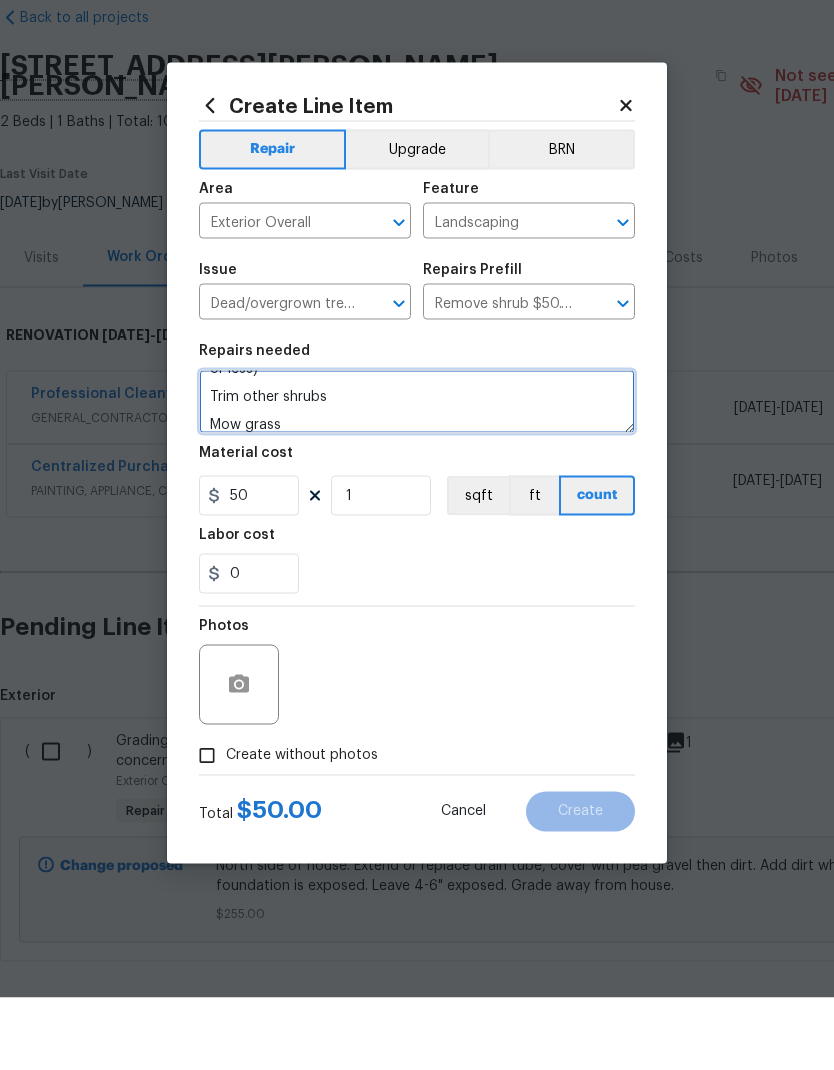 scroll, scrollTop: 33, scrollLeft: 0, axis: vertical 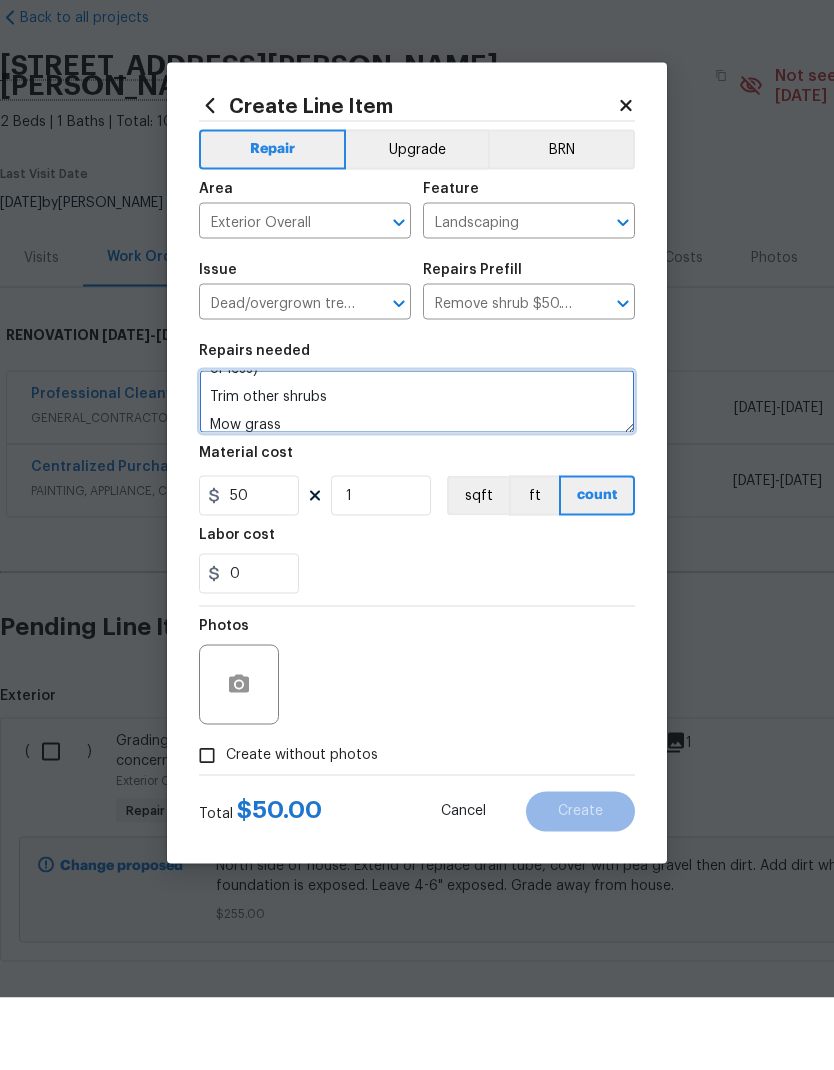 type on "Remove and discard dead/unhealthy tree/plant/shrub (6' tall or less)
Trim other shrubs
Mow grass" 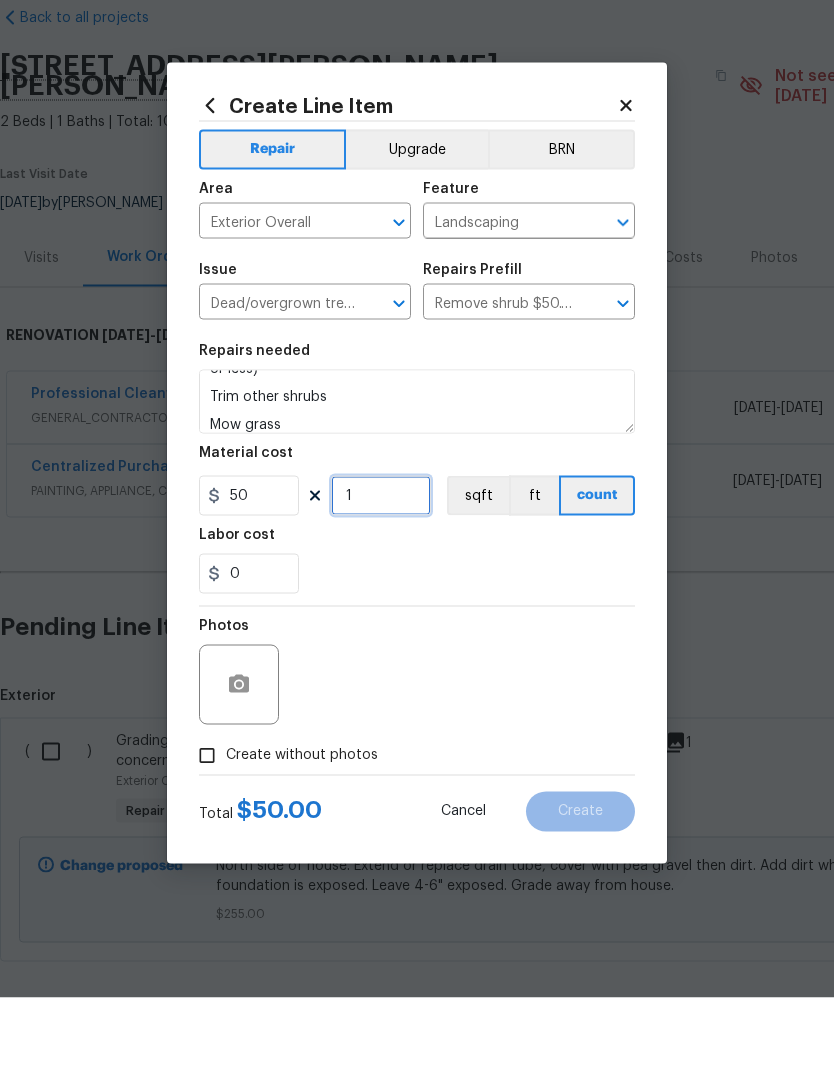 click on "1" at bounding box center (381, 568) 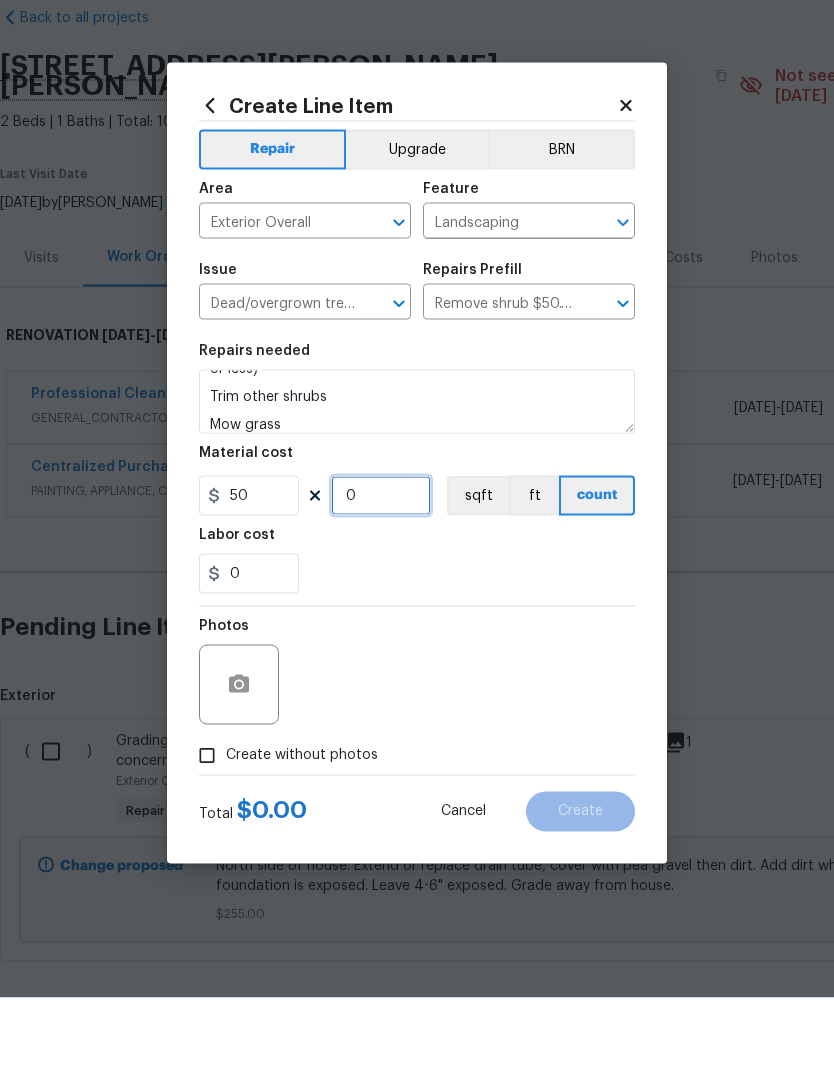 type on "5" 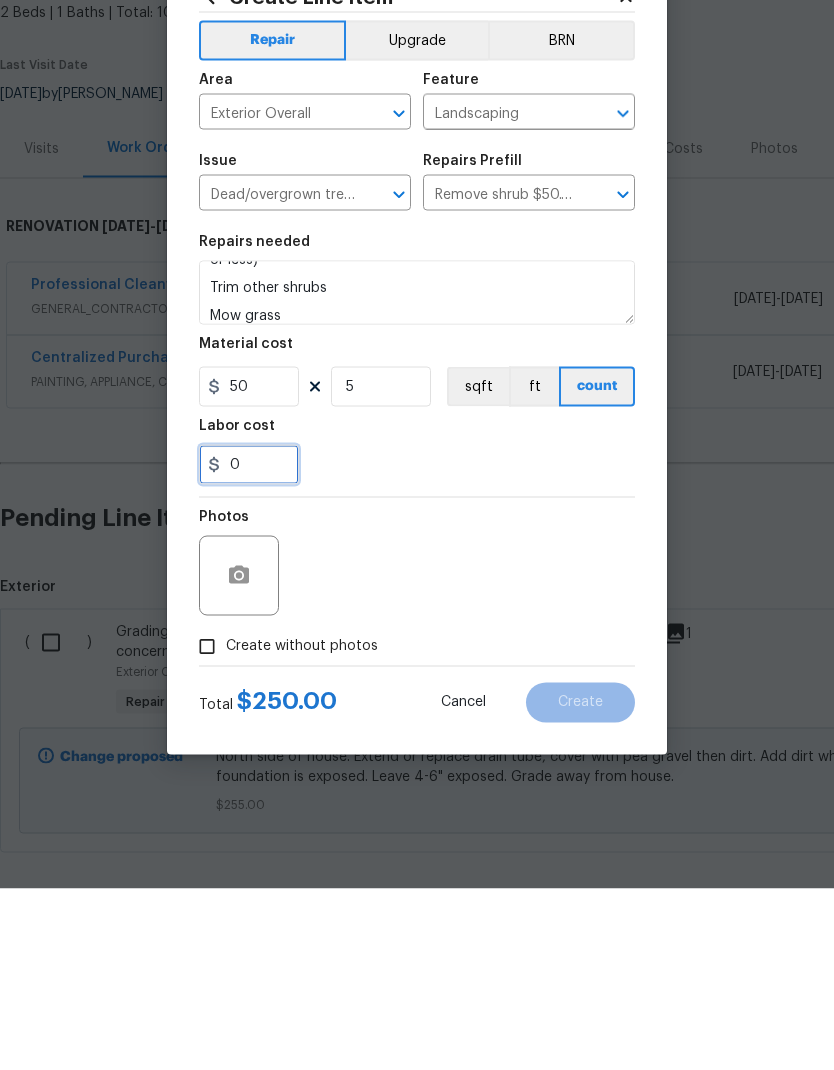 click on "0" at bounding box center (249, 646) 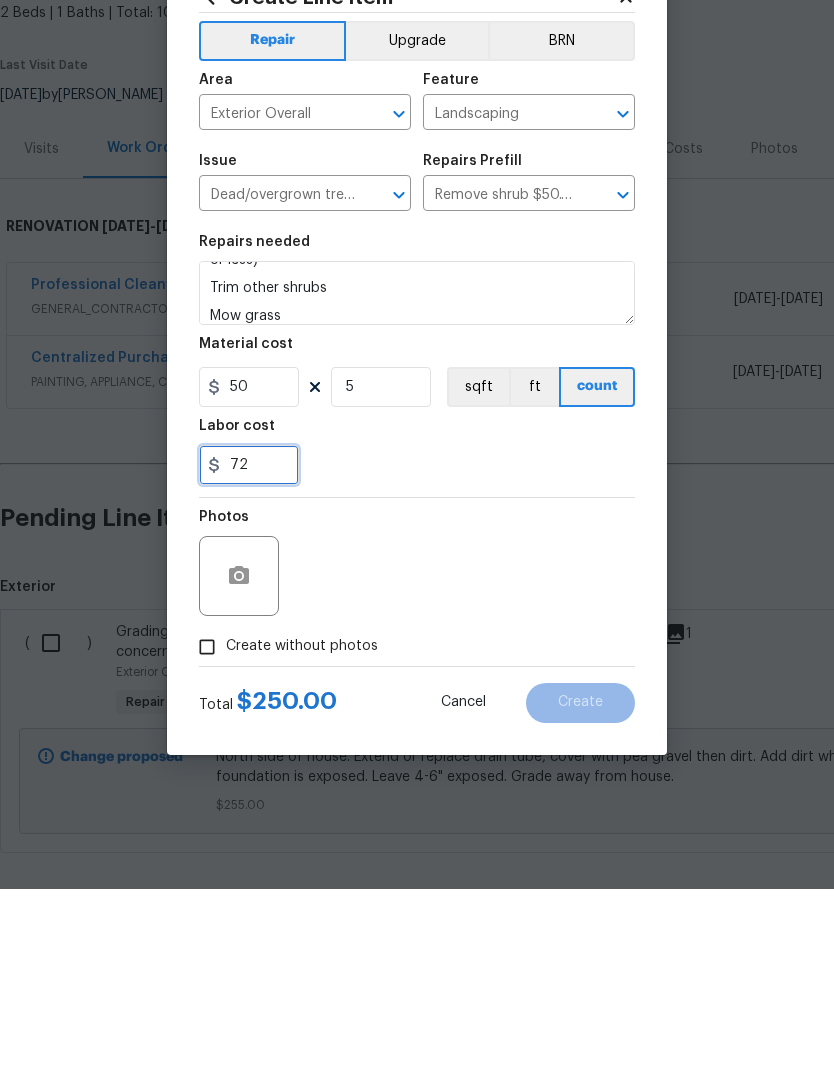 type on "72" 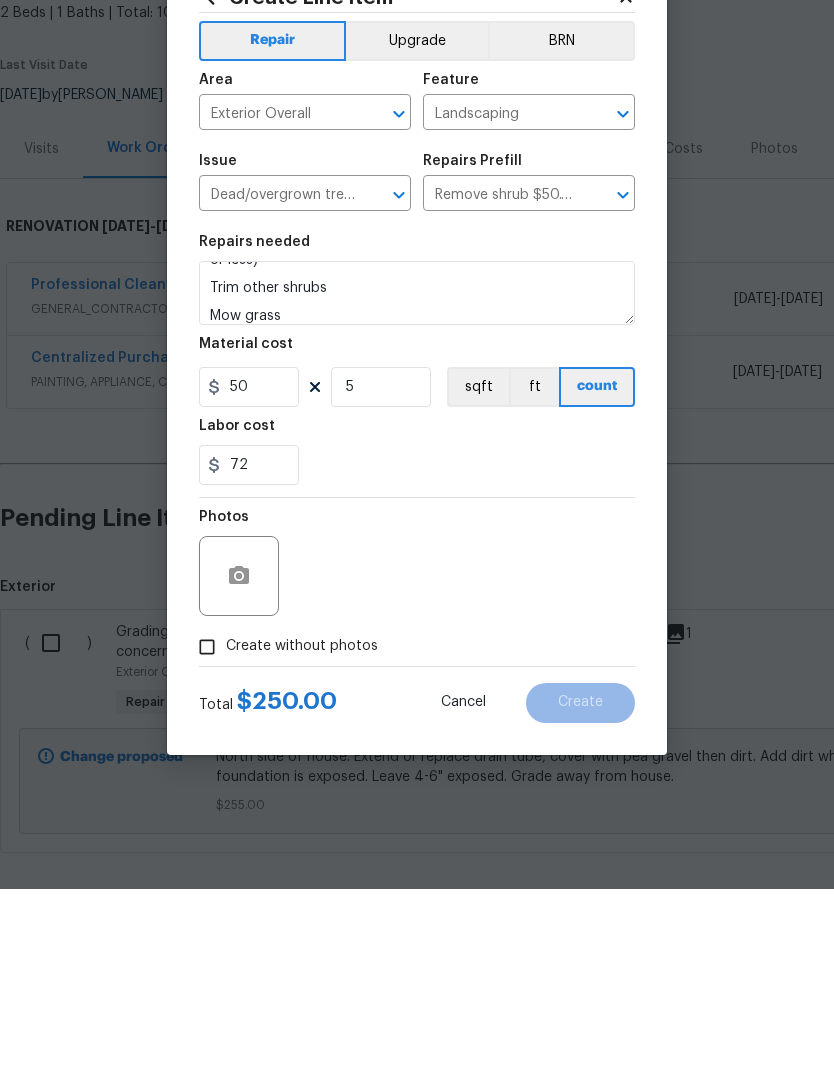 click on "72" at bounding box center (417, 646) 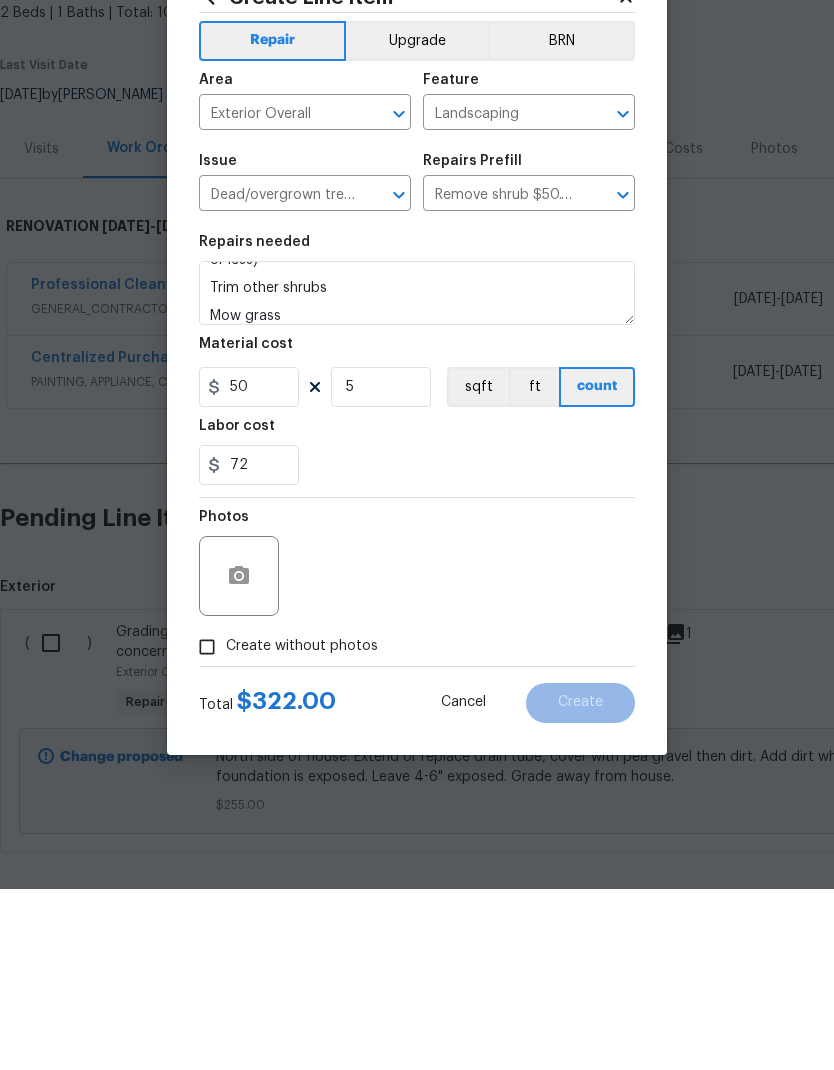 scroll, scrollTop: 80, scrollLeft: 0, axis: vertical 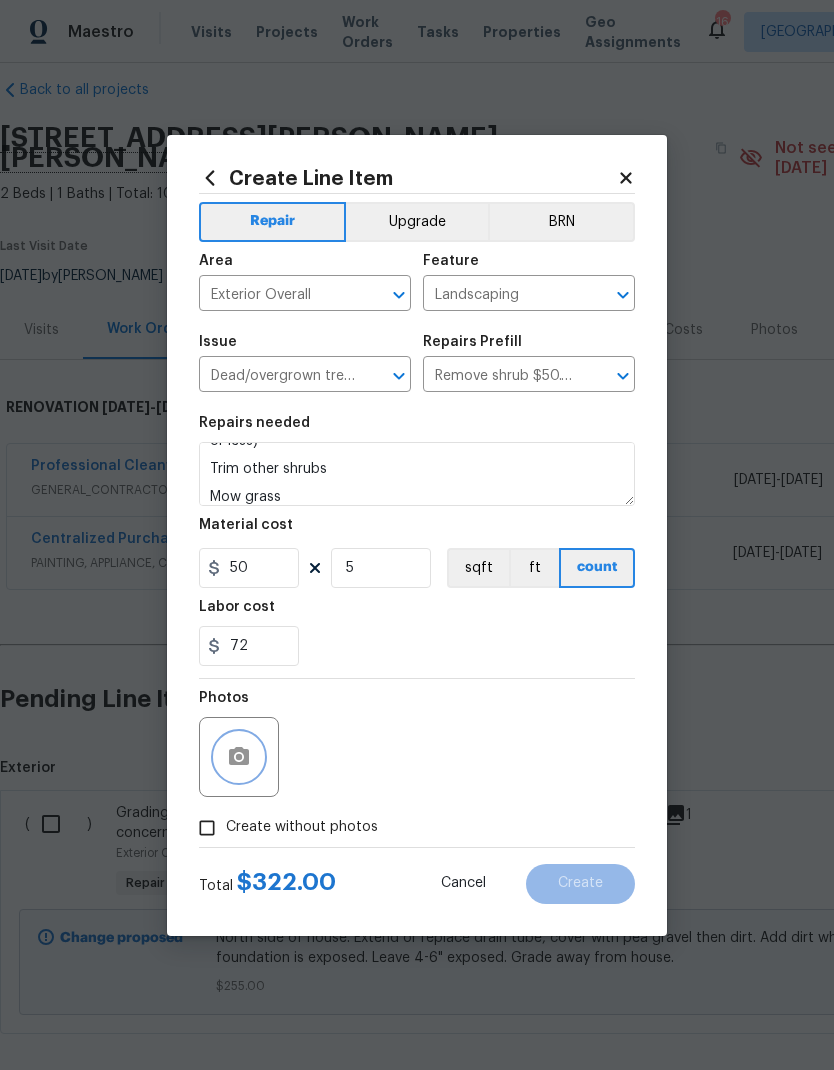 click 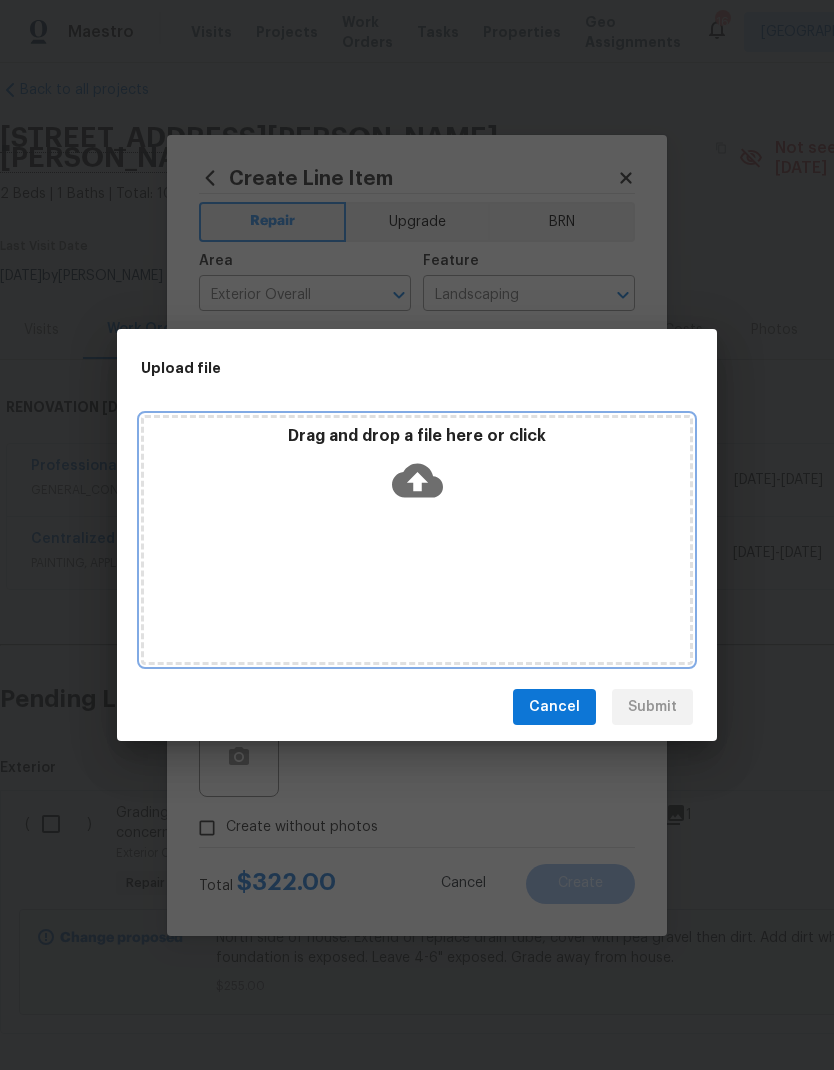 click on "Drag and drop a file here or click" at bounding box center [417, 540] 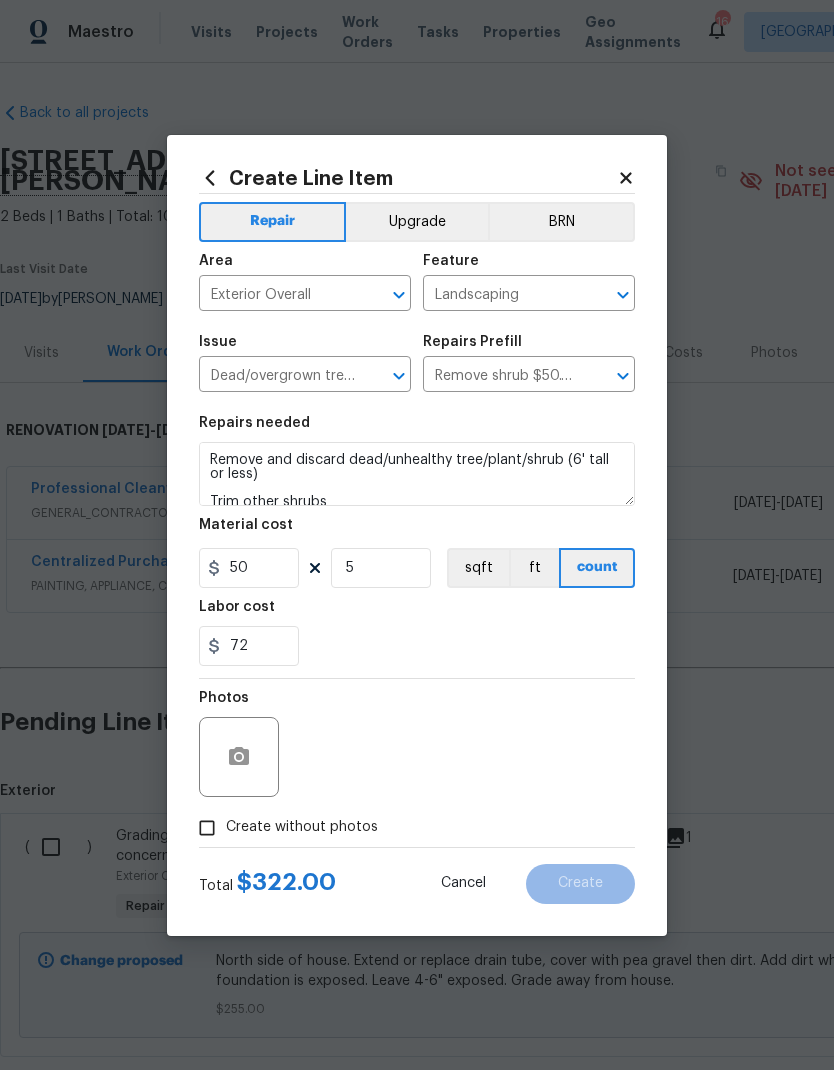 scroll, scrollTop: 80, scrollLeft: 0, axis: vertical 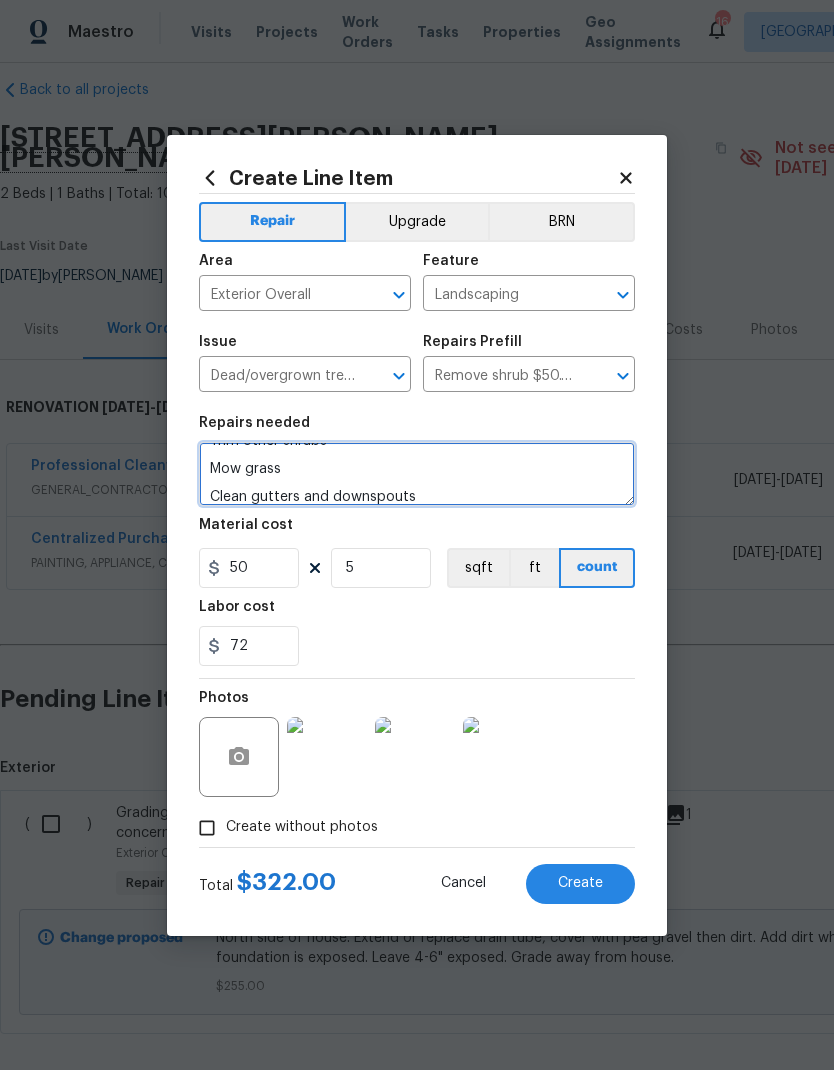 type on "Remove and discard dead/unhealthy tree/plant/shrub (6' tall or less)
Trim other shrubs
Mow grass
Clean gutters and downspouts" 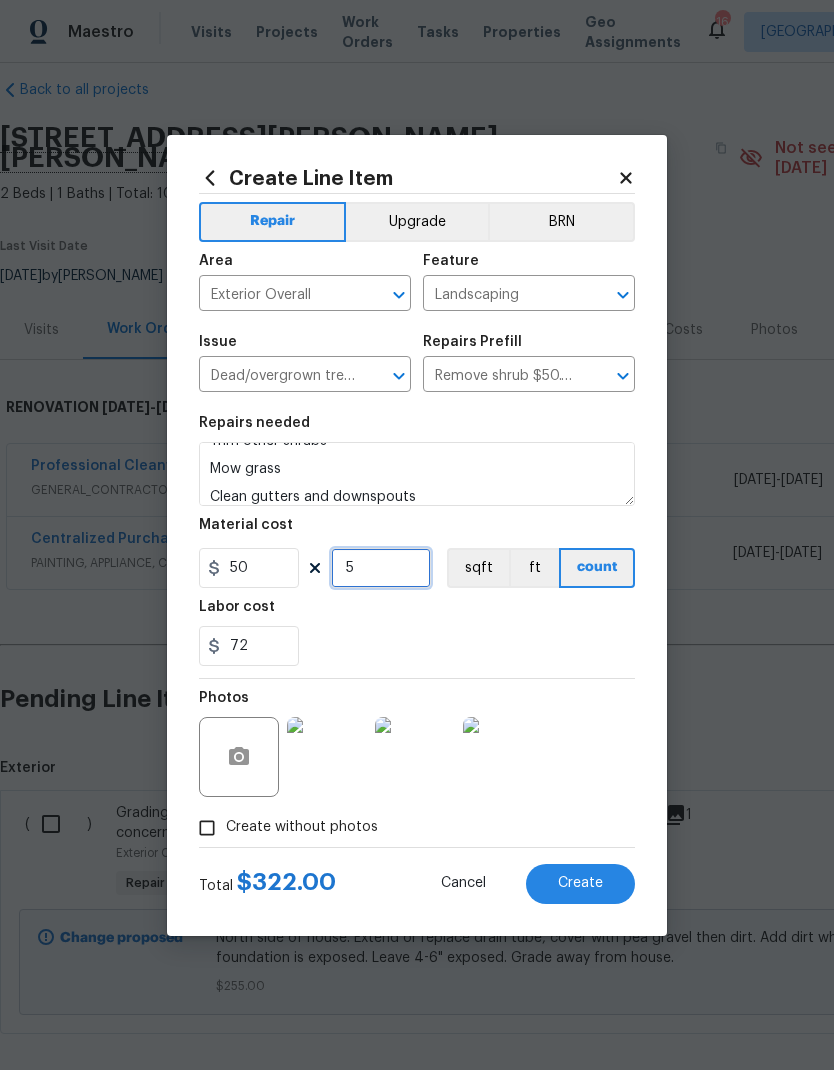 click on "5" at bounding box center (381, 568) 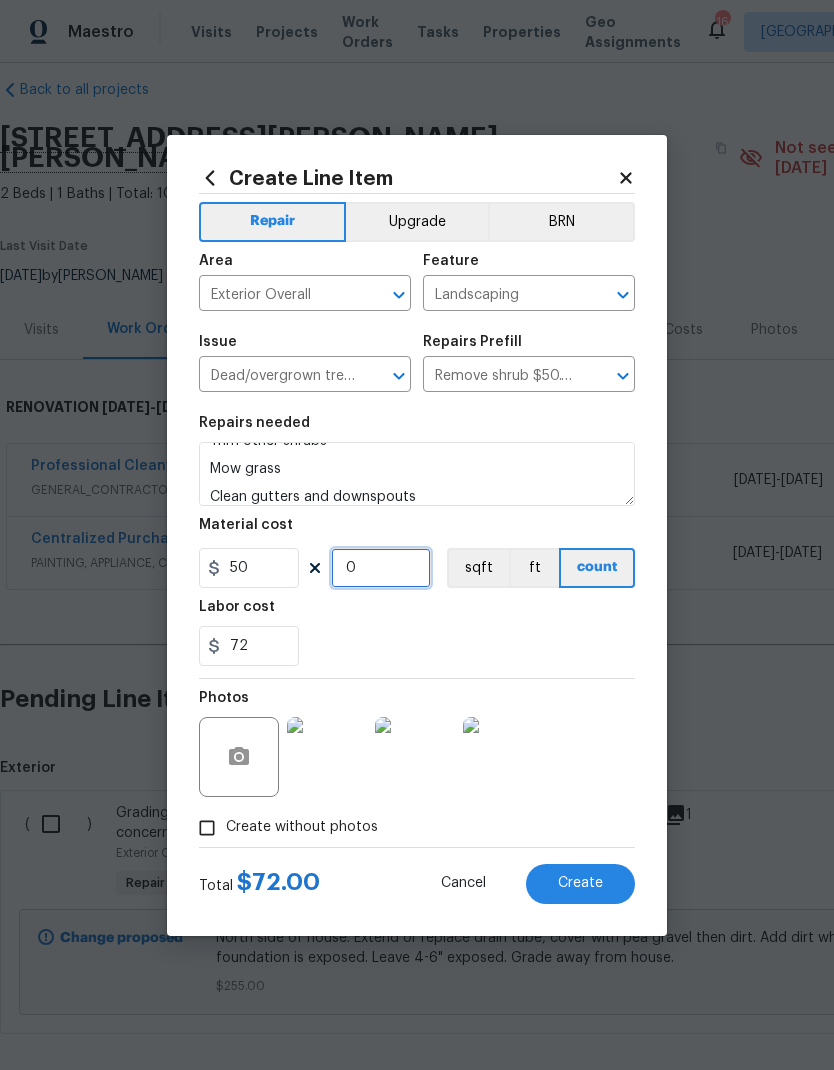 type on "7" 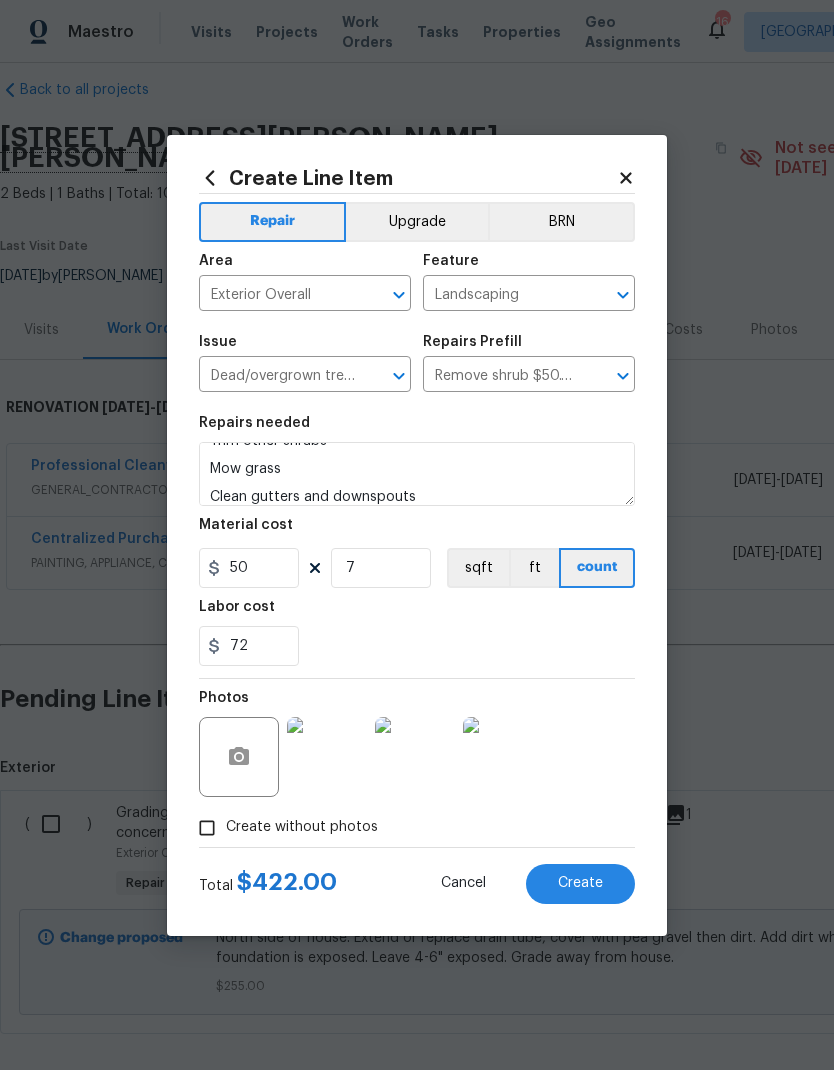click on "72" at bounding box center [417, 646] 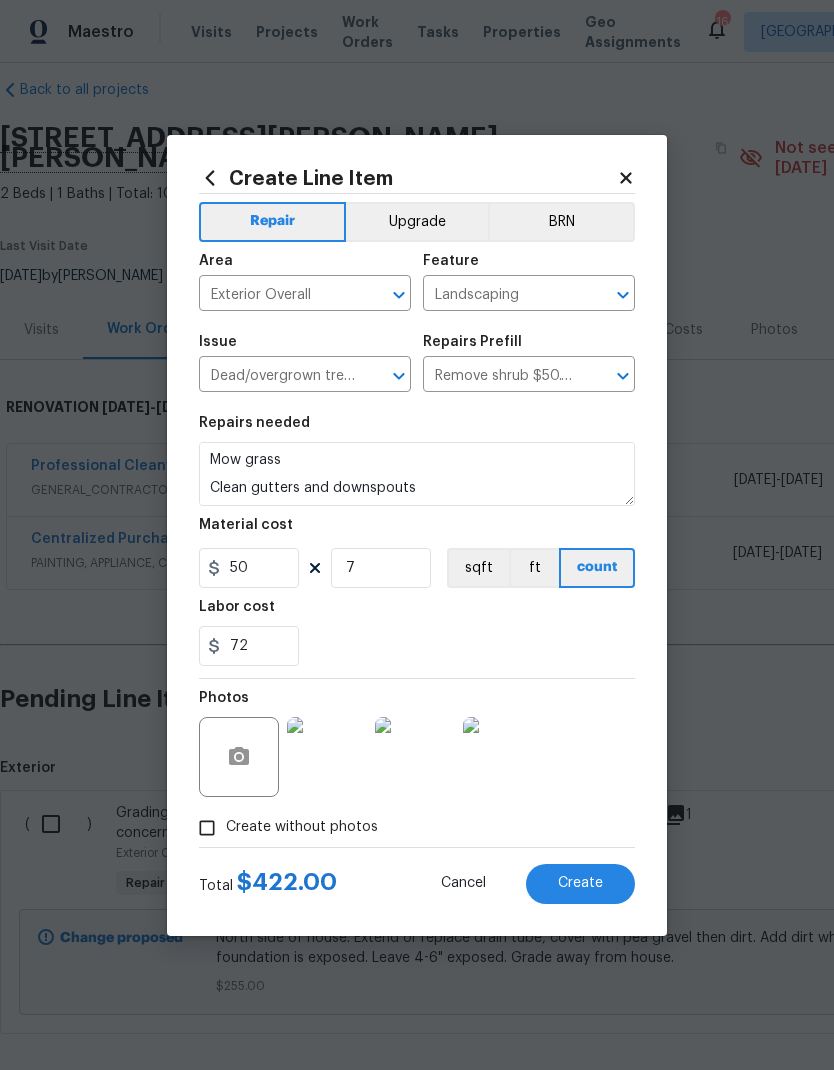 scroll, scrollTop: 70, scrollLeft: 0, axis: vertical 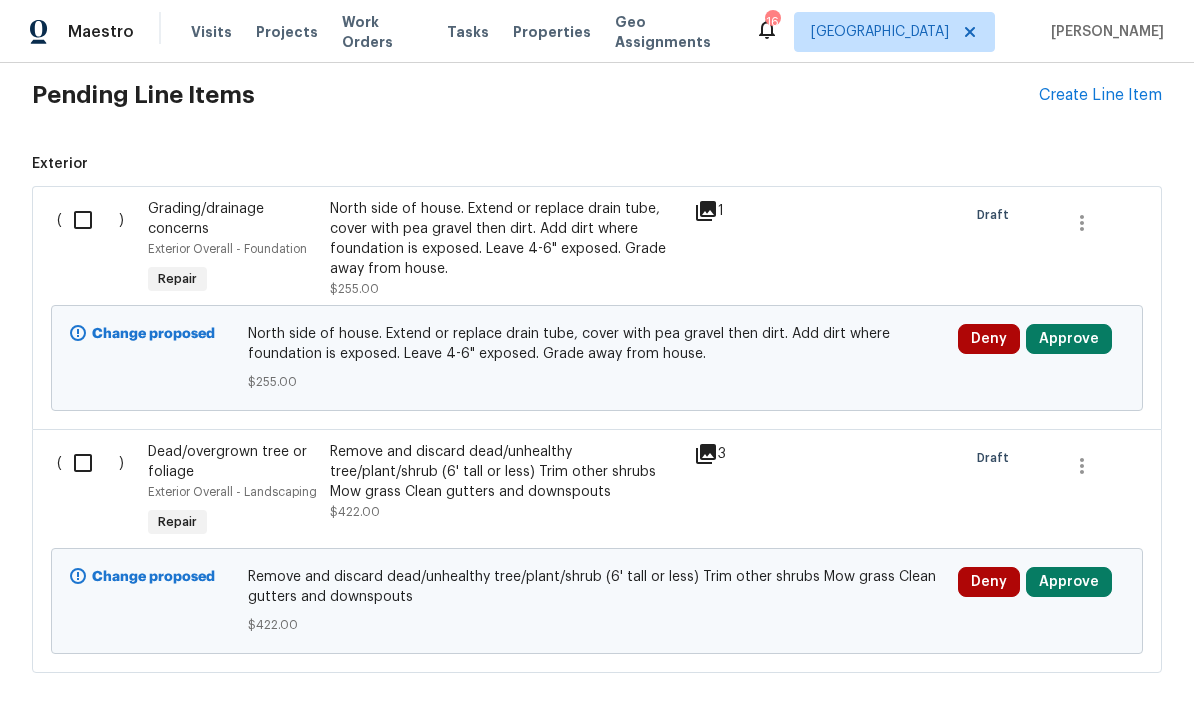 click on "Create Line Item" at bounding box center [1100, 95] 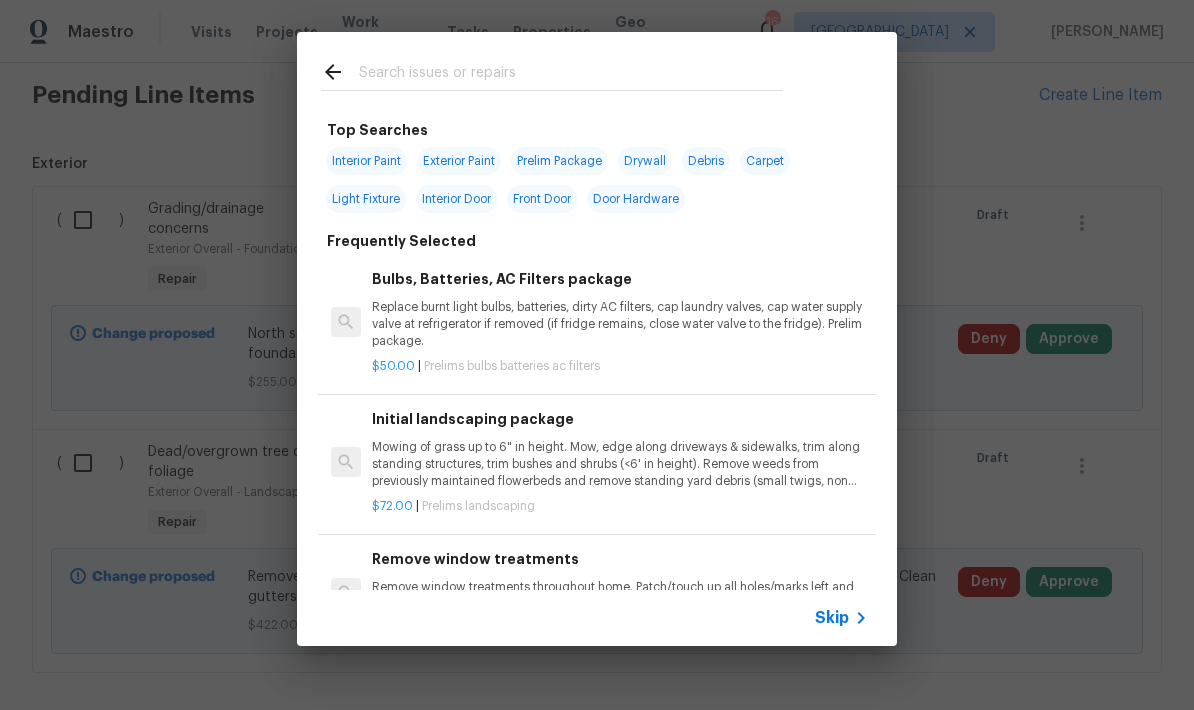 click at bounding box center (571, 75) 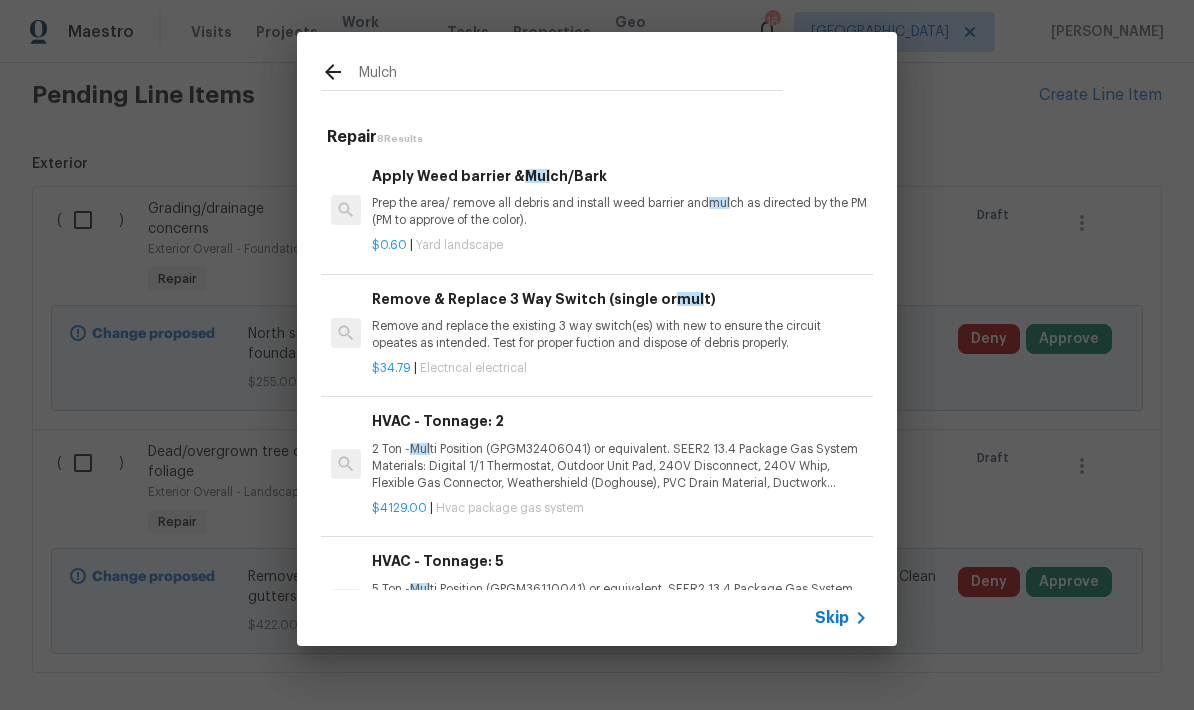 type on "Mulch" 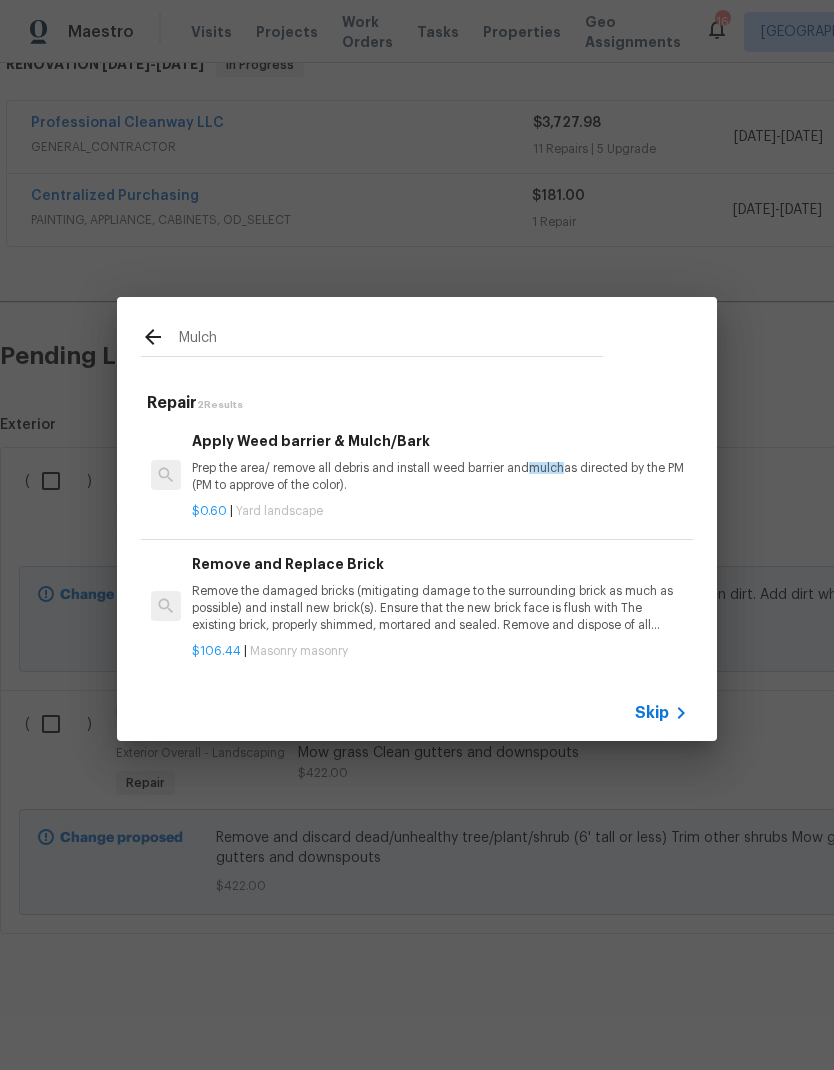 scroll, scrollTop: 267, scrollLeft: 0, axis: vertical 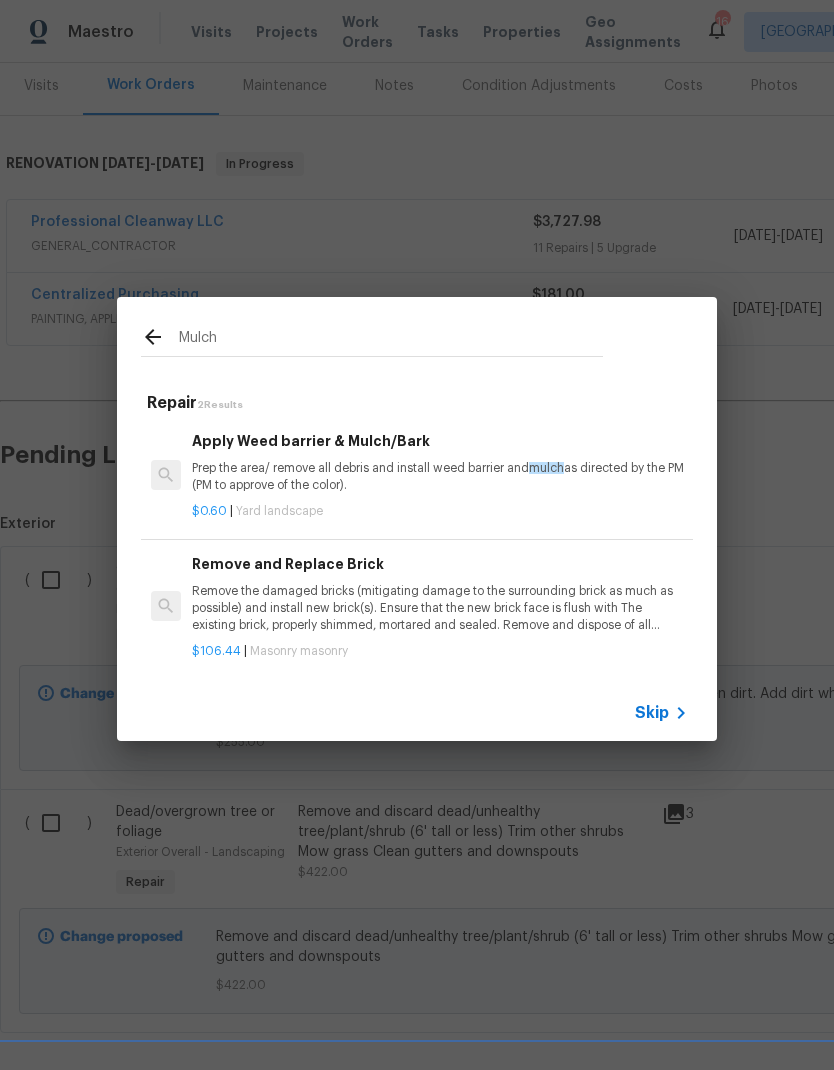 click on "Prep the area/ remove all debris and install weed barrier and  mulch  as directed by the PM (PM to approve of the color)." at bounding box center [440, 477] 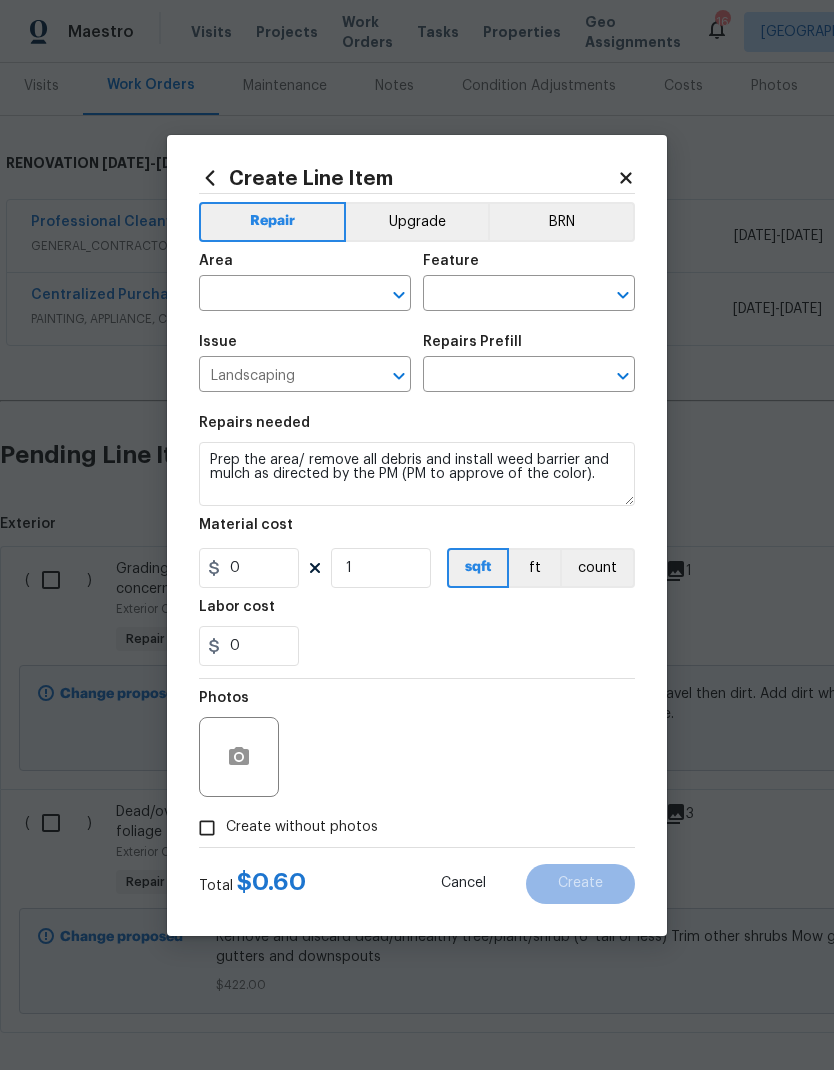 type on "Apply Weed barrier & Mulch/Bark $0.60" 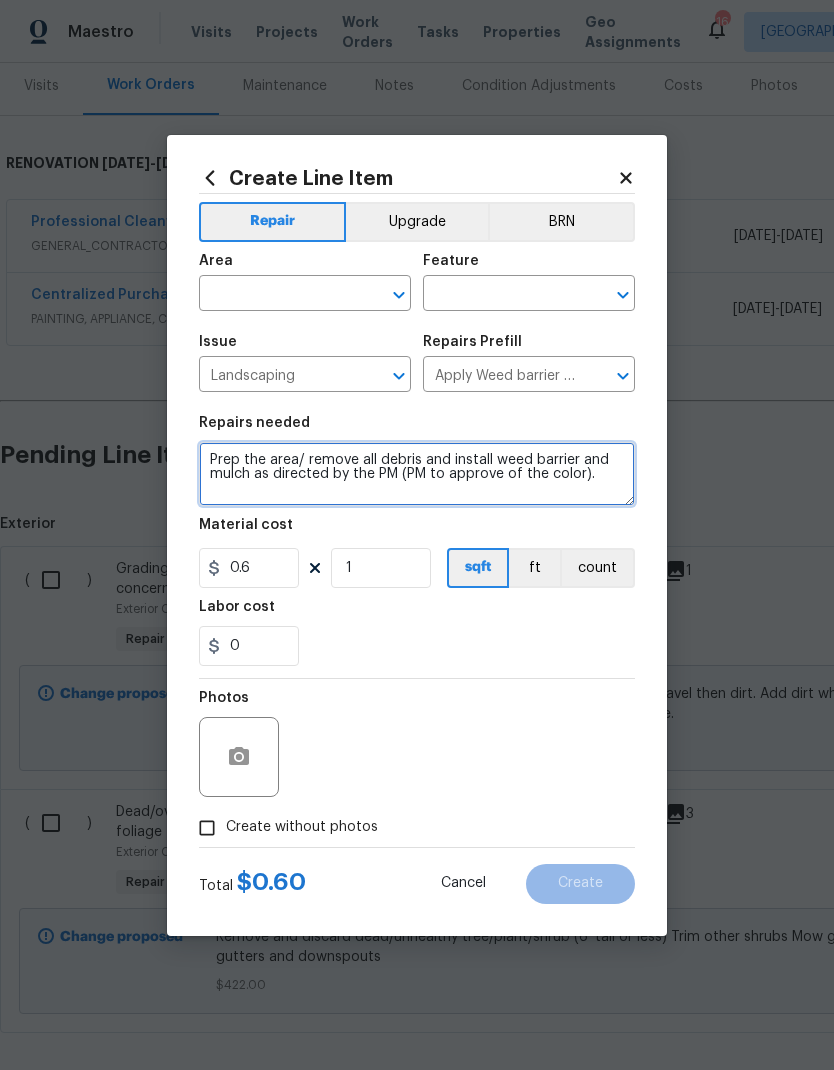 click on "Prep the area/ remove all debris and install weed barrier and mulch as directed by the PM (PM to approve of the color)." at bounding box center [417, 474] 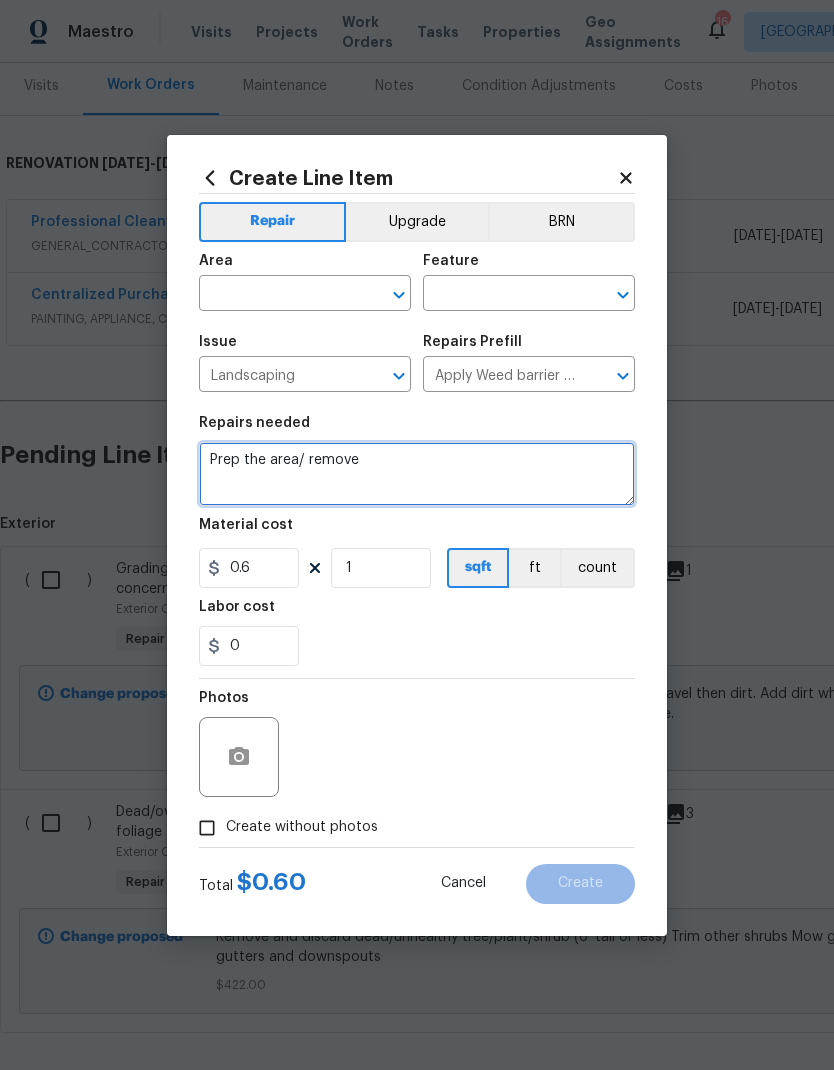 type on "Prep the" 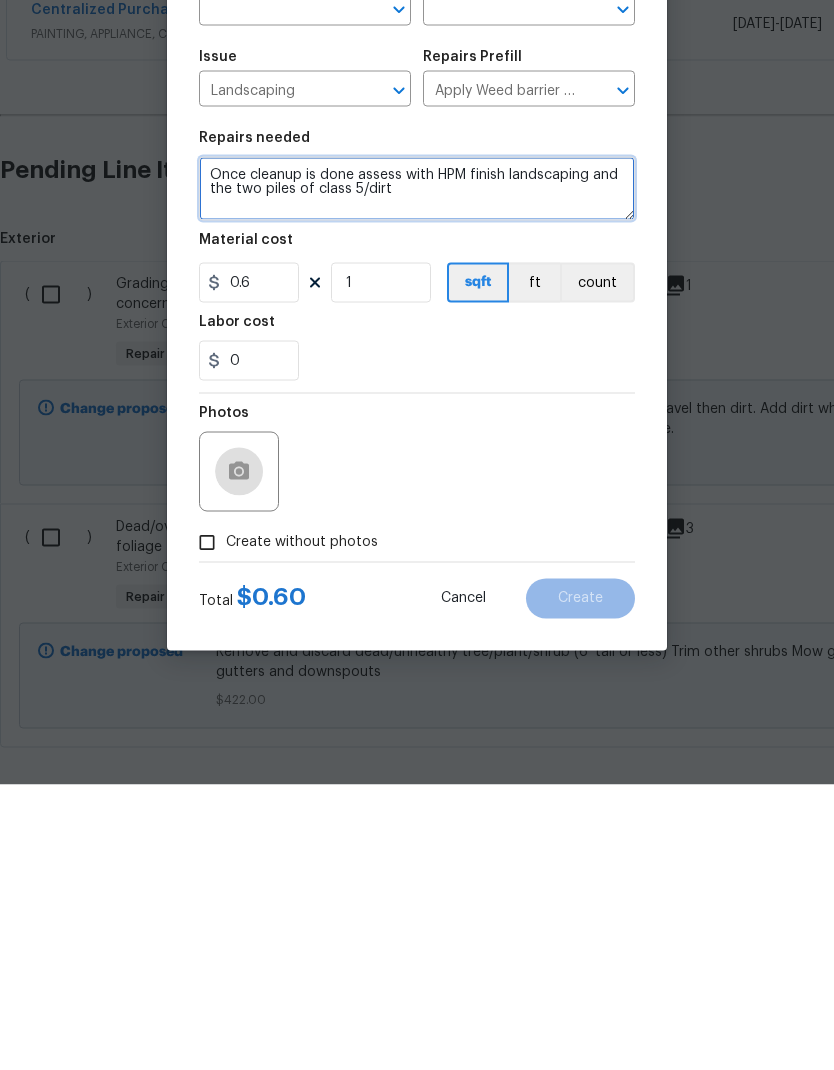 type on "Once cleanup is done assess with HPM finish landscaping and the two piles of class 5/dirt" 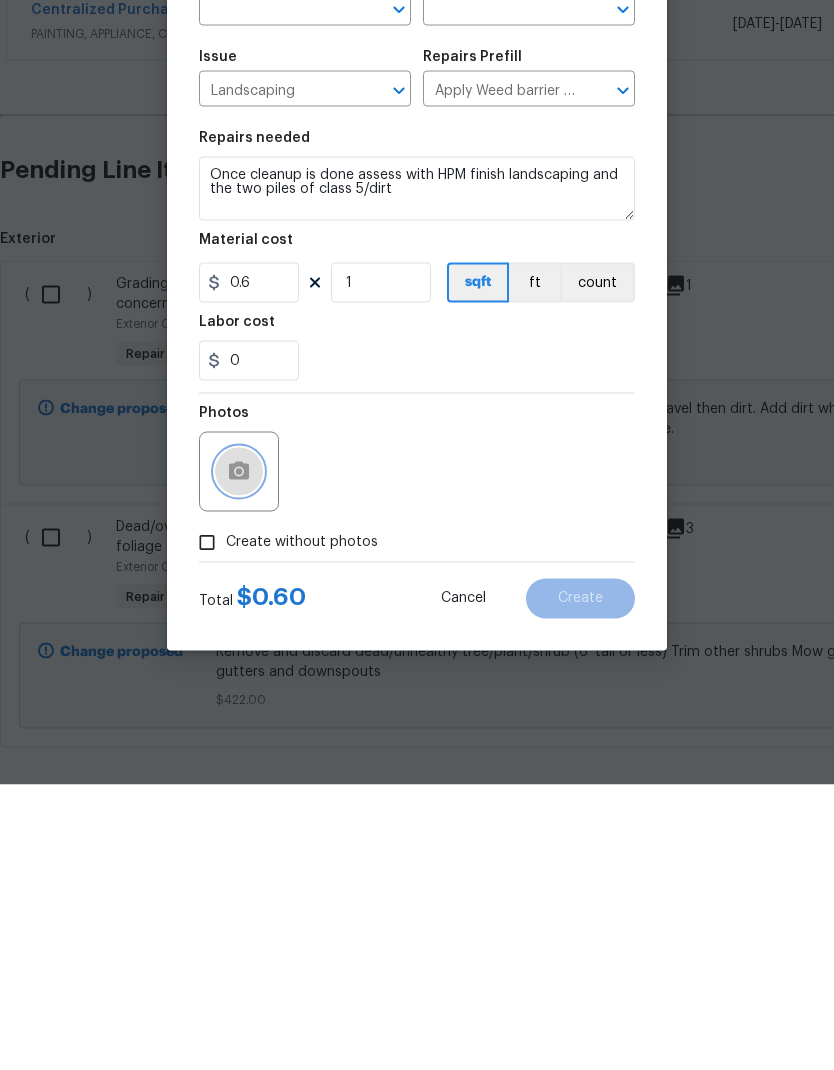 click at bounding box center (239, 757) 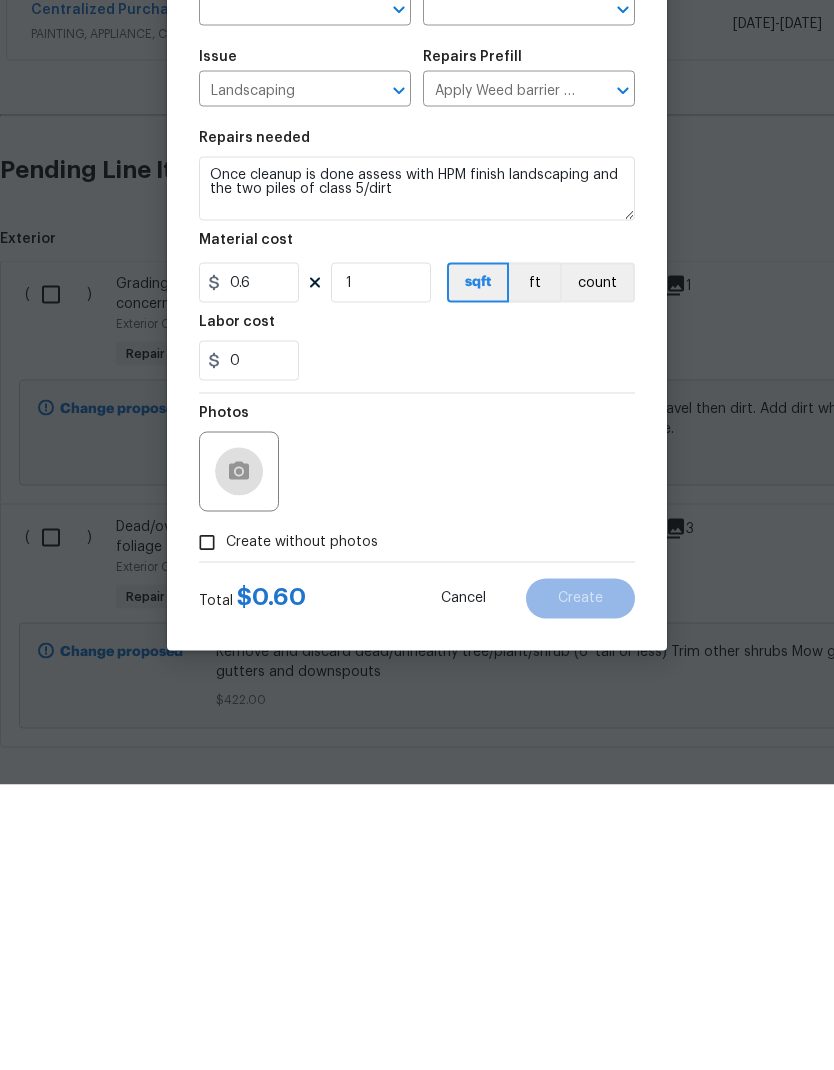 scroll, scrollTop: 80, scrollLeft: 0, axis: vertical 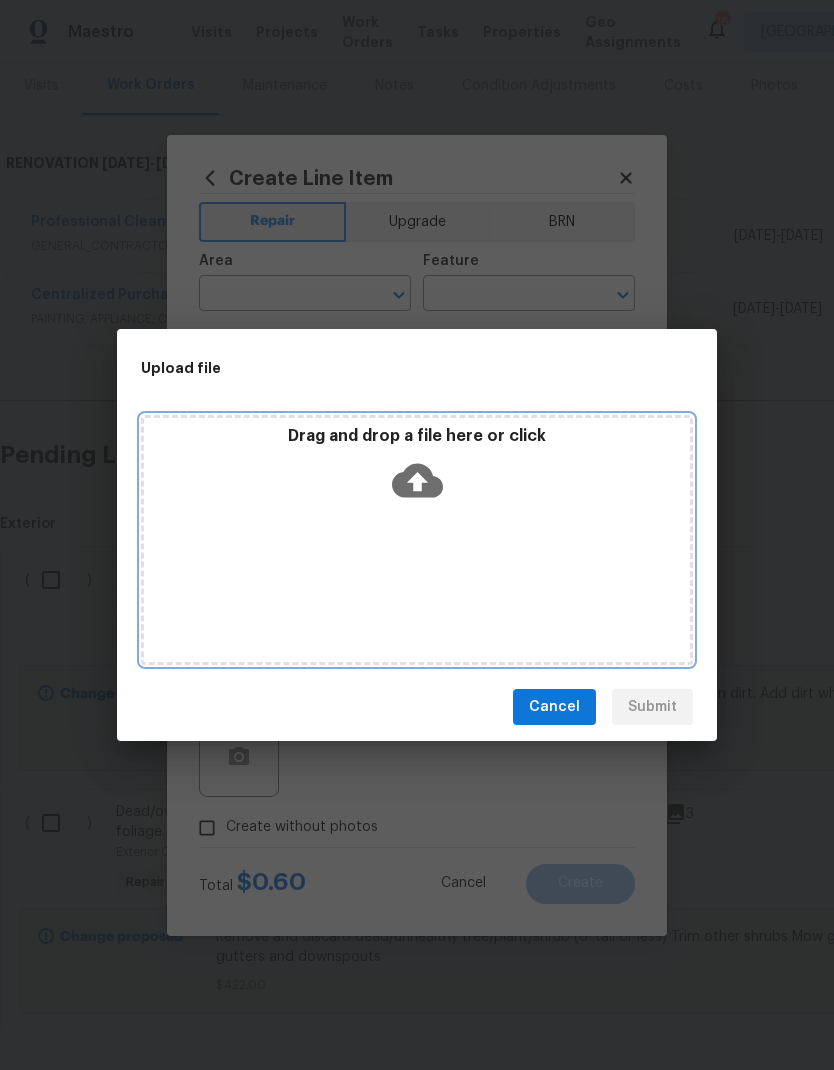 click on "Drag and drop a file here or click" at bounding box center (417, 540) 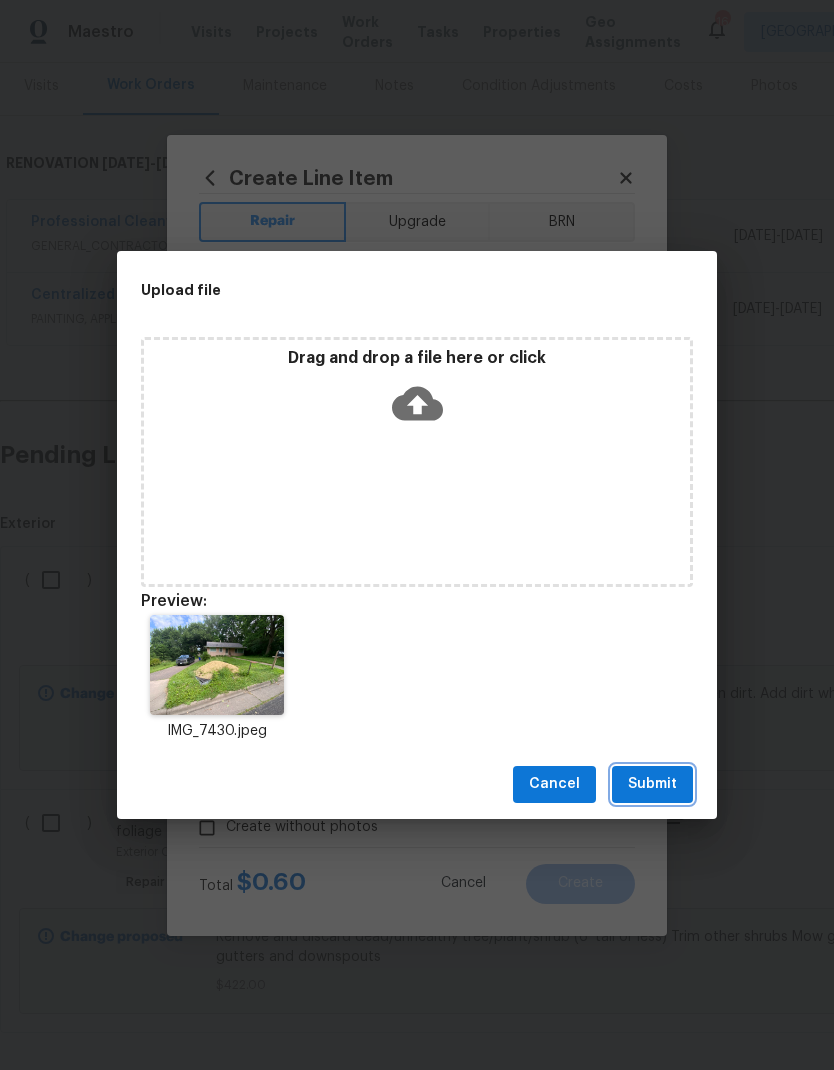 click on "Submit" at bounding box center (652, 784) 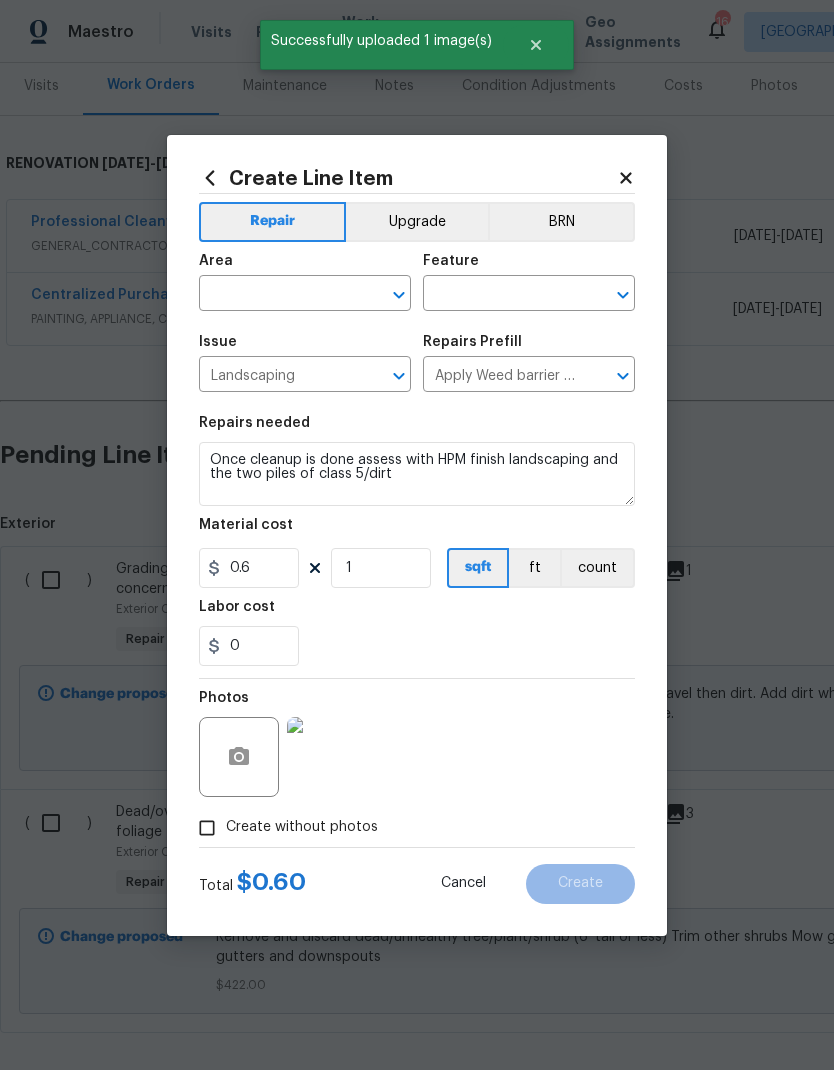 click at bounding box center [277, 295] 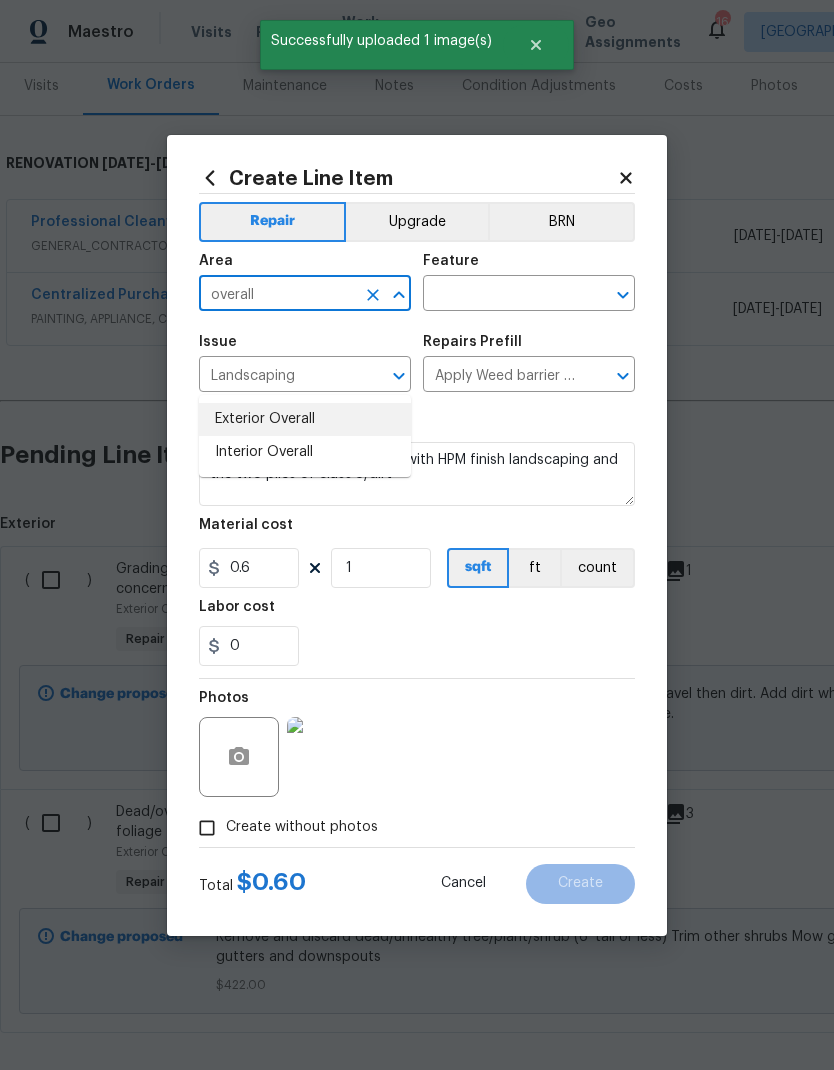 click on "Exterior Overall" at bounding box center (305, 419) 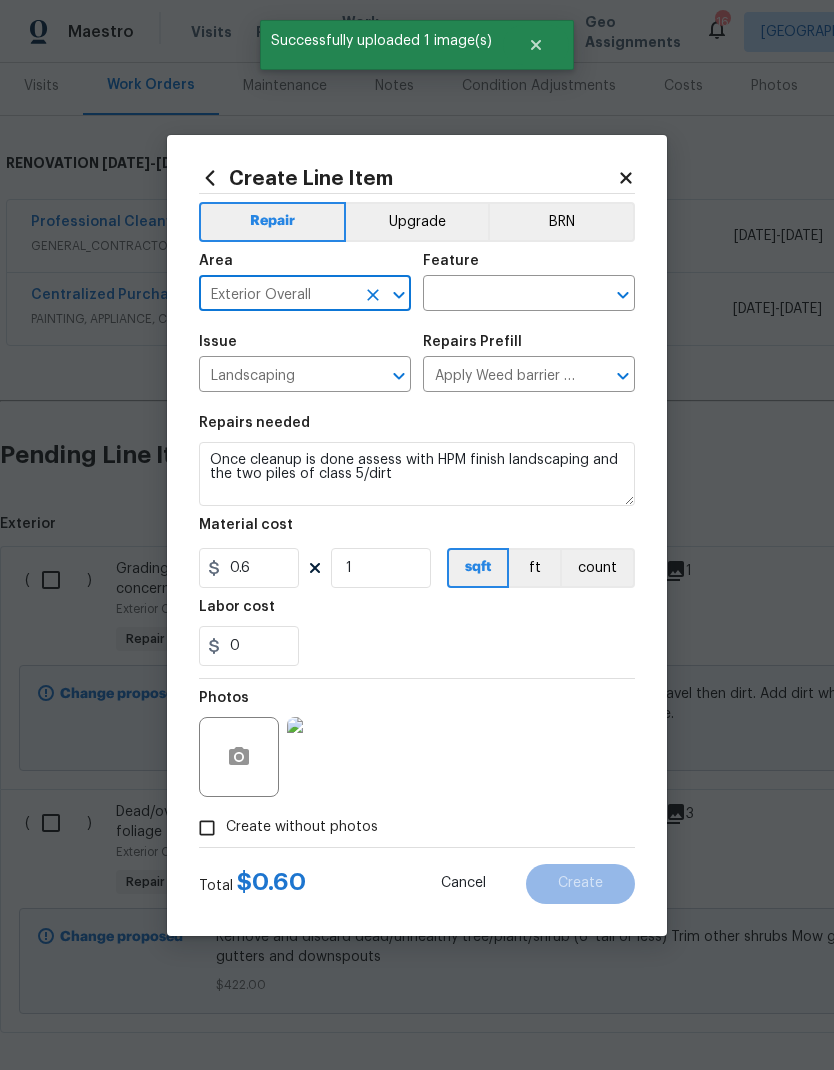 click at bounding box center [501, 295] 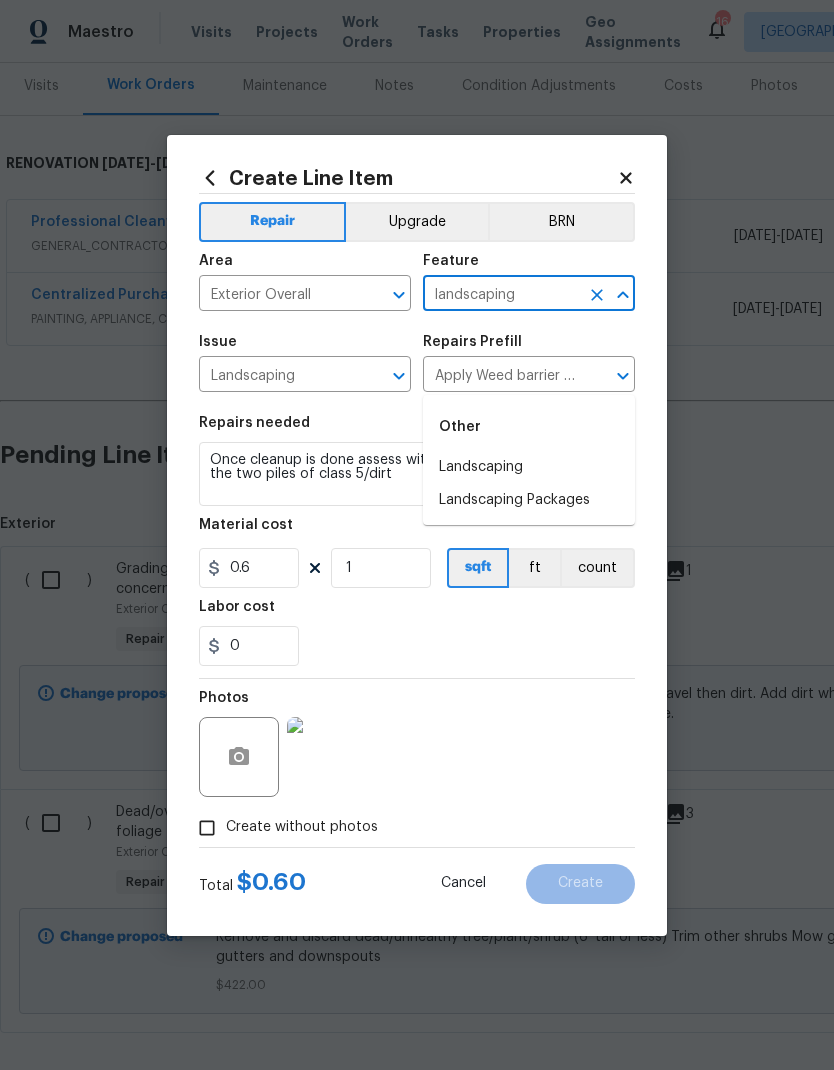 click on "Landscaping" at bounding box center (529, 467) 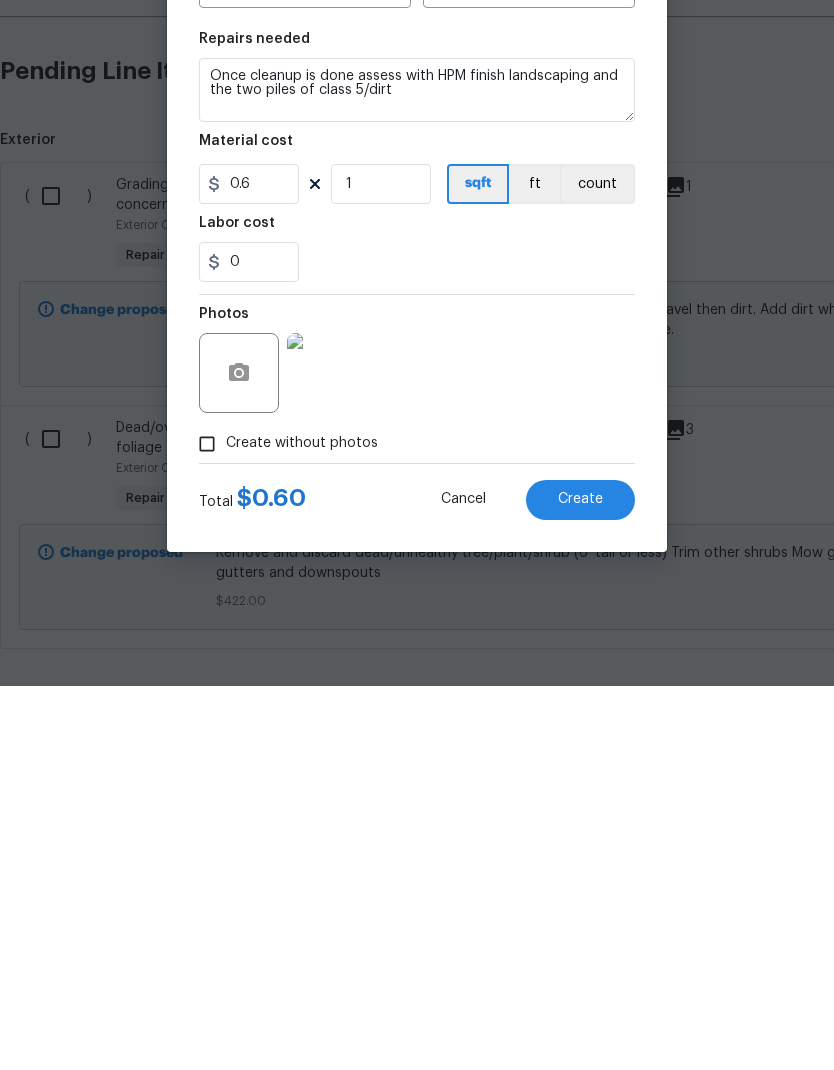 click on "Create" at bounding box center [580, 883] 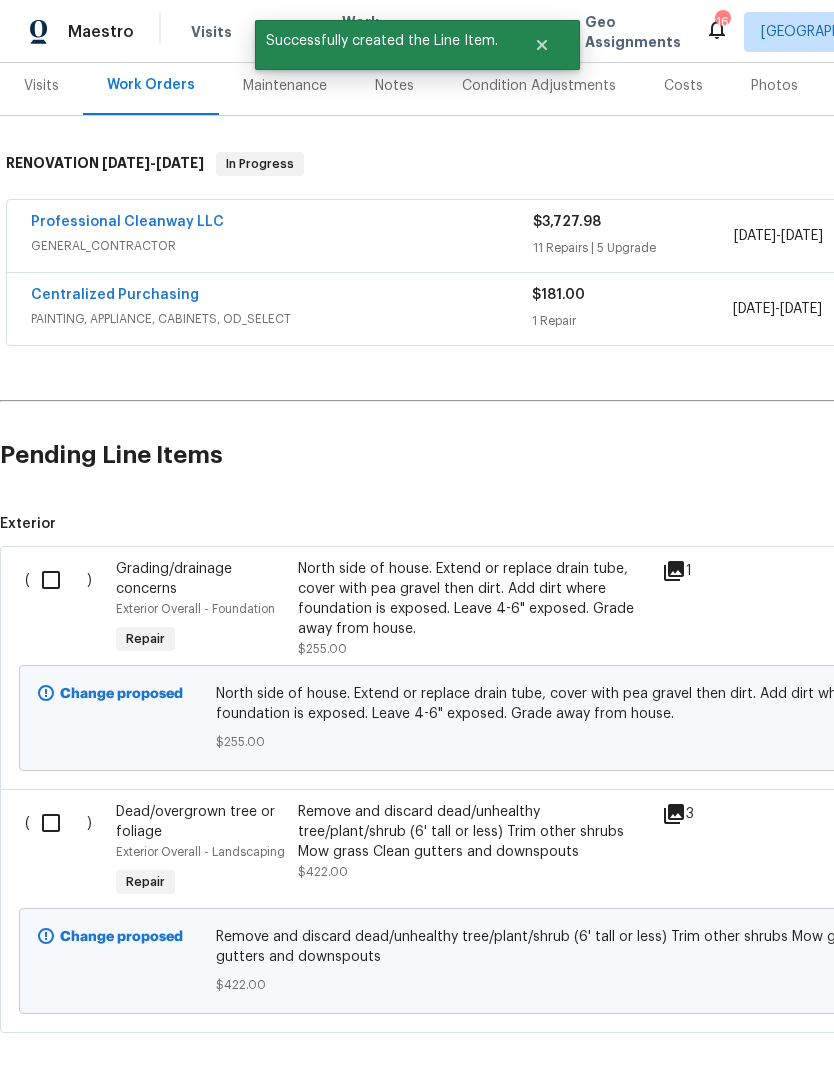 scroll, scrollTop: 0, scrollLeft: 0, axis: both 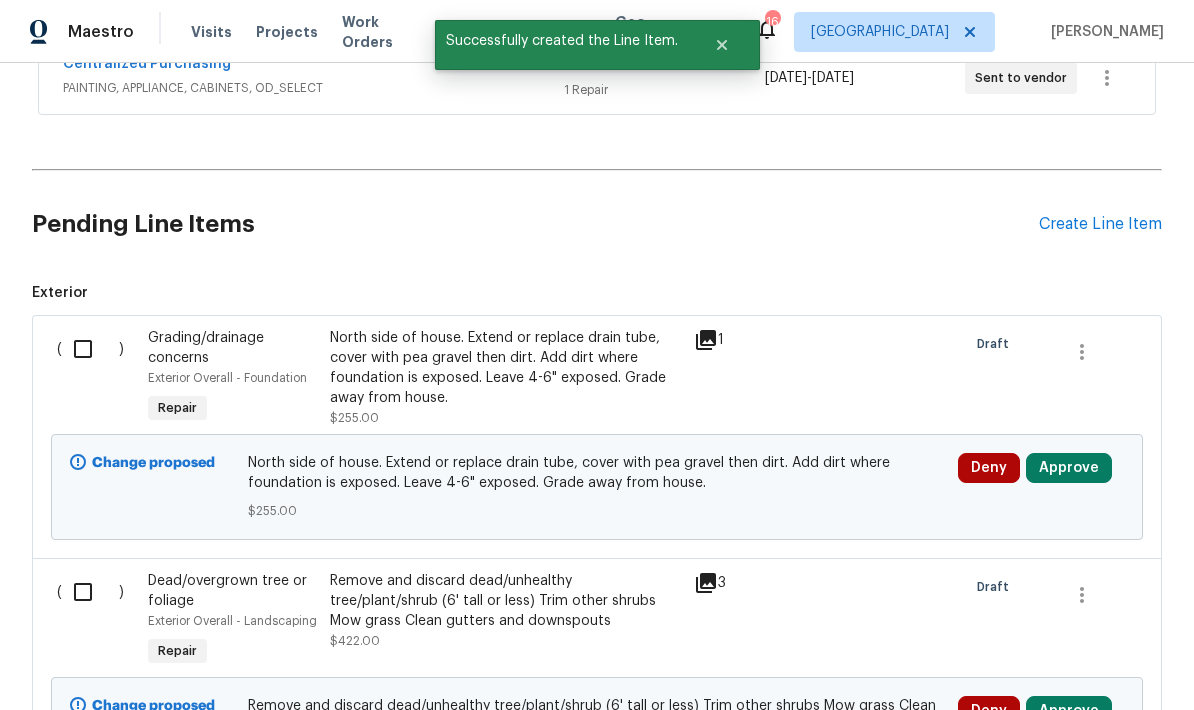 click at bounding box center (90, 349) 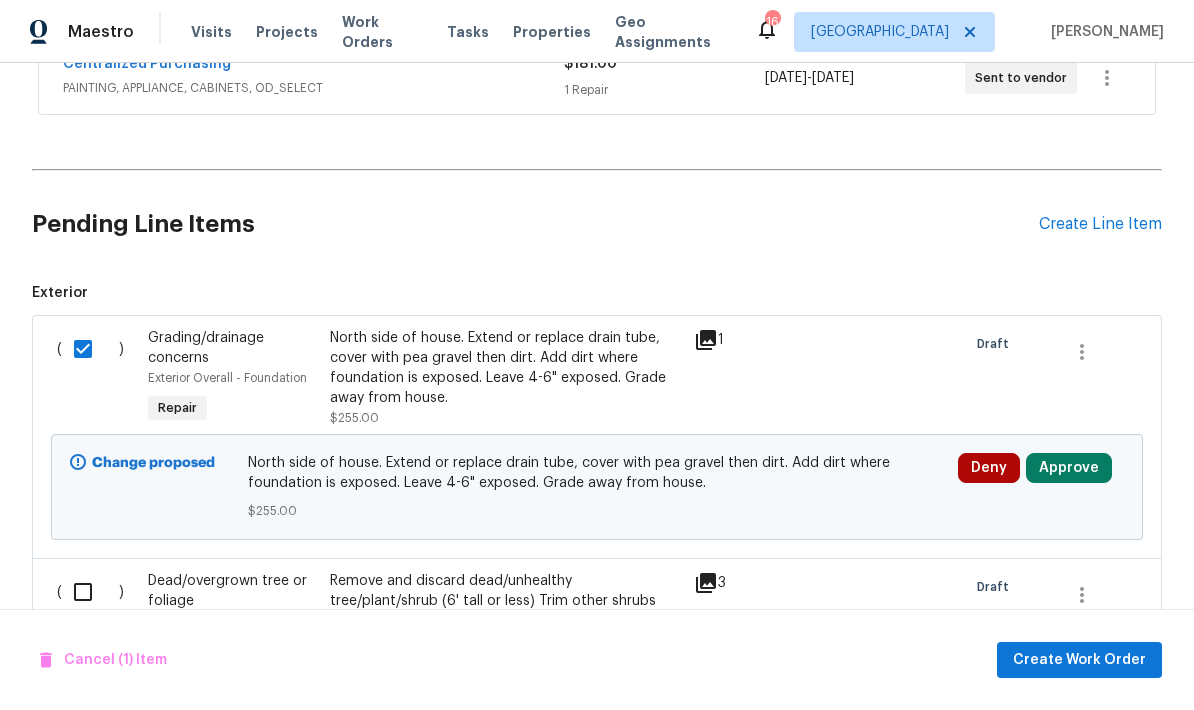 click at bounding box center [90, 592] 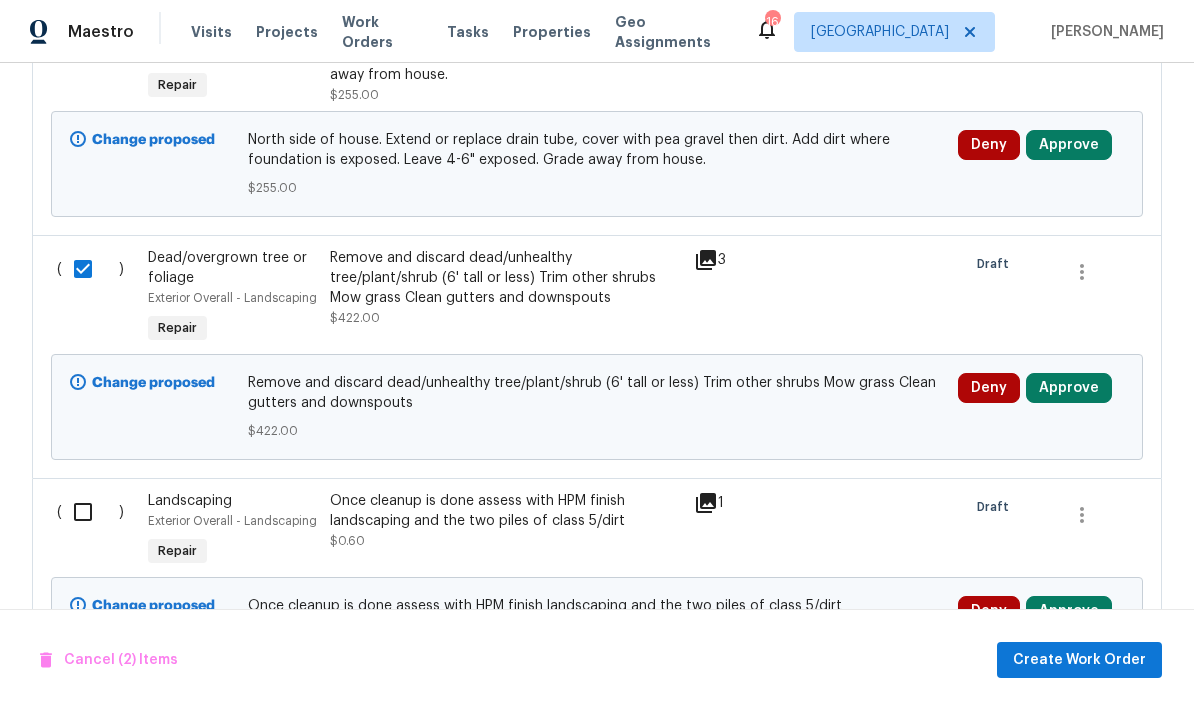 scroll, scrollTop: 830, scrollLeft: 0, axis: vertical 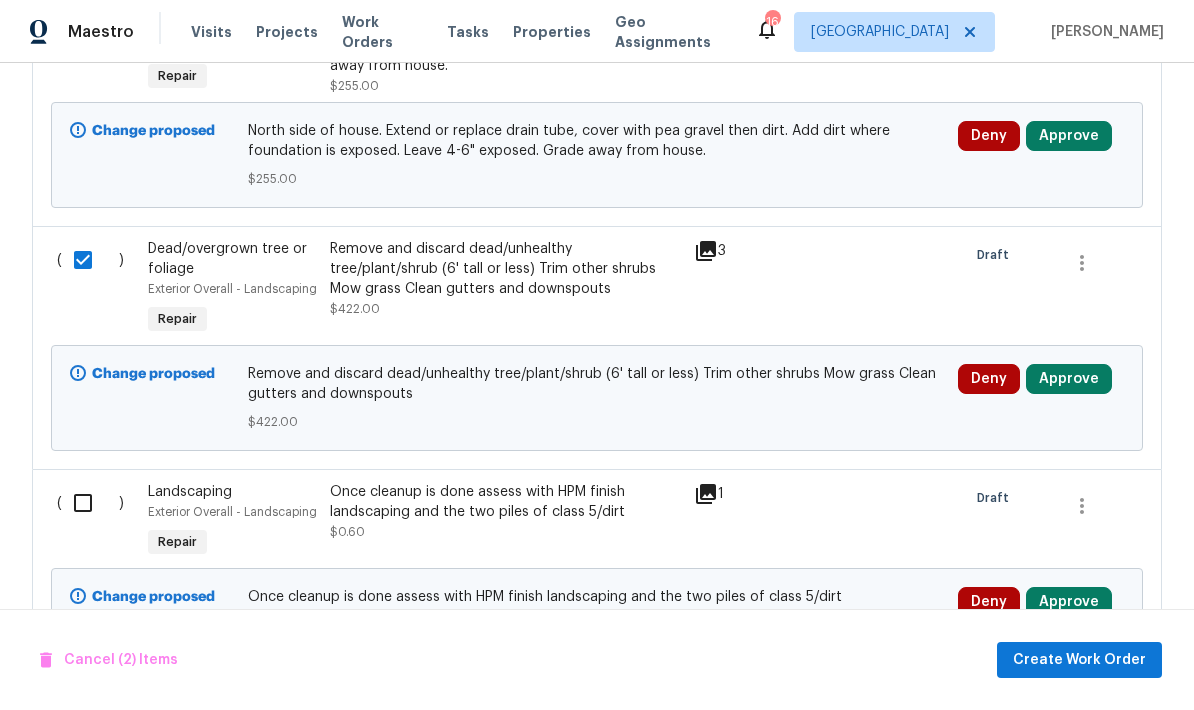 click at bounding box center (90, 503) 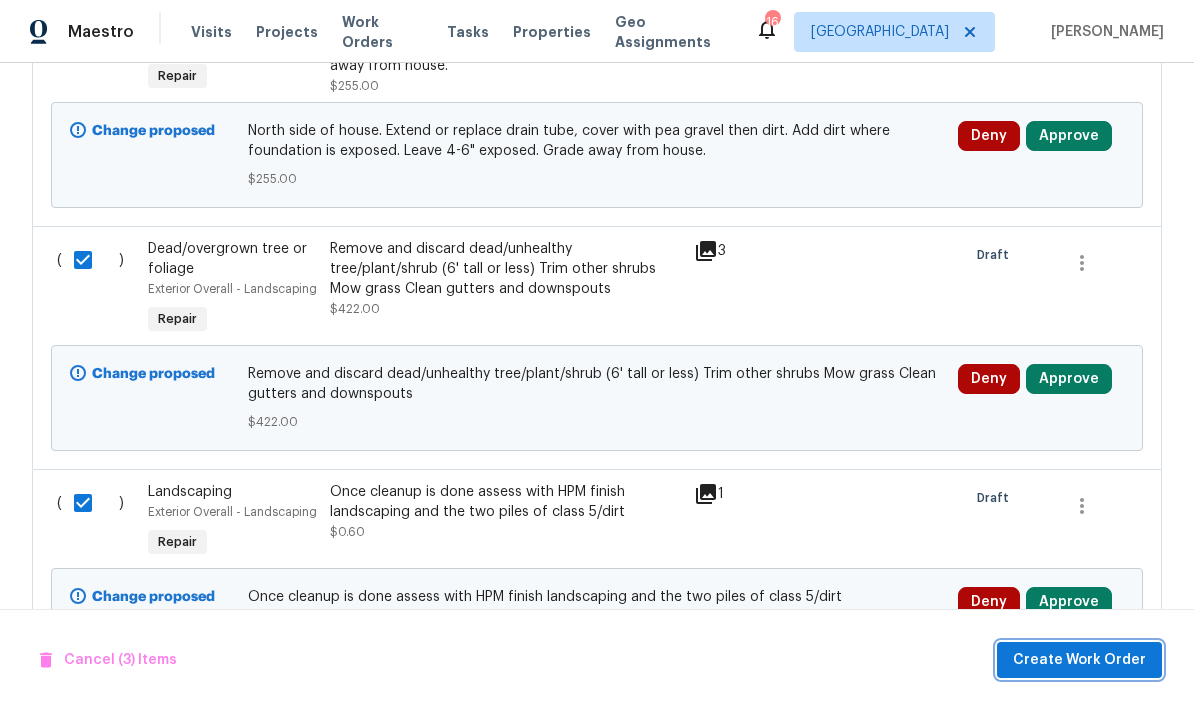 click on "Create Work Order" at bounding box center (1079, 660) 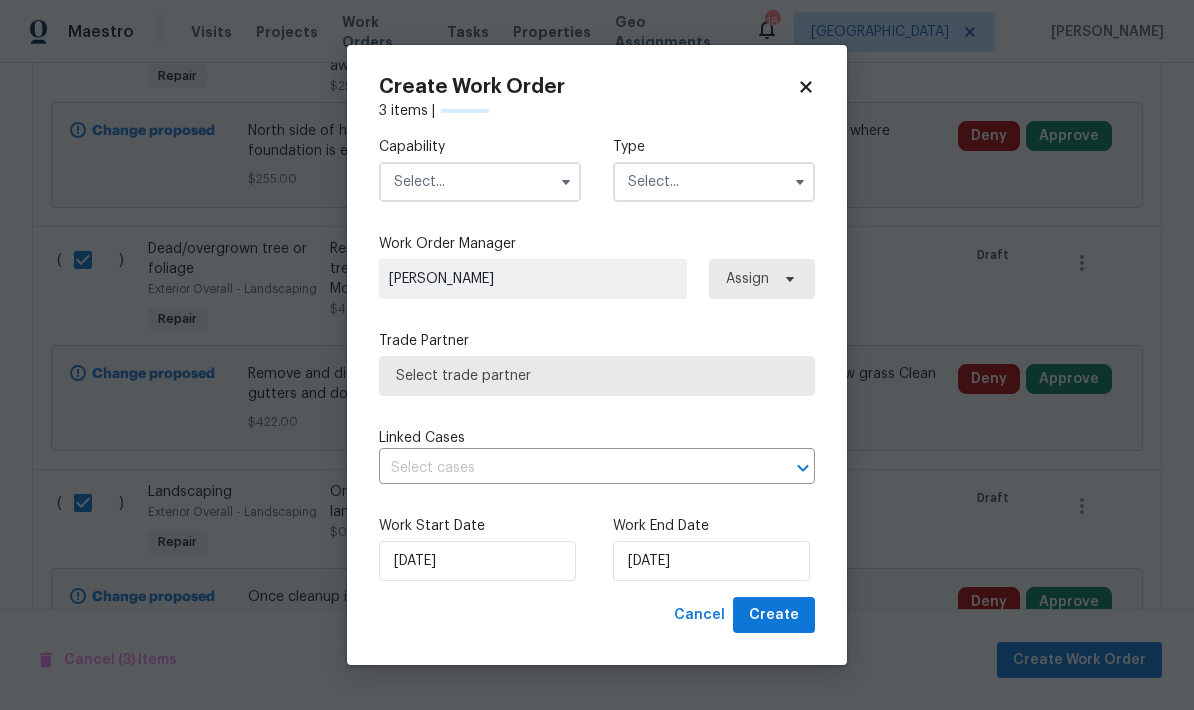 checkbox on "false" 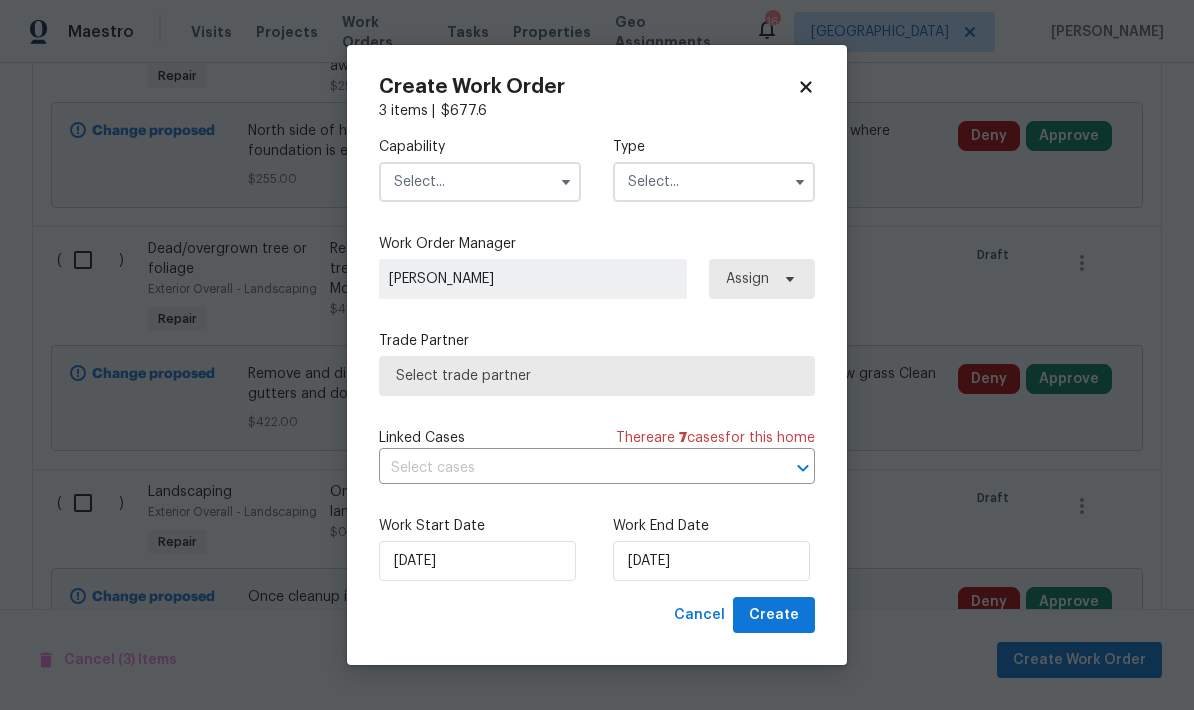 click at bounding box center [480, 182] 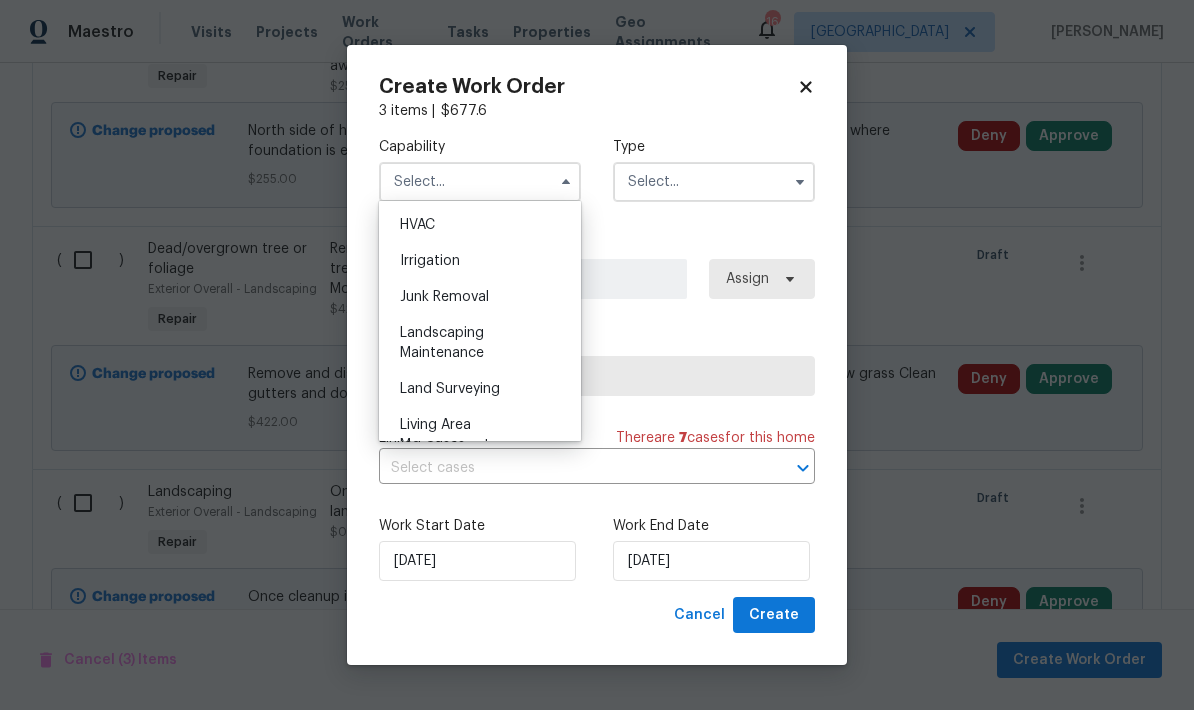 scroll, scrollTop: 1215, scrollLeft: 0, axis: vertical 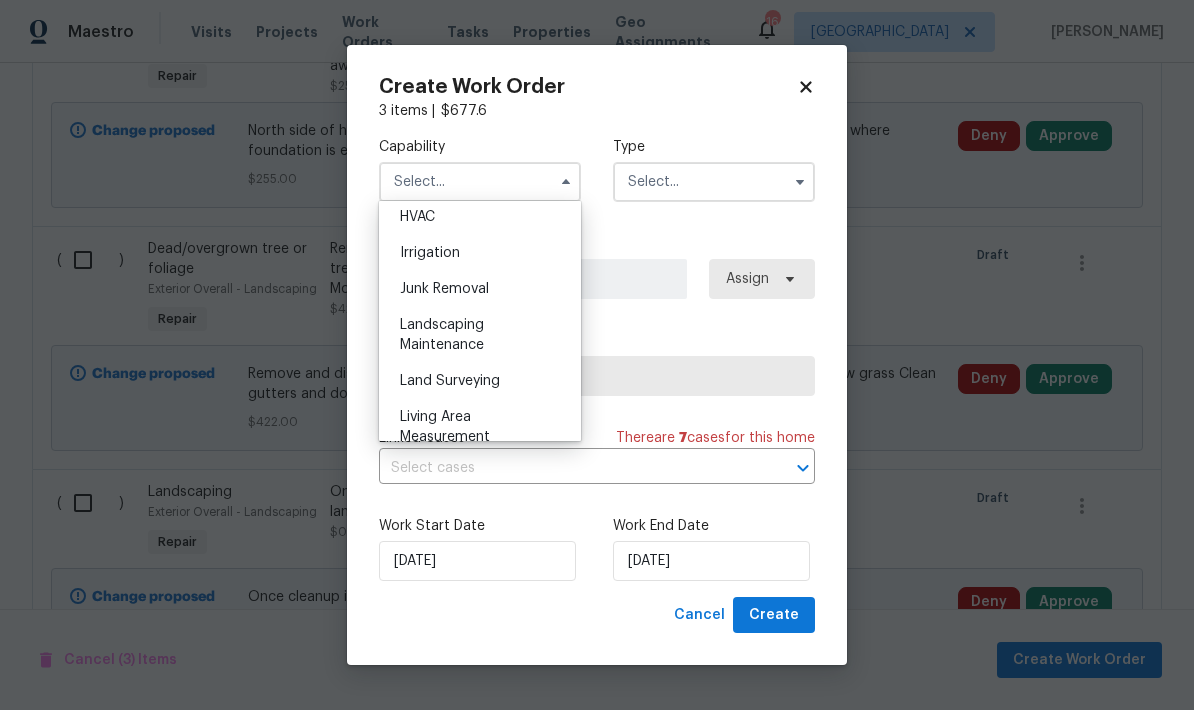 click on "Landscaping Maintenance" at bounding box center [480, 335] 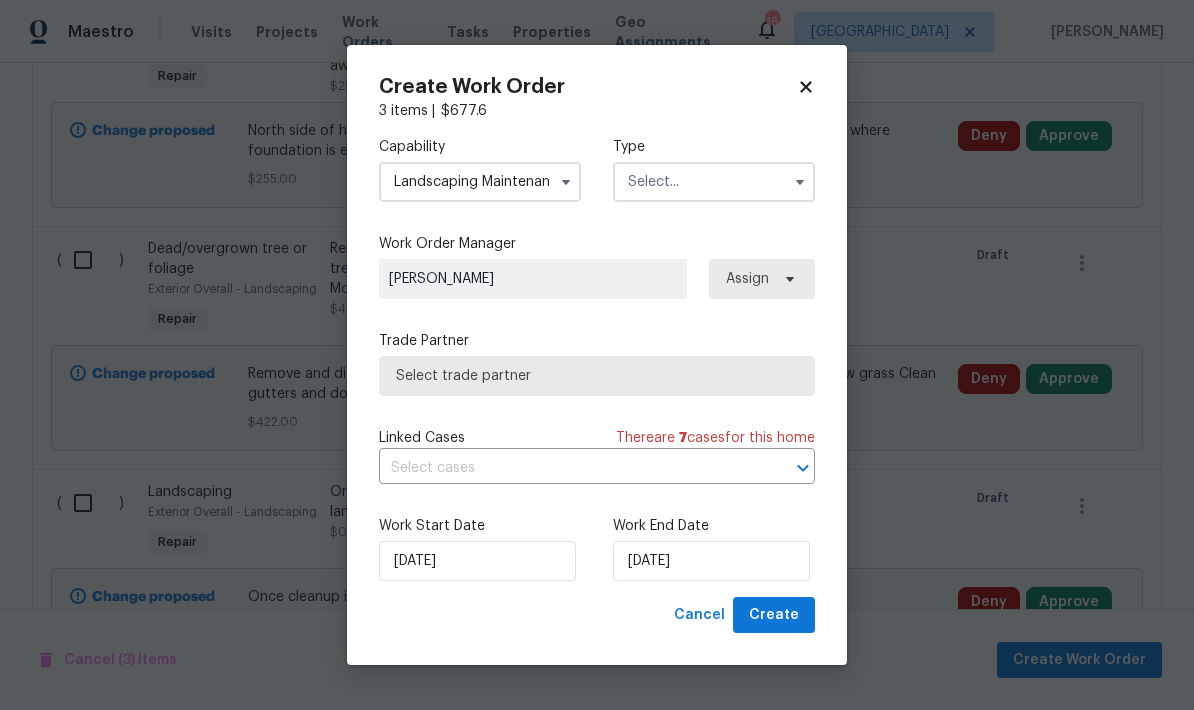 click at bounding box center [714, 182] 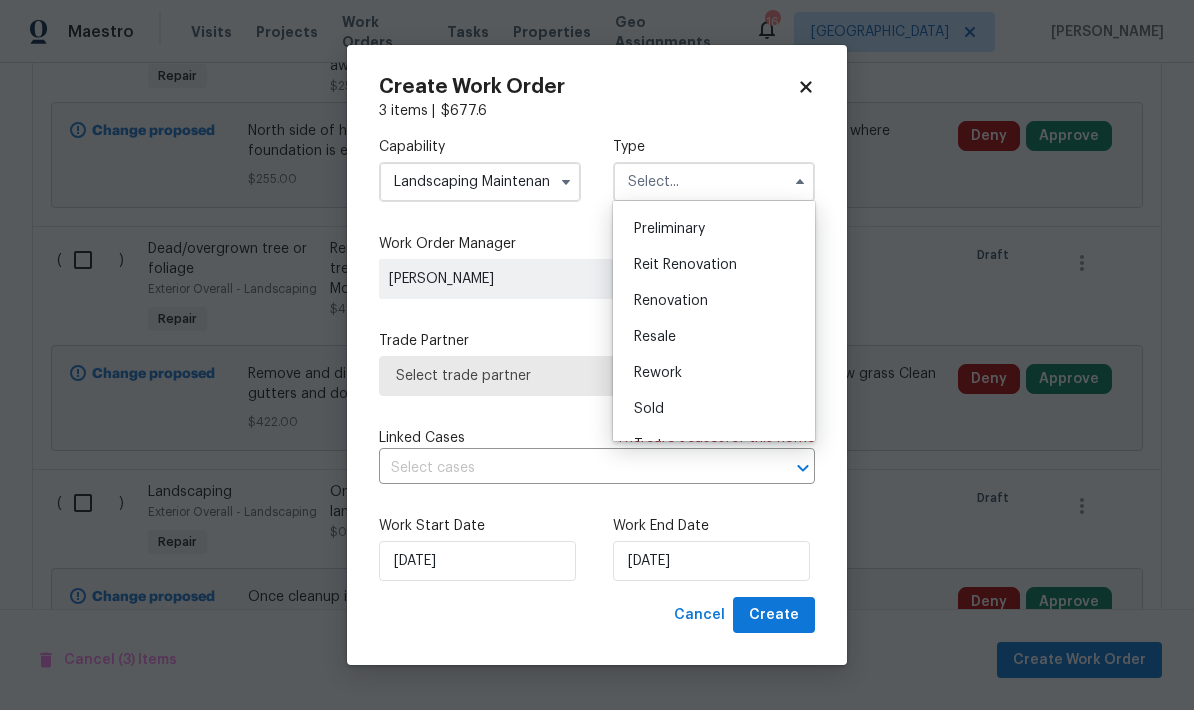 scroll, scrollTop: 432, scrollLeft: 0, axis: vertical 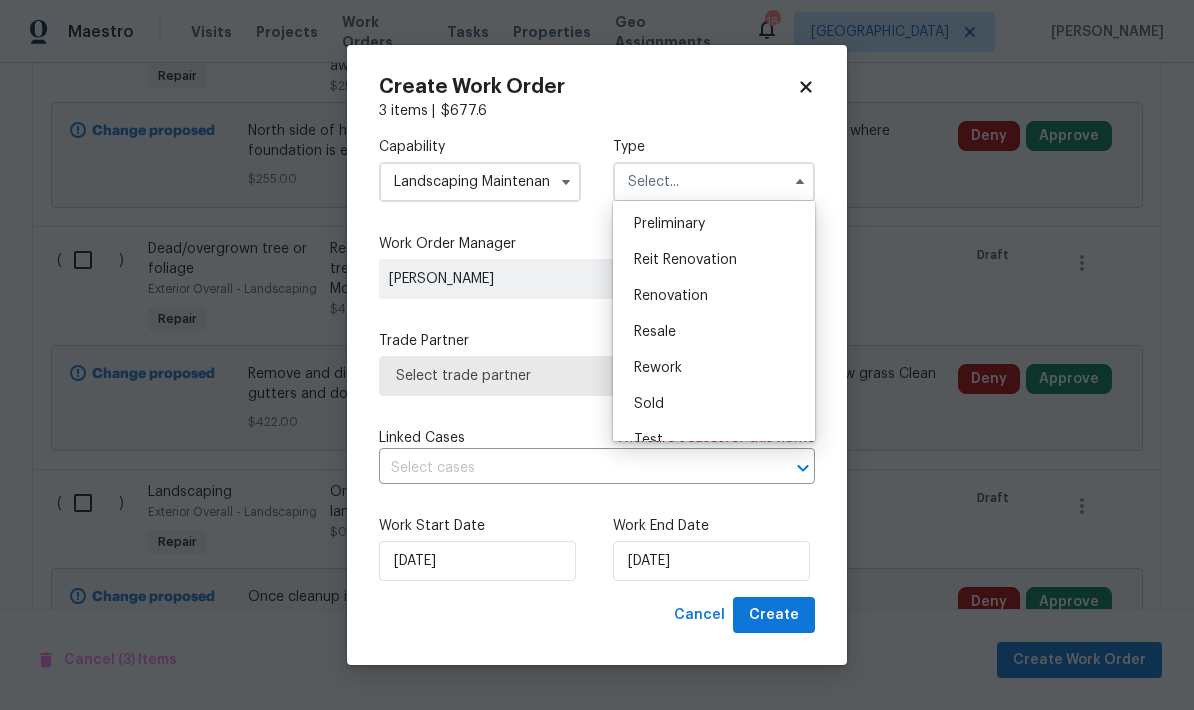 click on "Renovation" at bounding box center [671, 296] 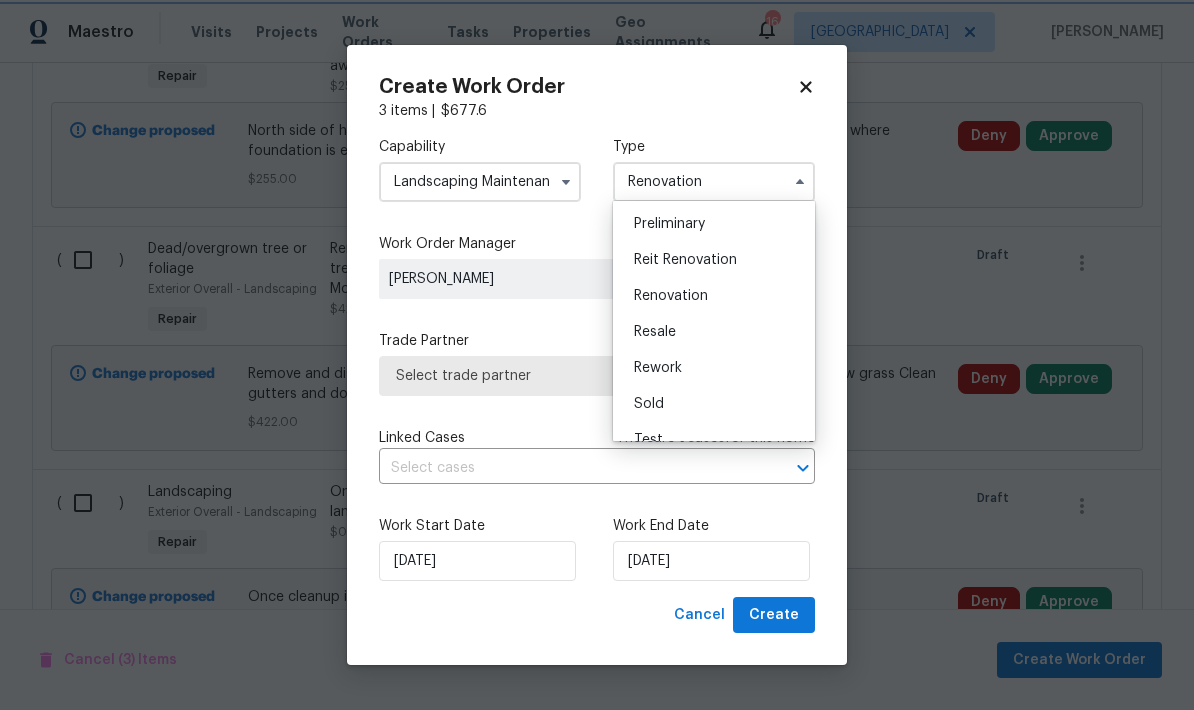 scroll, scrollTop: 0, scrollLeft: 0, axis: both 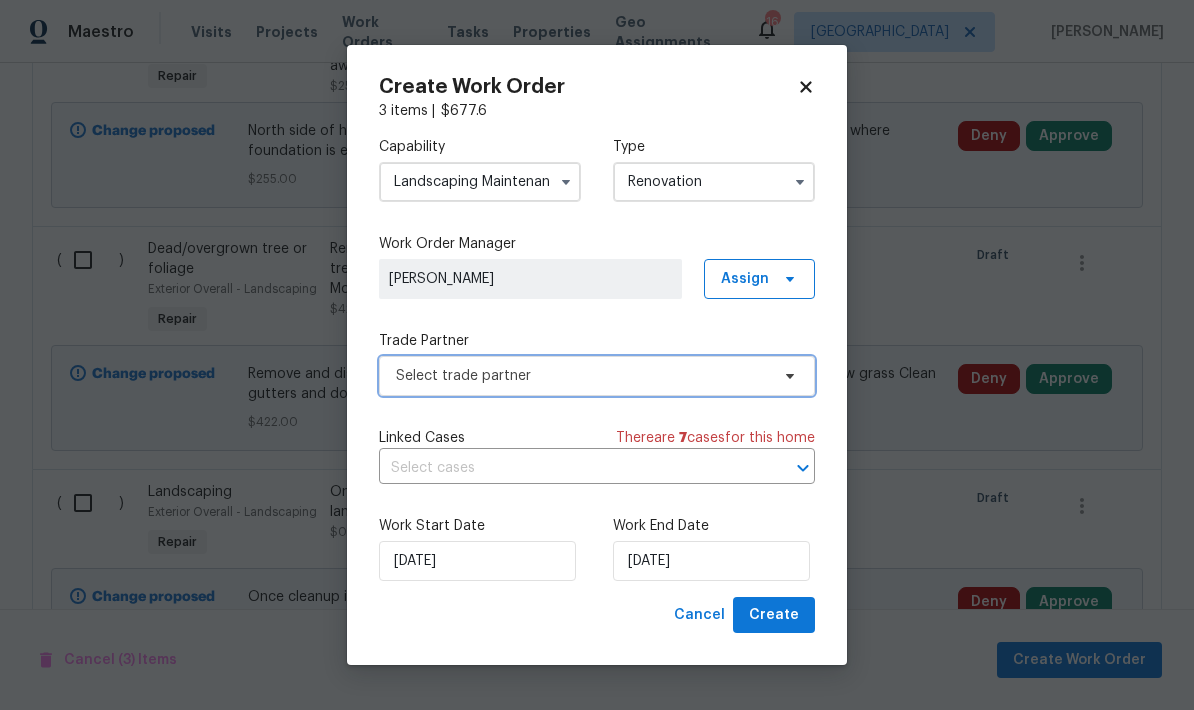 click on "Select trade partner" at bounding box center [597, 376] 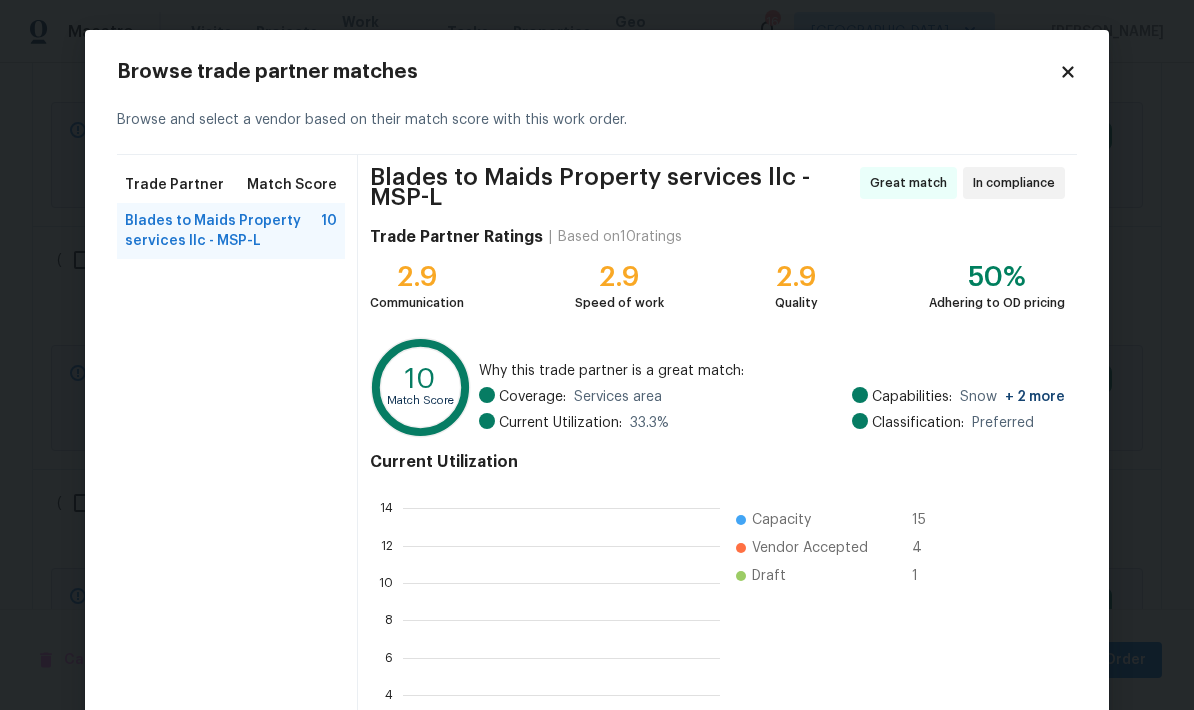 scroll, scrollTop: 2, scrollLeft: 2, axis: both 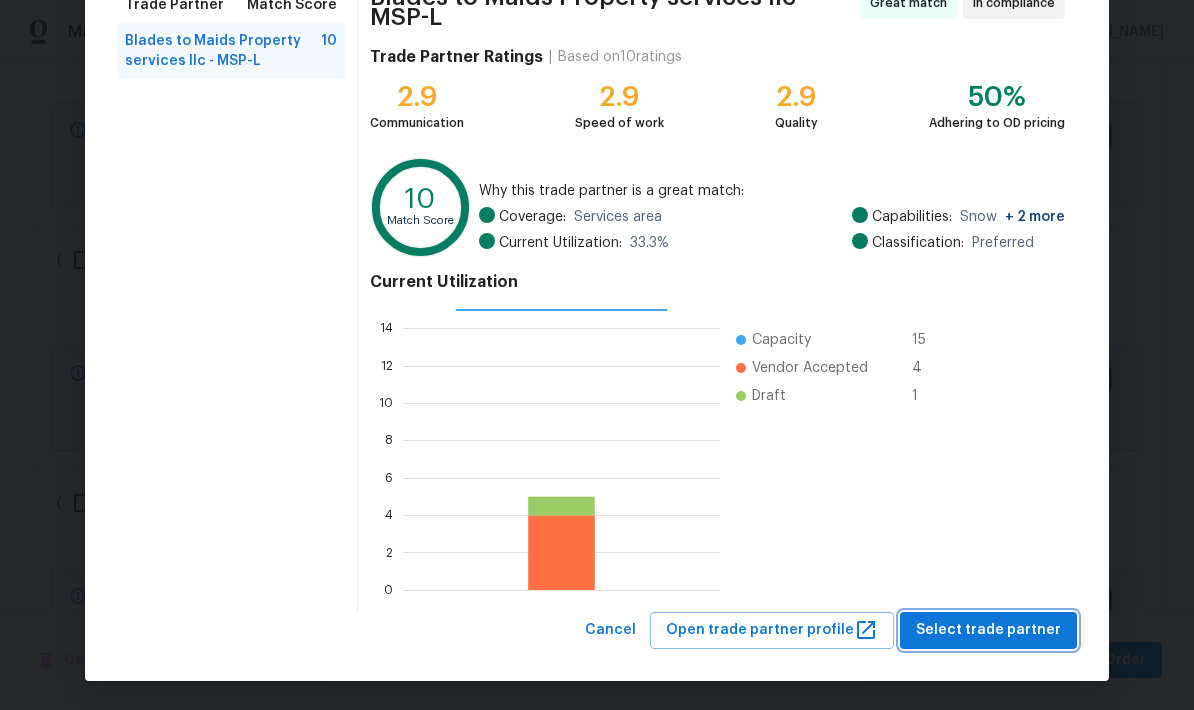 click on "Select trade partner" at bounding box center [988, 630] 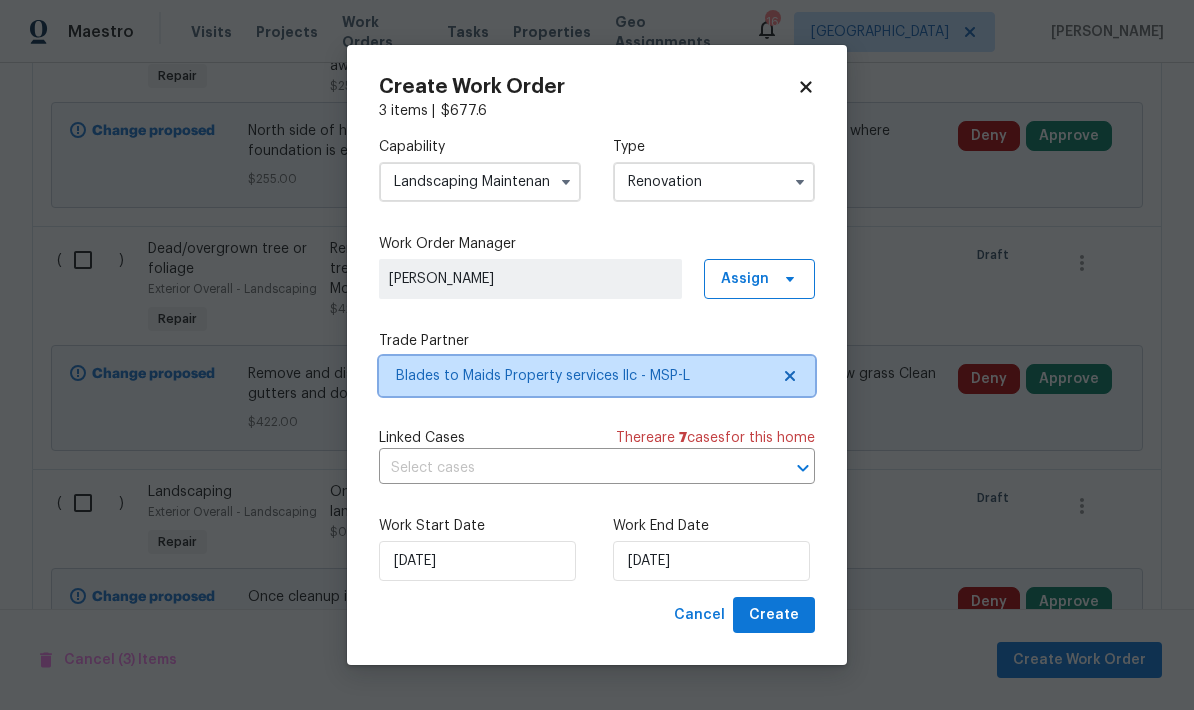 scroll, scrollTop: 0, scrollLeft: 0, axis: both 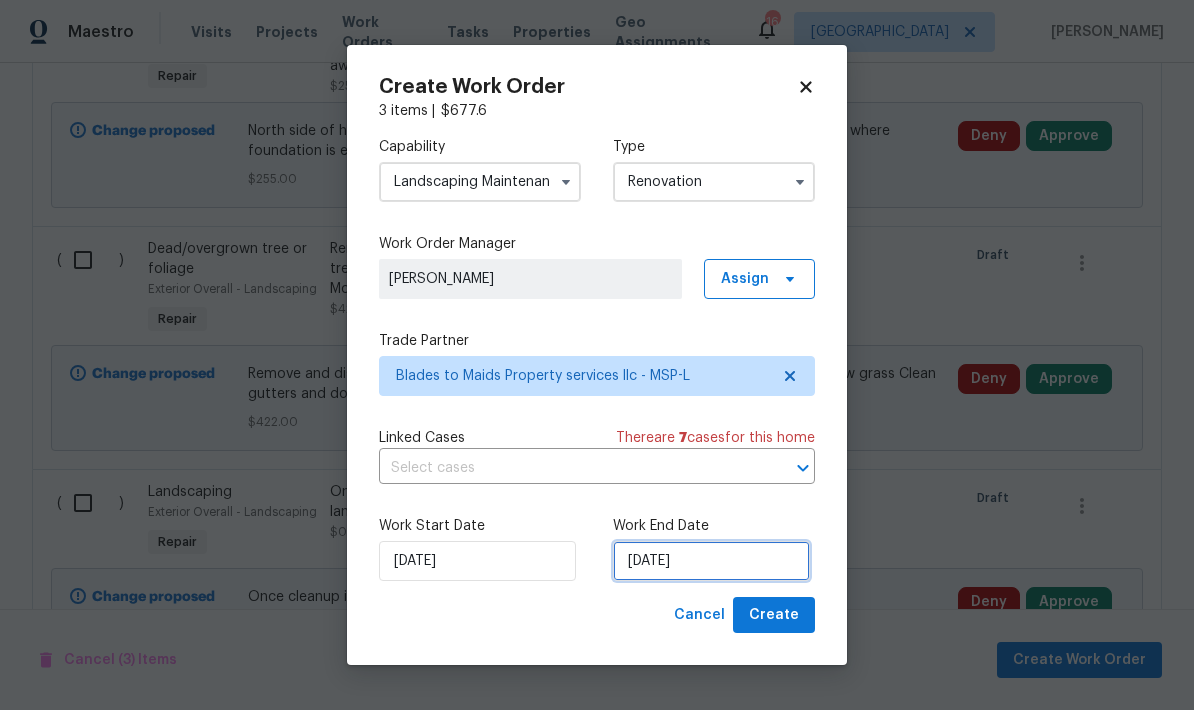 click on "[DATE]" at bounding box center [711, 561] 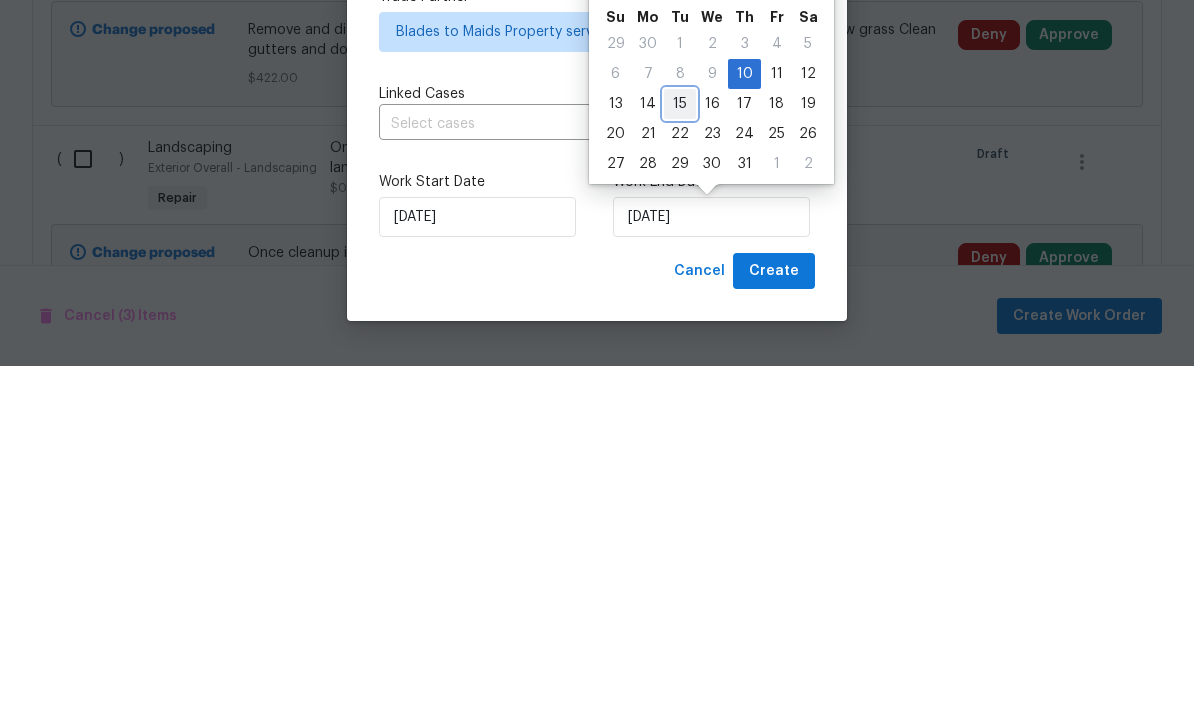 click on "13 14 15 16 17 18 19" at bounding box center (711, 448) 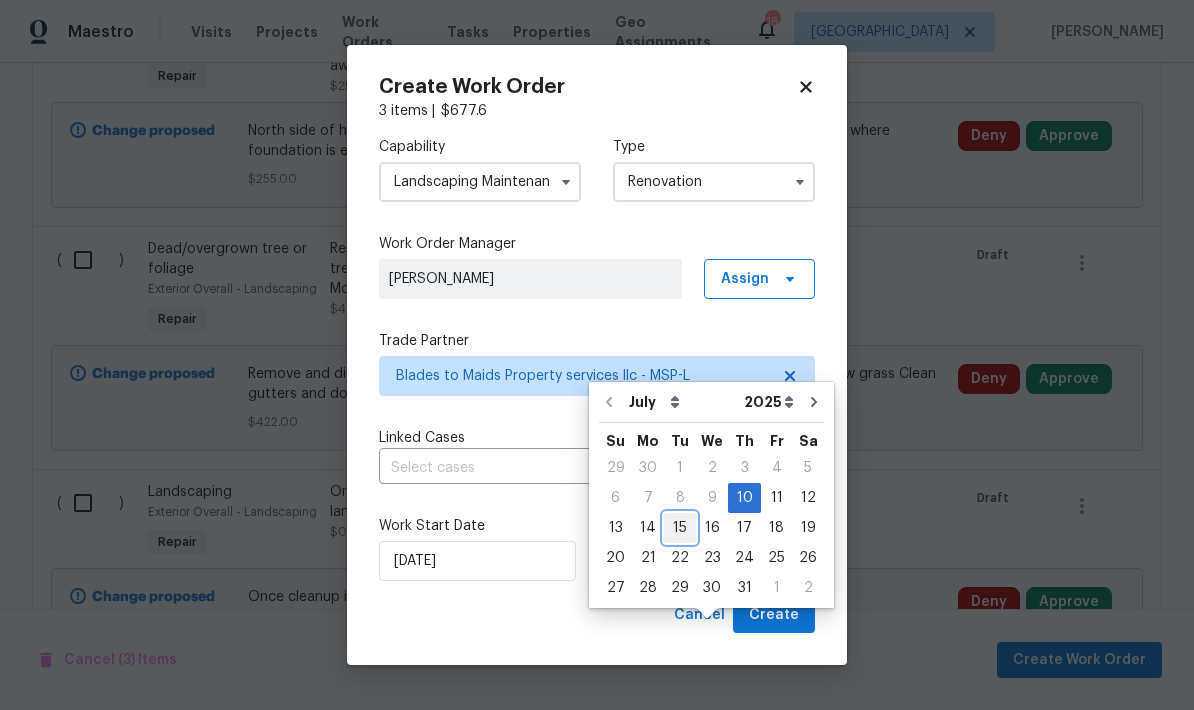 click on "15" at bounding box center (680, 528) 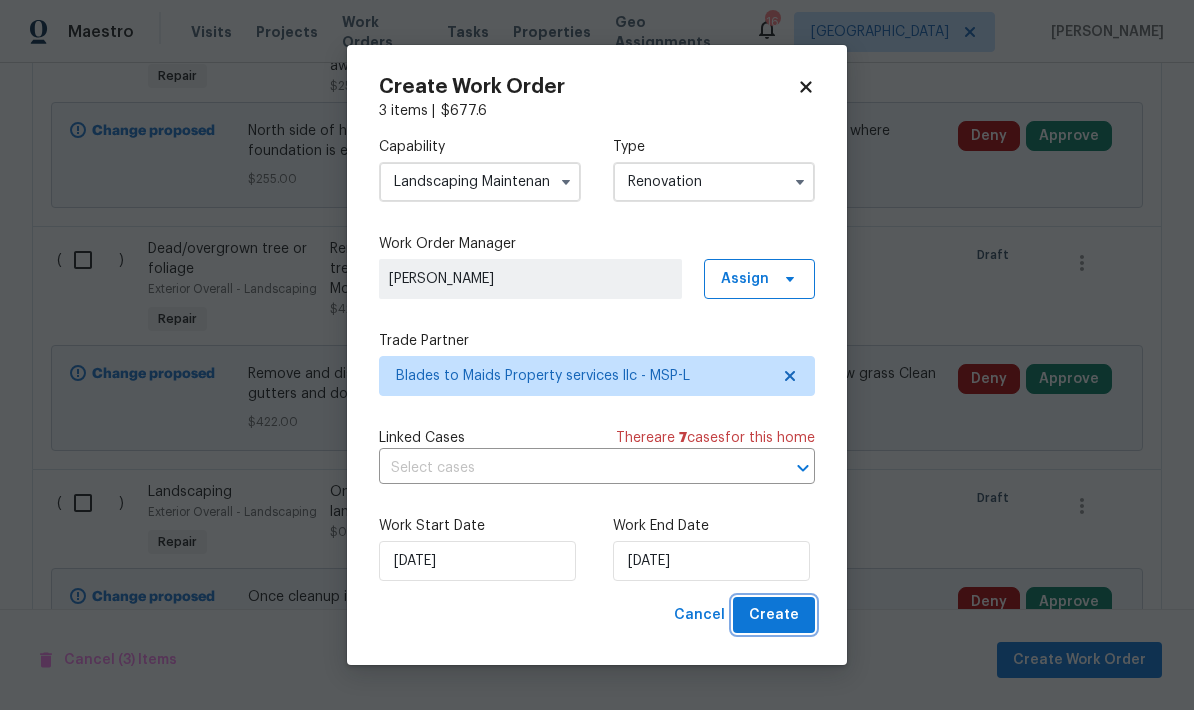 click on "Create" at bounding box center (774, 615) 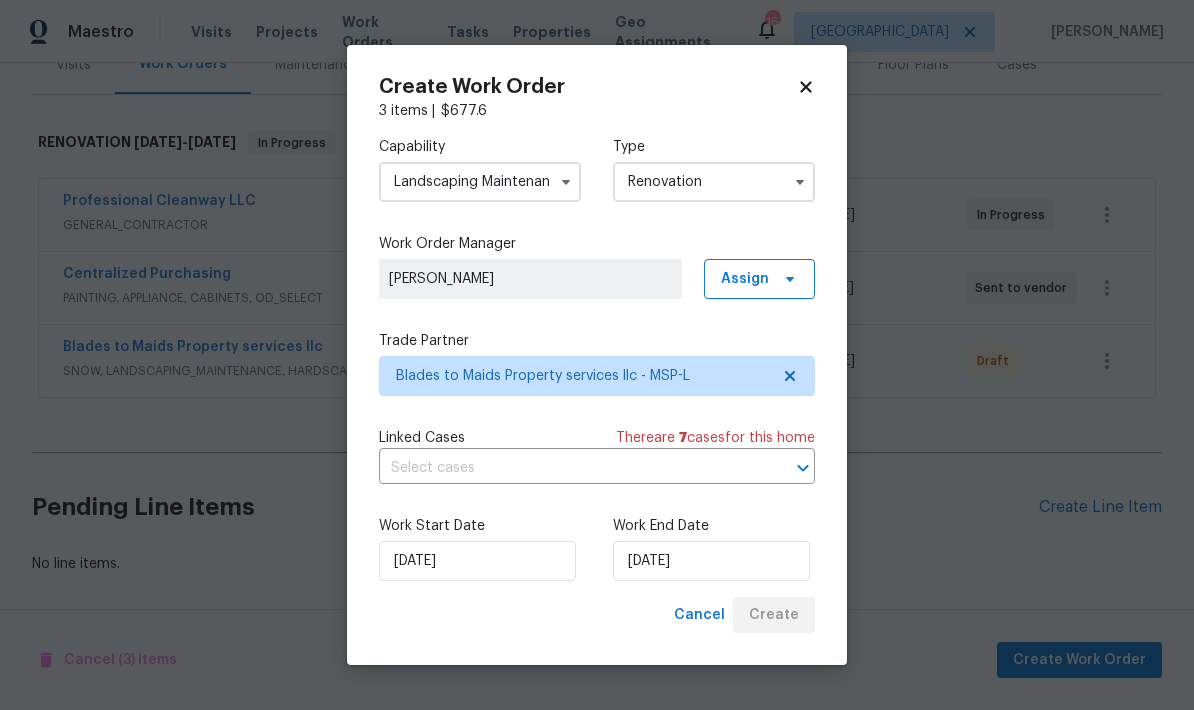 scroll, scrollTop: 187, scrollLeft: 0, axis: vertical 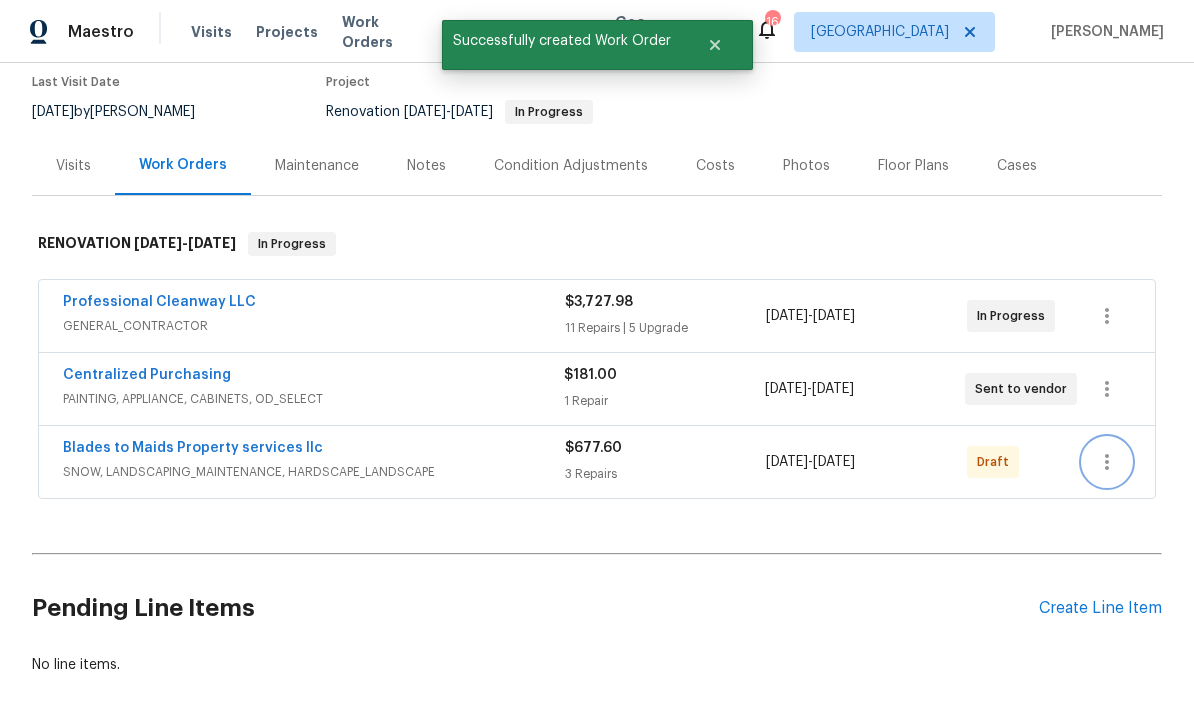 click 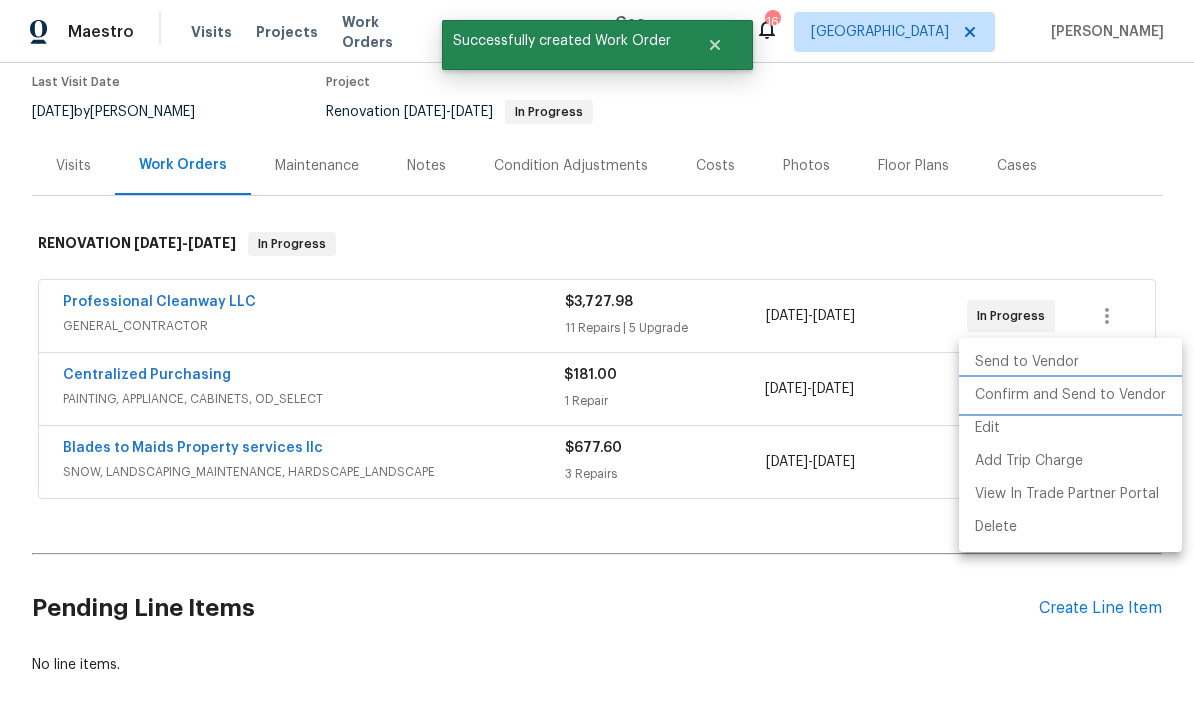 click on "Confirm and Send to Vendor" at bounding box center (1070, 395) 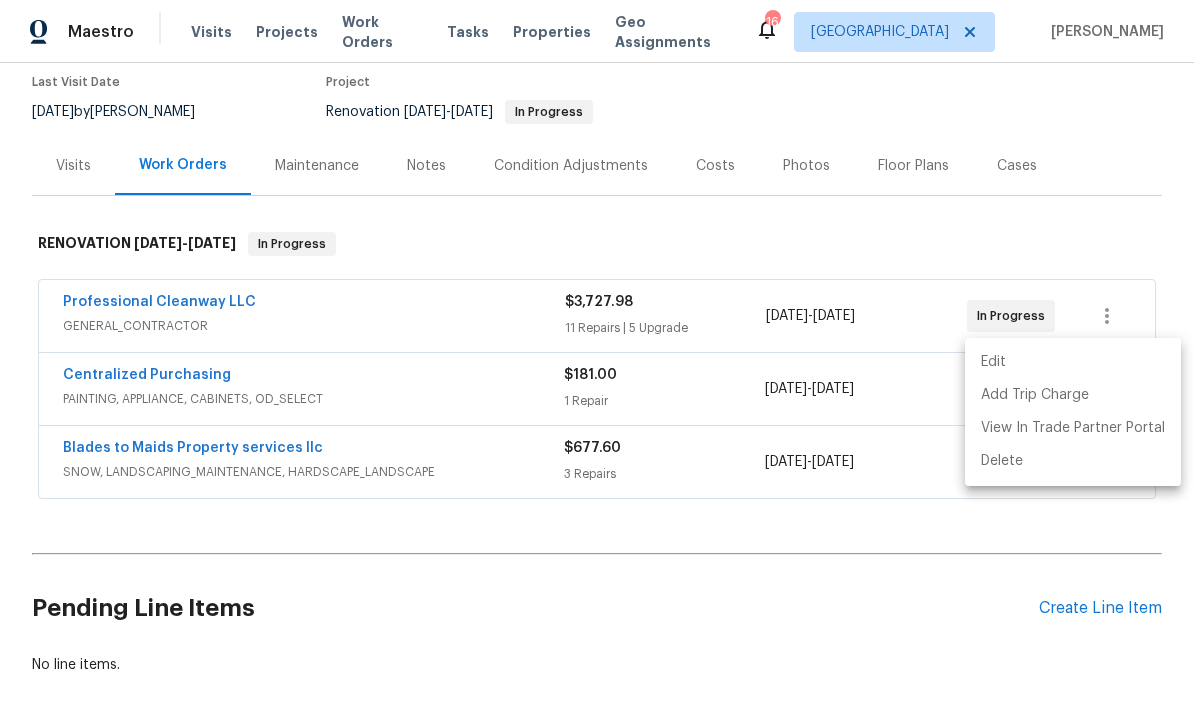 click at bounding box center [597, 355] 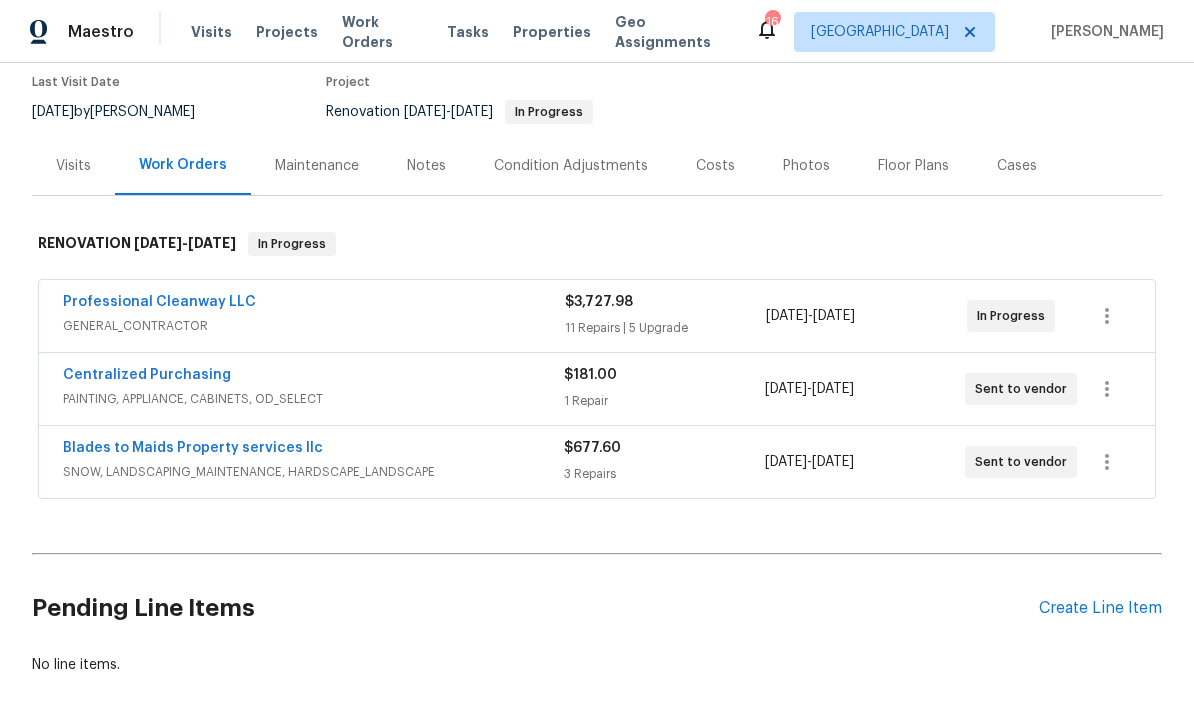 click on "Create Line Item" at bounding box center (1100, 608) 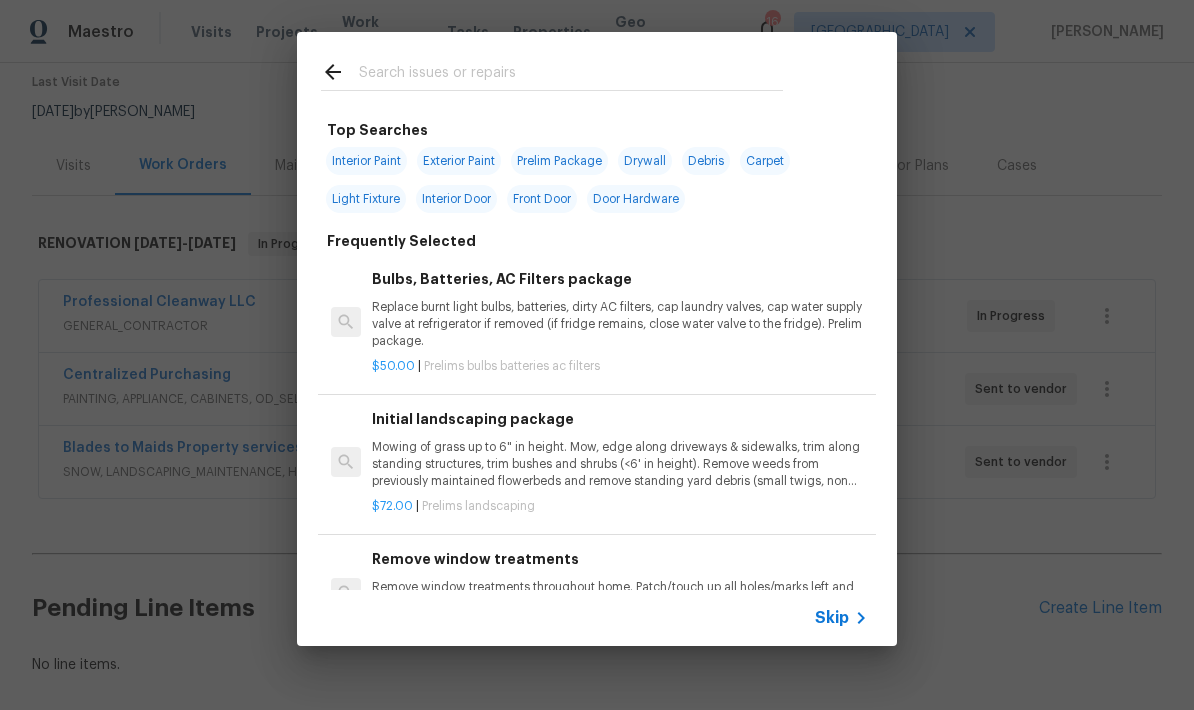 click at bounding box center (571, 75) 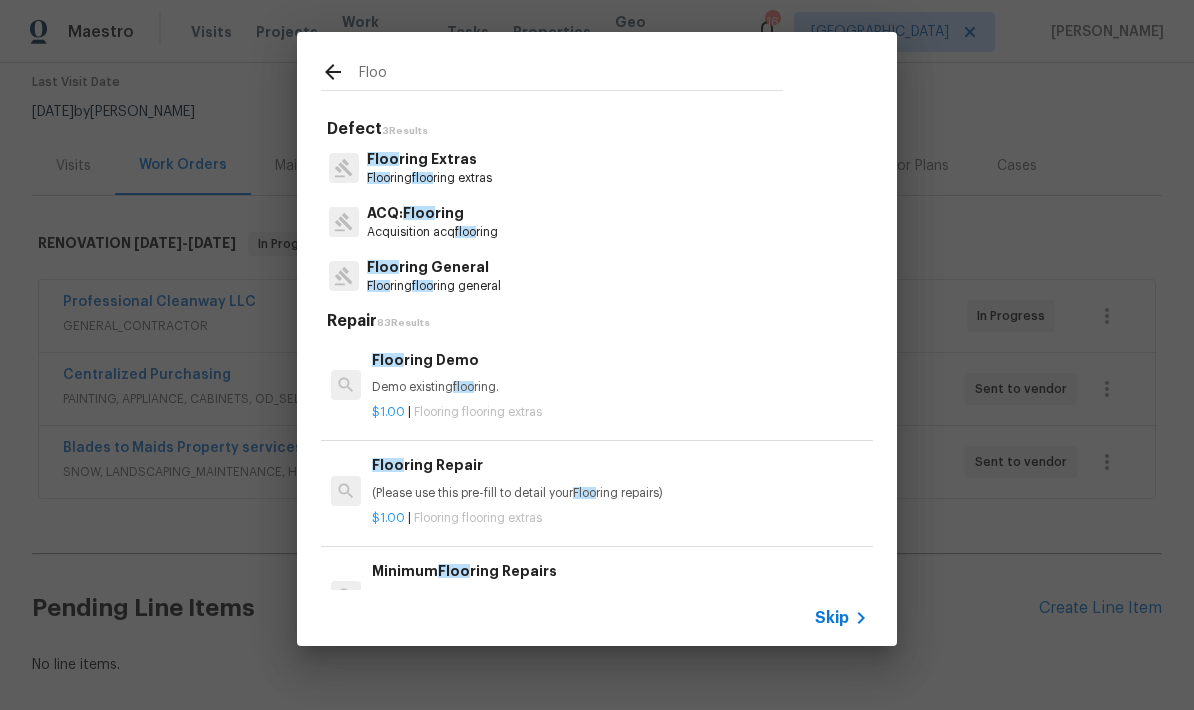 type on "Floor" 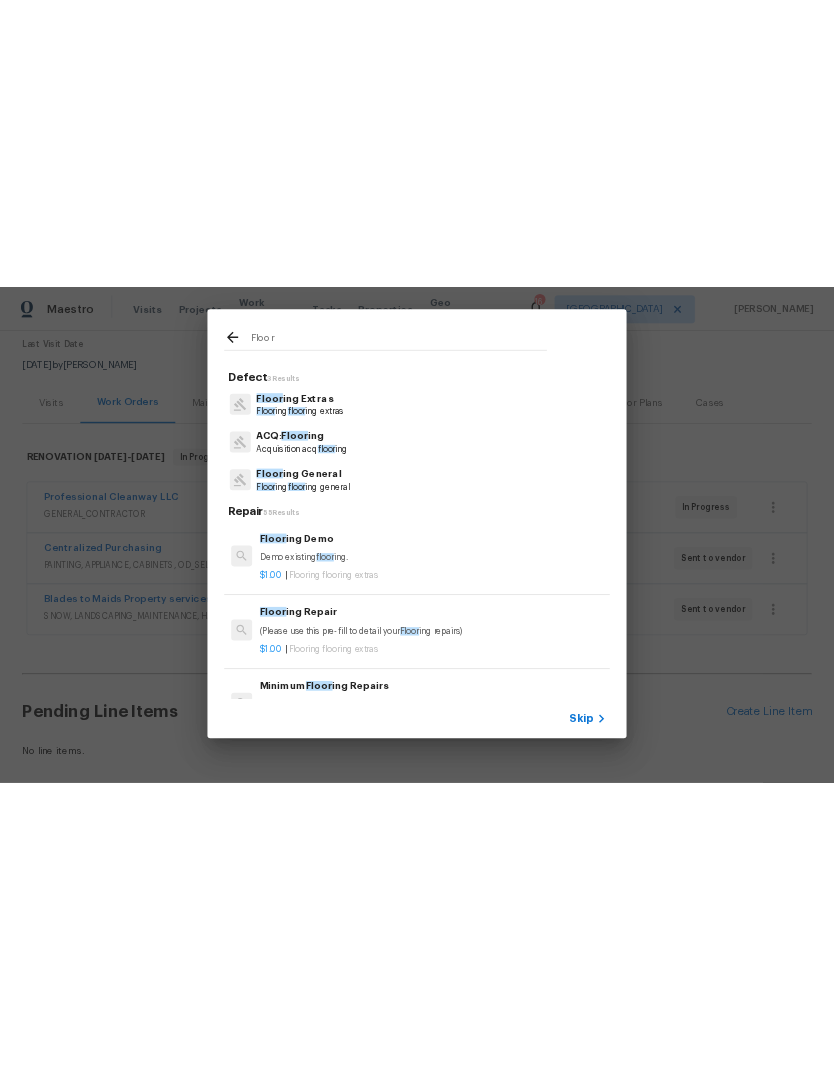 scroll, scrollTop: 0, scrollLeft: 0, axis: both 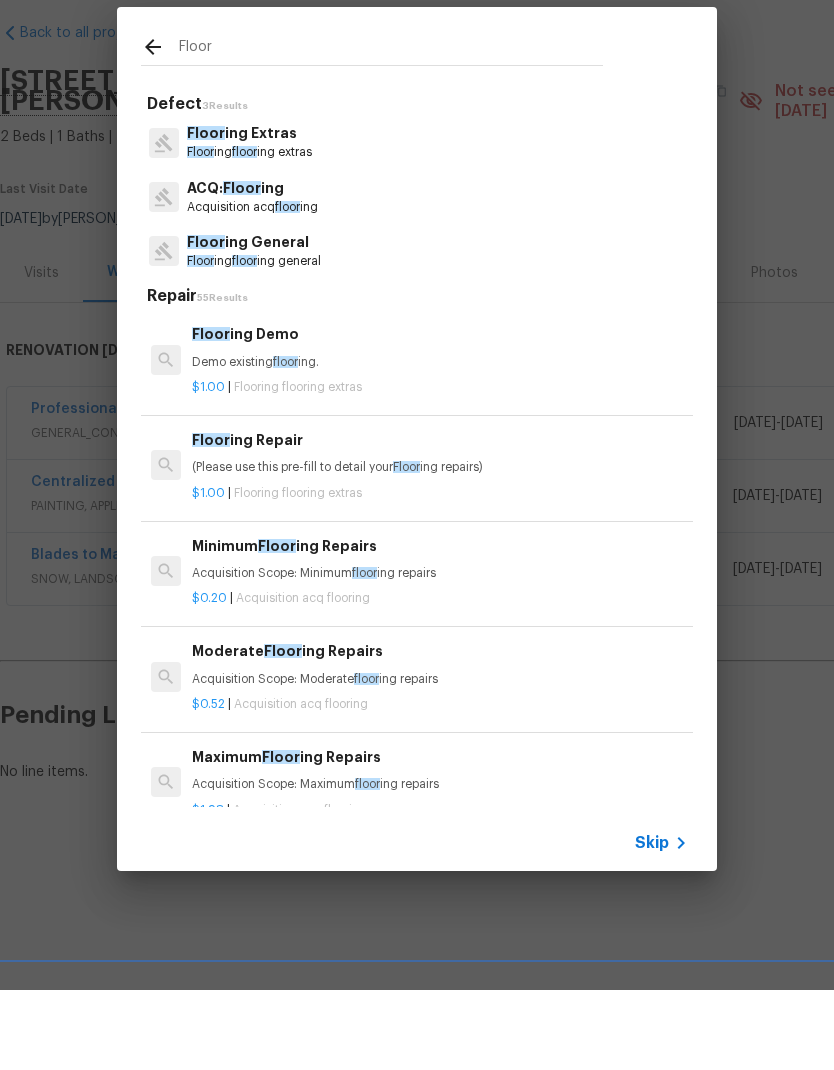 click on "Floor ing  floor ing general" at bounding box center (254, 341) 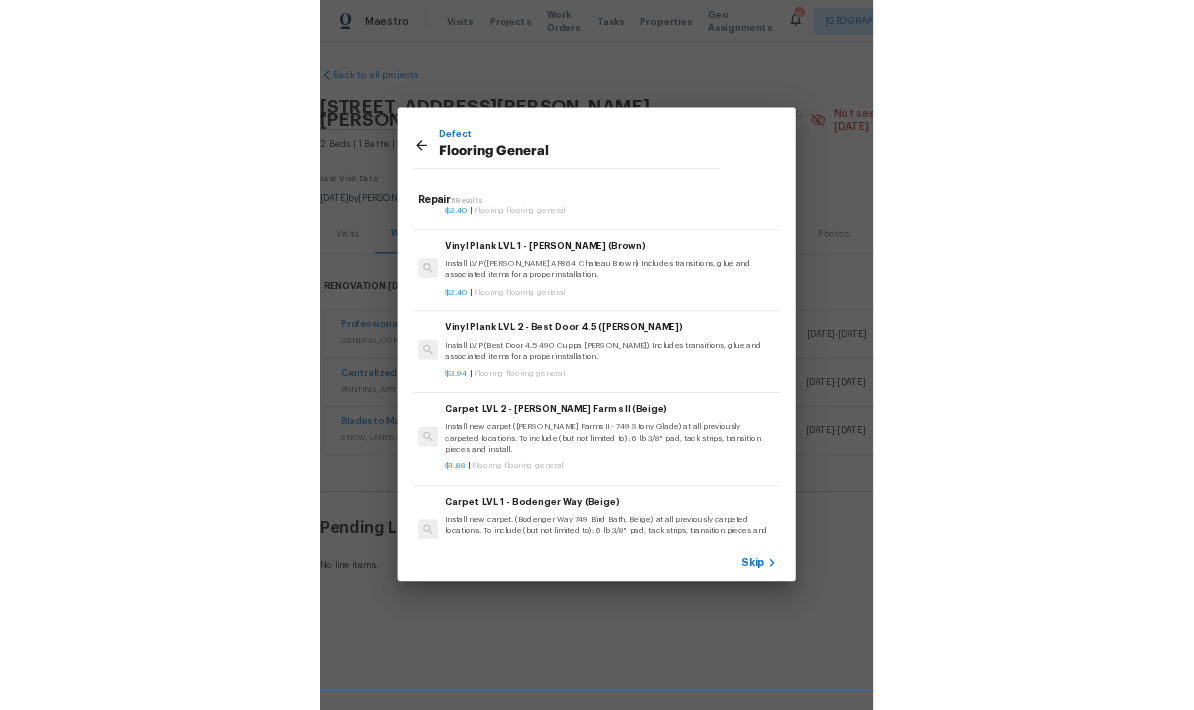 scroll, scrollTop: 462, scrollLeft: 3, axis: both 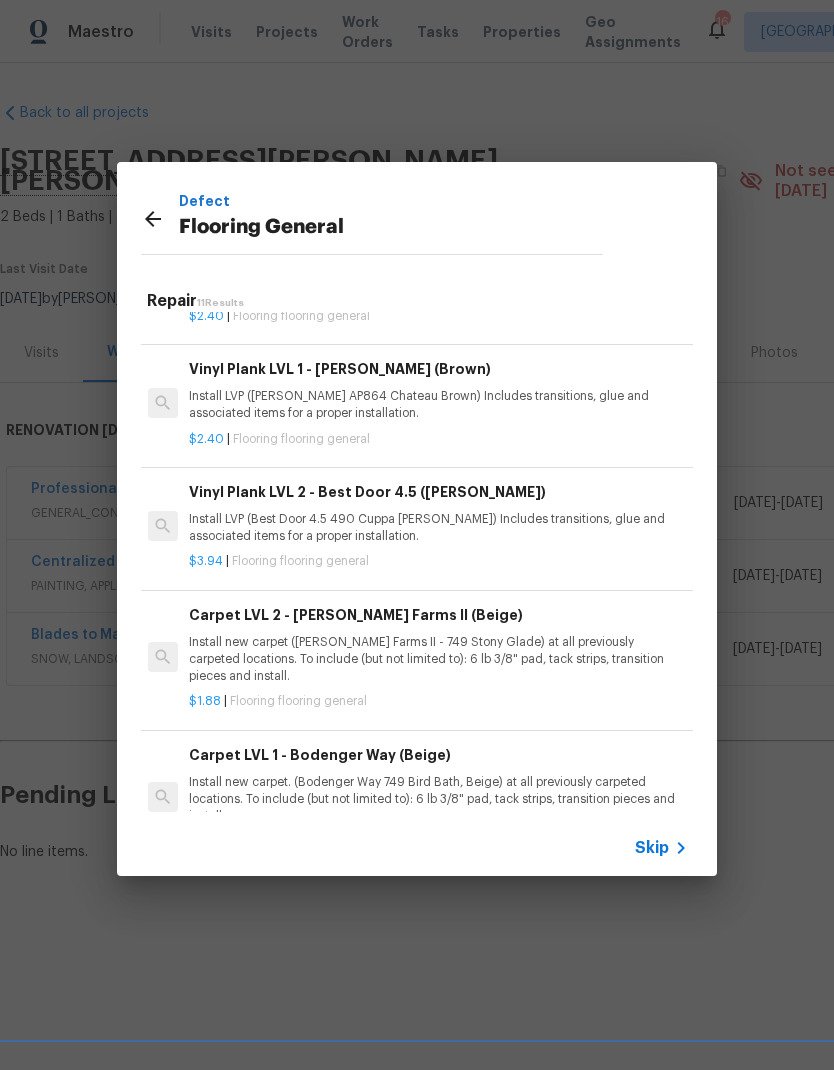 click on "Install new carpet. (Bodenger Way 749 Bird Bath, Beige) at all previously carpeted locations. To include (but not limited to): 6 lb 3/8" pad, tack strips, transition pieces and install." at bounding box center (437, 799) 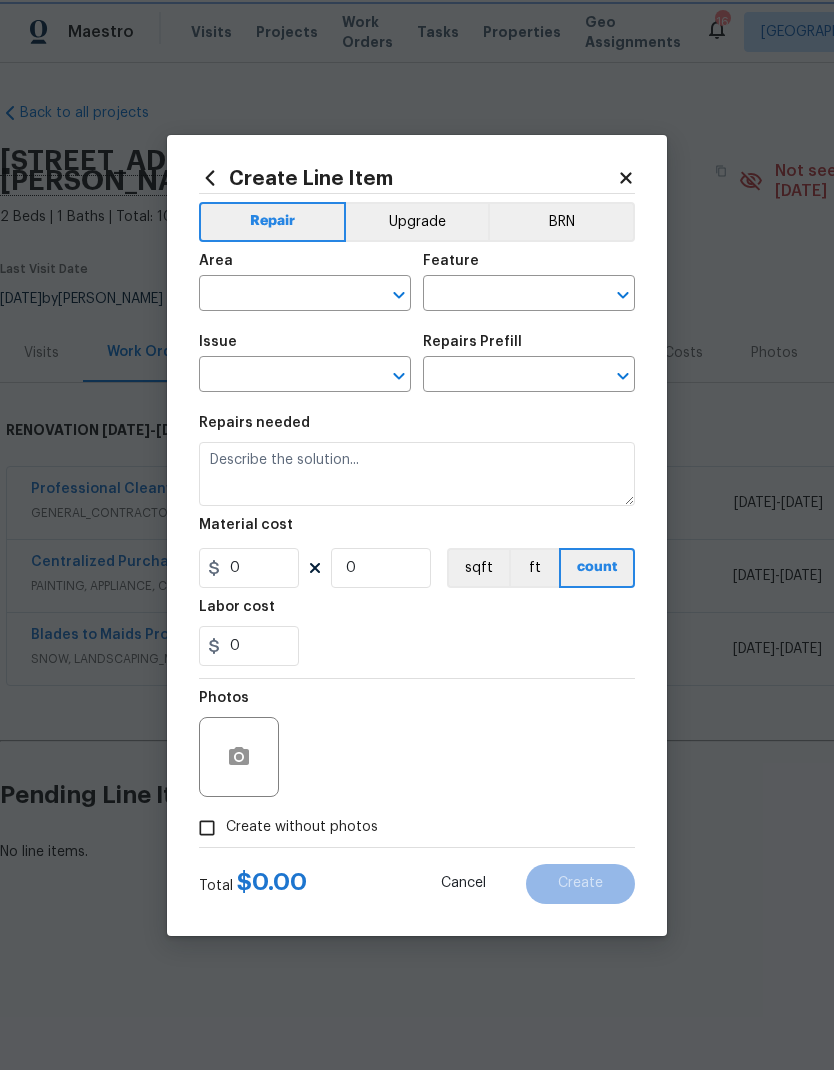 type on "Overall Flooring" 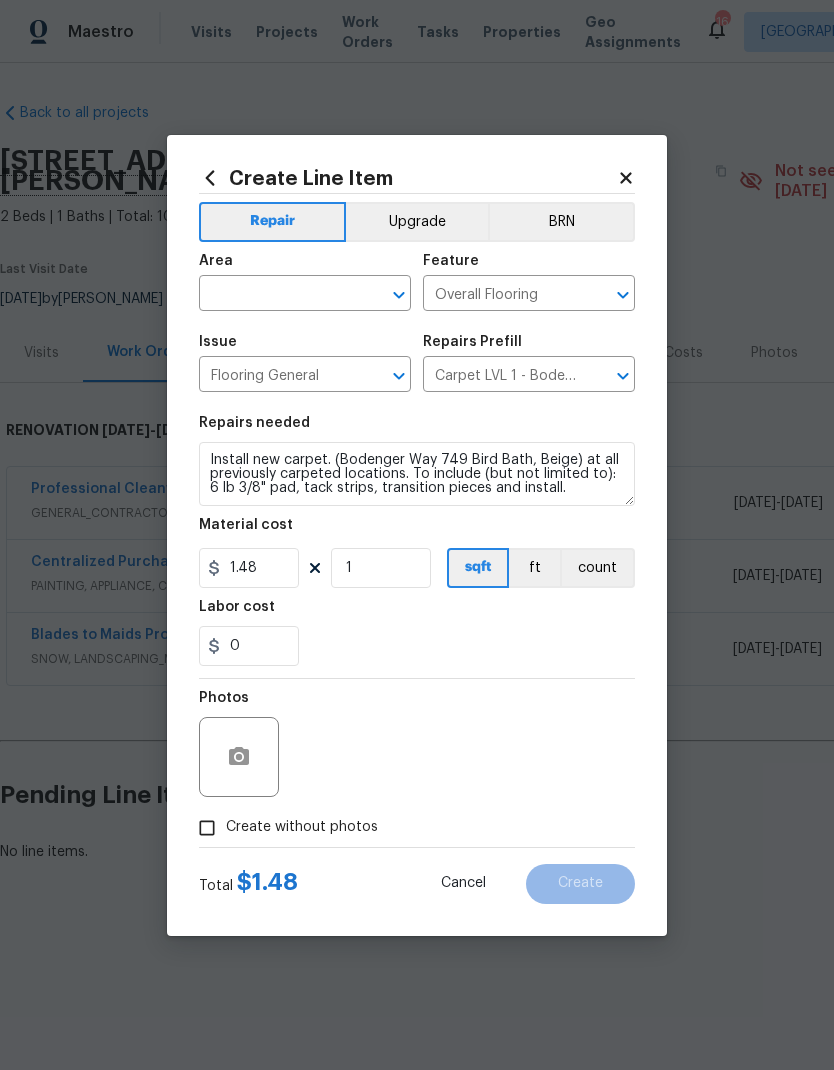 click at bounding box center [277, 295] 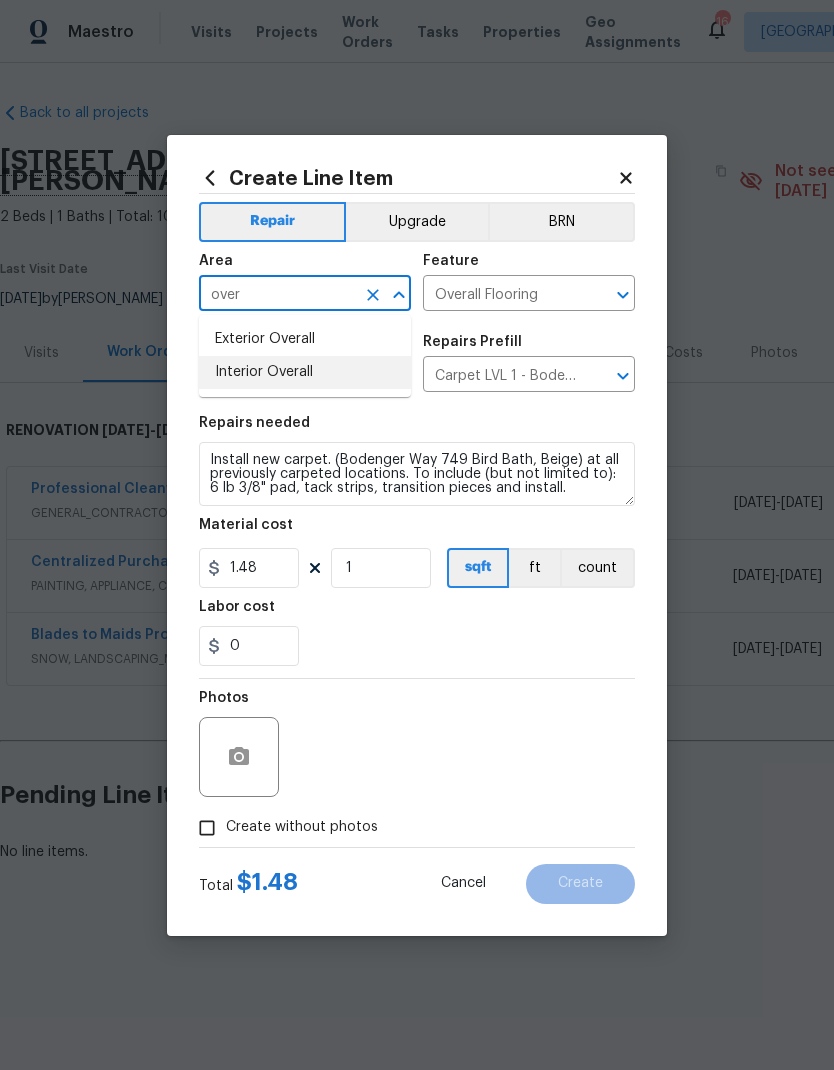 click on "Interior Overall" at bounding box center (305, 372) 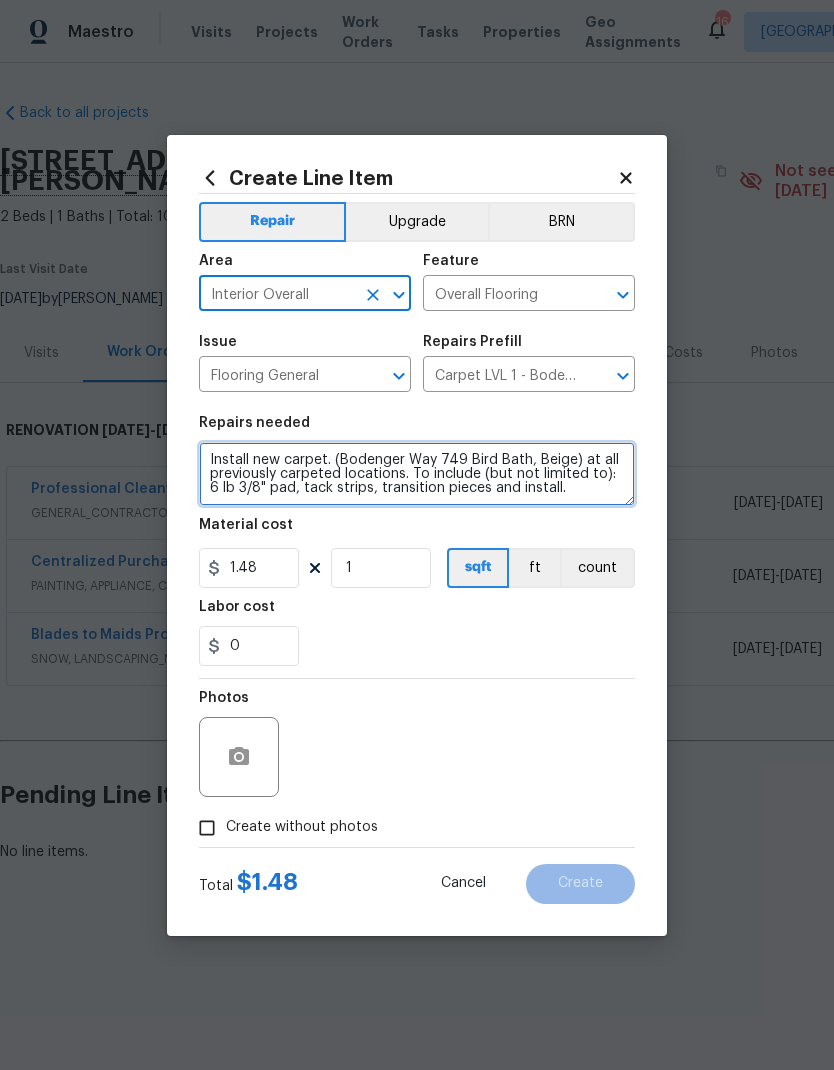 click on "Install new carpet. (Bodenger Way 749 Bird Bath, Beige) at all previously carpeted locations. To include (but not limited to): 6 lb 3/8" pad, tack strips, transition pieces and install." at bounding box center (417, 474) 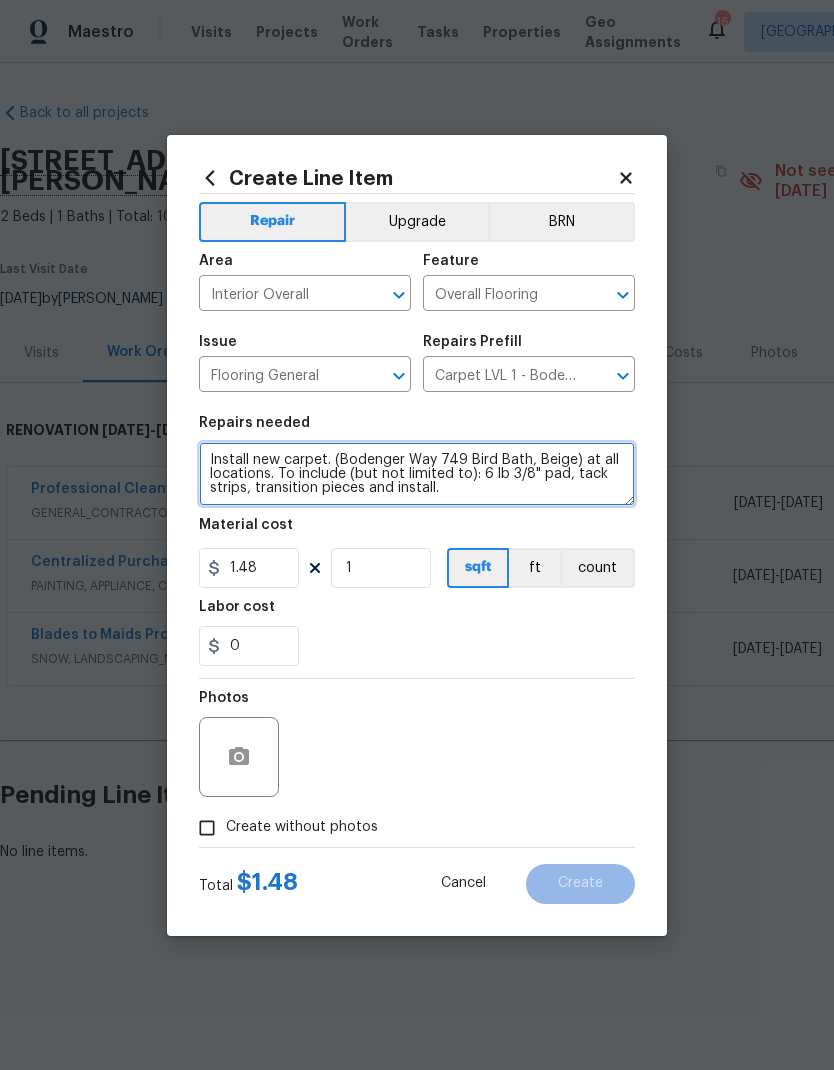 click on "Install new carpet. (Bodenger Way 749 Bird Bath, Beige) at all locations. To include (but not limited to): 6 lb 3/8" pad, tack strips, transition pieces and install." at bounding box center (417, 474) 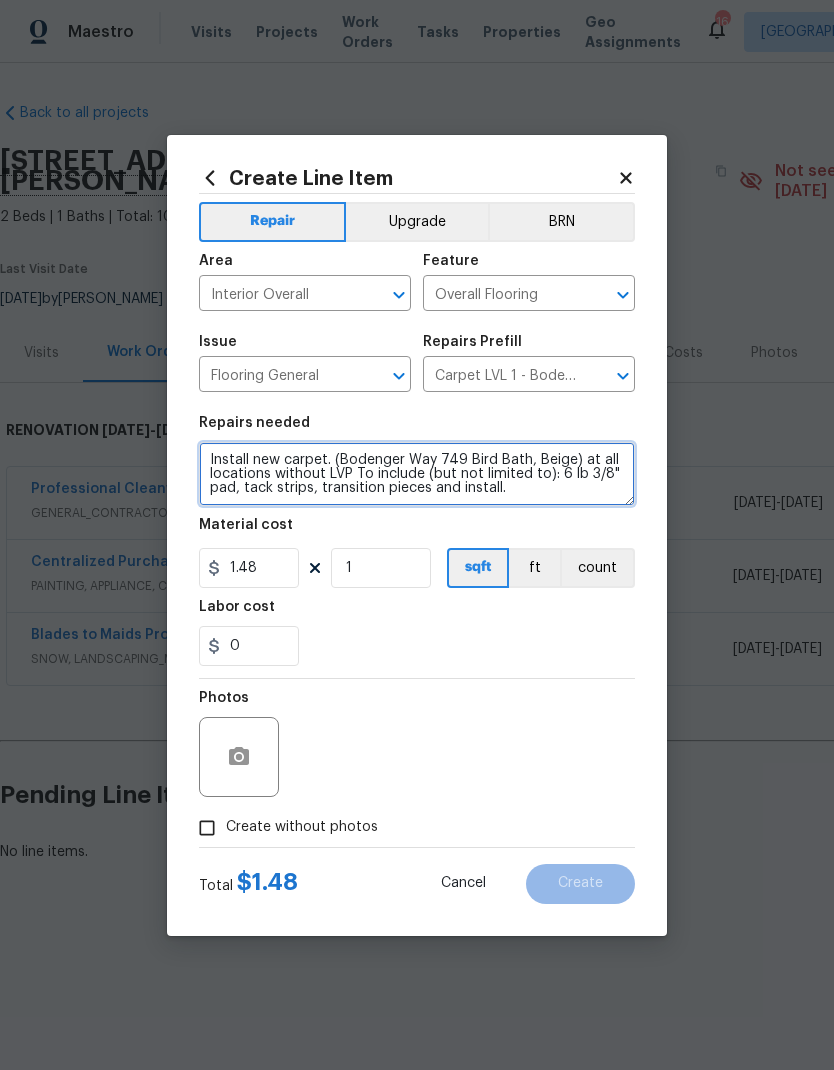 type on "Install new carpet. (Bodenger Way 749 Bird Bath, Beige) at all locations without LVP To include (but not limited to): 6 lb 3/8" pad, tack strips, transition pieces and install." 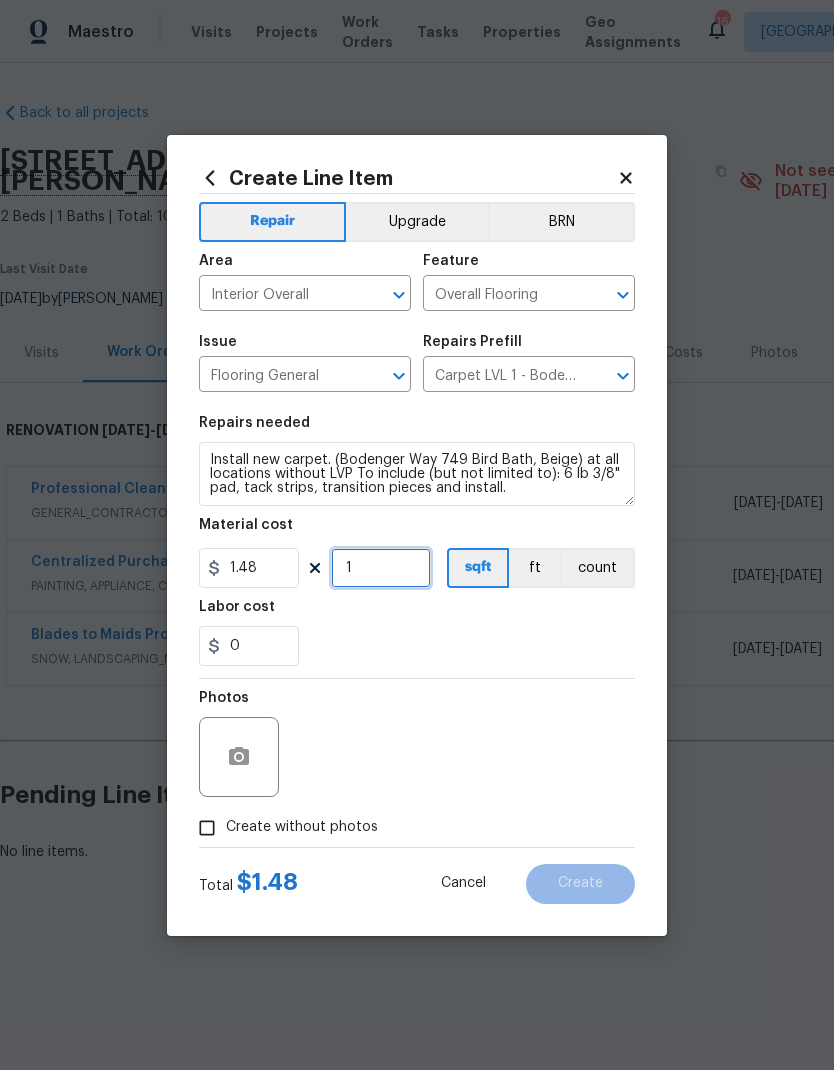 click on "1" at bounding box center (381, 568) 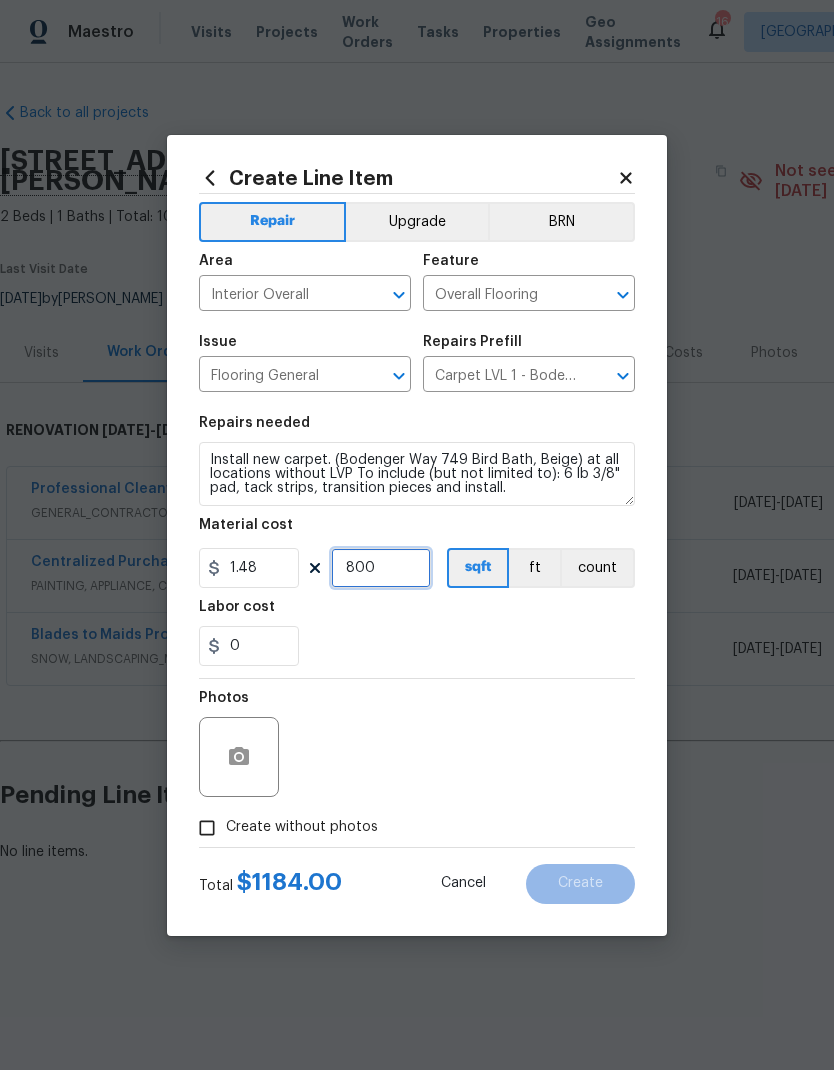 type on "800" 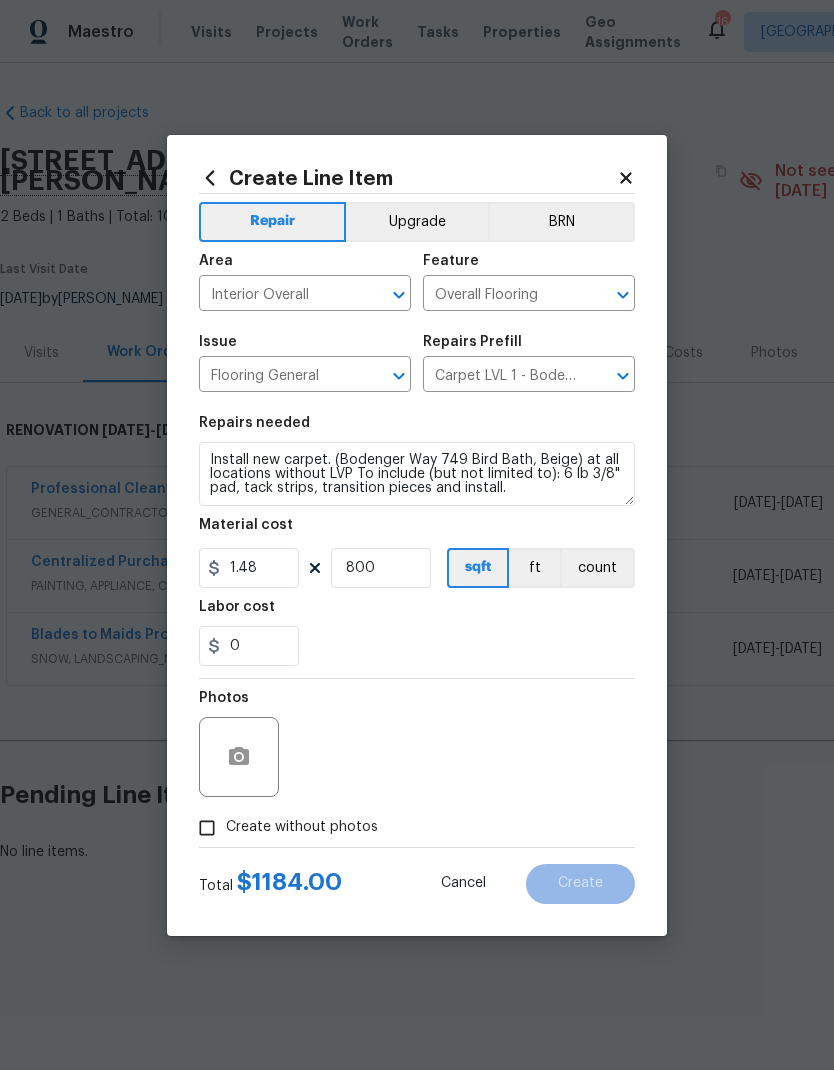 click on "Labor cost" at bounding box center [417, 613] 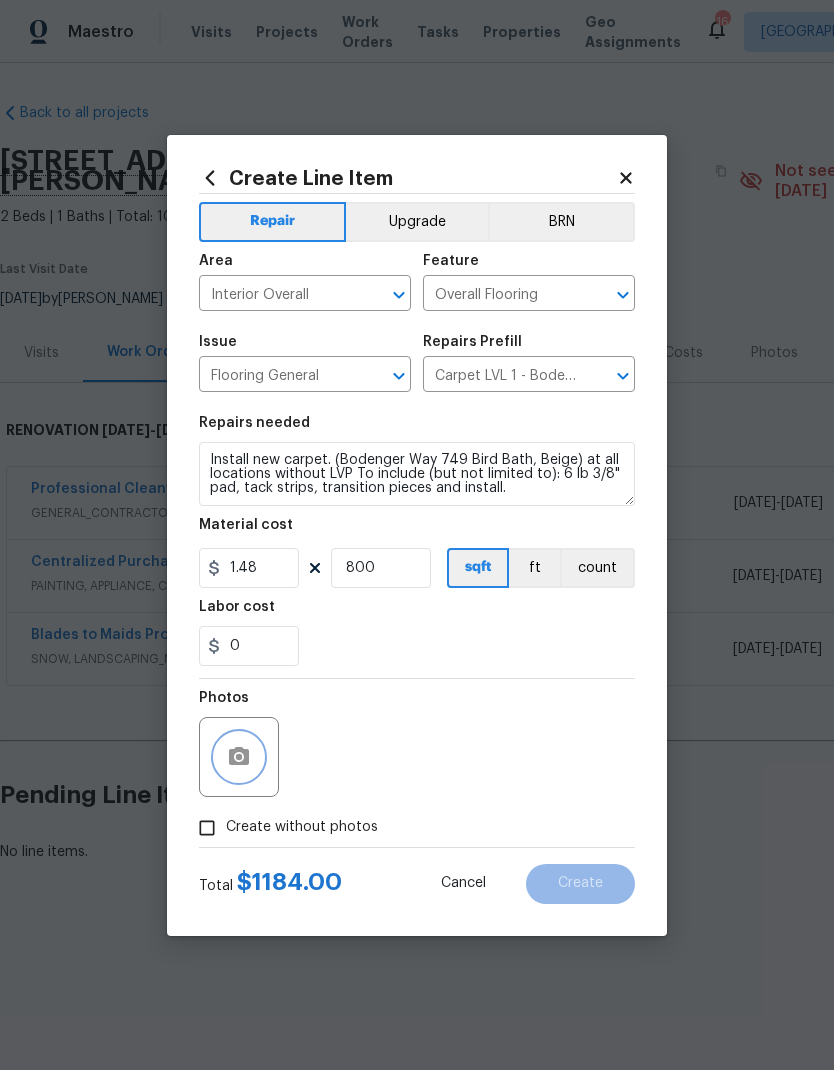 click at bounding box center [239, 757] 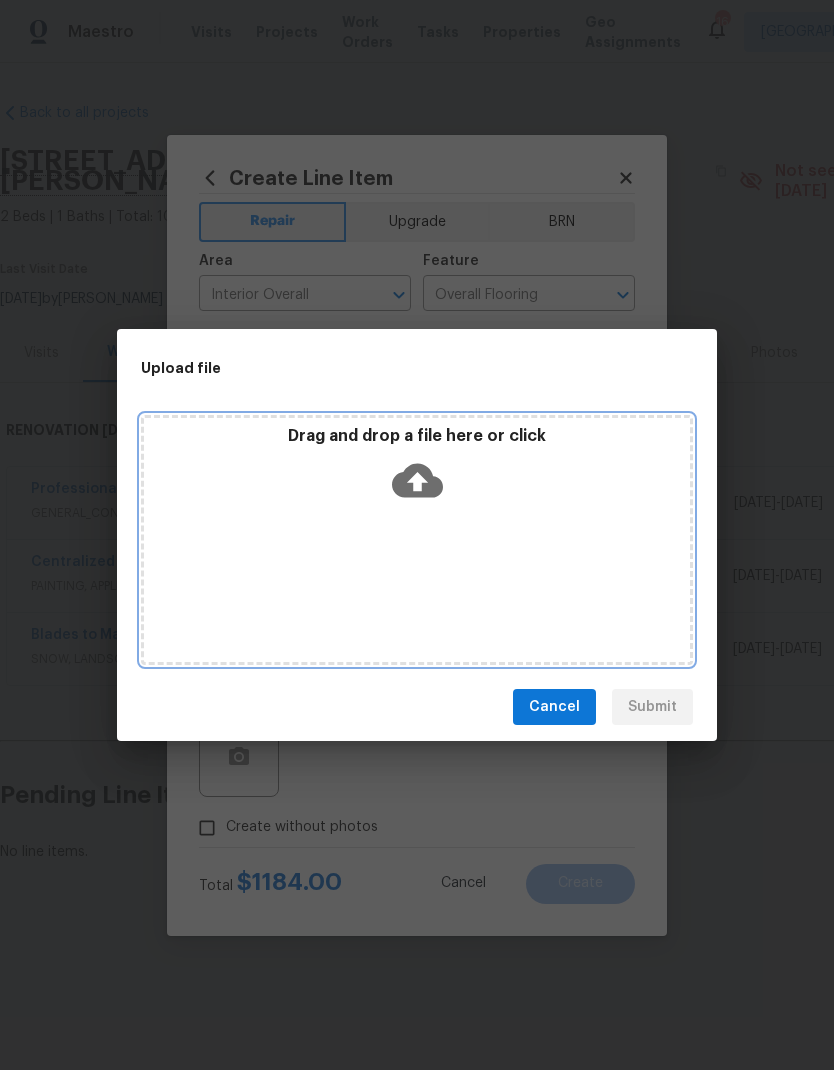 click on "Drag and drop a file here or click" at bounding box center [417, 540] 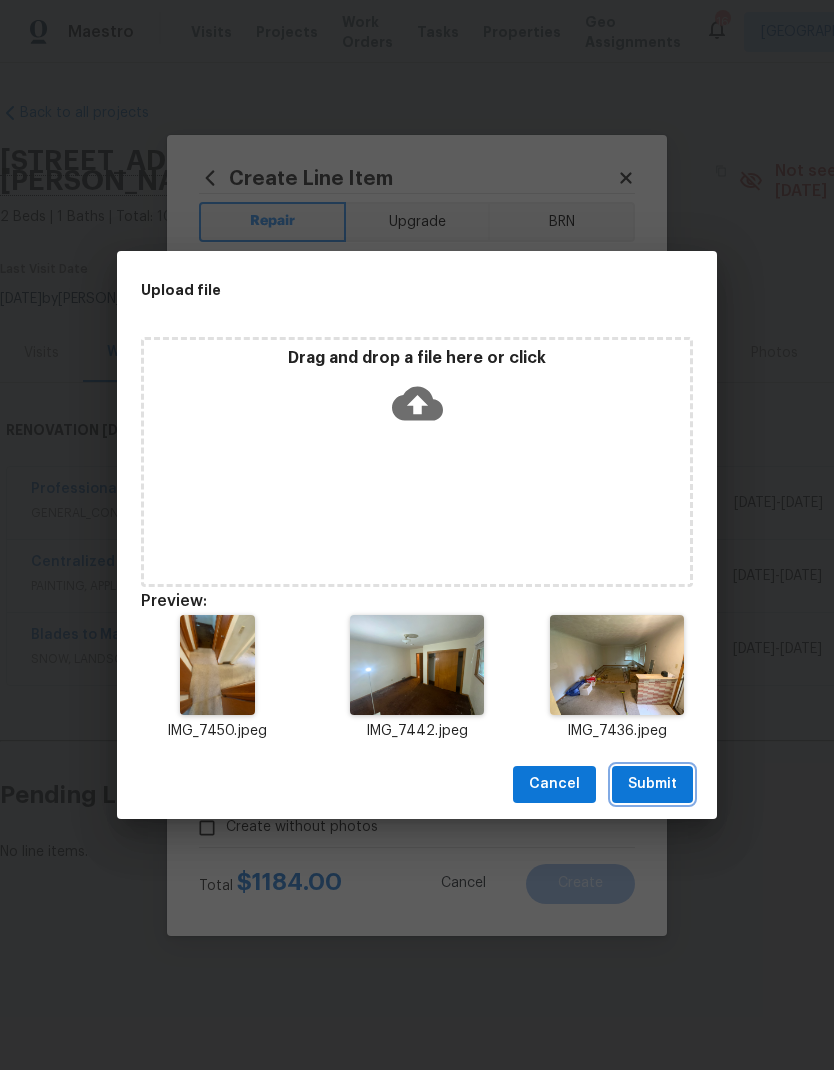 click on "Submit" at bounding box center [652, 784] 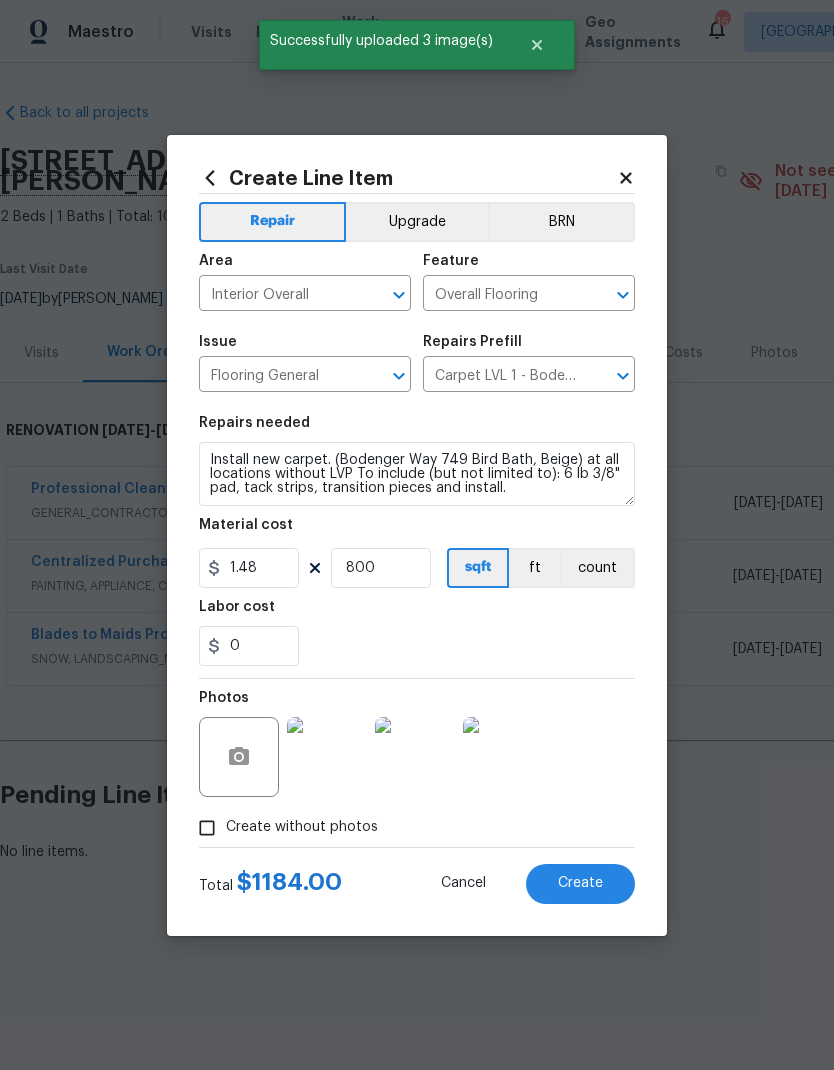 click on "Create" at bounding box center (580, 883) 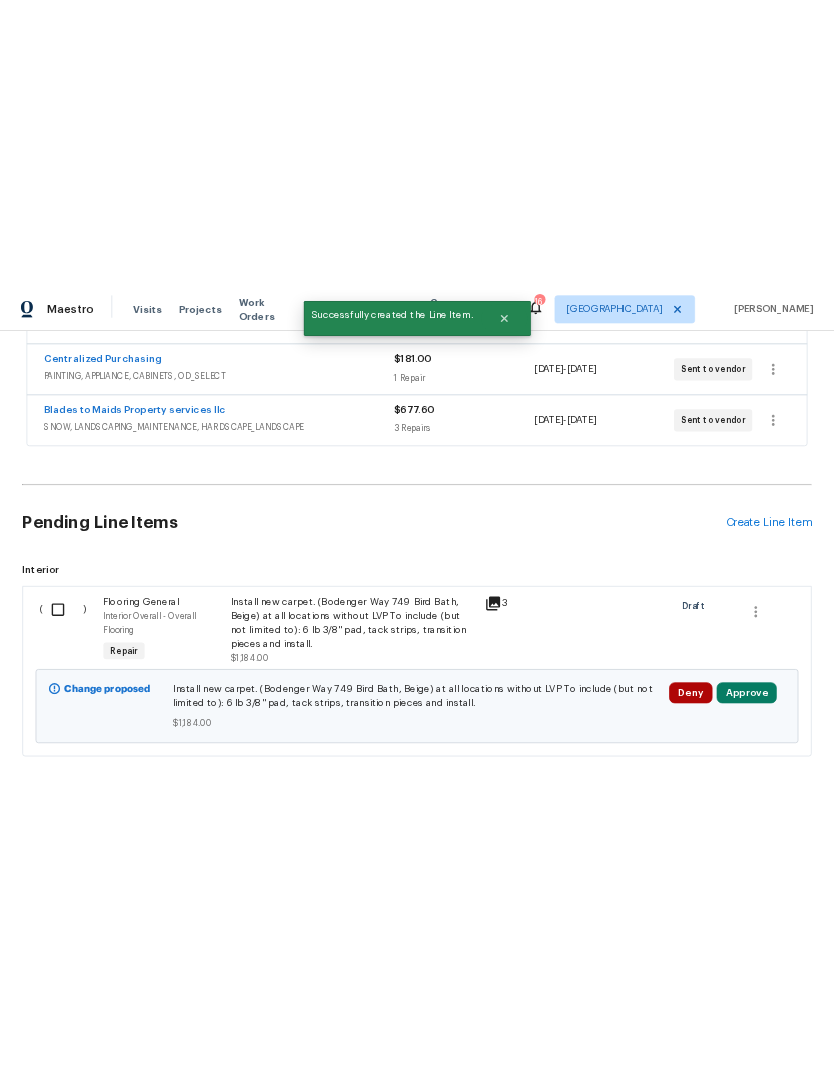 scroll, scrollTop: 457, scrollLeft: 0, axis: vertical 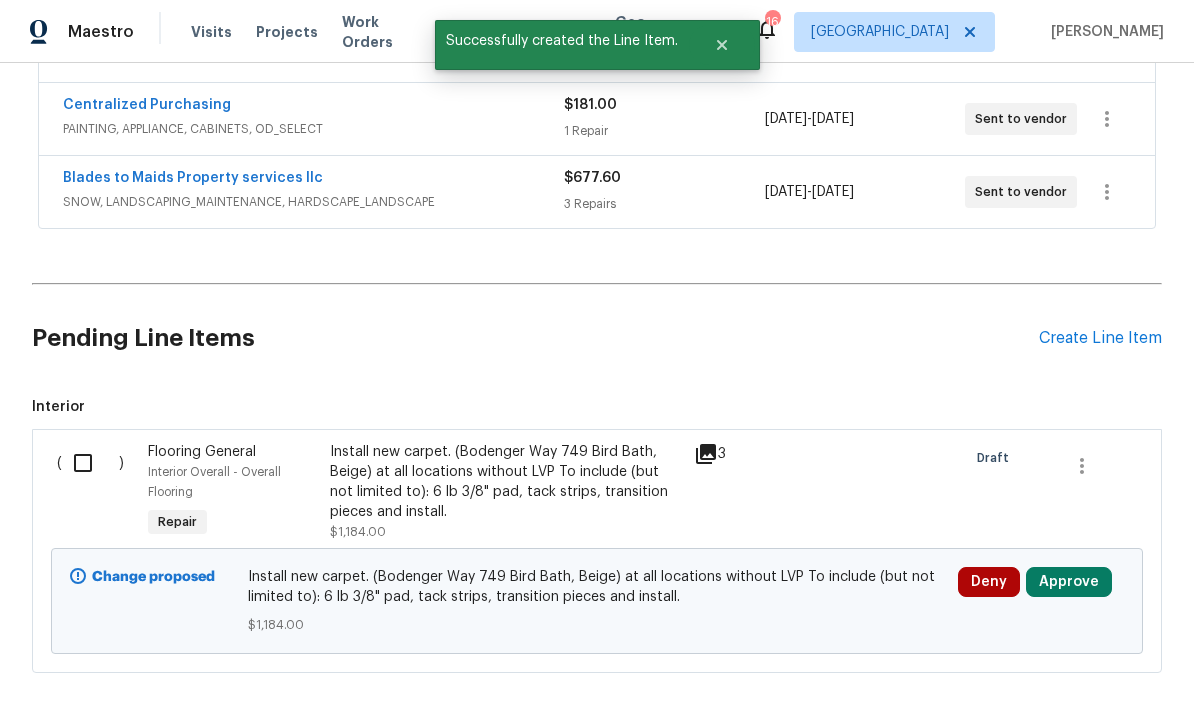 click on "Create Line Item" at bounding box center [1100, 338] 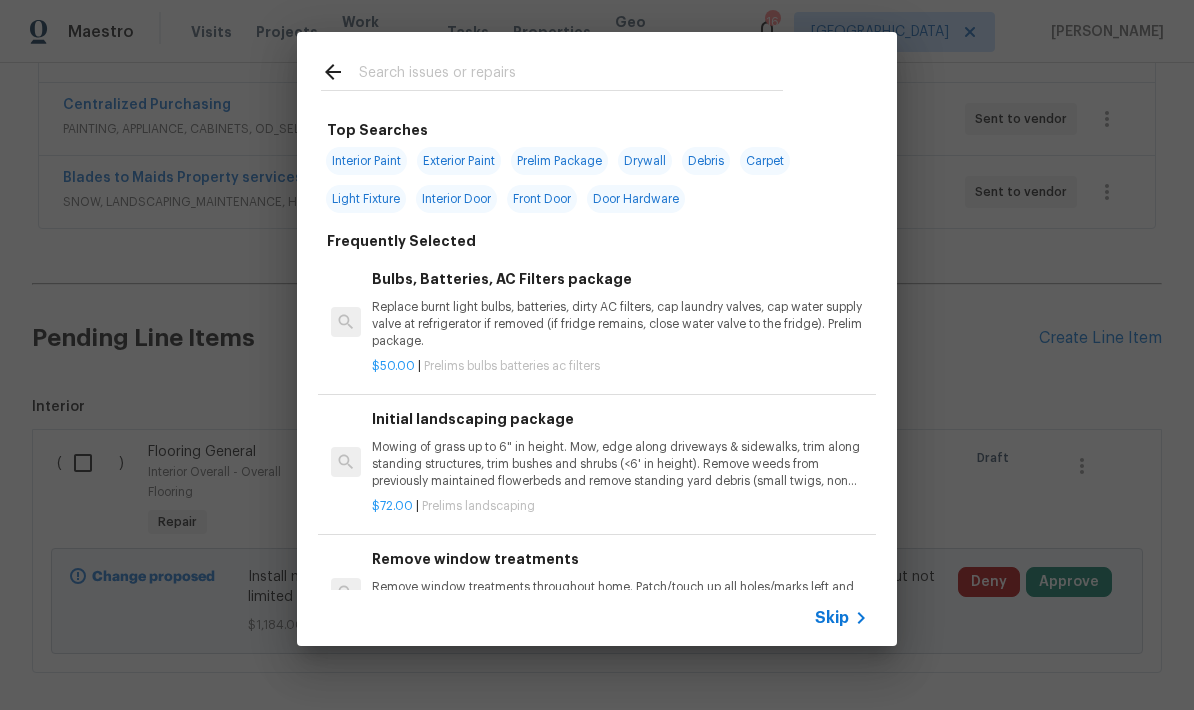click at bounding box center (571, 75) 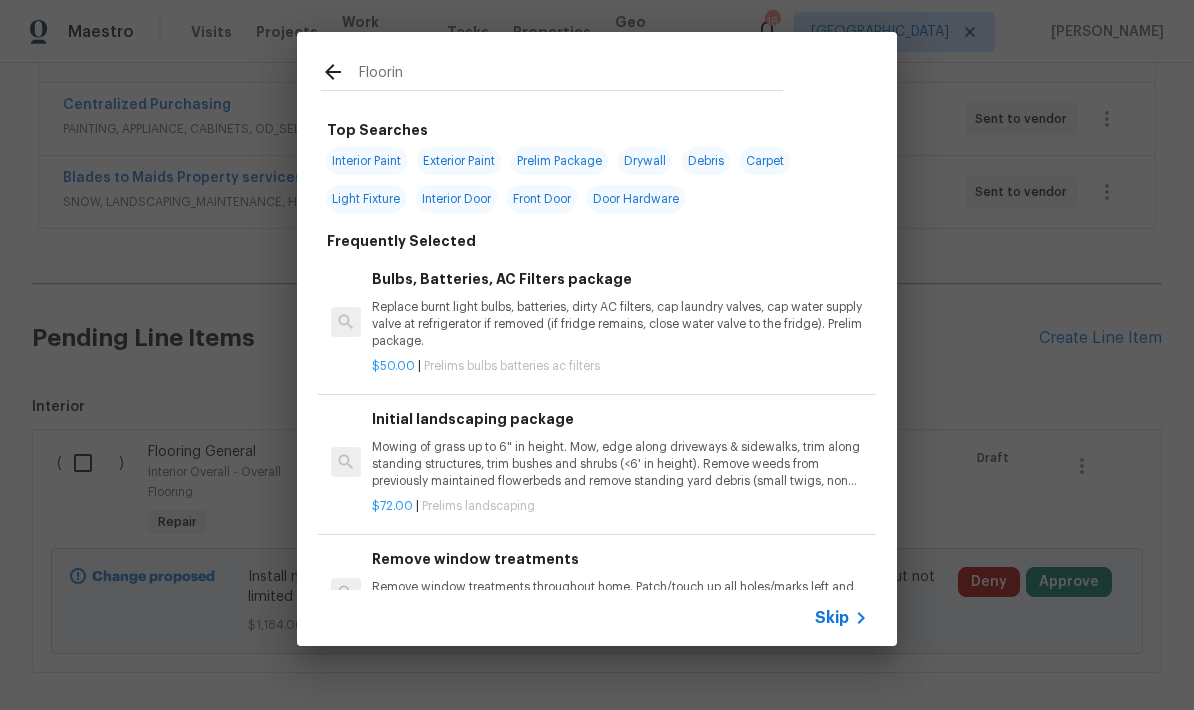 type on "Flooring" 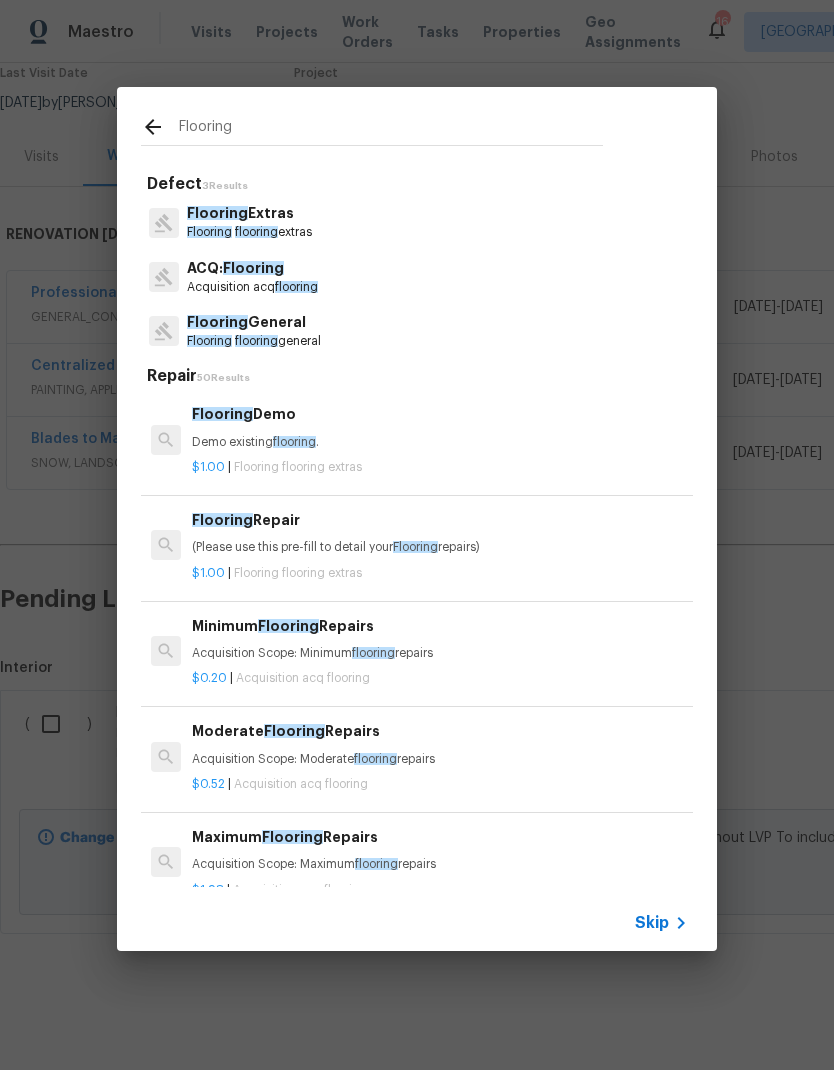 scroll, scrollTop: 97, scrollLeft: 0, axis: vertical 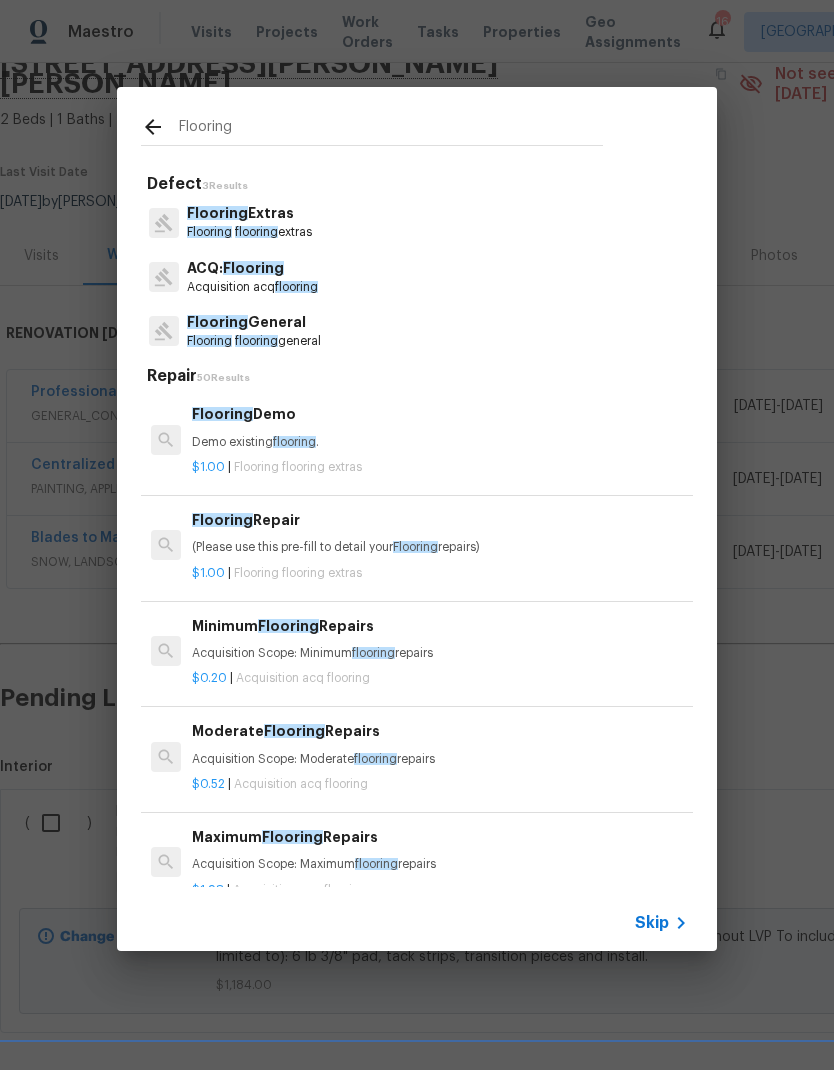 click on "Flooring" at bounding box center [209, 341] 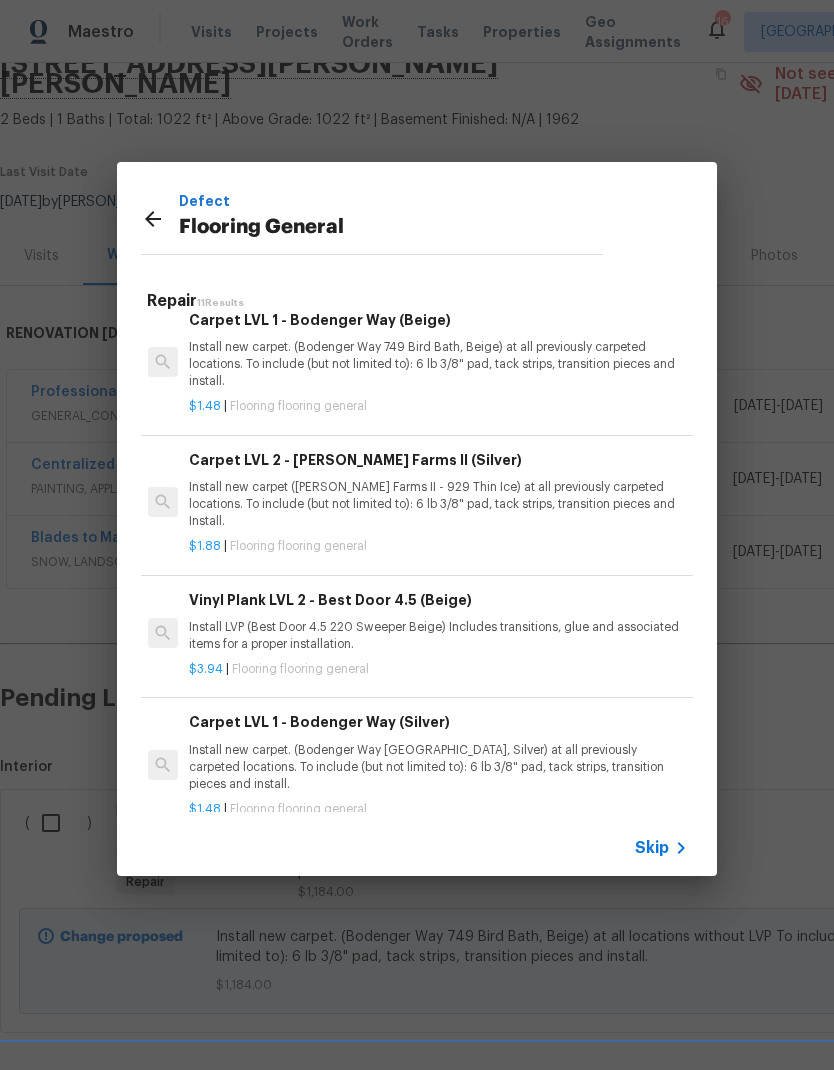 scroll, scrollTop: 896, scrollLeft: 3, axis: both 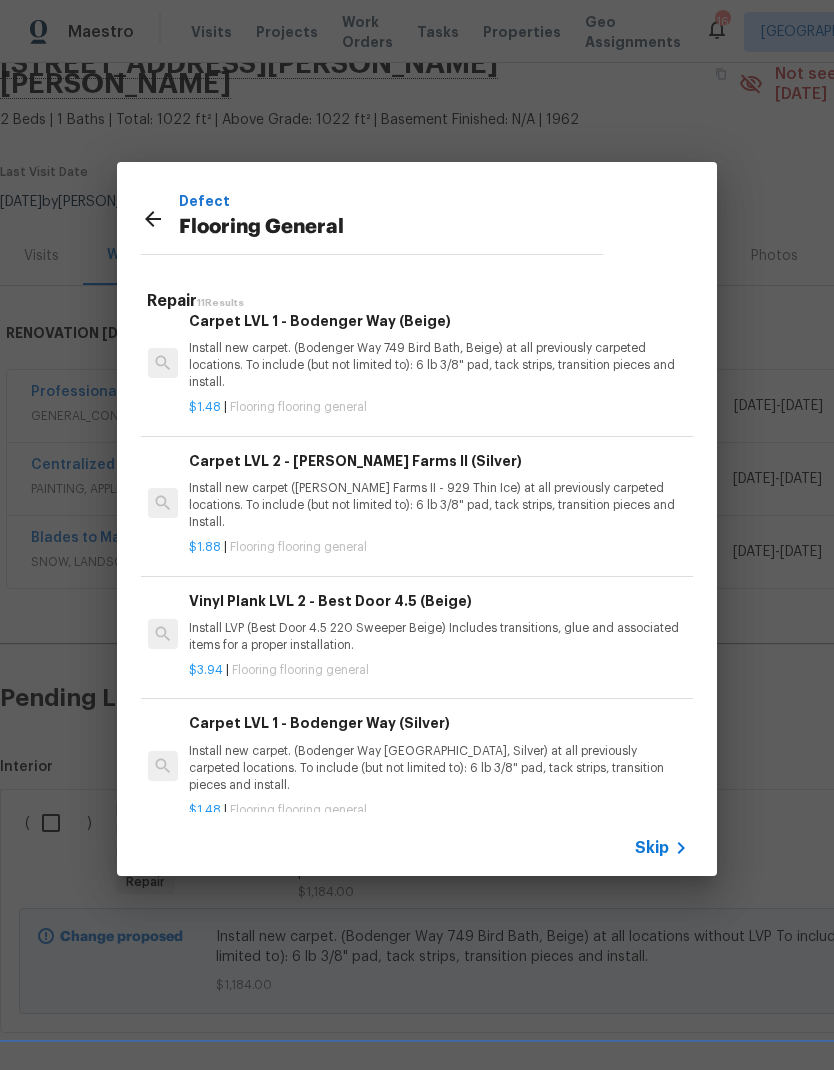 click on "Install LVP (Best Door 4.5 220 Sweeper Beige) Includes transitions, glue and associated items for a proper installation." at bounding box center (437, 637) 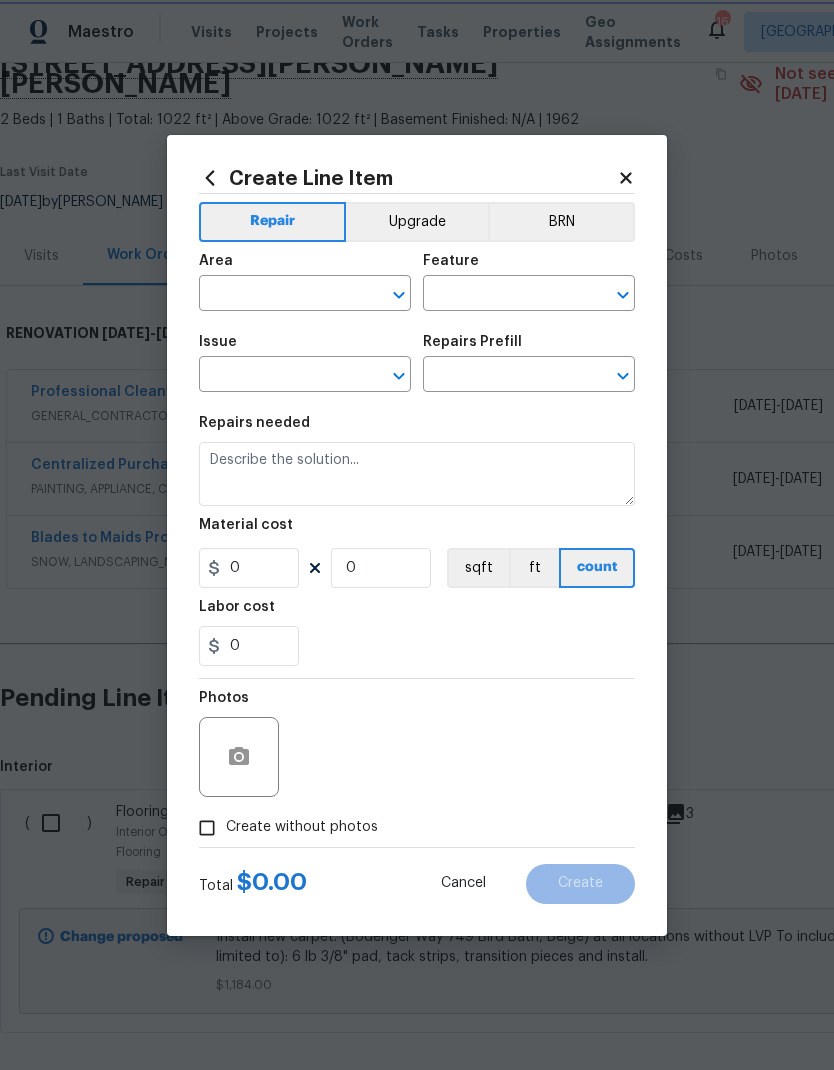 type on "Overall Flooring" 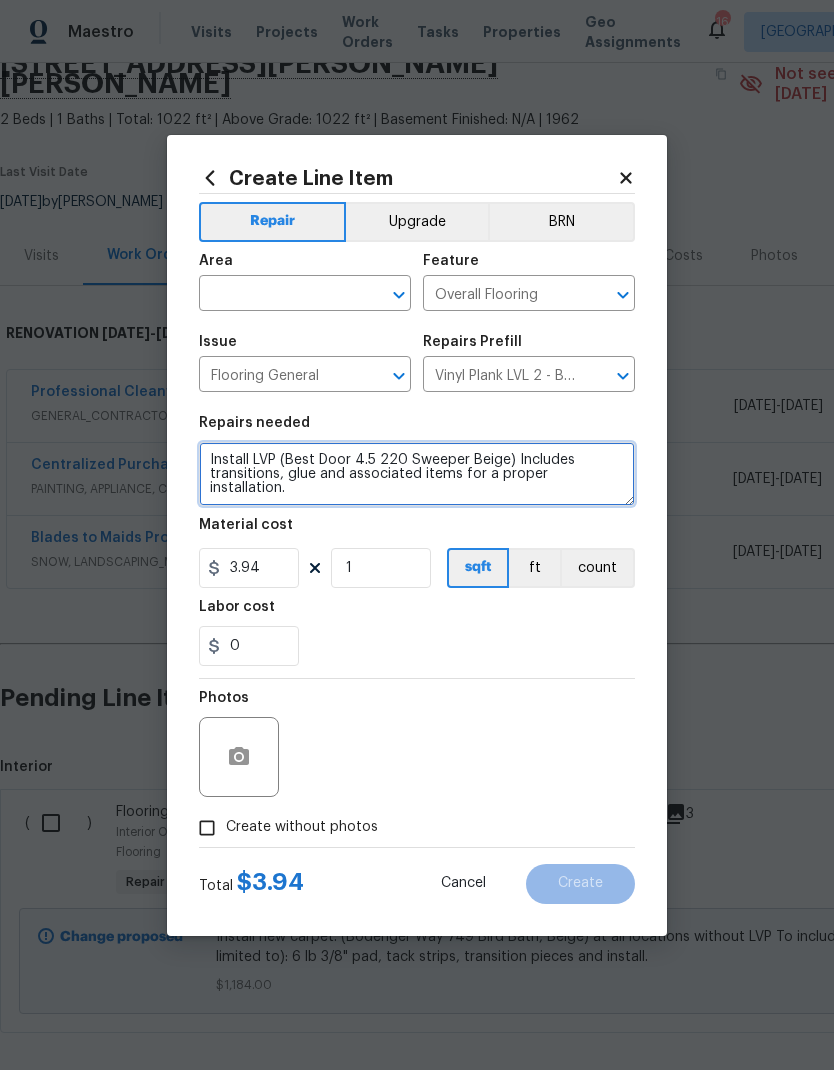click on "Install LVP (Best Door 4.5 220 Sweeper Beige) Includes transitions, glue and associated items for a proper installation." at bounding box center [417, 474] 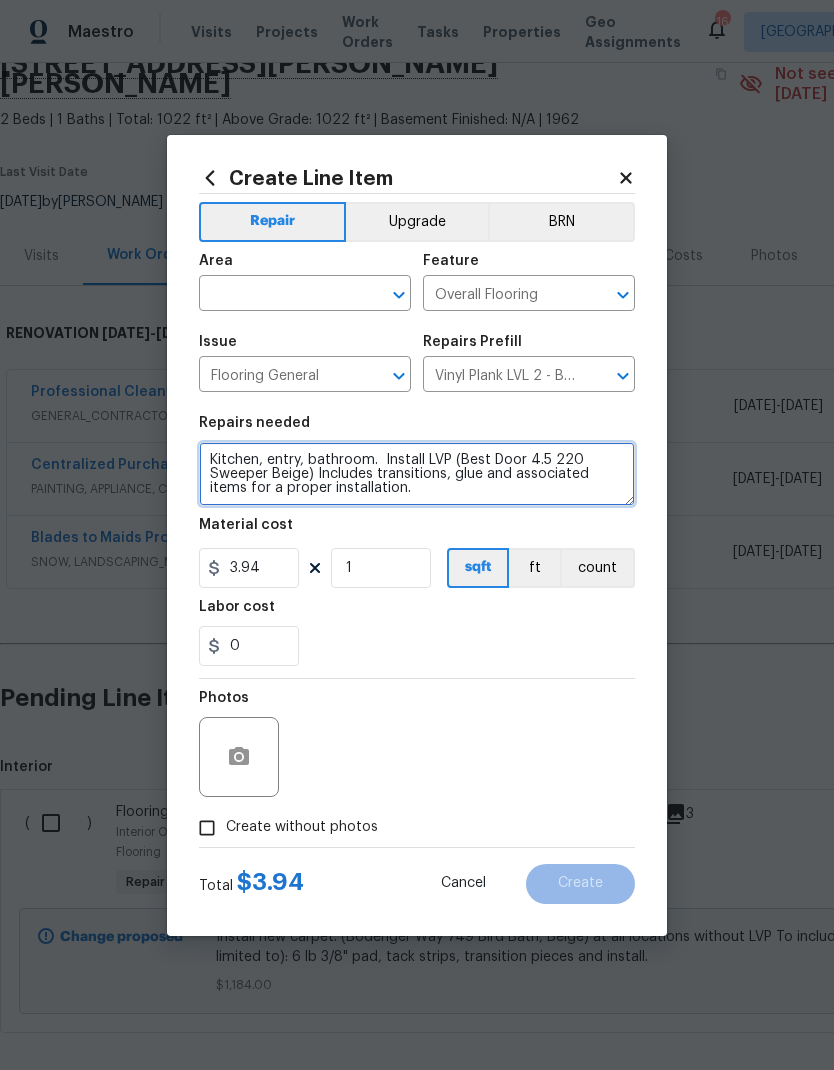 type on "Kitchen, entry, bathroom.  Install LVP (Best Door 4.5 220 Sweeper Beige) Includes transitions, glue and associated items for a proper installation." 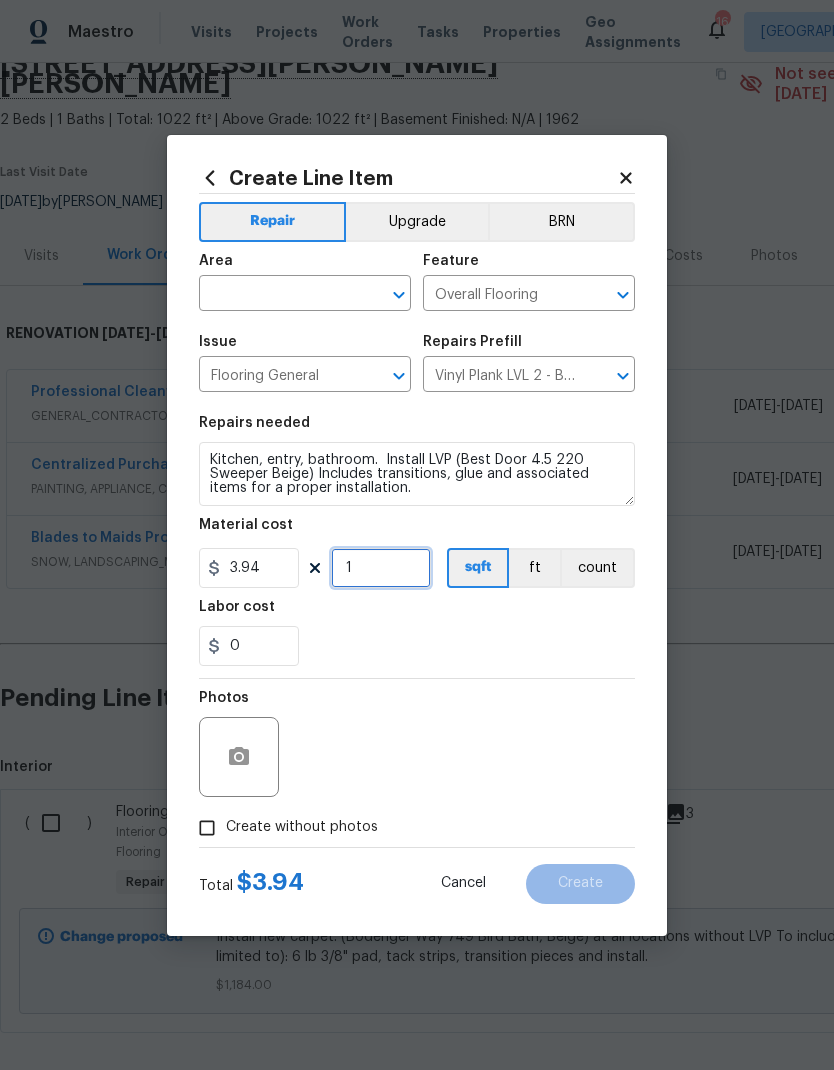 click on "1" at bounding box center [381, 568] 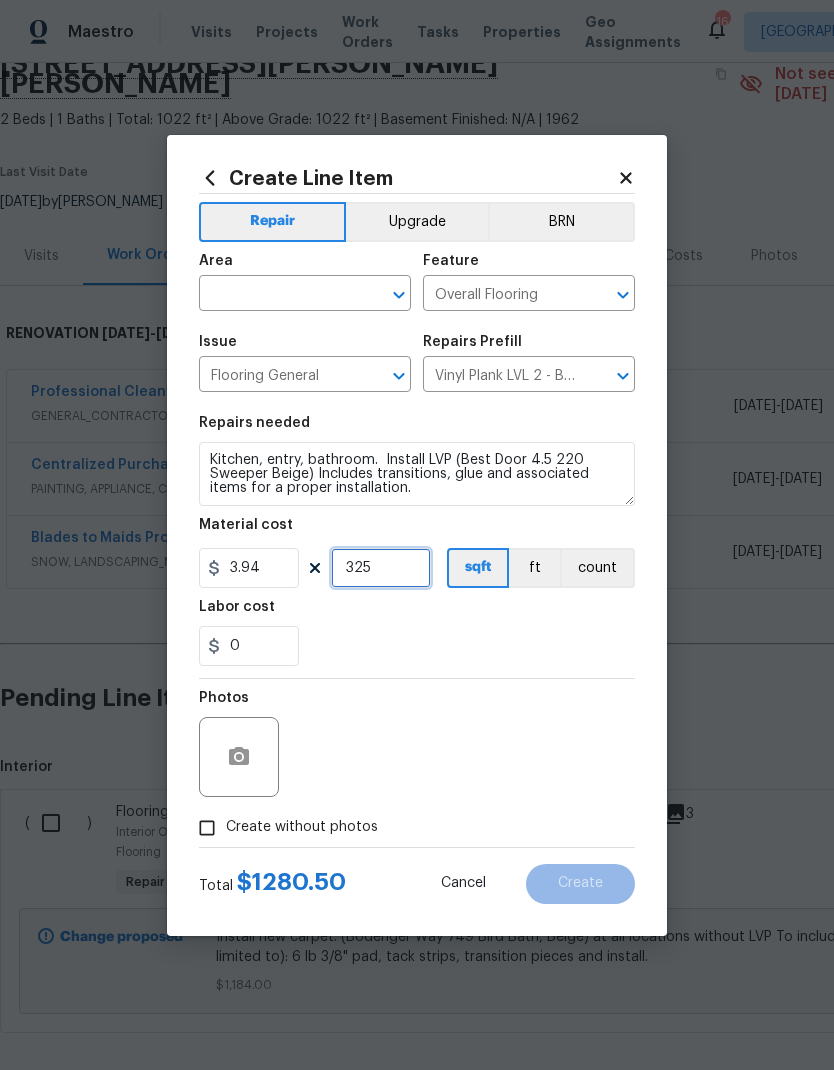type on "325" 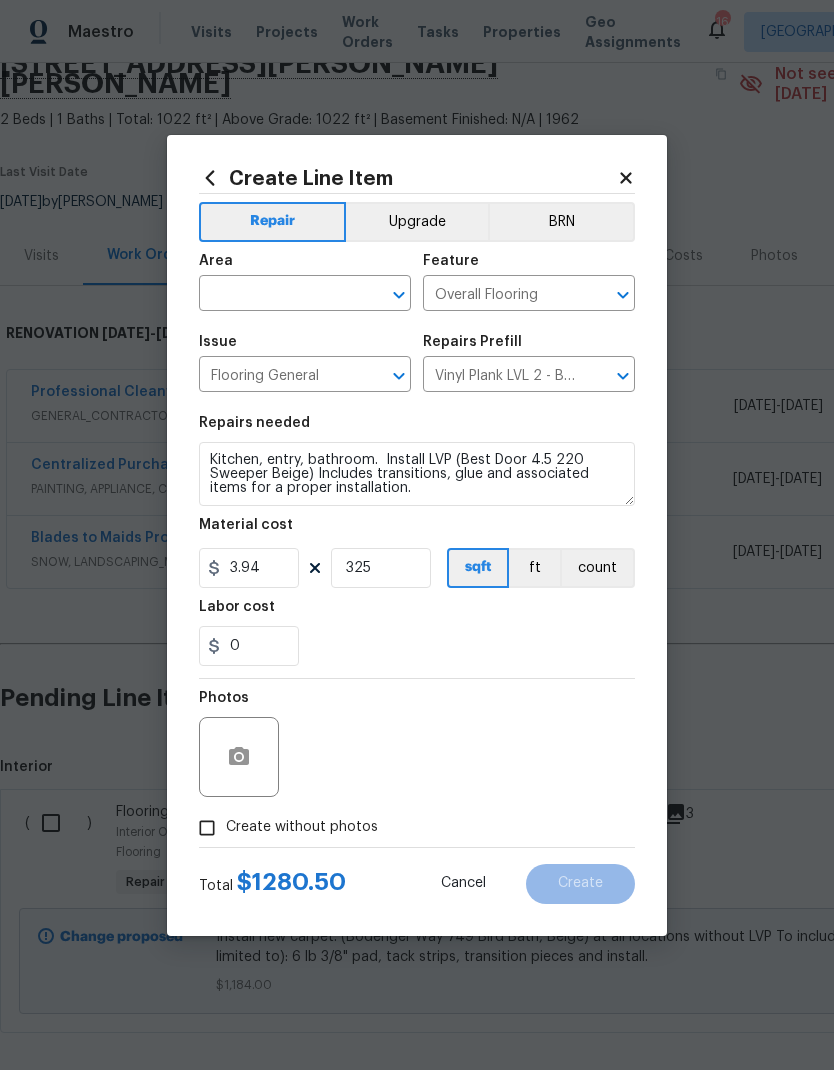 click on "Labor cost" at bounding box center [417, 613] 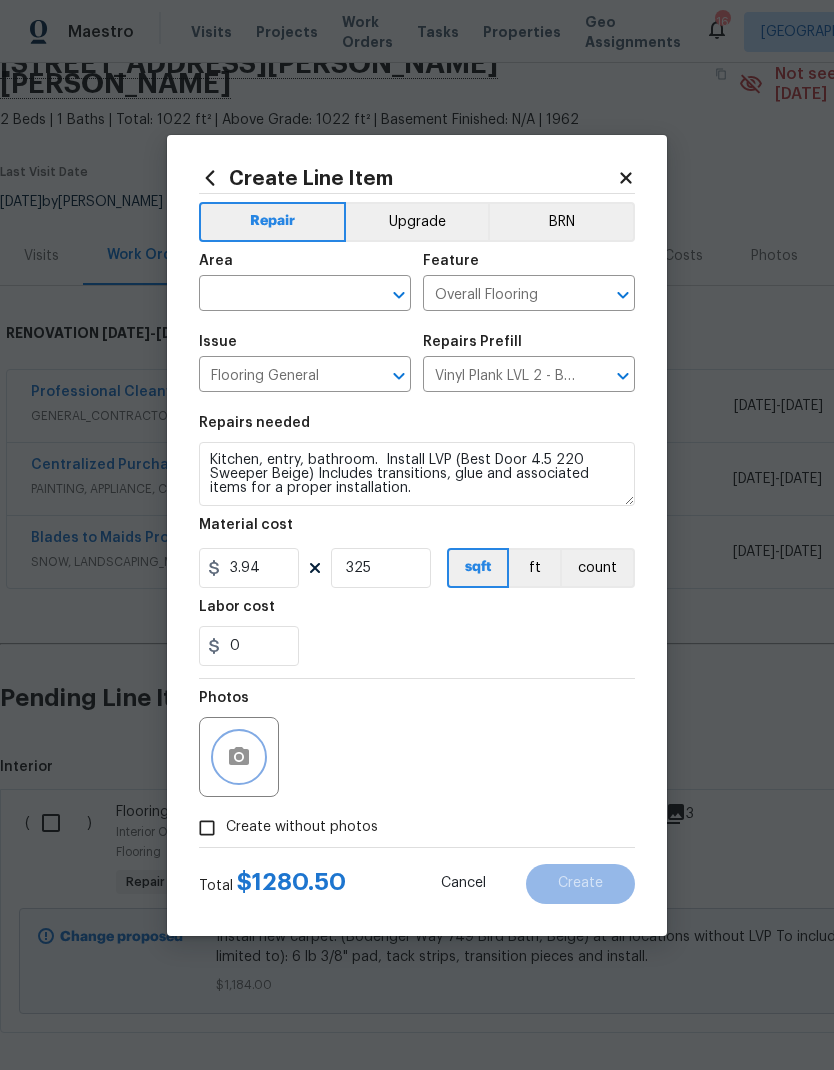click at bounding box center [239, 757] 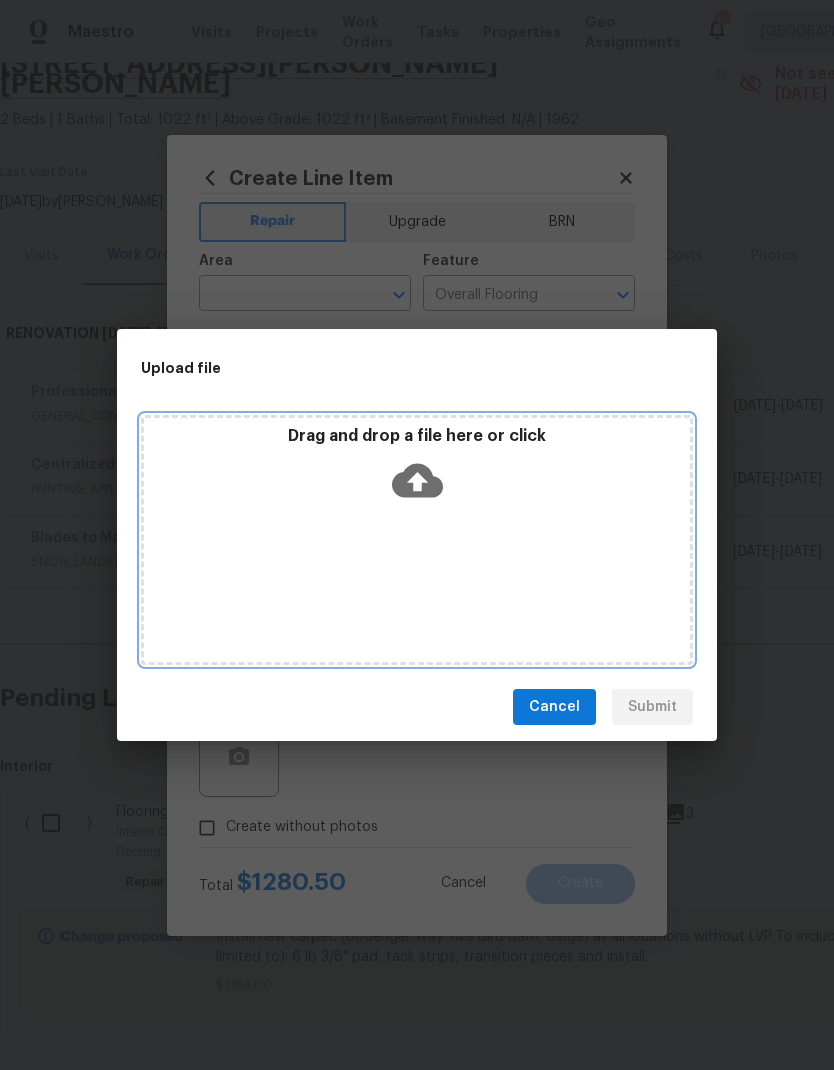 click on "Drag and drop a file here or click" at bounding box center (417, 540) 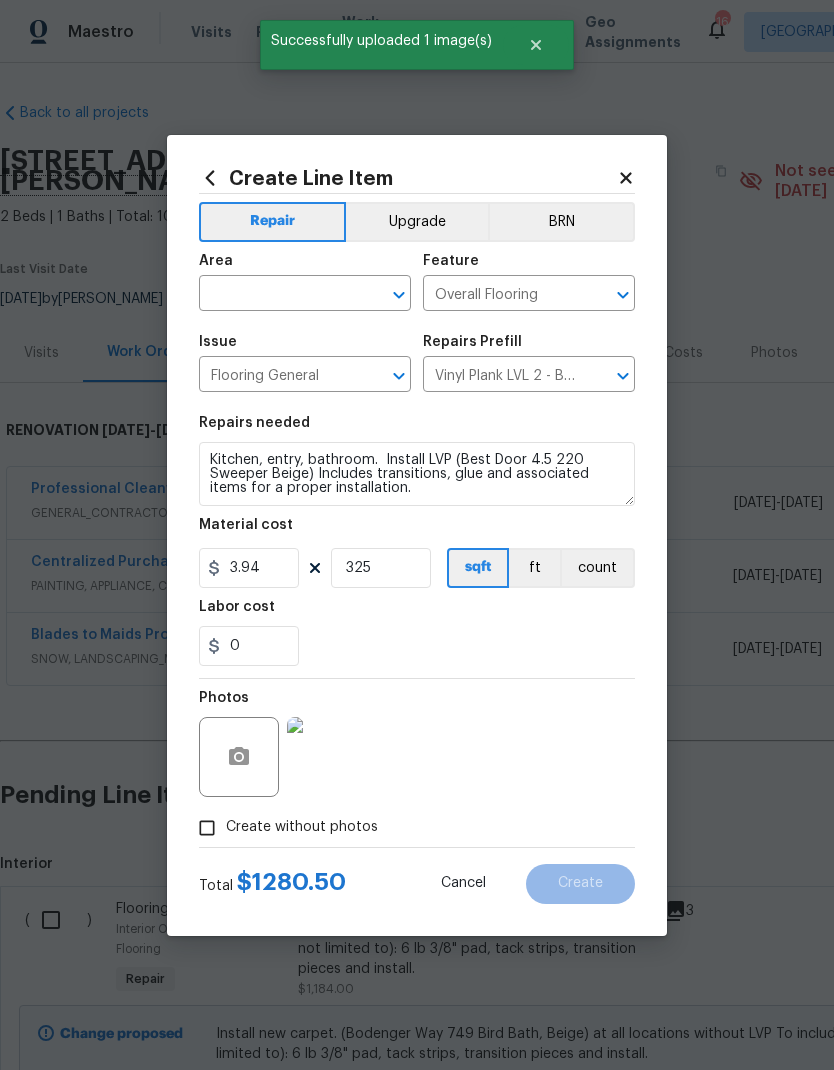 scroll, scrollTop: 0, scrollLeft: 0, axis: both 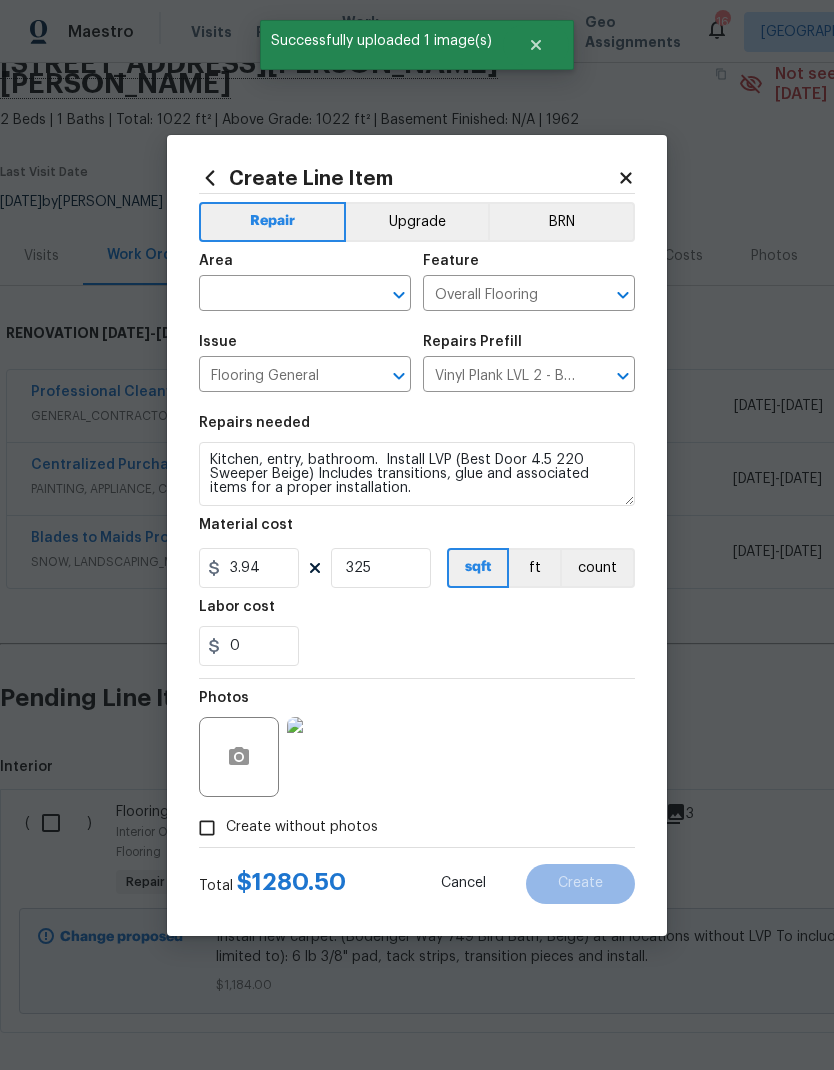 click on "Kitchen, entry, bathroom.  Install LVP (Best Door 4.5 220 Sweeper Beige) Includes transitions, glue and associated items for a proper installation." at bounding box center (417, 474) 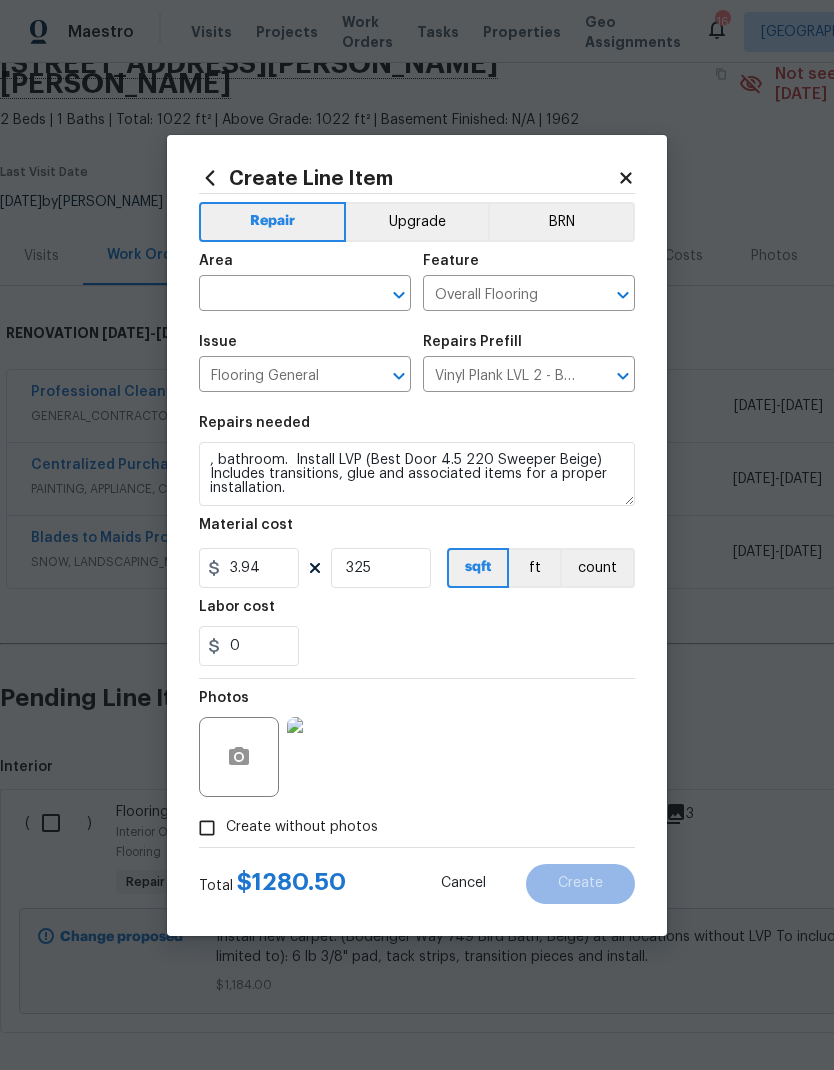 click on ", bathroom.  Install LVP (Best Door 4.5 220 Sweeper Beige) Includes transitions, glue and associated items for a proper installation." at bounding box center (417, 474) 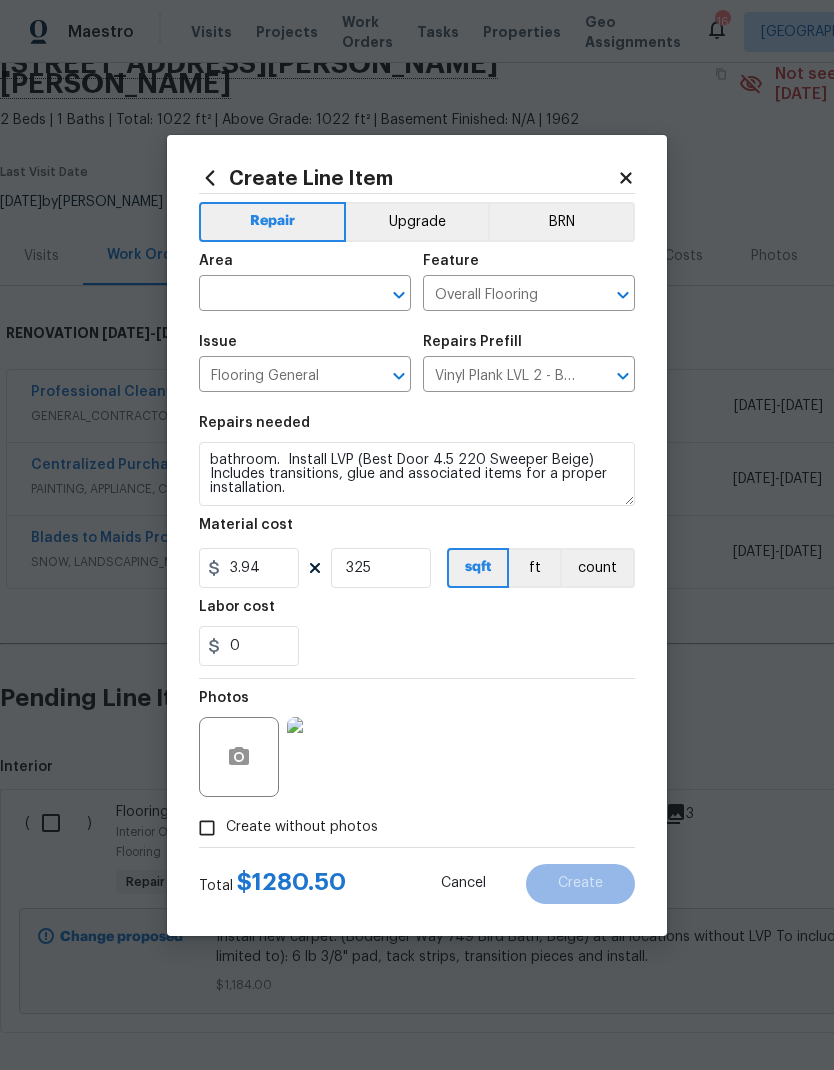 type on "bathroom.  Install LVP (Best Door 4.5 220 Sweeper Beige) Includes transitions, glue and associated items for a proper installation." 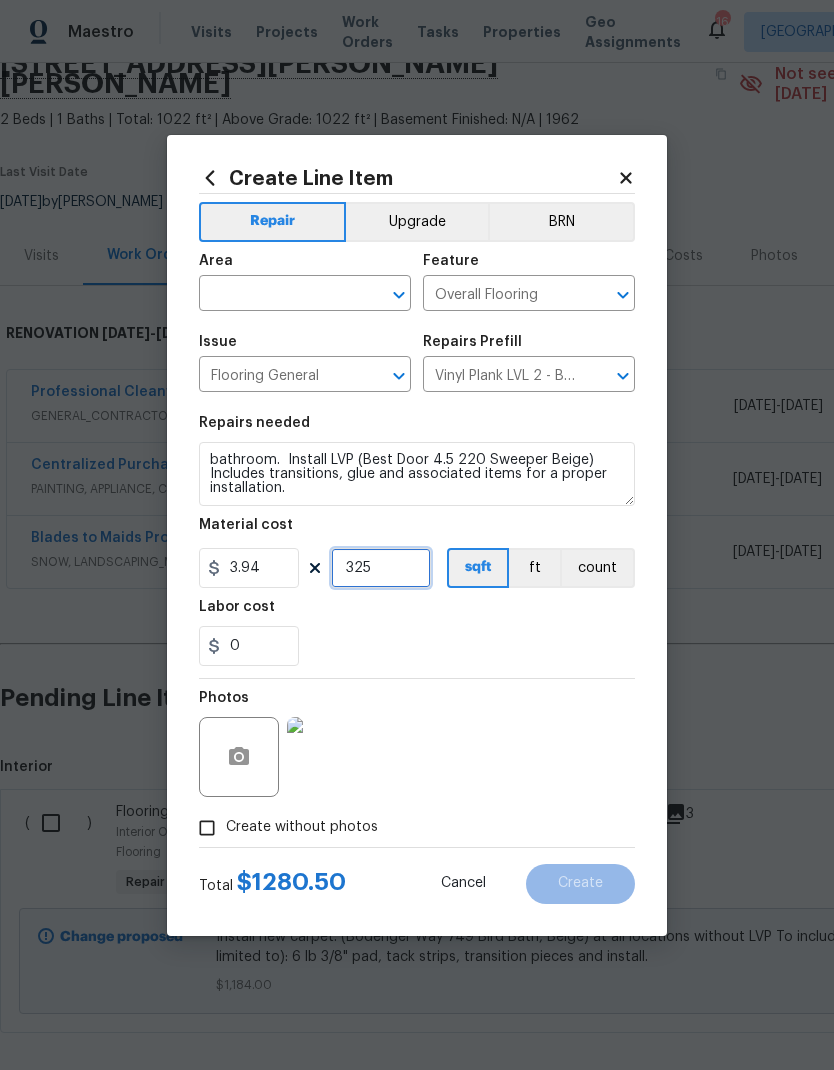 click on "325" at bounding box center (381, 568) 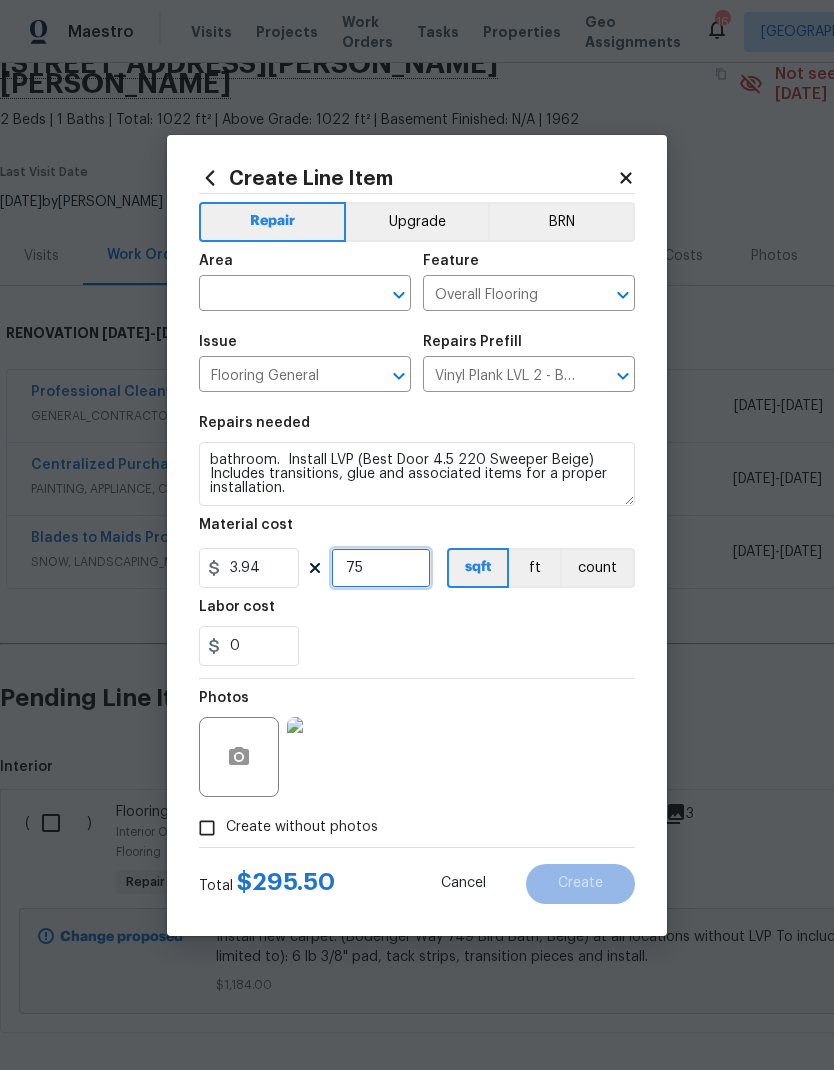 type on "75" 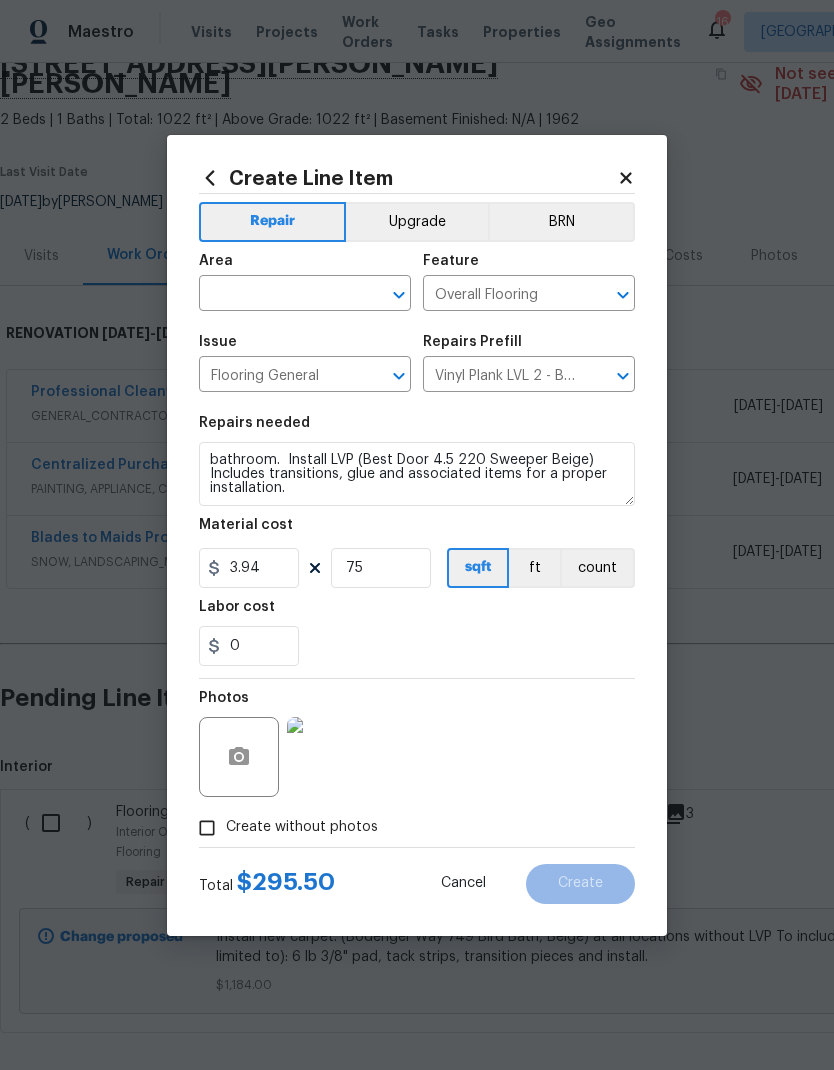 click on "0" at bounding box center [417, 646] 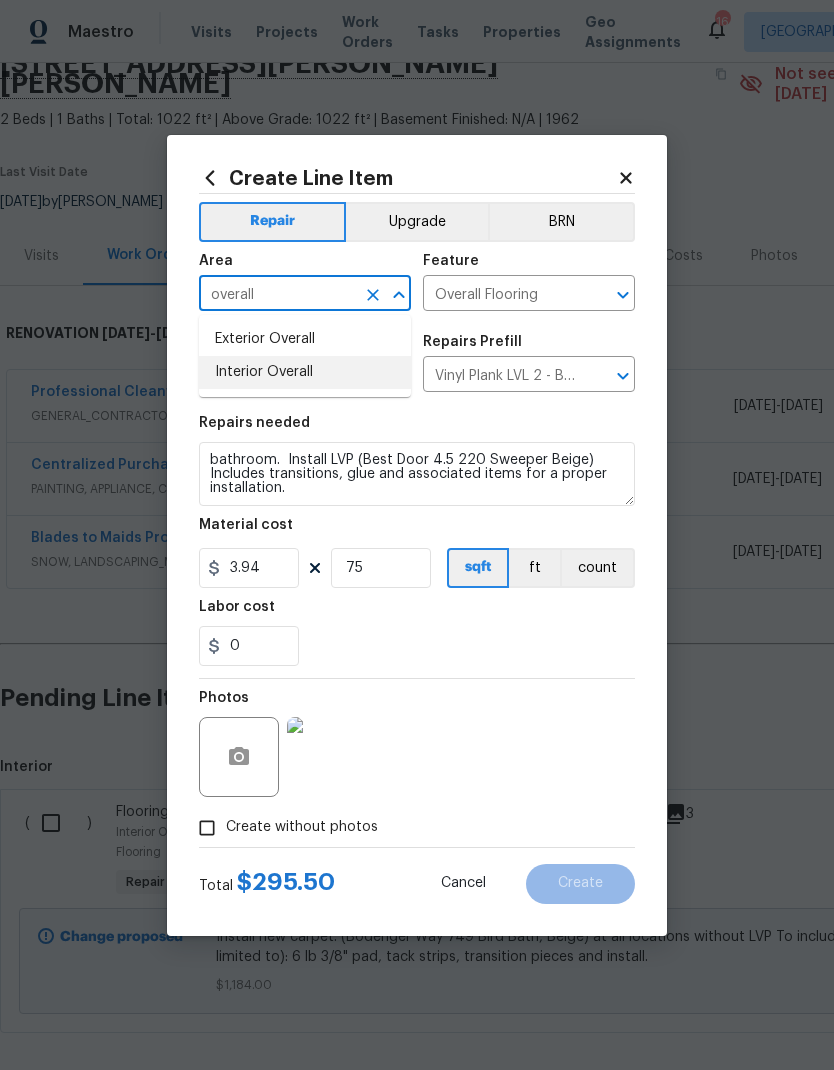 click on "Interior Overall" at bounding box center [305, 372] 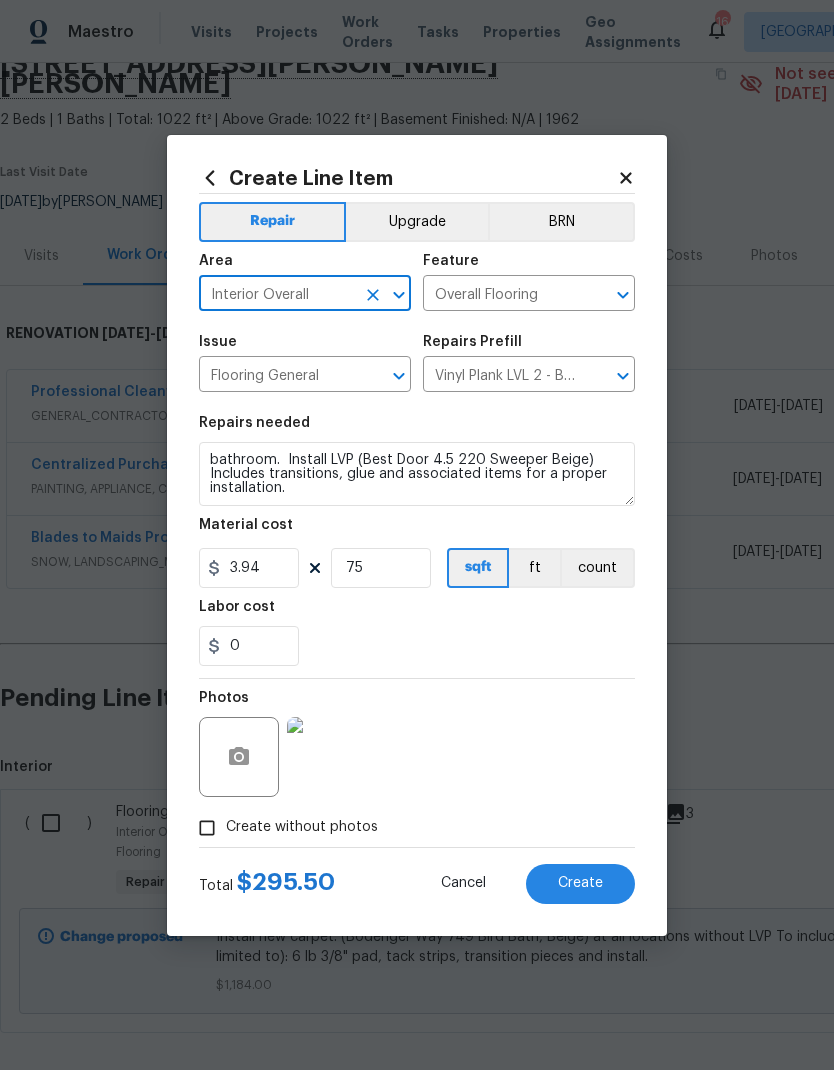 click on "Labor cost" at bounding box center [417, 613] 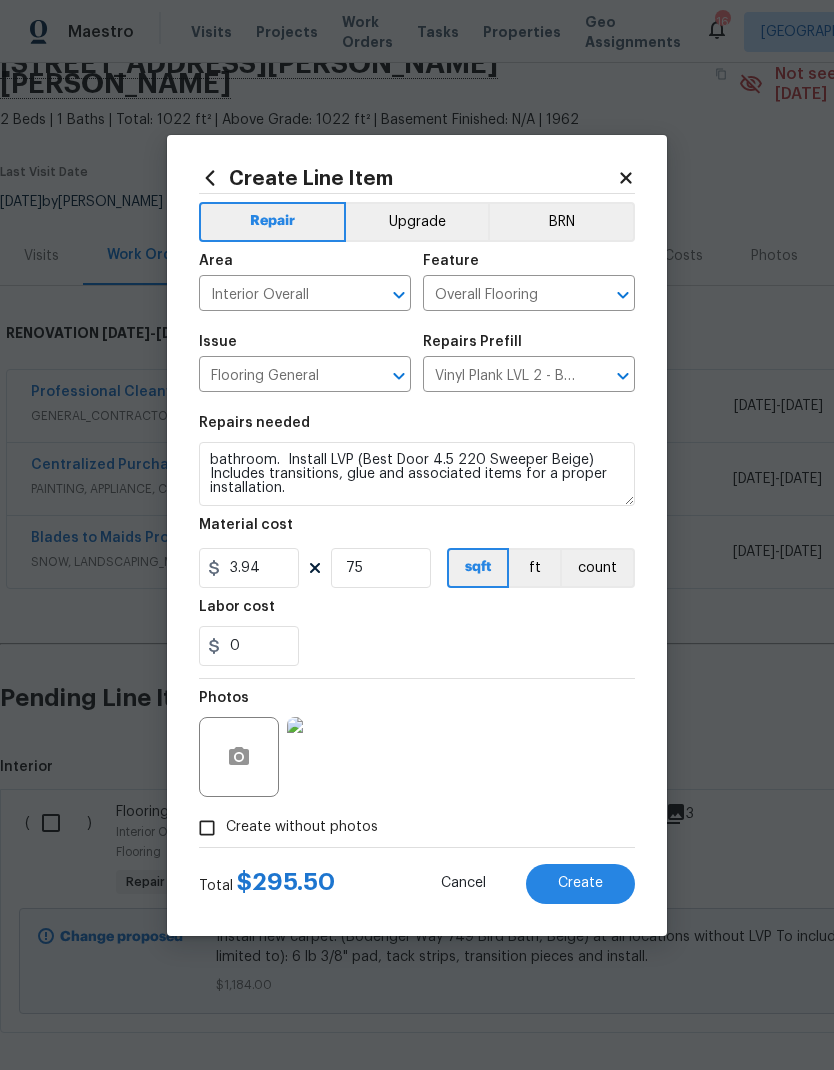 click on "Create" at bounding box center (580, 883) 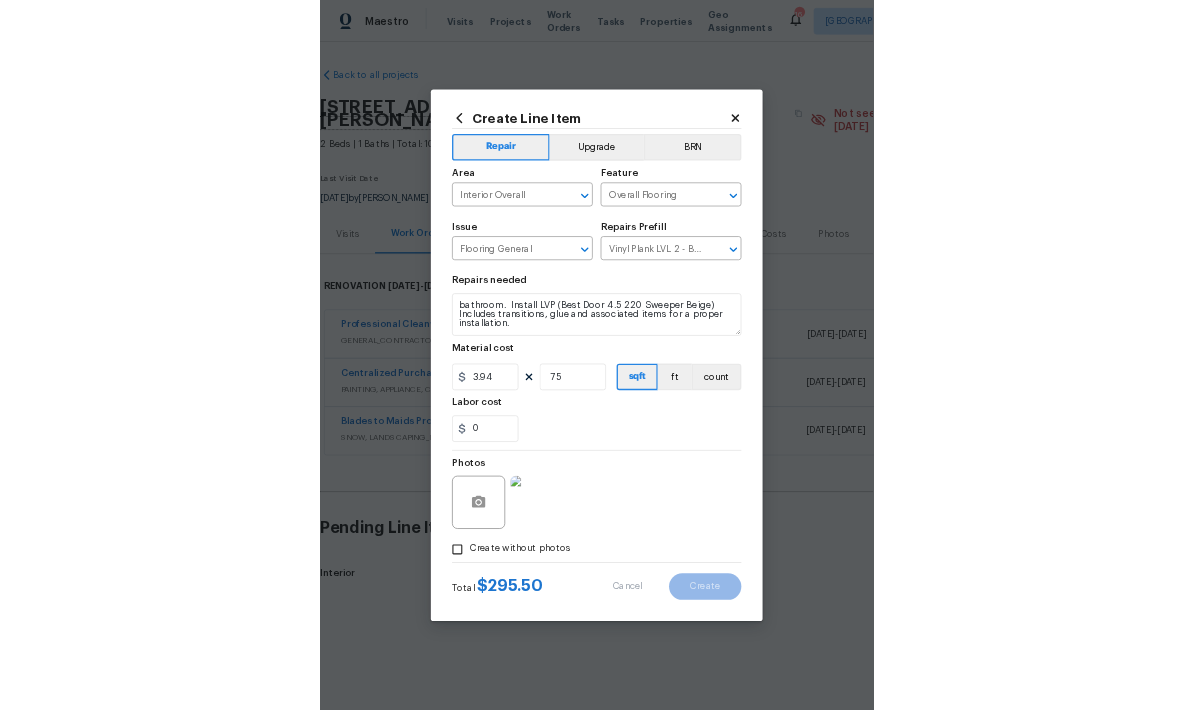 scroll, scrollTop: 0, scrollLeft: 0, axis: both 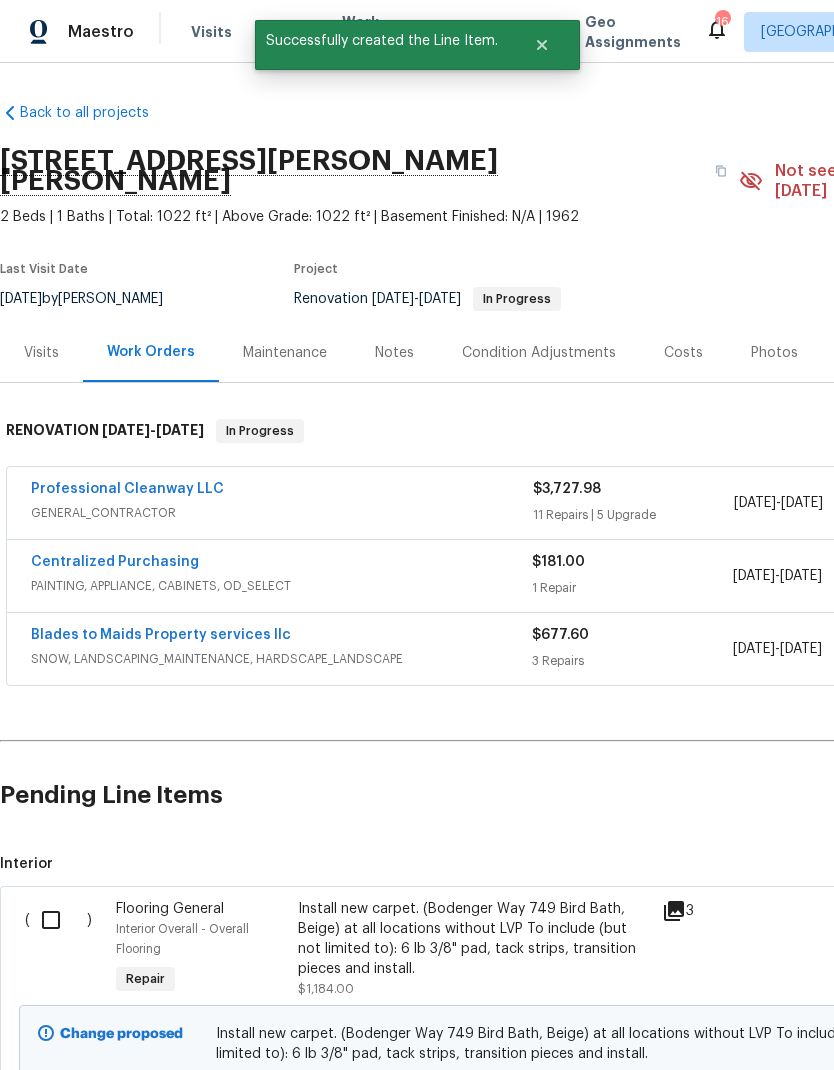 click on "Install new carpet. (Bodenger Way 749 Bird Bath, Beige) at all locations without LVP To include (but not limited to): 6 lb 3/8" pad, tack strips, transition pieces and install." at bounding box center [474, 939] 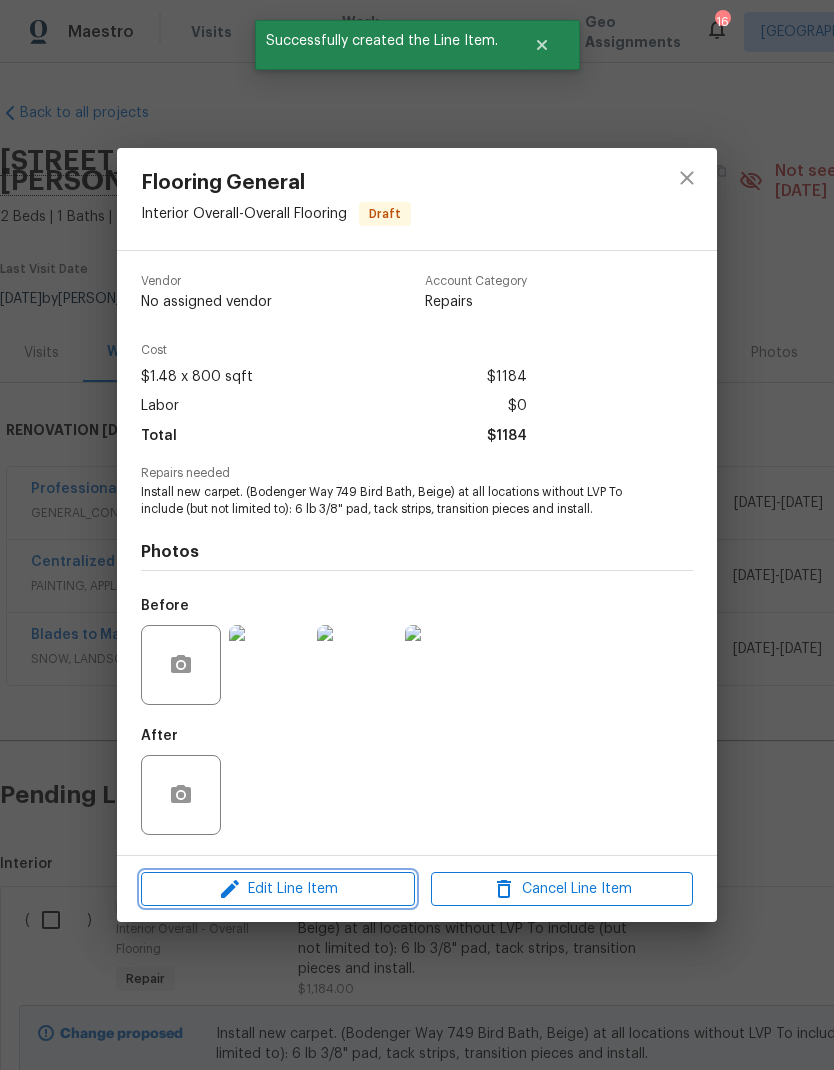 click on "Edit Line Item" at bounding box center [278, 889] 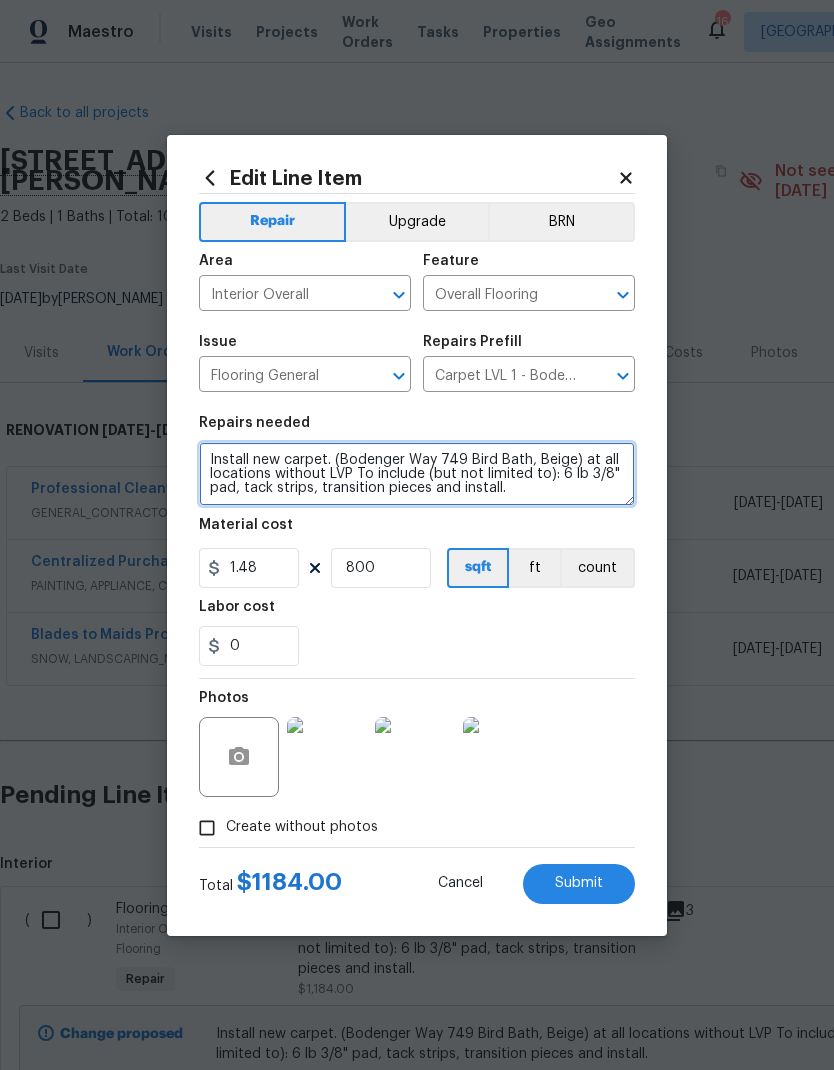 click on "Install new carpet. (Bodenger Way 749 Bird Bath, Beige) at all locations without LVP To include (but not limited to): 6 lb 3/8" pad, tack strips, transition pieces and install." at bounding box center [417, 474] 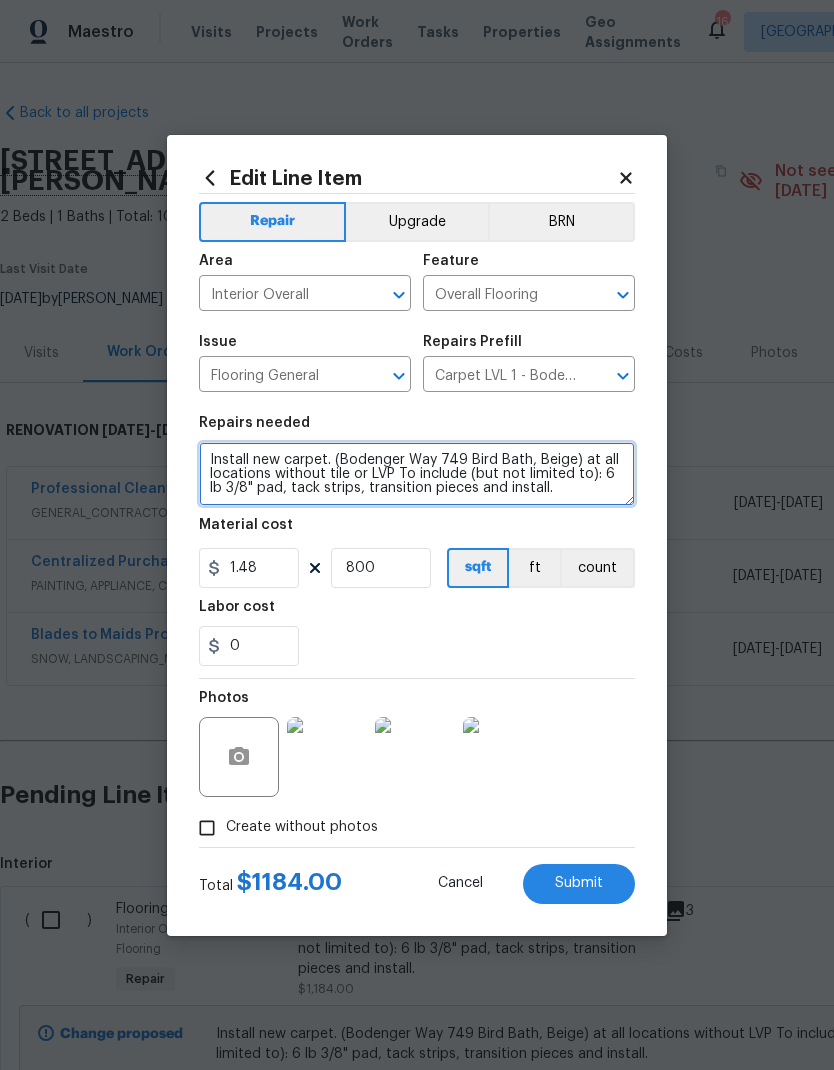 type on "Install new carpet. (Bodenger Way 749 Bird Bath, Beige) at all locations without tile or LVP To include (but not limited to): 6 lb 3/8" pad, tack strips, transition pieces and install." 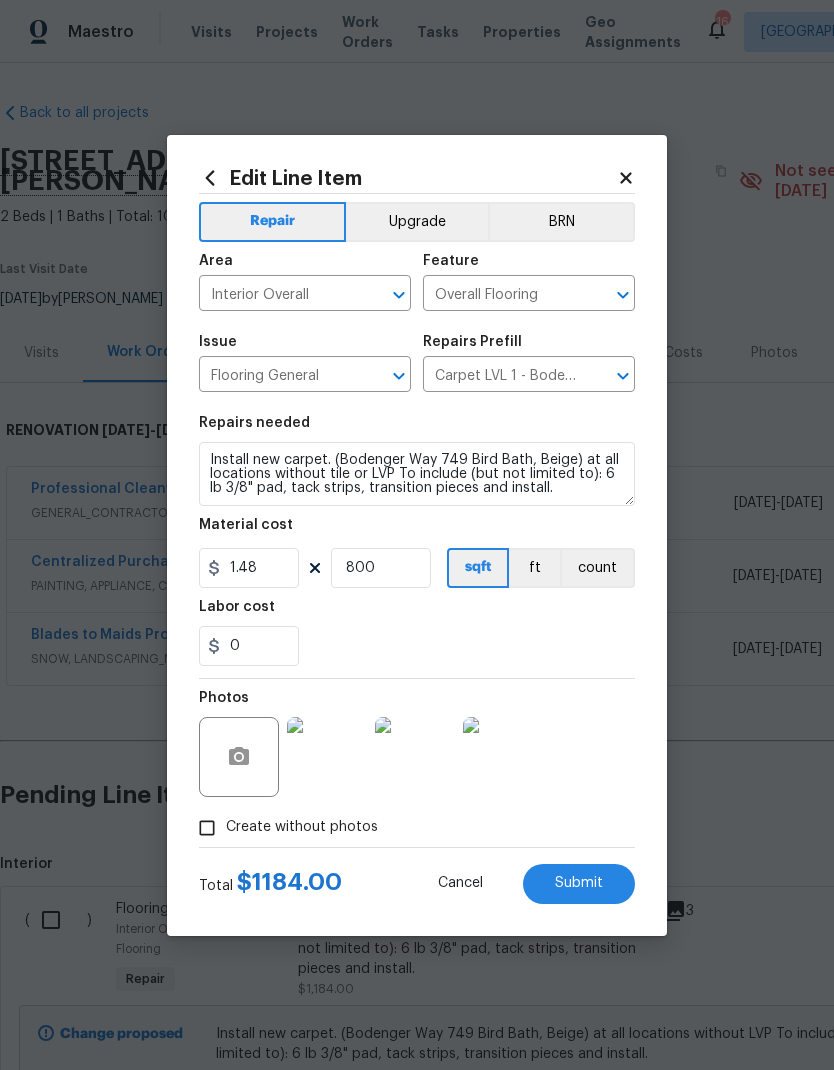 click on "Submit" at bounding box center (579, 883) 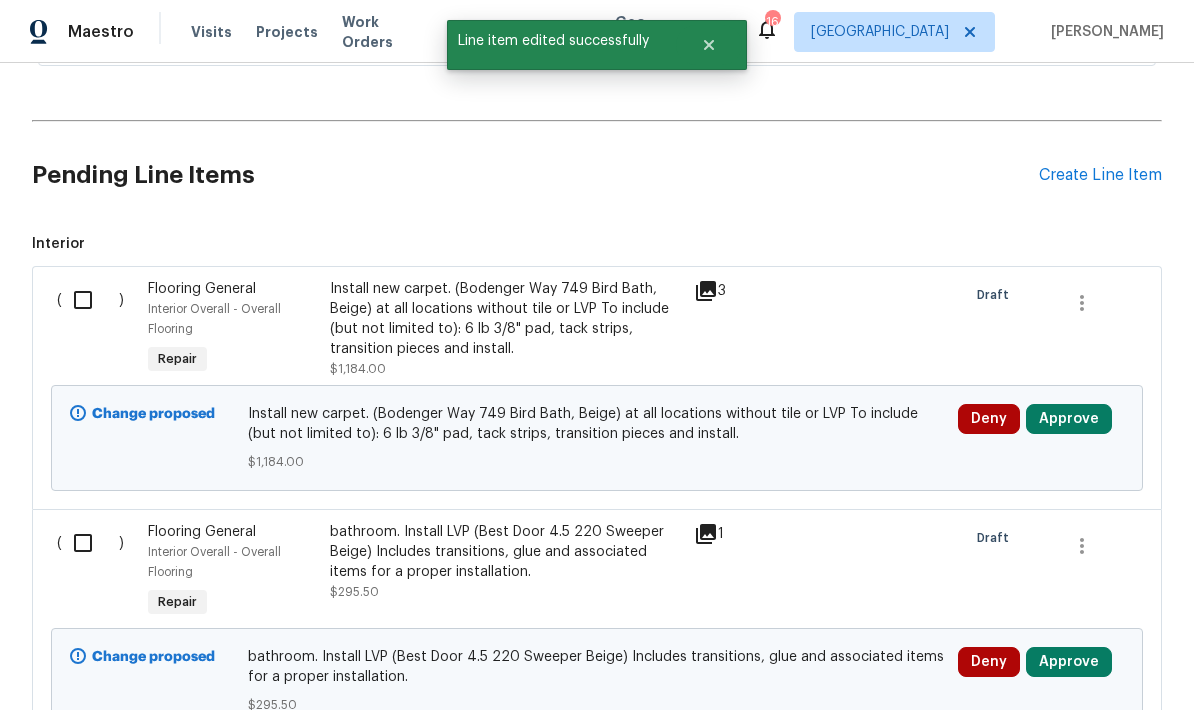 scroll, scrollTop: 620, scrollLeft: 0, axis: vertical 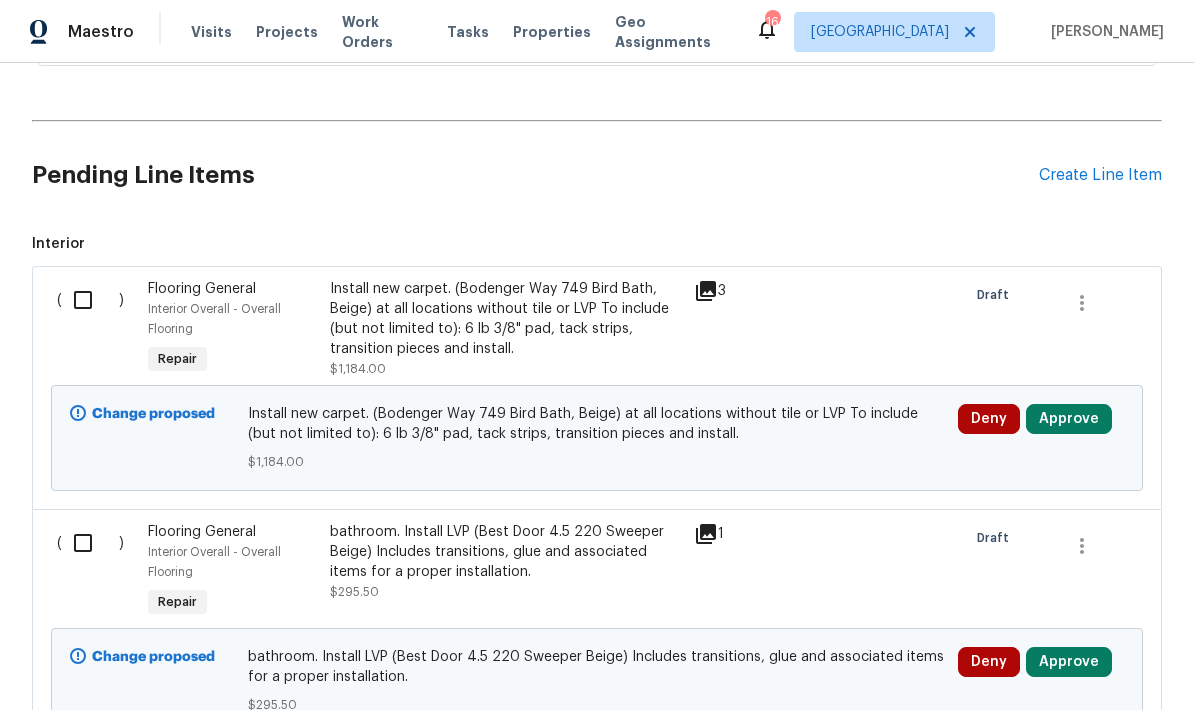 click at bounding box center [90, 300] 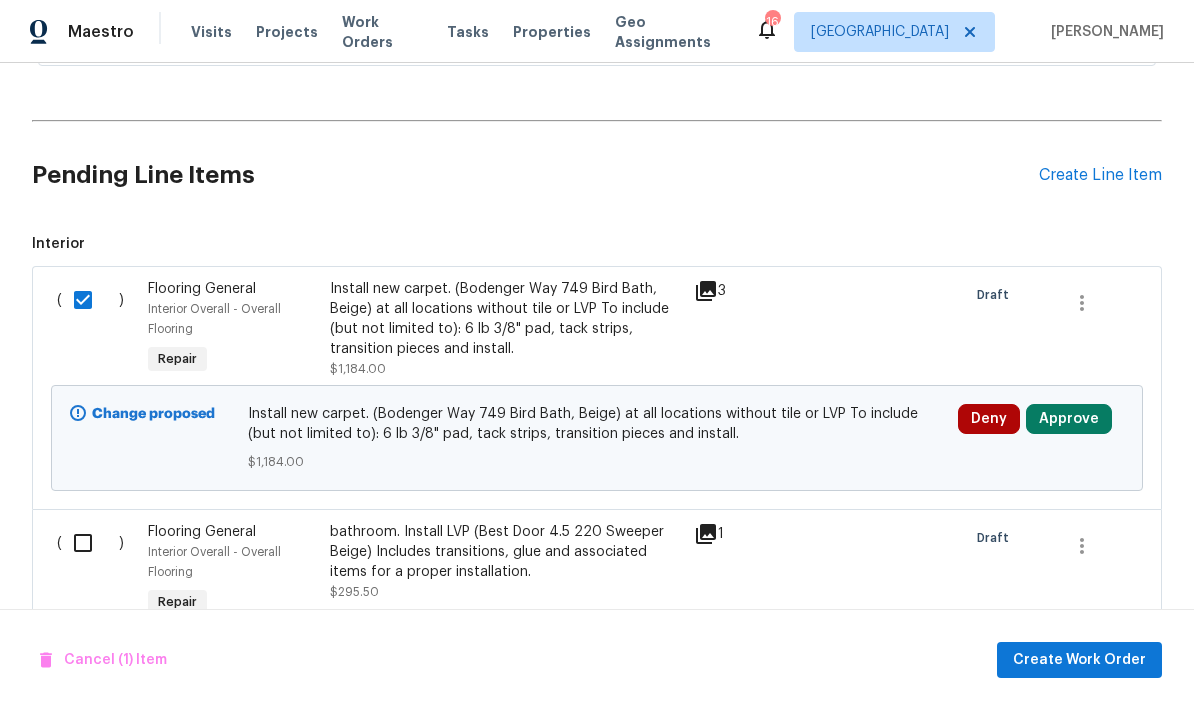 click at bounding box center [90, 543] 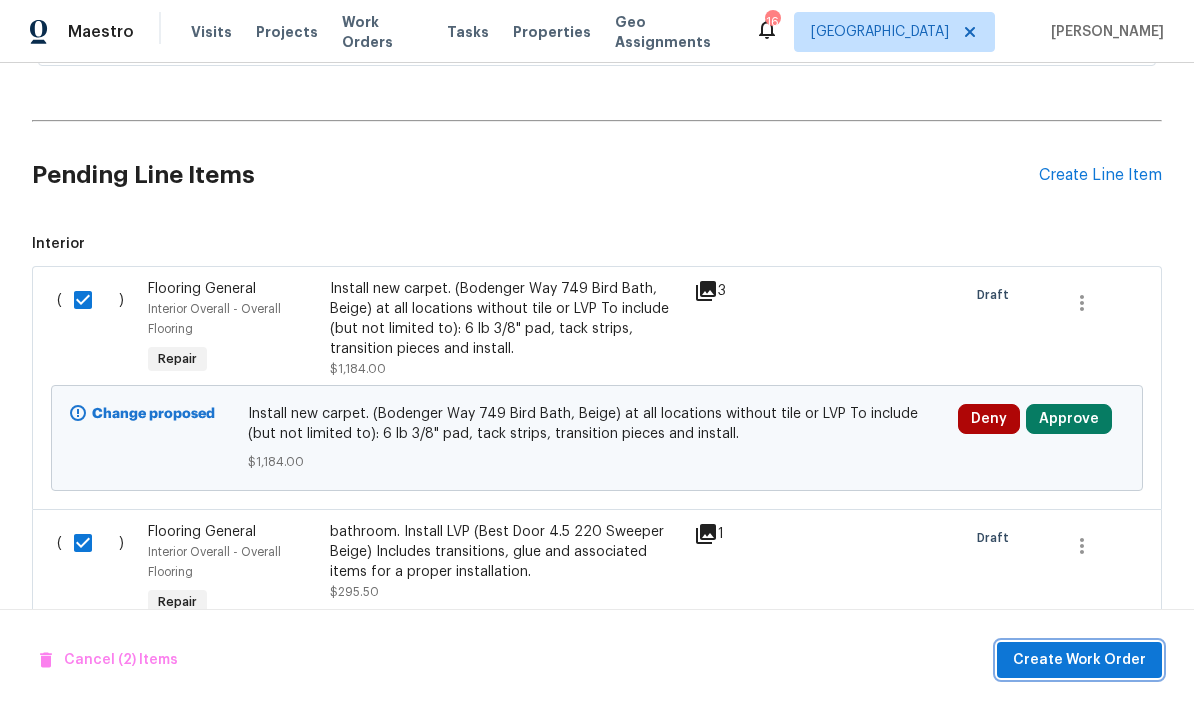 click on "Create Work Order" at bounding box center [1079, 660] 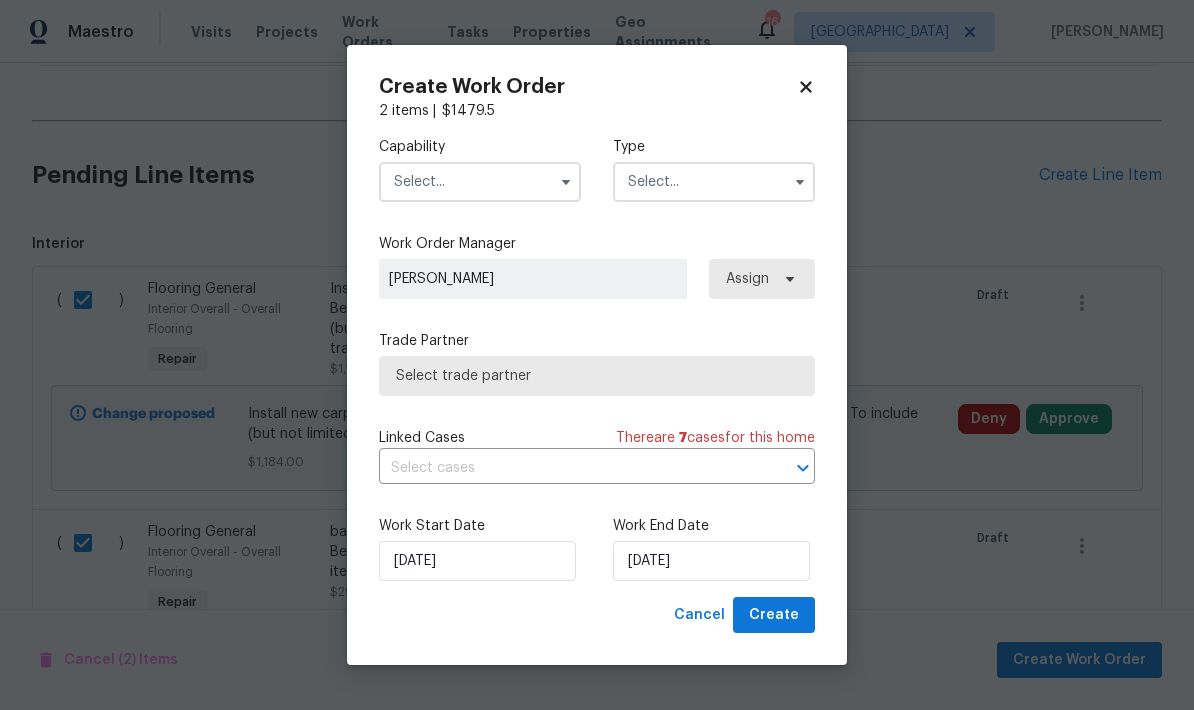 click at bounding box center [480, 182] 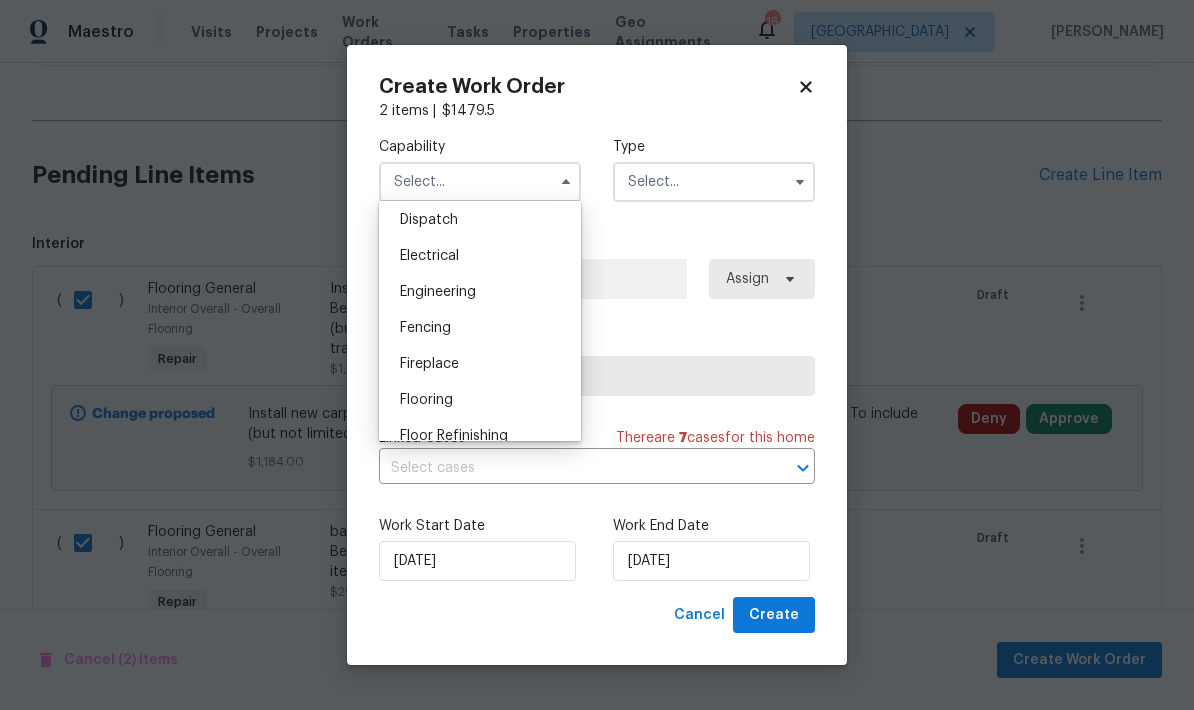 scroll, scrollTop: 605, scrollLeft: 0, axis: vertical 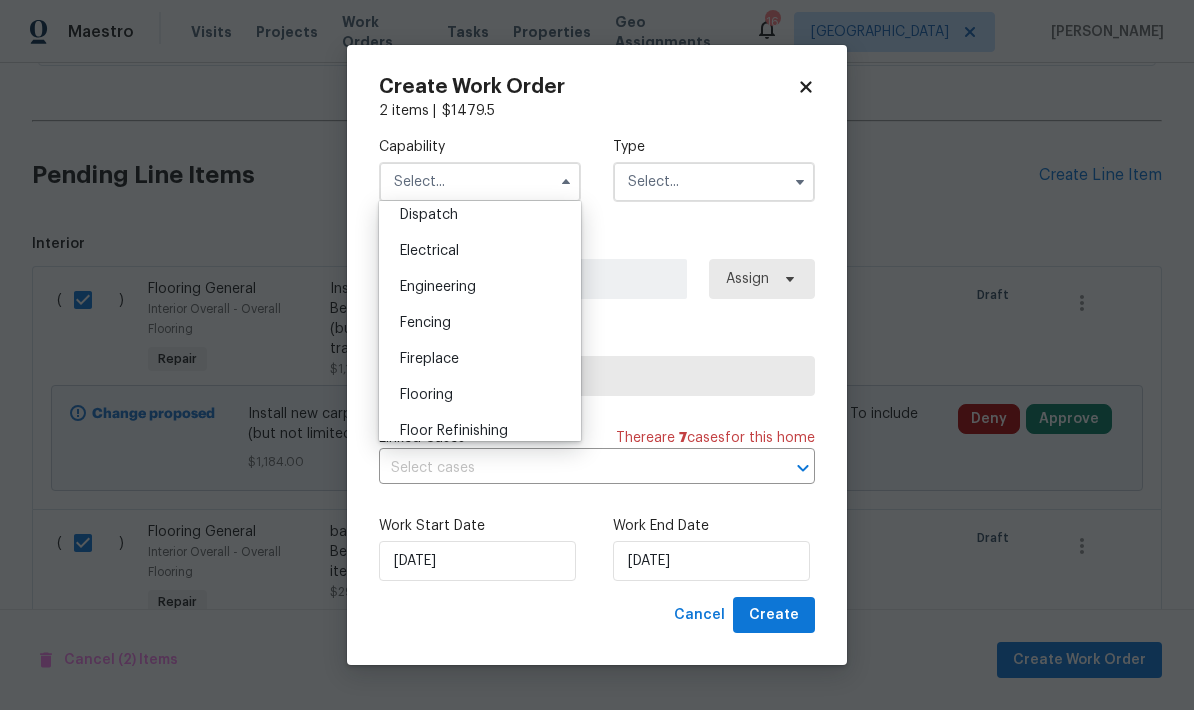 click on "Flooring" at bounding box center [480, 395] 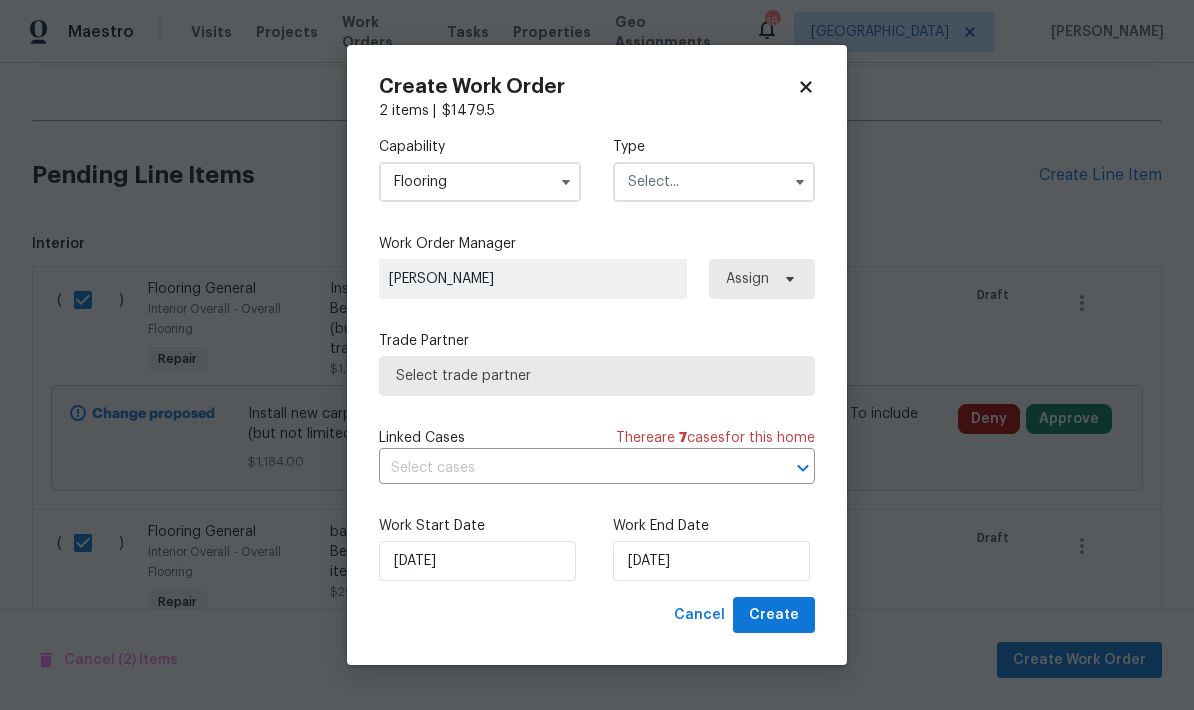 click at bounding box center (714, 182) 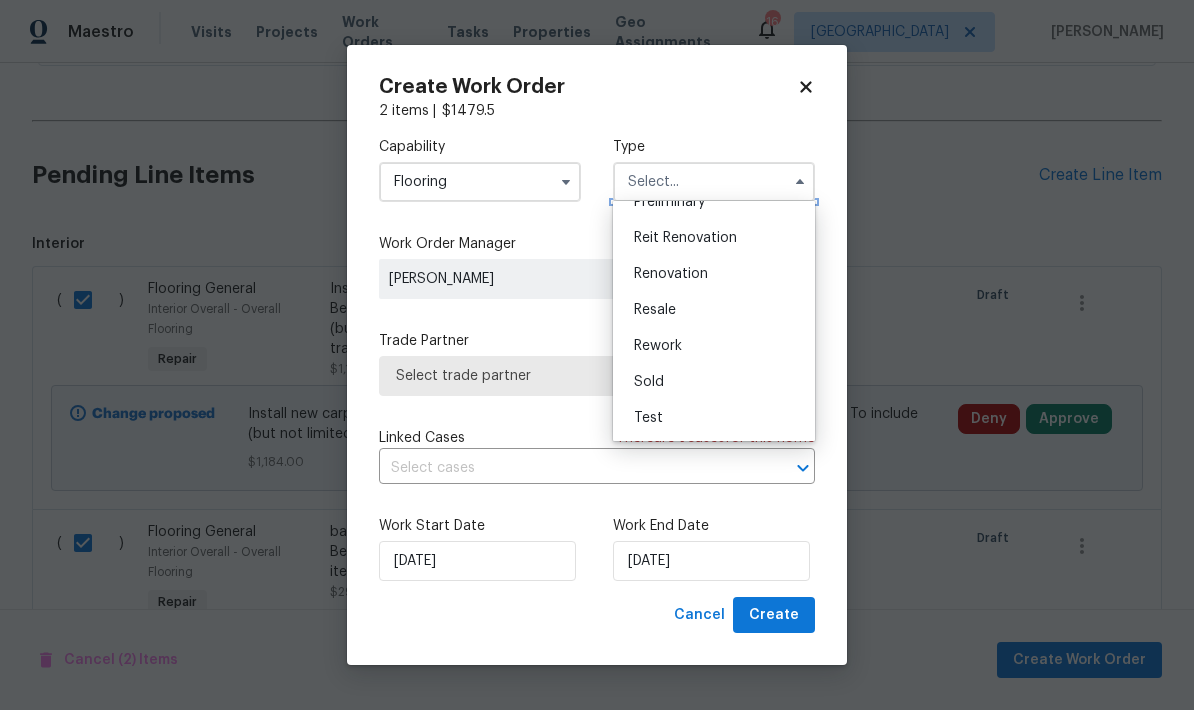 scroll, scrollTop: 454, scrollLeft: 0, axis: vertical 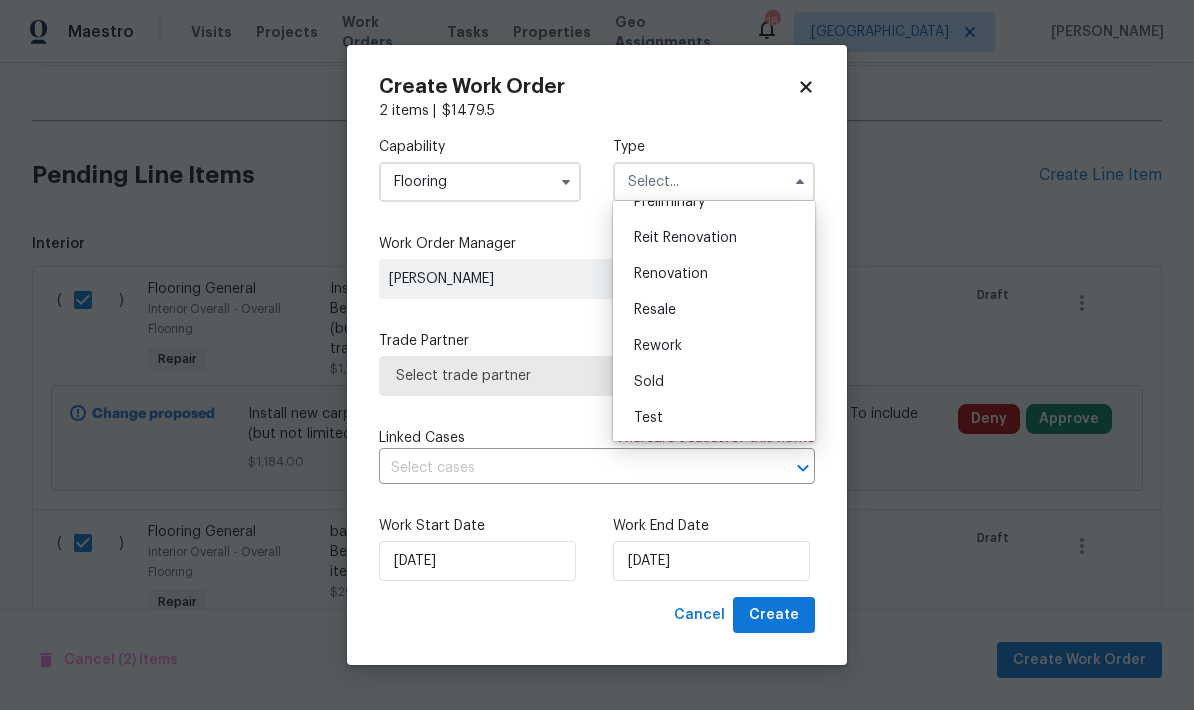 click on "Renovation" at bounding box center [671, 274] 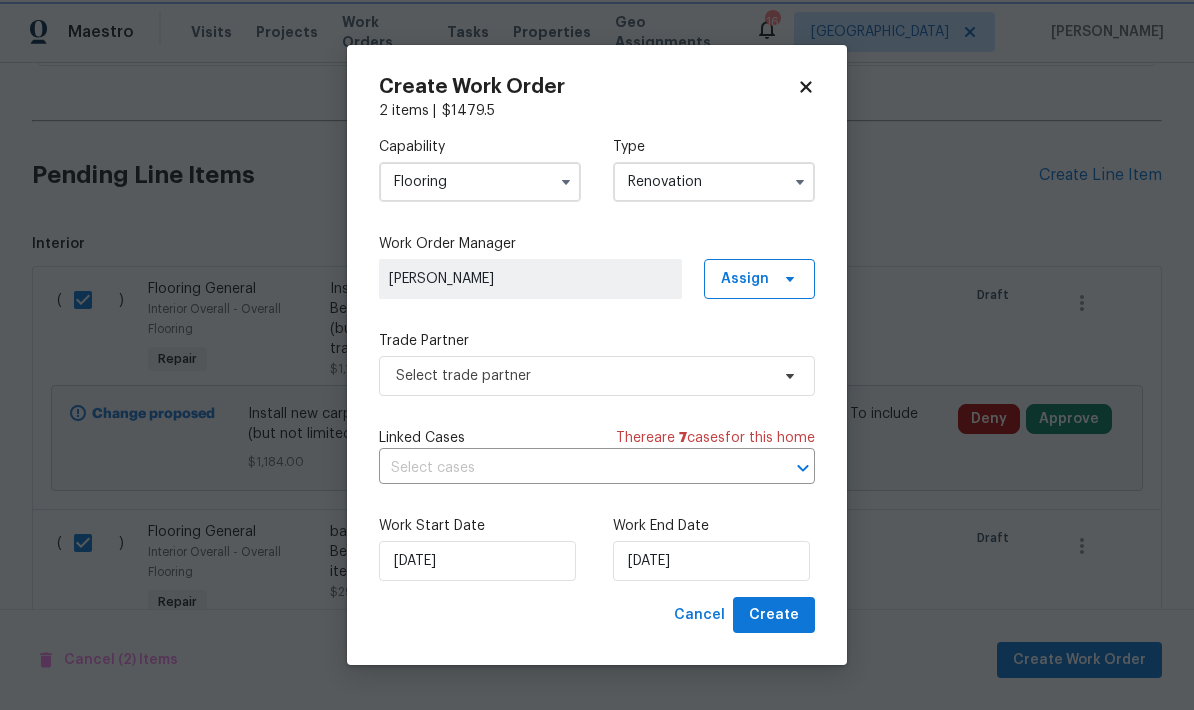 type on "Renovation" 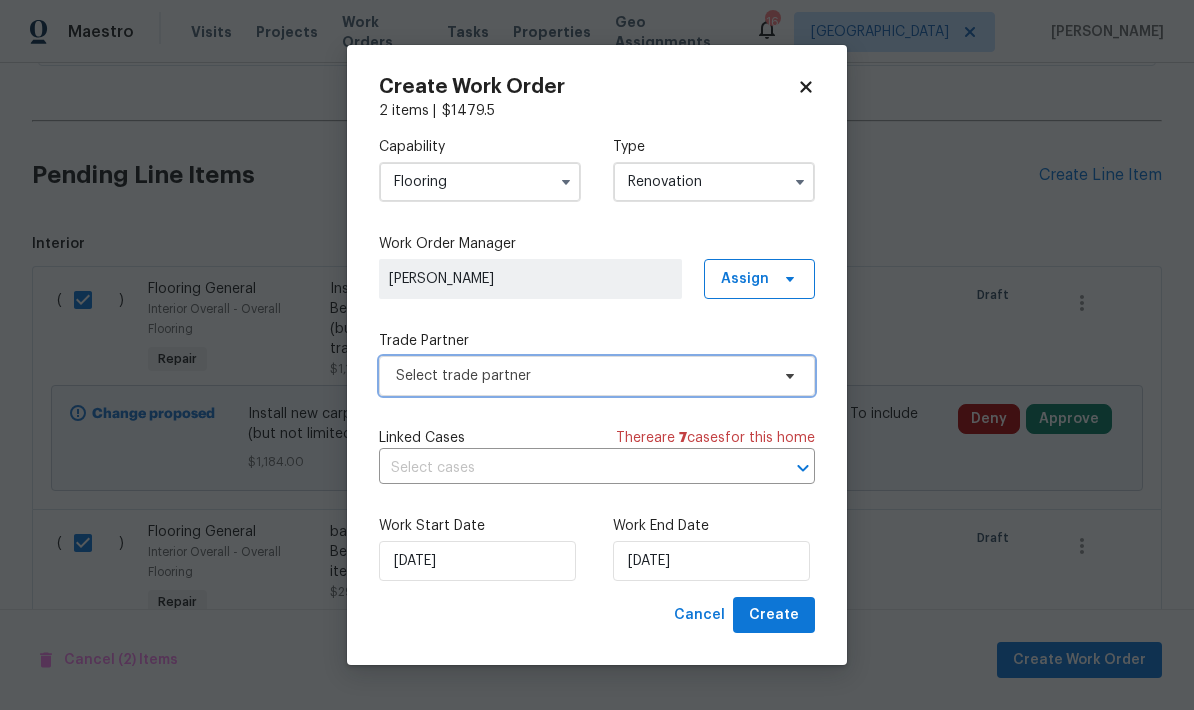 click on "Select trade partner" at bounding box center [597, 376] 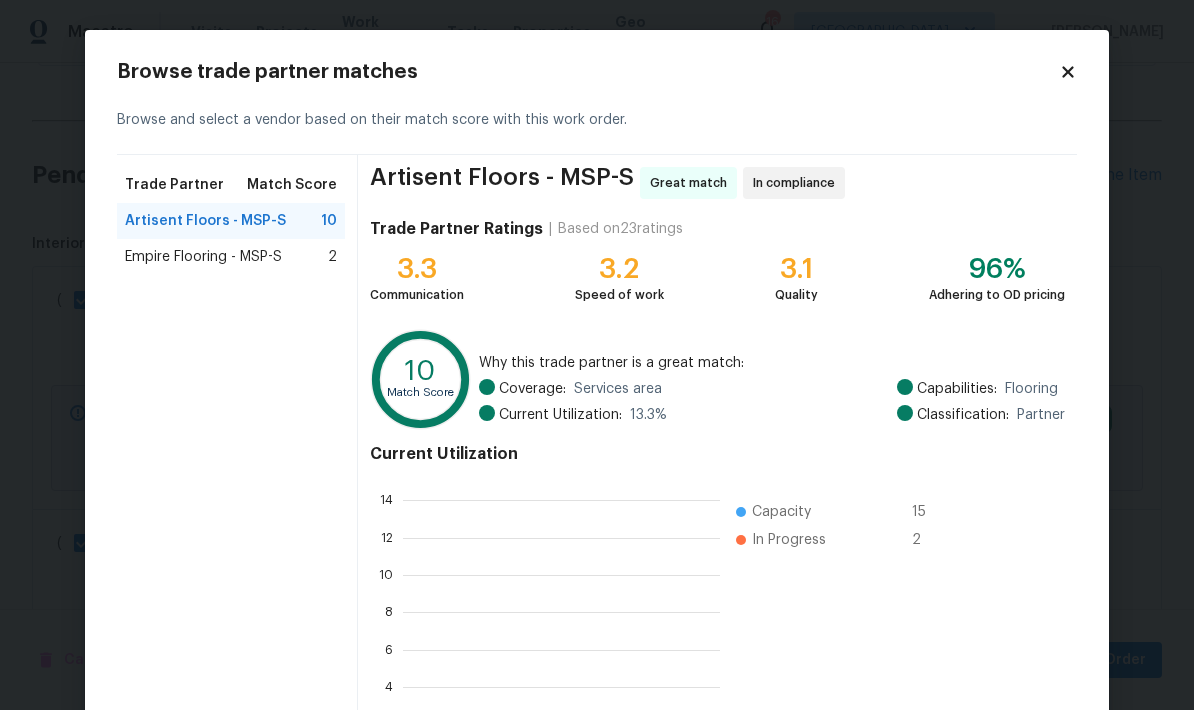 scroll, scrollTop: 2, scrollLeft: 2, axis: both 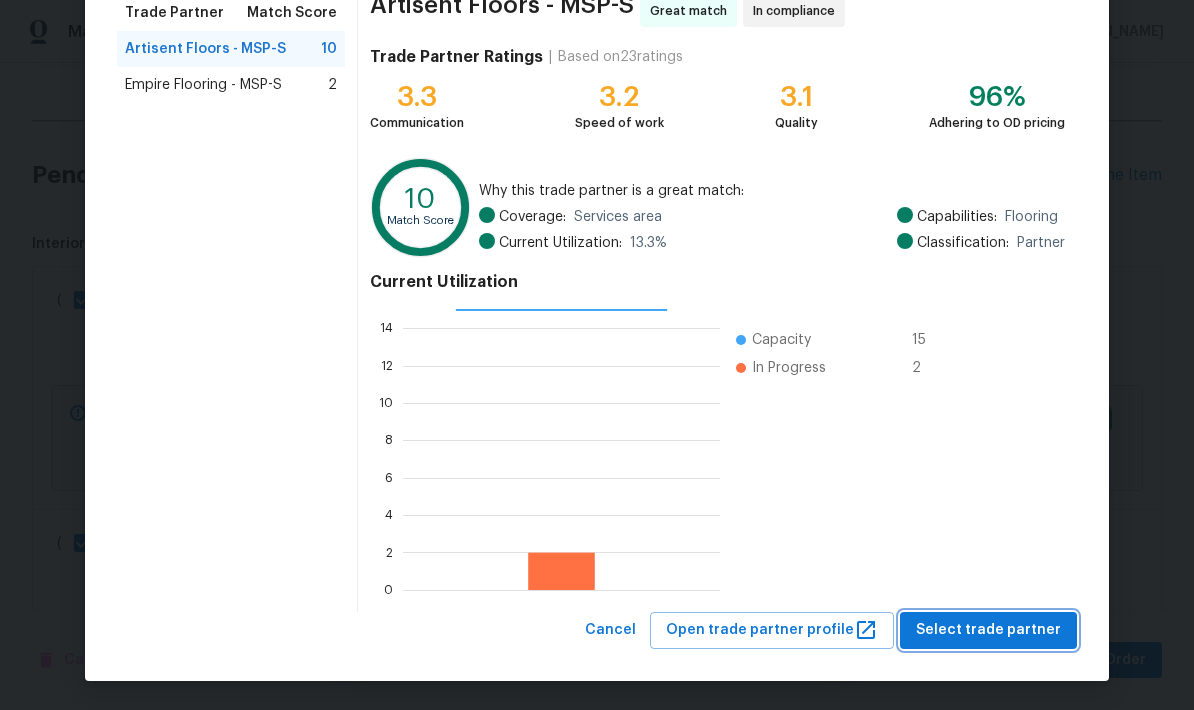 click on "Select trade partner" at bounding box center (988, 630) 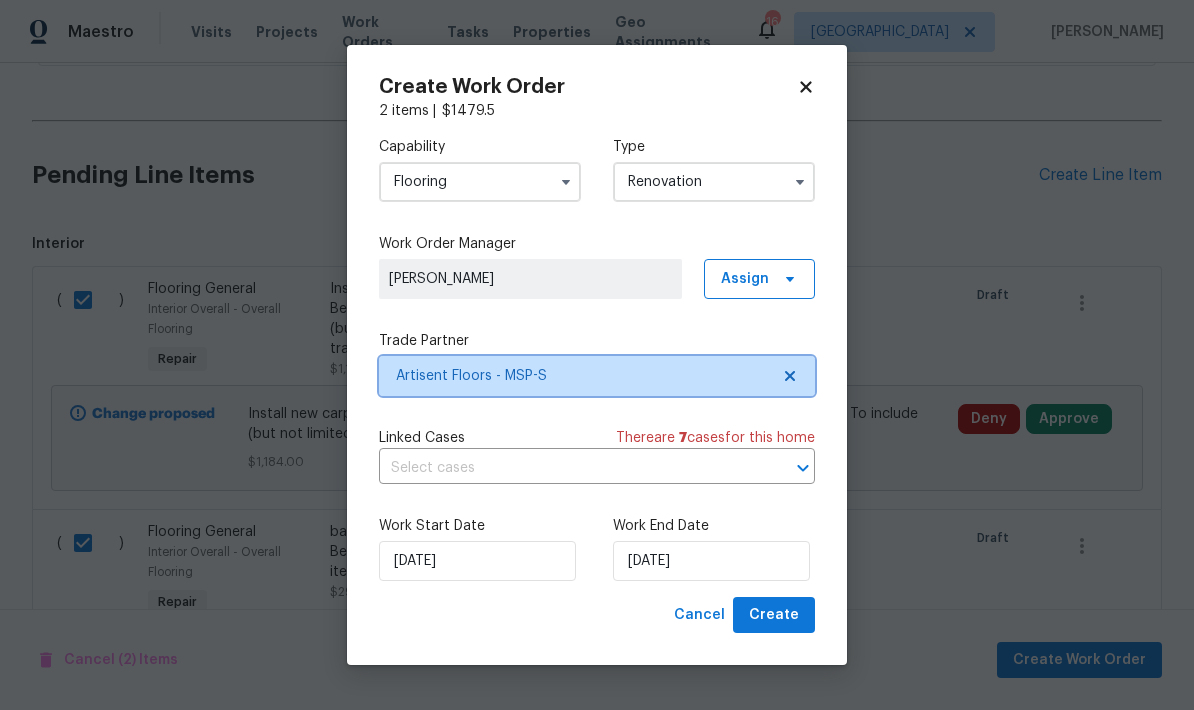 scroll, scrollTop: 0, scrollLeft: 0, axis: both 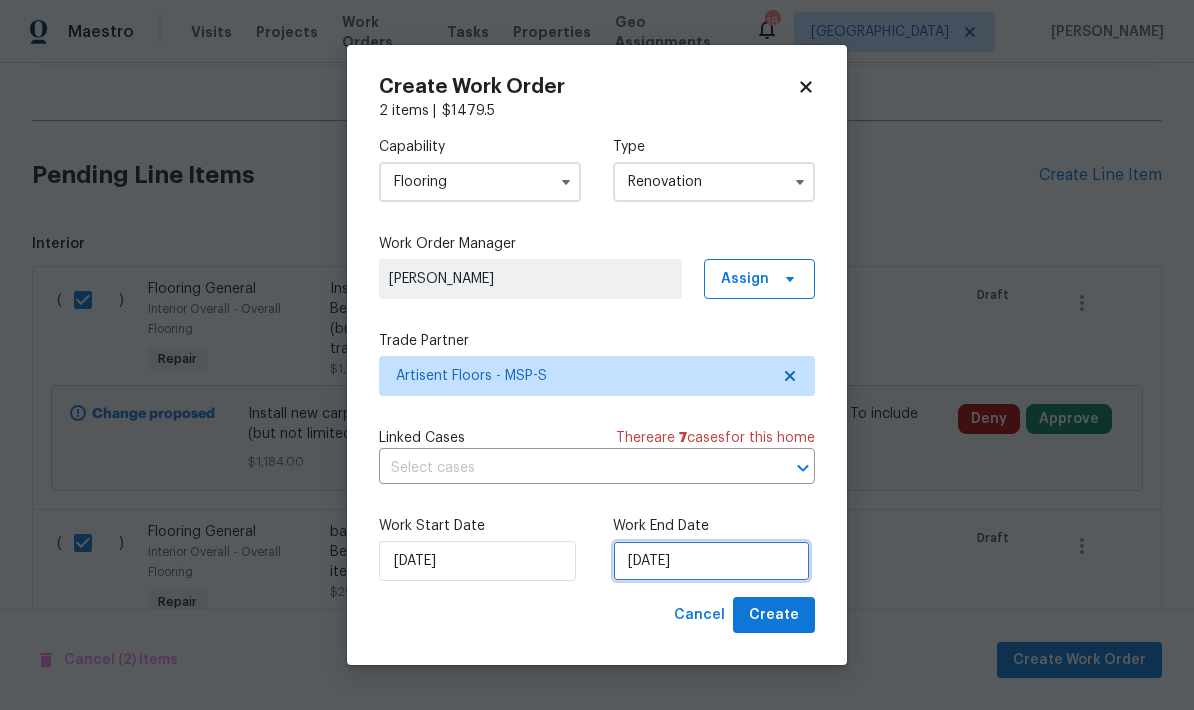 click on "7/10/2025" at bounding box center (711, 561) 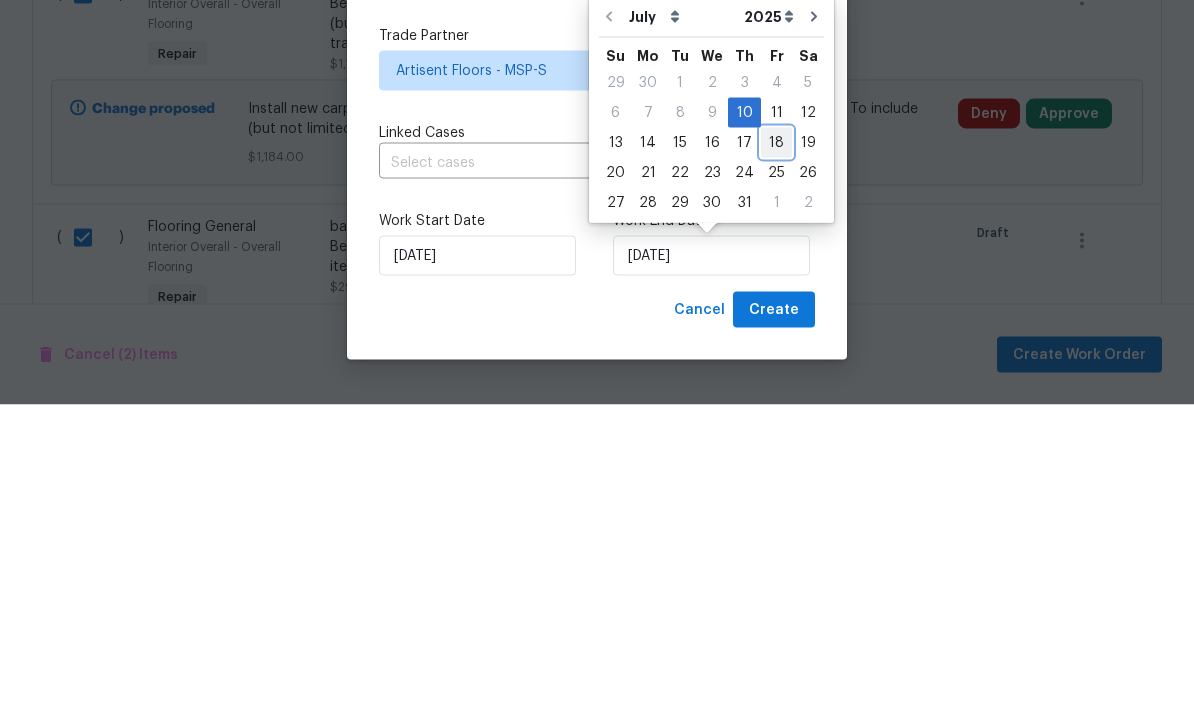 click on "18" at bounding box center (776, 448) 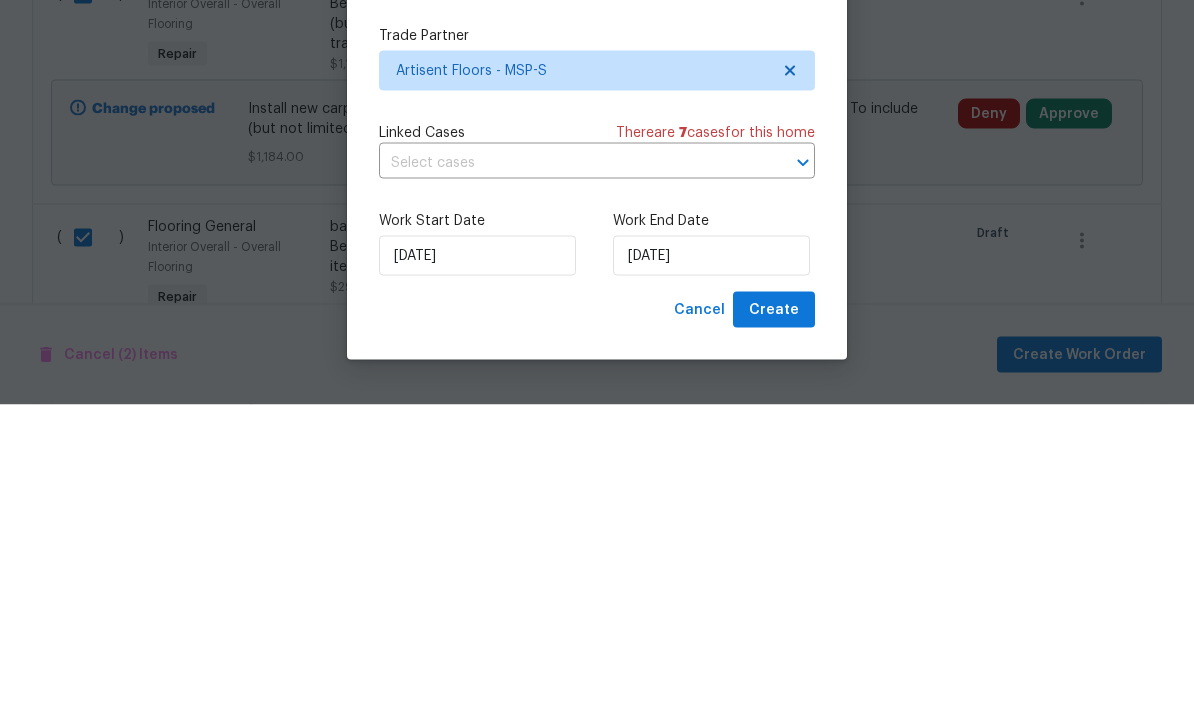 scroll, scrollTop: 80, scrollLeft: 0, axis: vertical 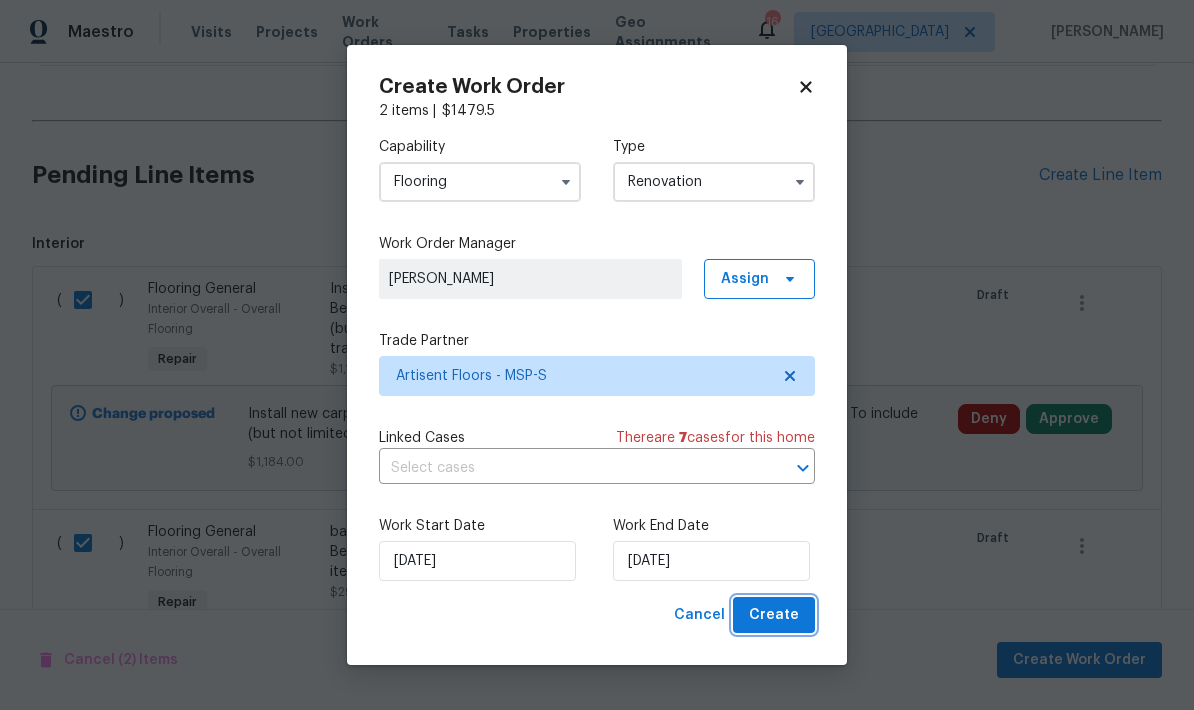 click on "Create" at bounding box center (774, 615) 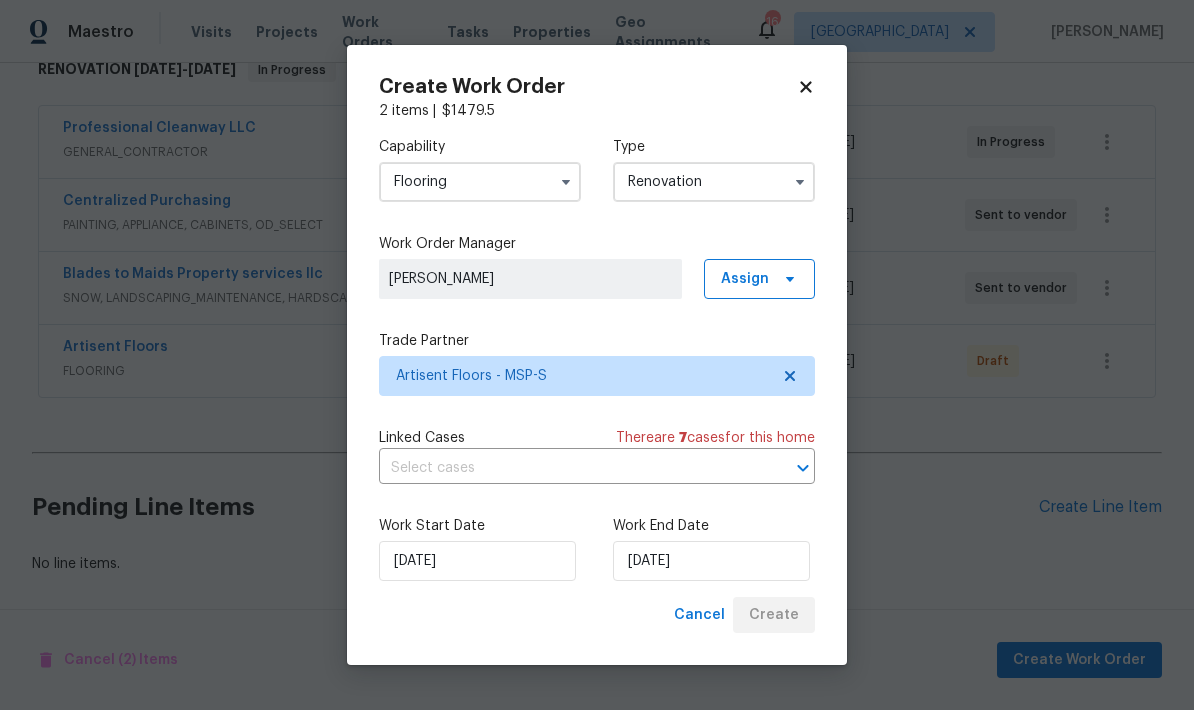 scroll, scrollTop: 260, scrollLeft: 0, axis: vertical 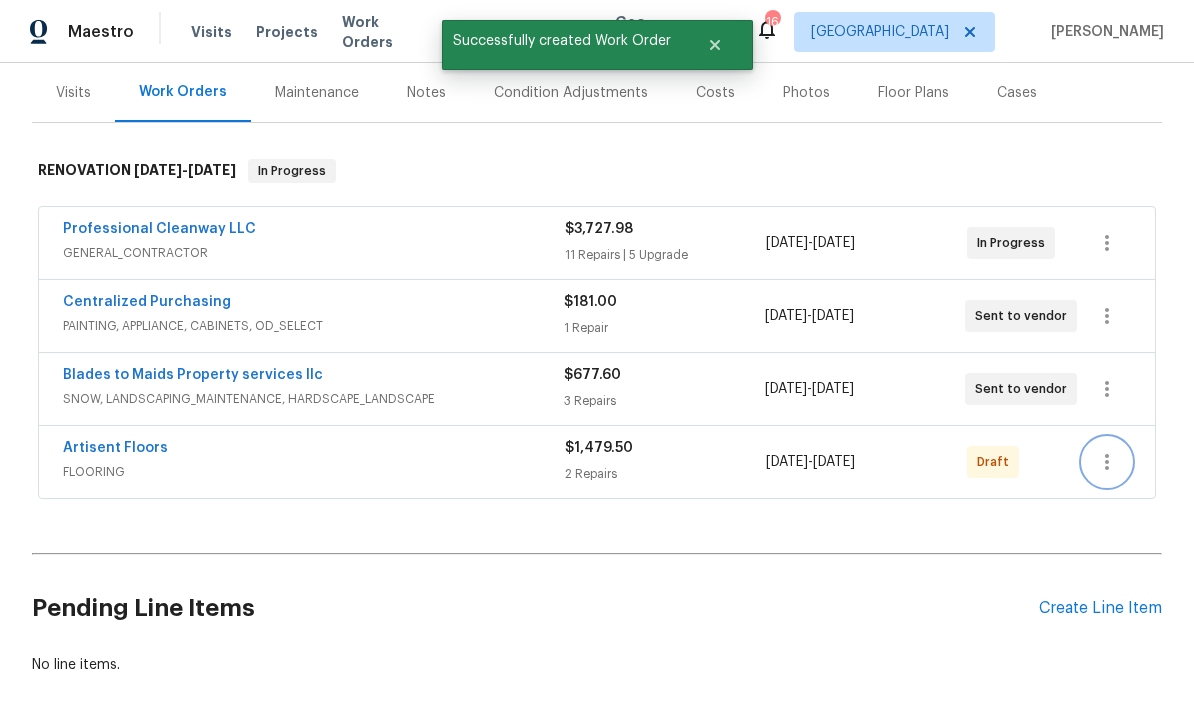 click 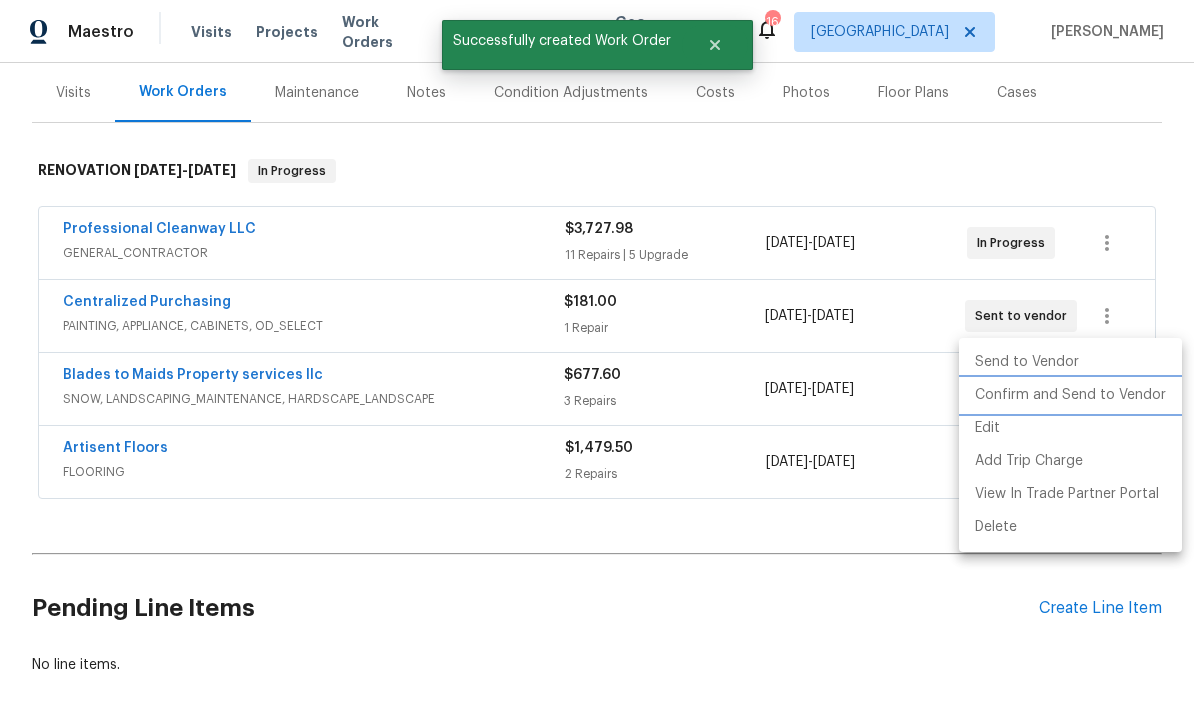 click on "Confirm and Send to Vendor" at bounding box center (1070, 395) 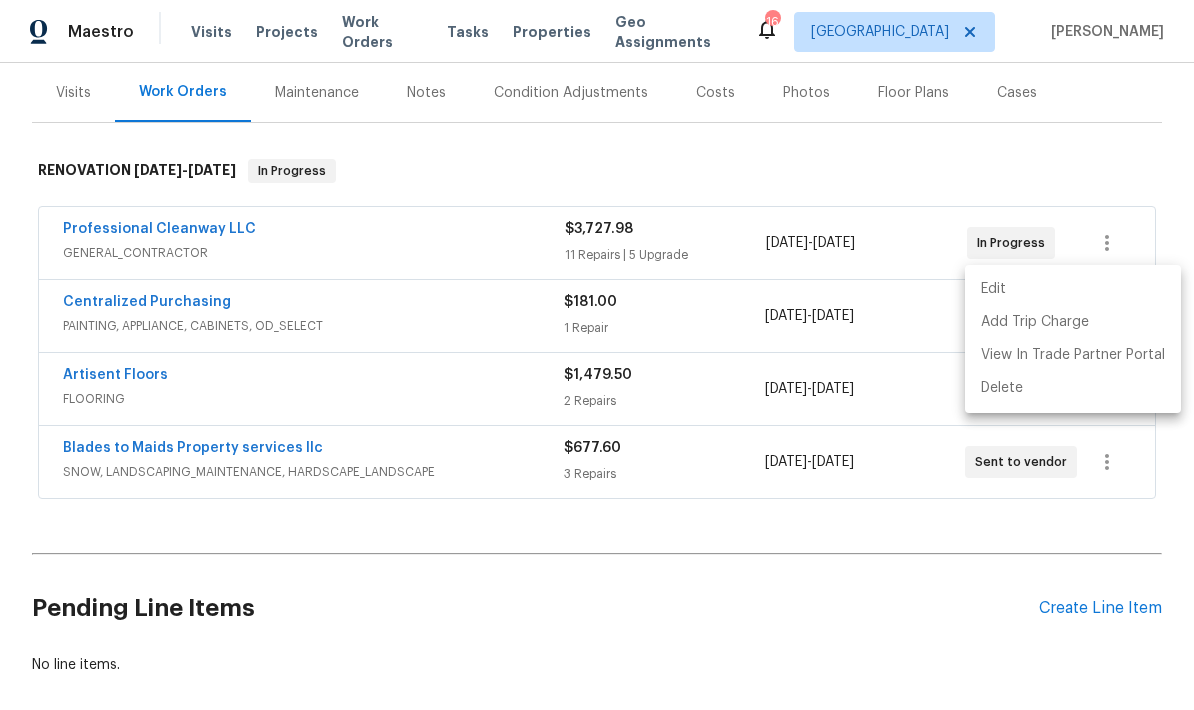click at bounding box center (597, 355) 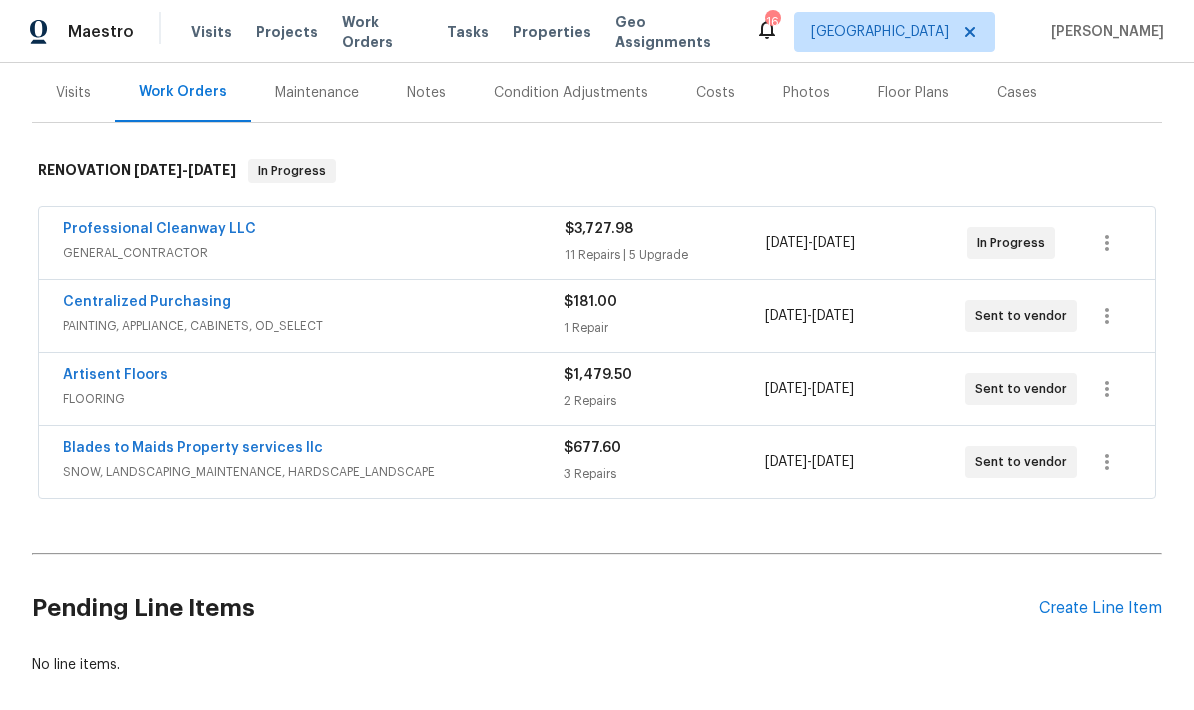 click on "Create Line Item" at bounding box center [1100, 608] 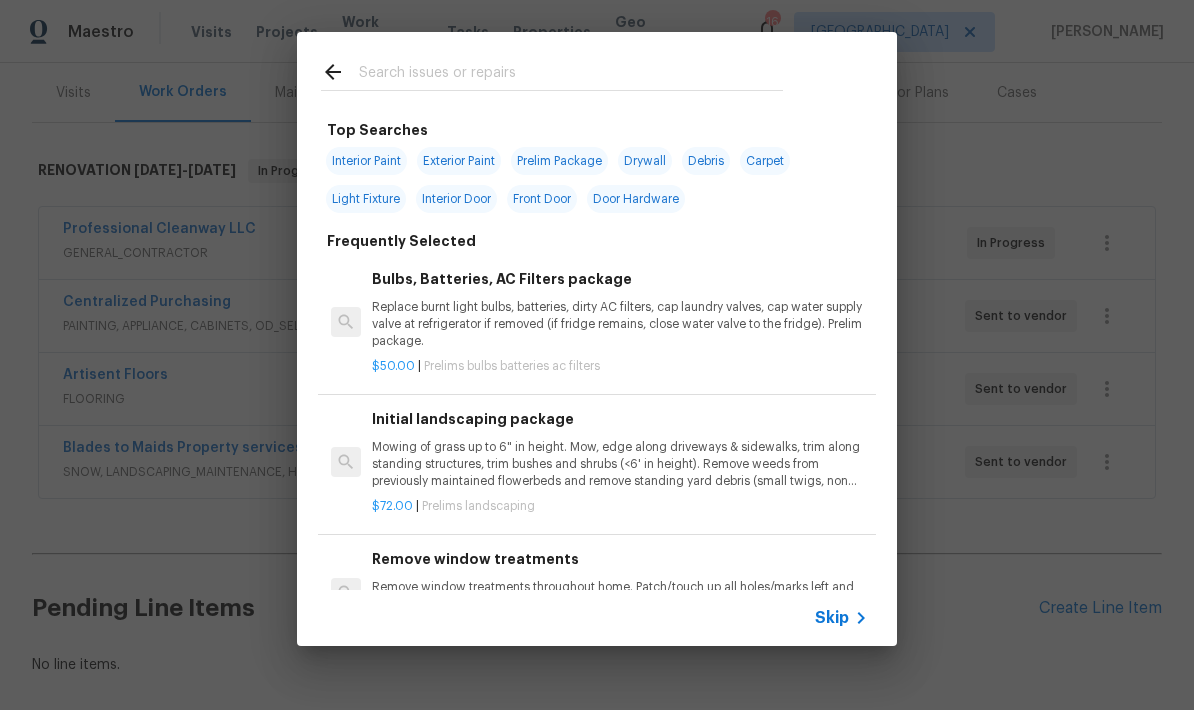 click at bounding box center (571, 75) 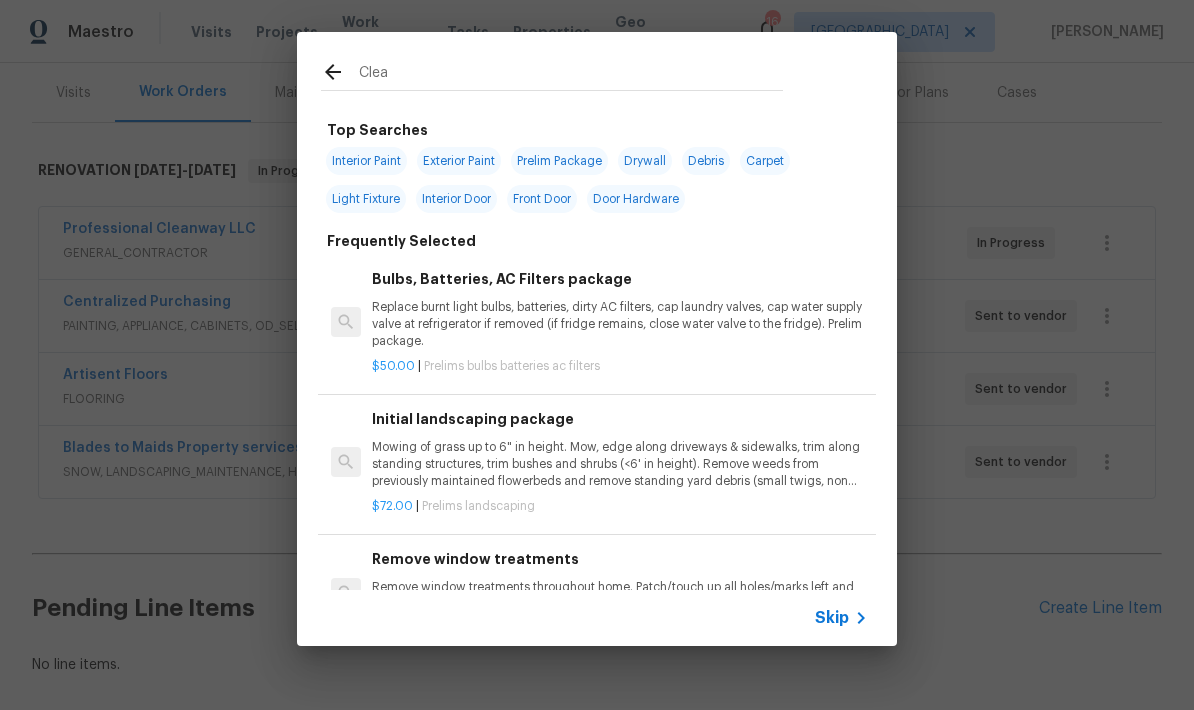 type on "Clean" 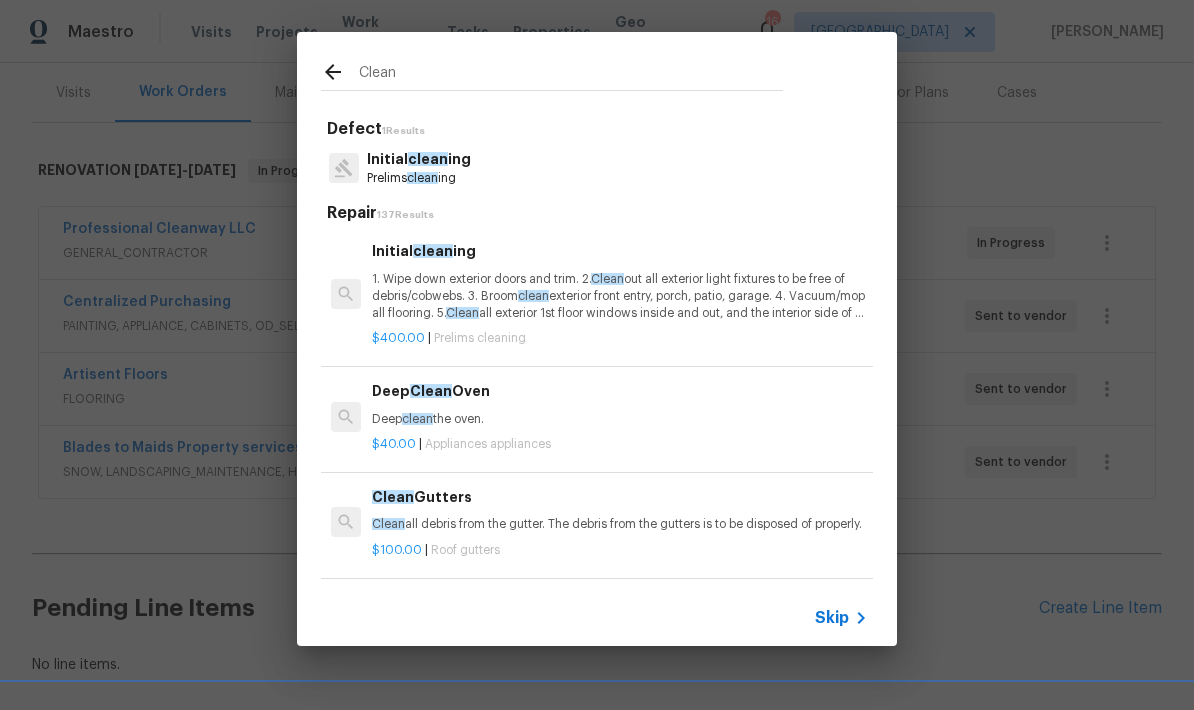 click on "Prelims  clean ing" at bounding box center (419, 178) 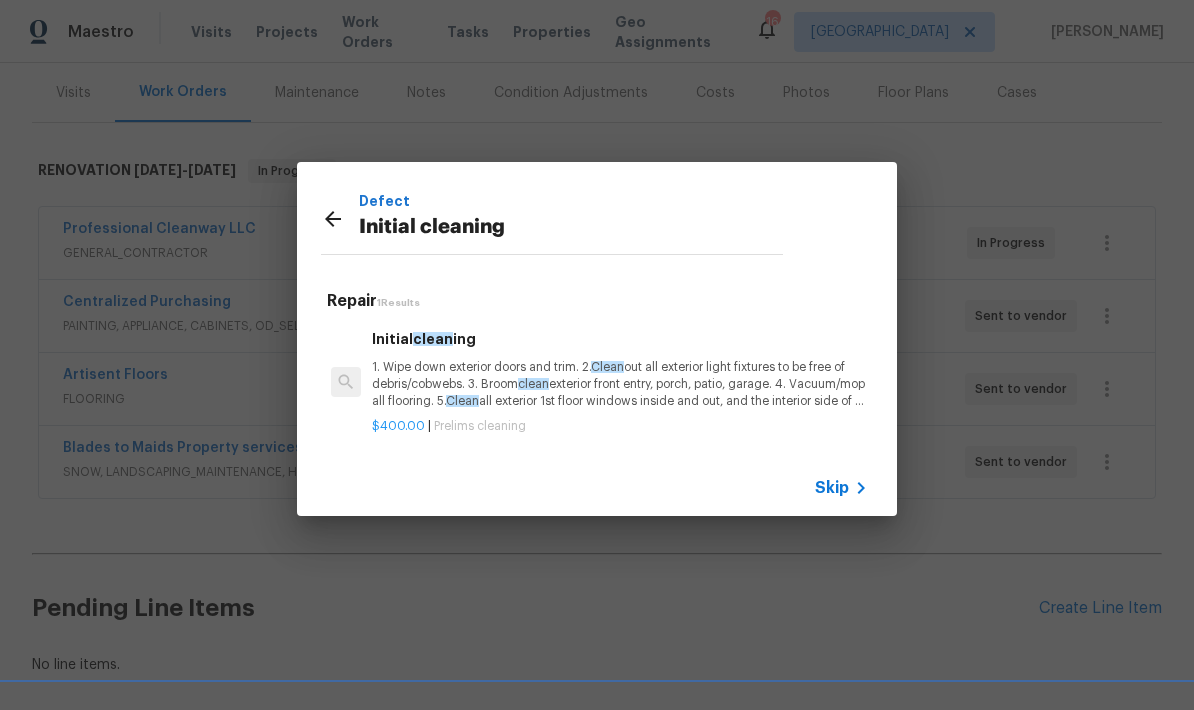click on "1. Wipe down exterior doors and trim. 2.  Clean  out all exterior light fixtures to be free of debris/cobwebs. 3. Broom  clean  exterior front entry, porch, patio, garage. 4. Vacuum/mop all flooring. 5.  Clean  all exterior 1st floor windows inside and out, and the interior side of all above grade windows.  Clean  all tracks/frames. 6.  Clean  all air vent grills. 7.  Clean  all interior window, base, sill and trim. 8.  Clean  all switch/outlet plates and remove any paint. 9.  Clean  all light fixtures and ceiling fans. 10.  Clean  all doors, frames and trim. 11.  Clean  kitchen and laundry appliances - inside-outside and underneath. 12.  Clean  cabinetry inside and outside and top including drawers. 13.  Clean  counters, sinks, plumbing fixtures, toilets seat to remain down. 14.  Clean  showers, tubs, surrounds, wall tile free of grime and soap scum. 15.  Clean  window coverings if left in place. 16.  Clean  baseboards. 17.  Clean" at bounding box center (620, 384) 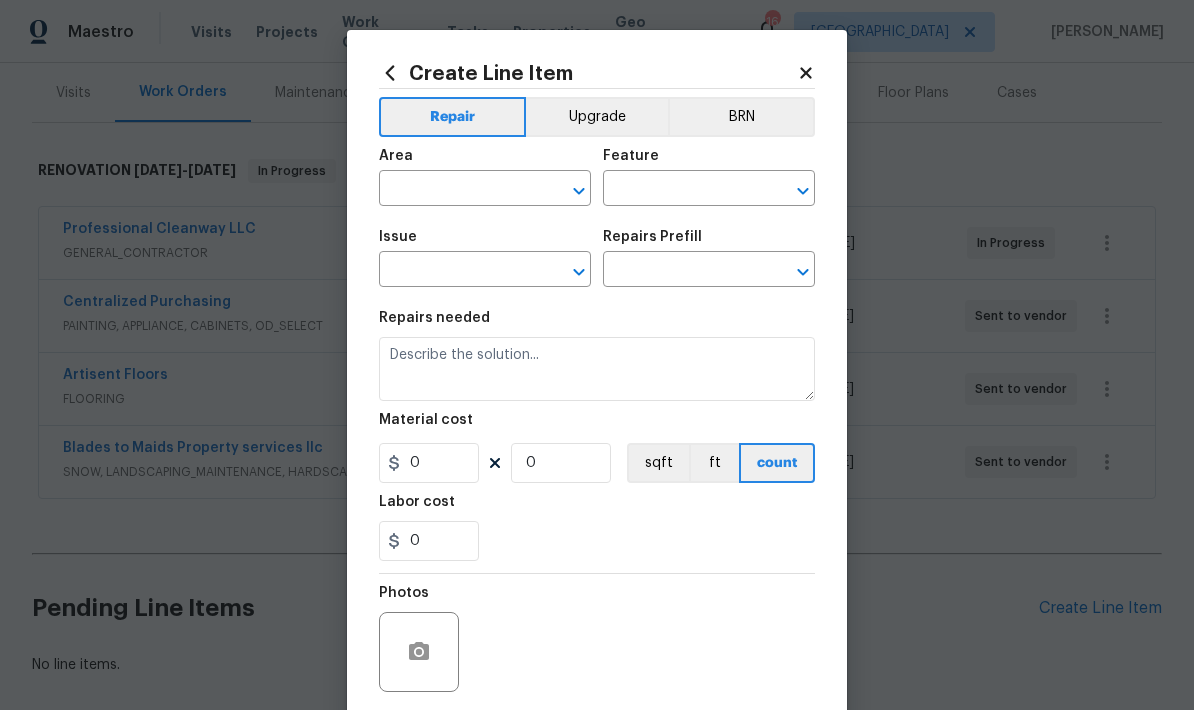 type on "Home Readiness Packages" 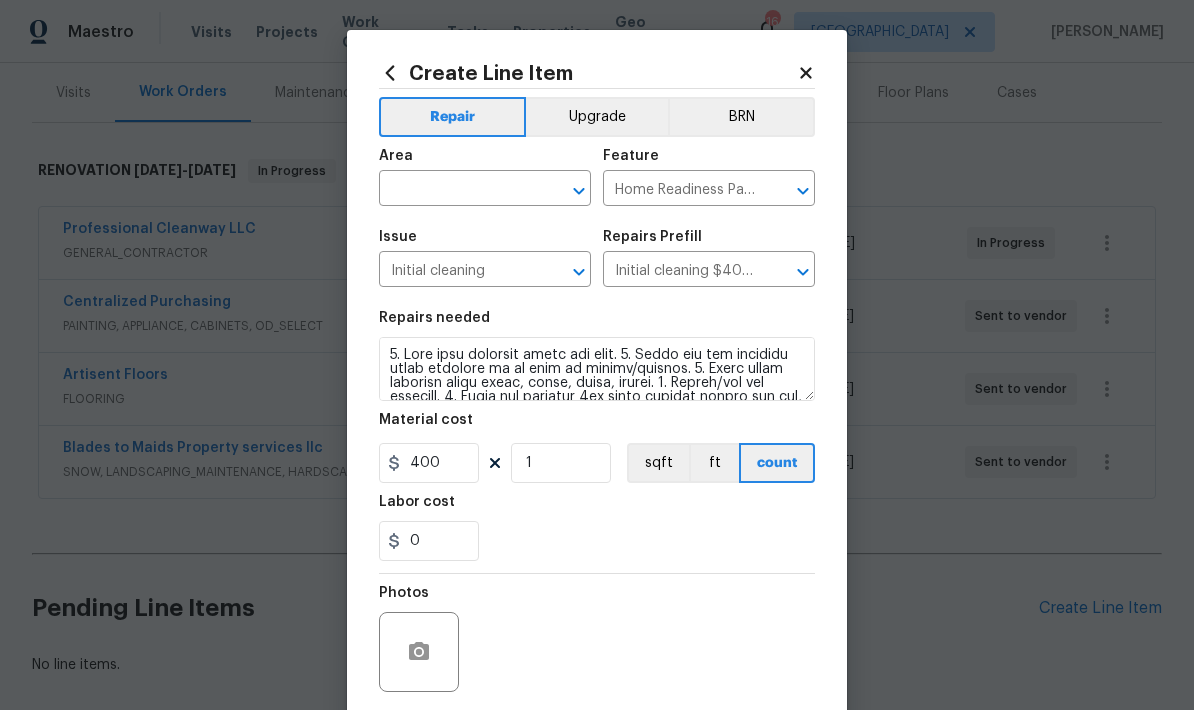 click at bounding box center [457, 190] 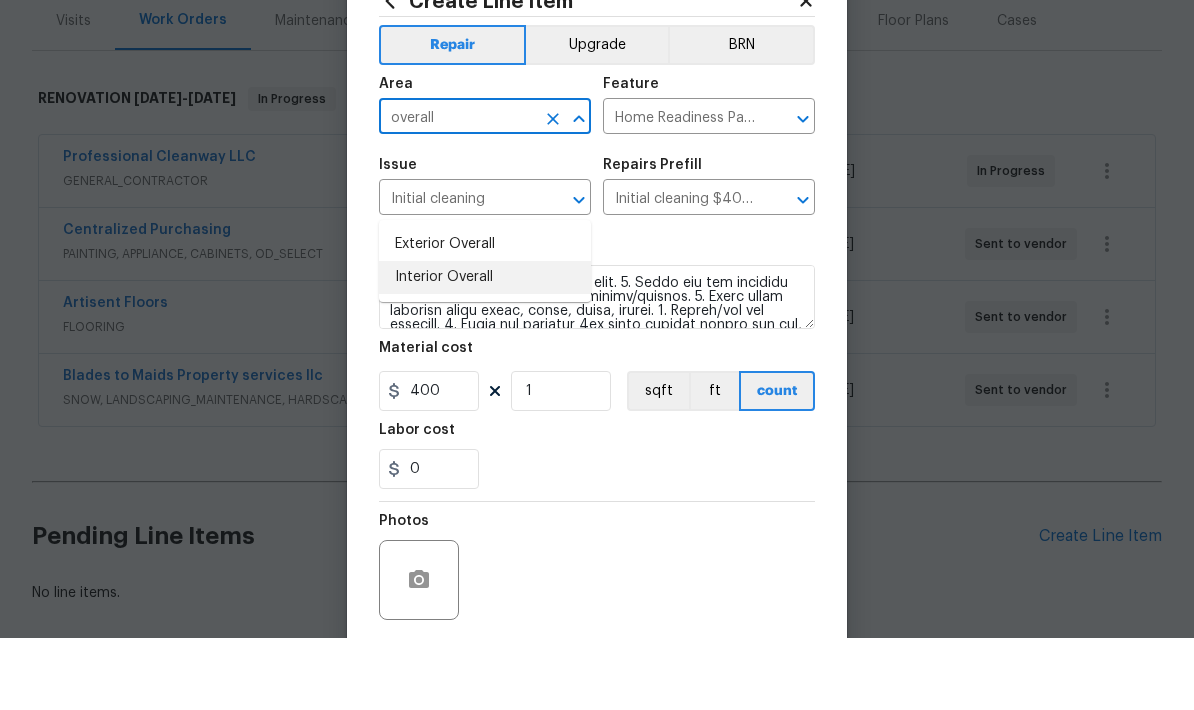 click on "Interior Overall" at bounding box center (485, 349) 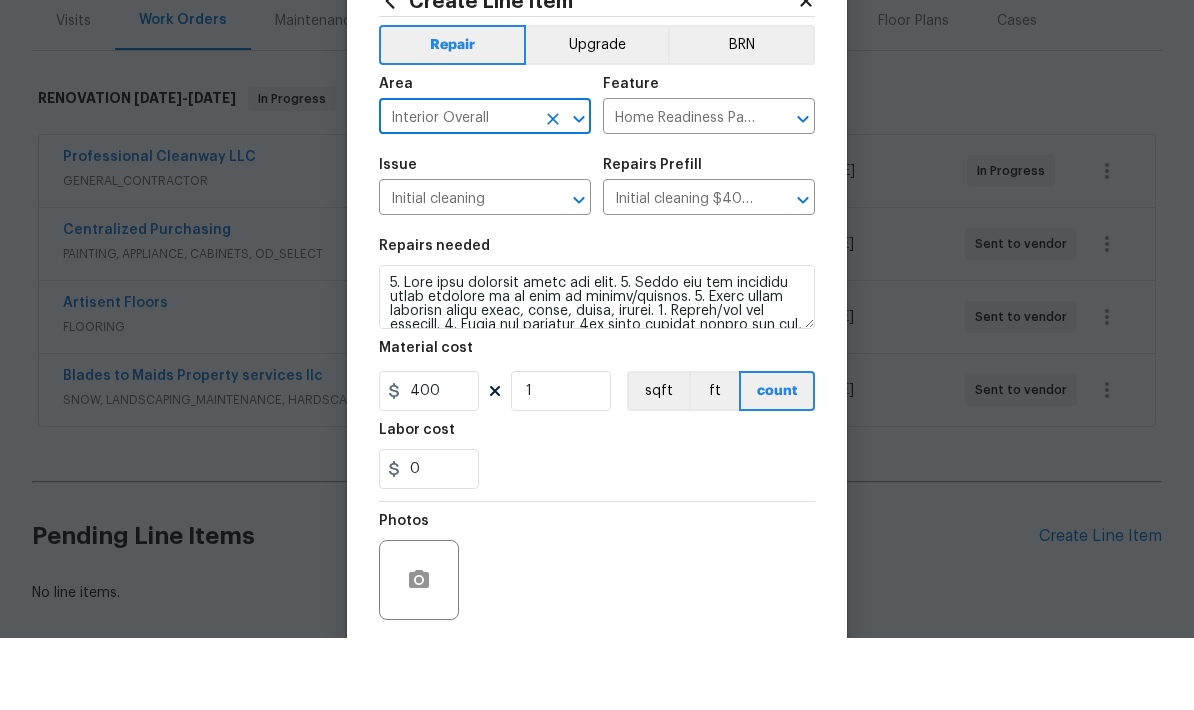 scroll, scrollTop: 0, scrollLeft: 0, axis: both 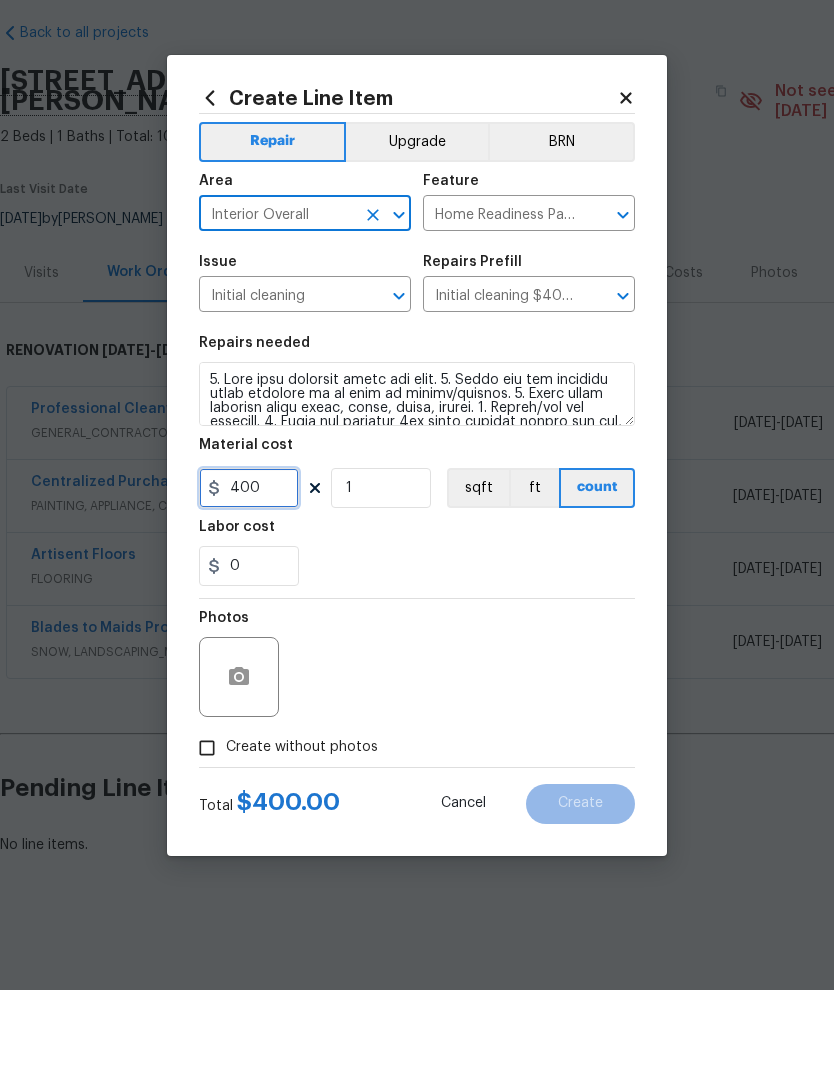 click on "400" at bounding box center (249, 568) 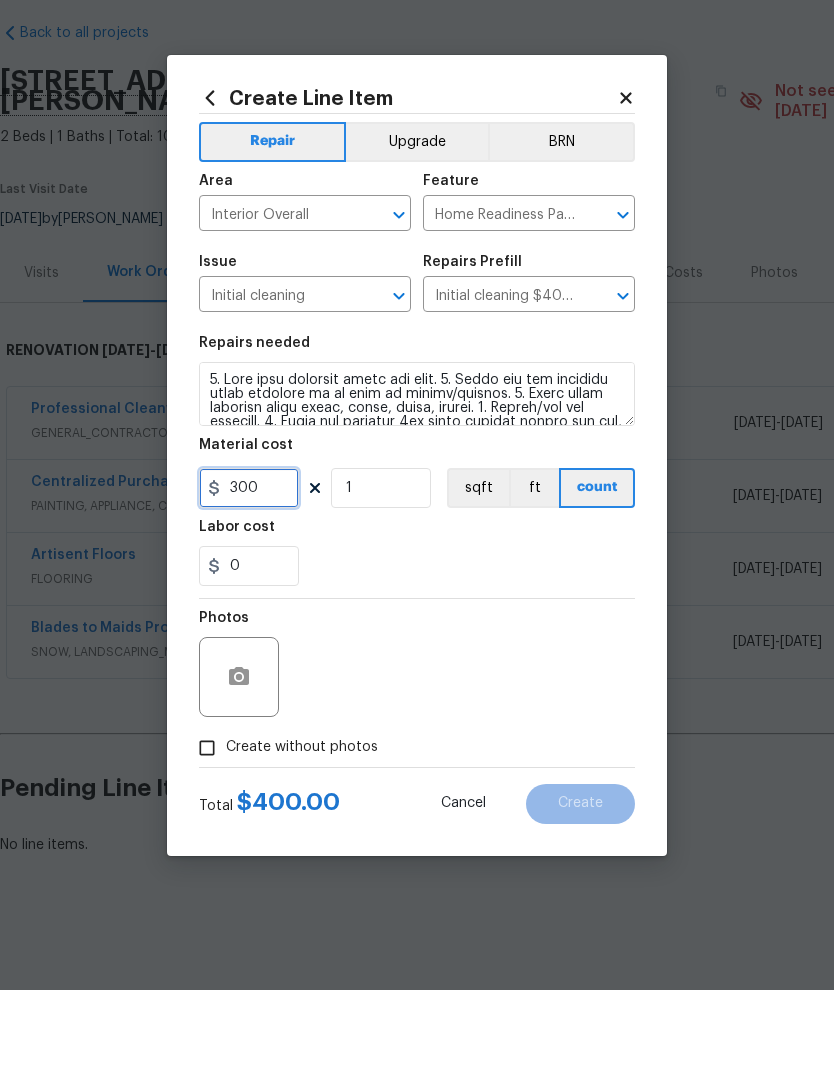 type on "300" 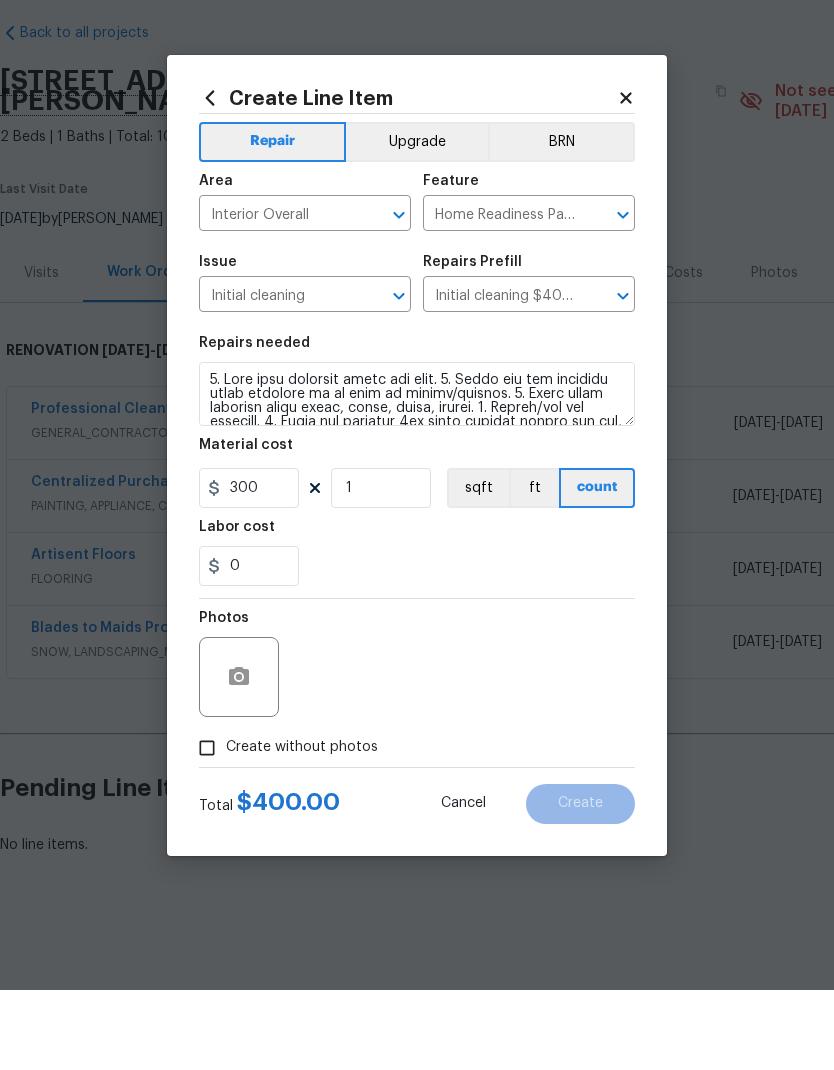 click on "0" at bounding box center [417, 646] 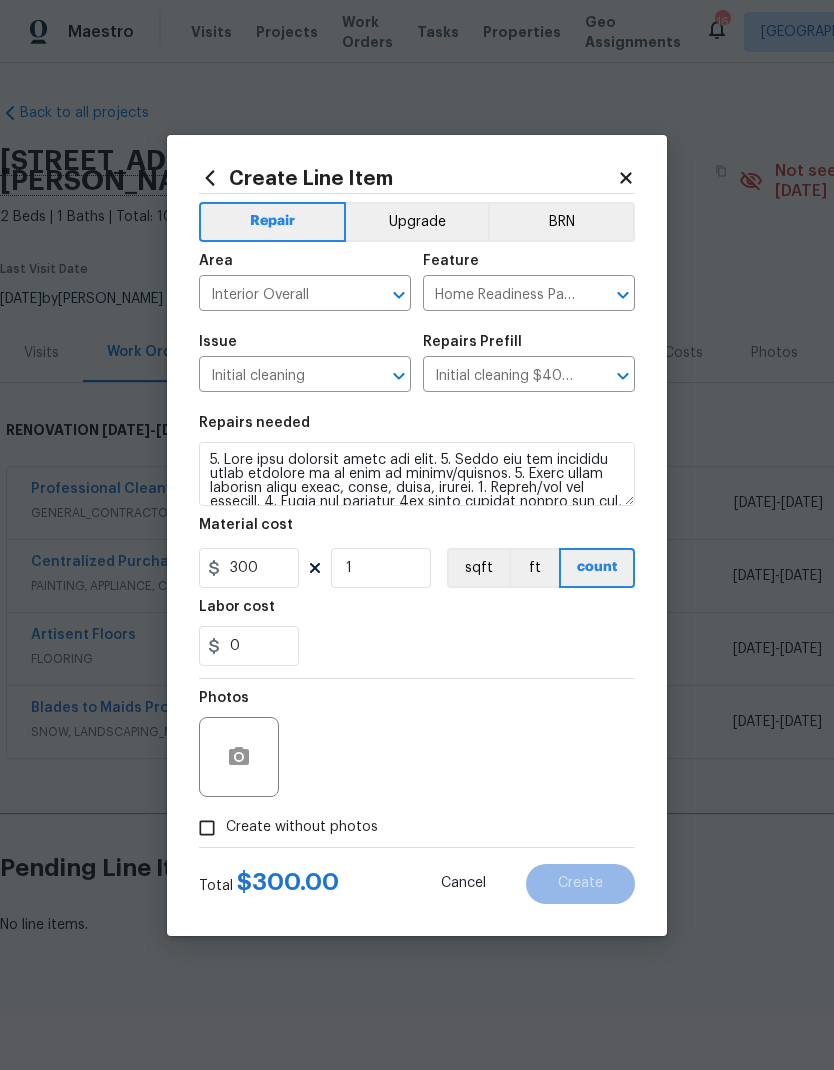 click on "Create without photos" at bounding box center [207, 828] 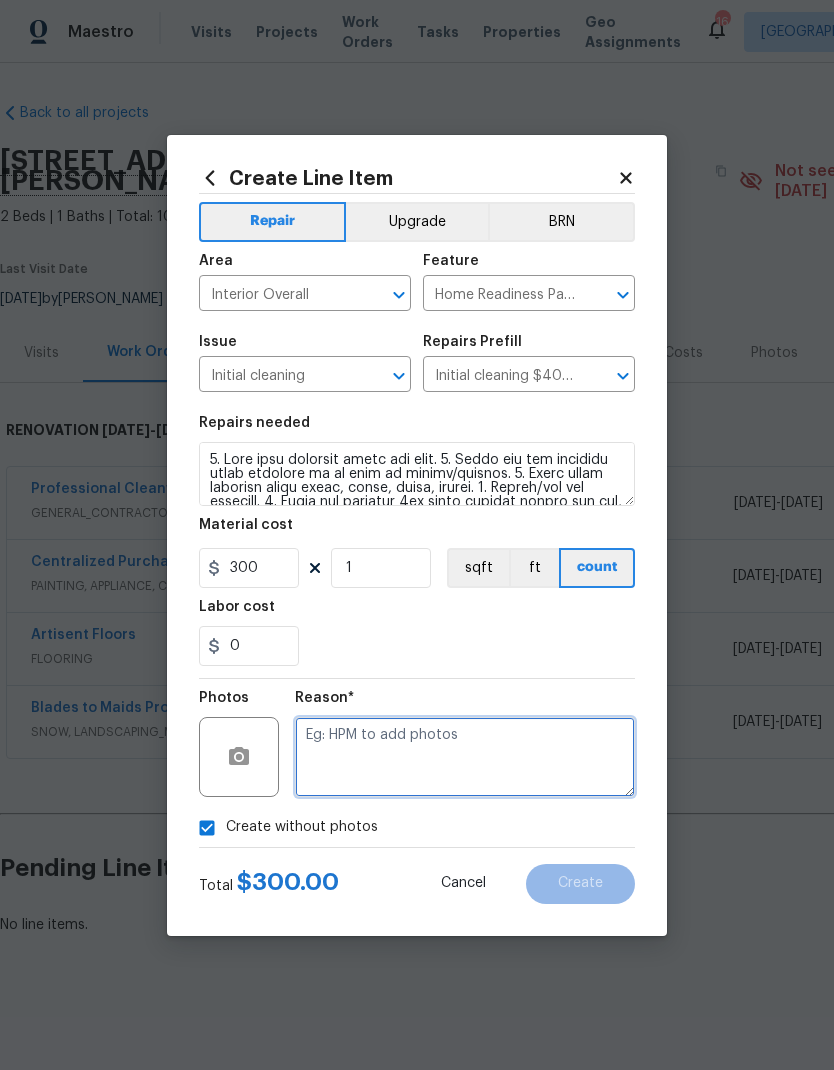 click at bounding box center (465, 757) 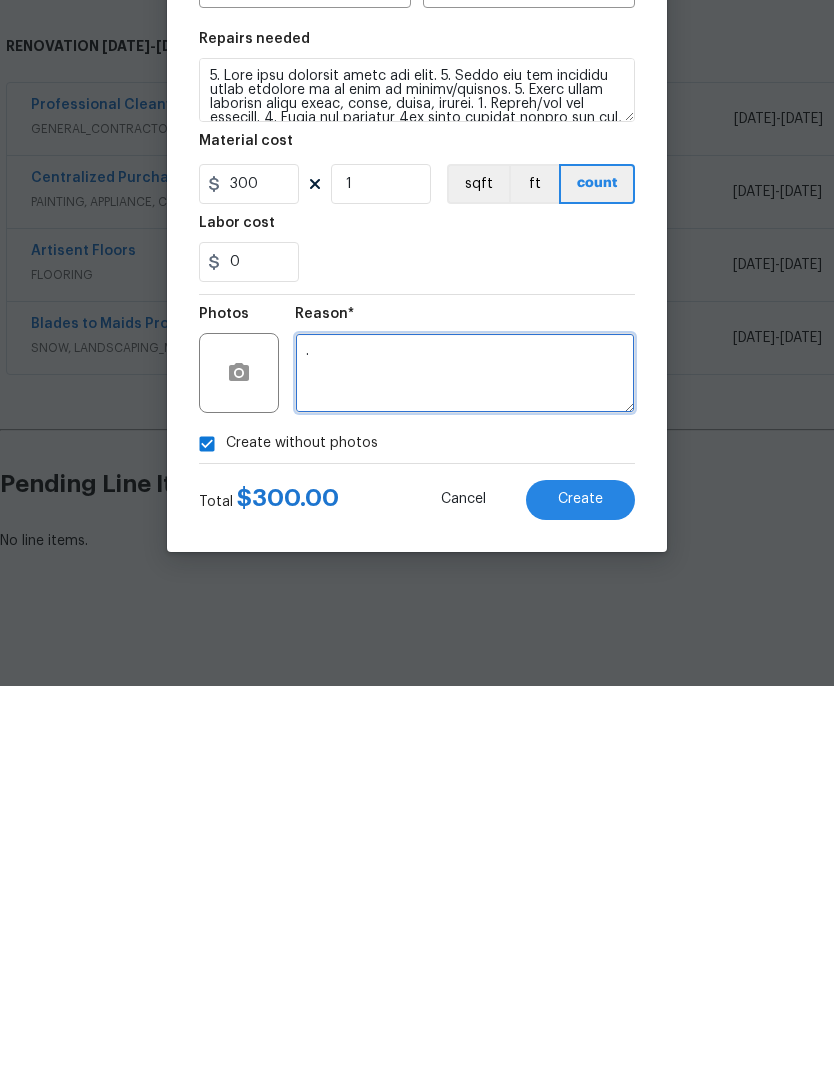 type on "." 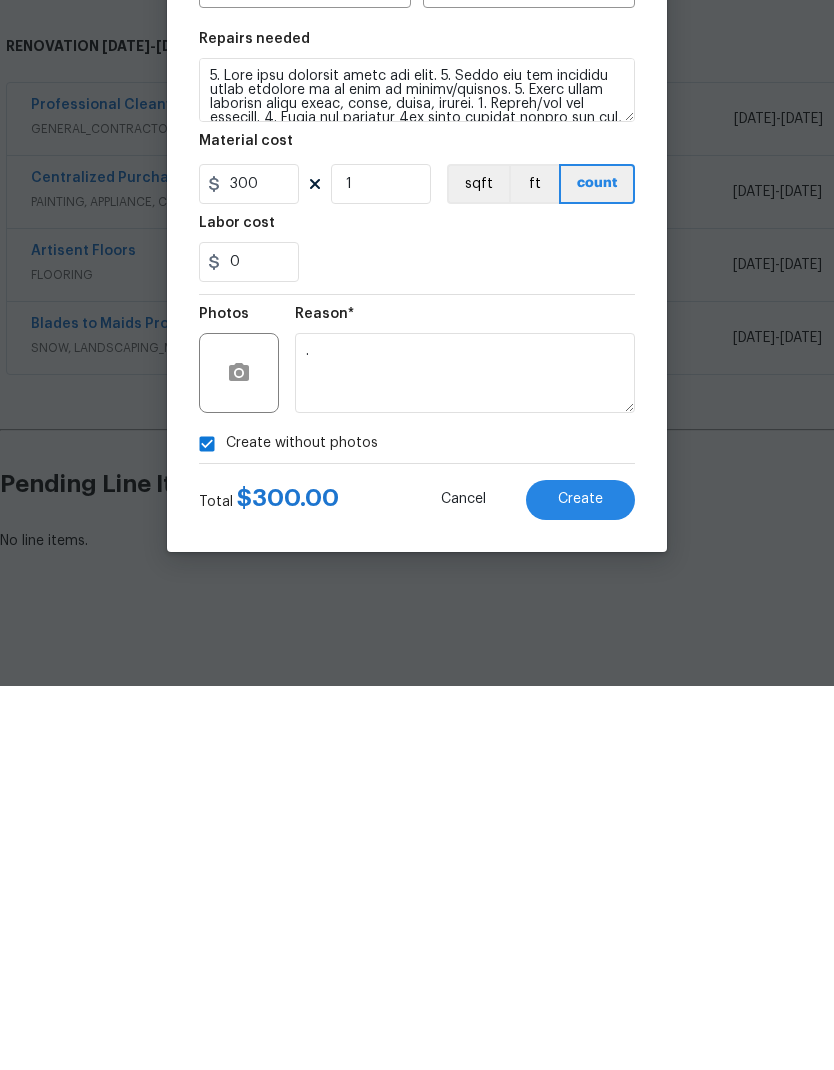 click on "Create" at bounding box center [580, 883] 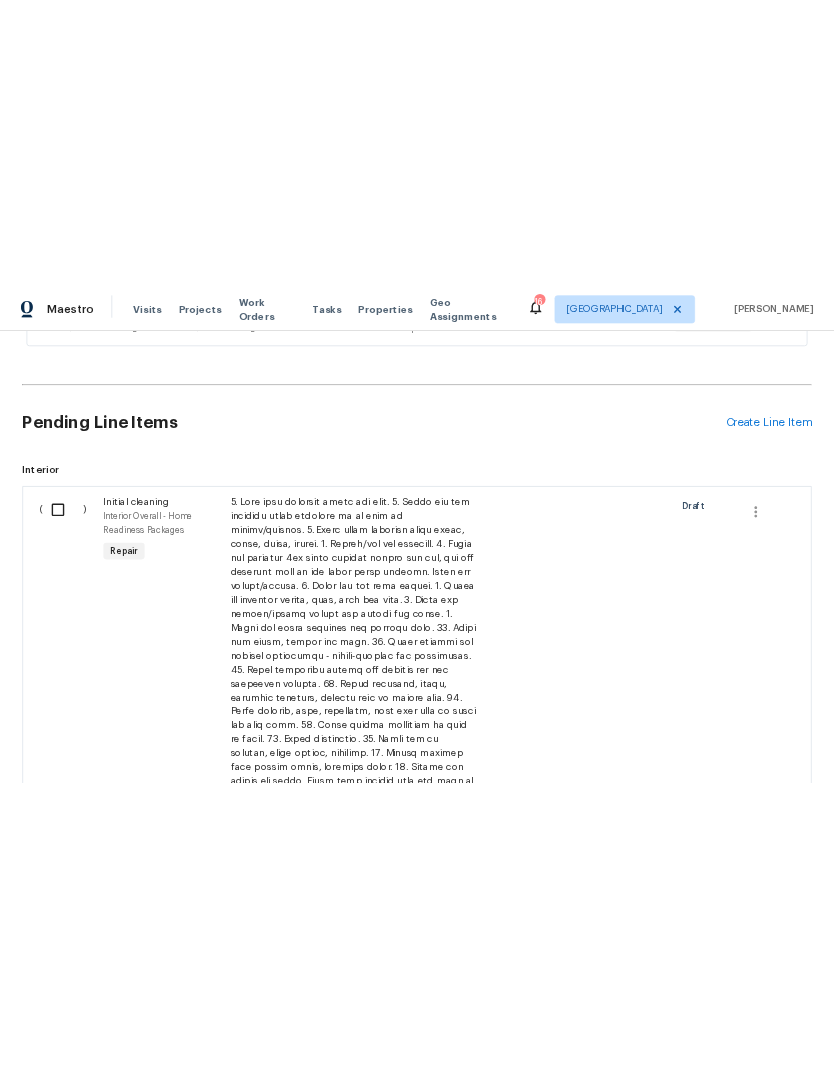 scroll, scrollTop: 684, scrollLeft: 0, axis: vertical 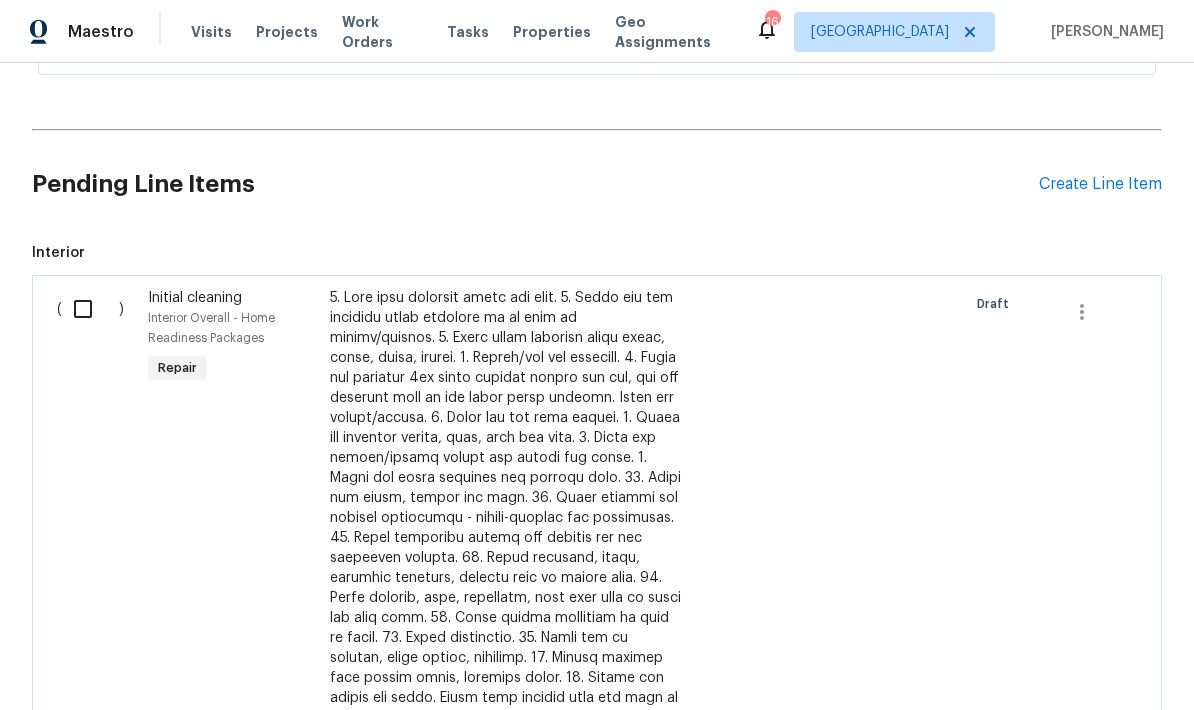 click on "Create Line Item" at bounding box center [1100, 184] 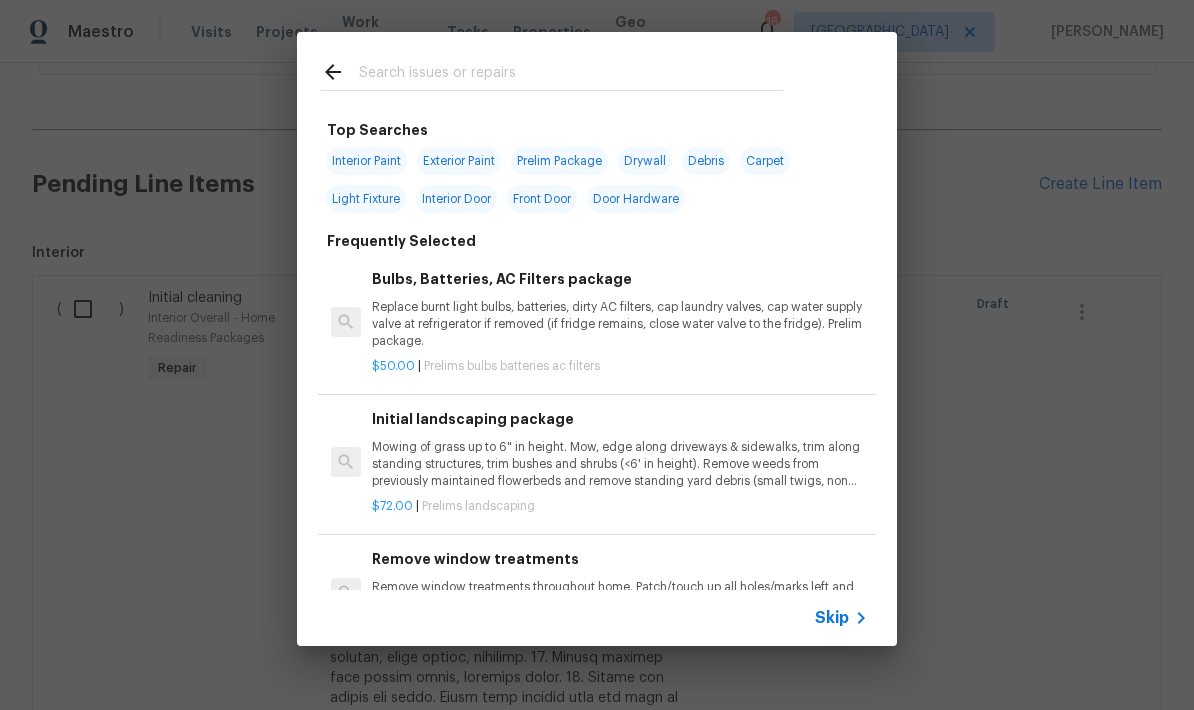 click at bounding box center (571, 75) 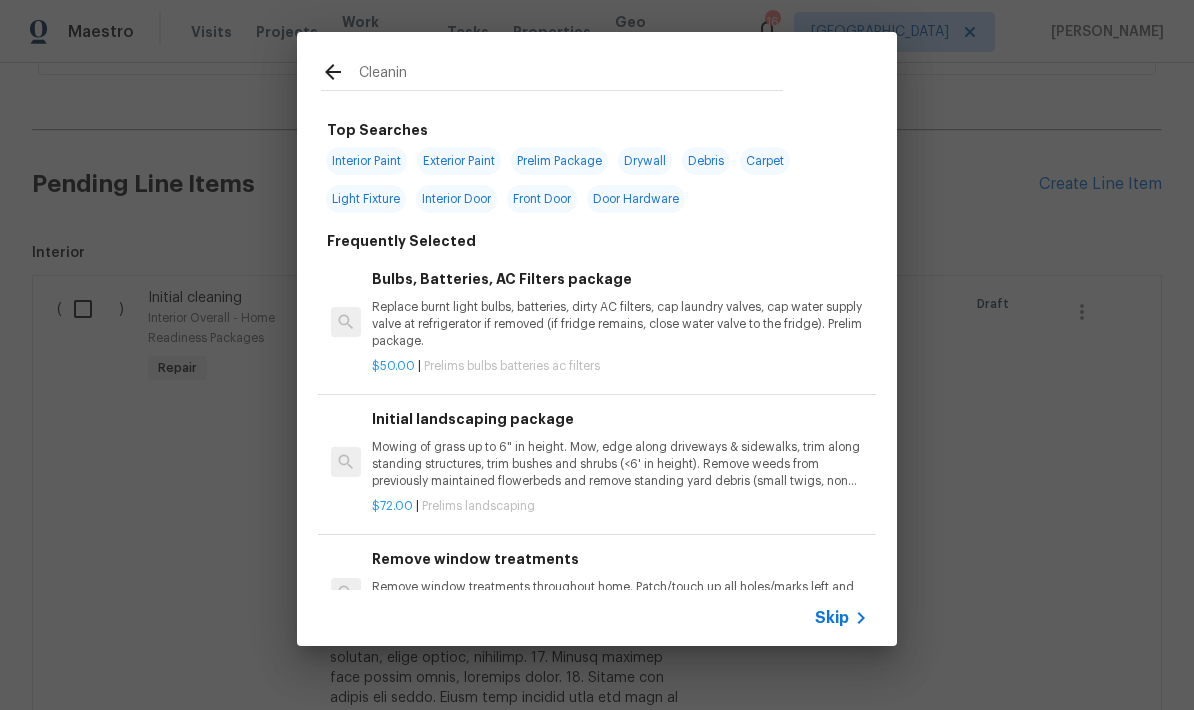 type on "Cleaning" 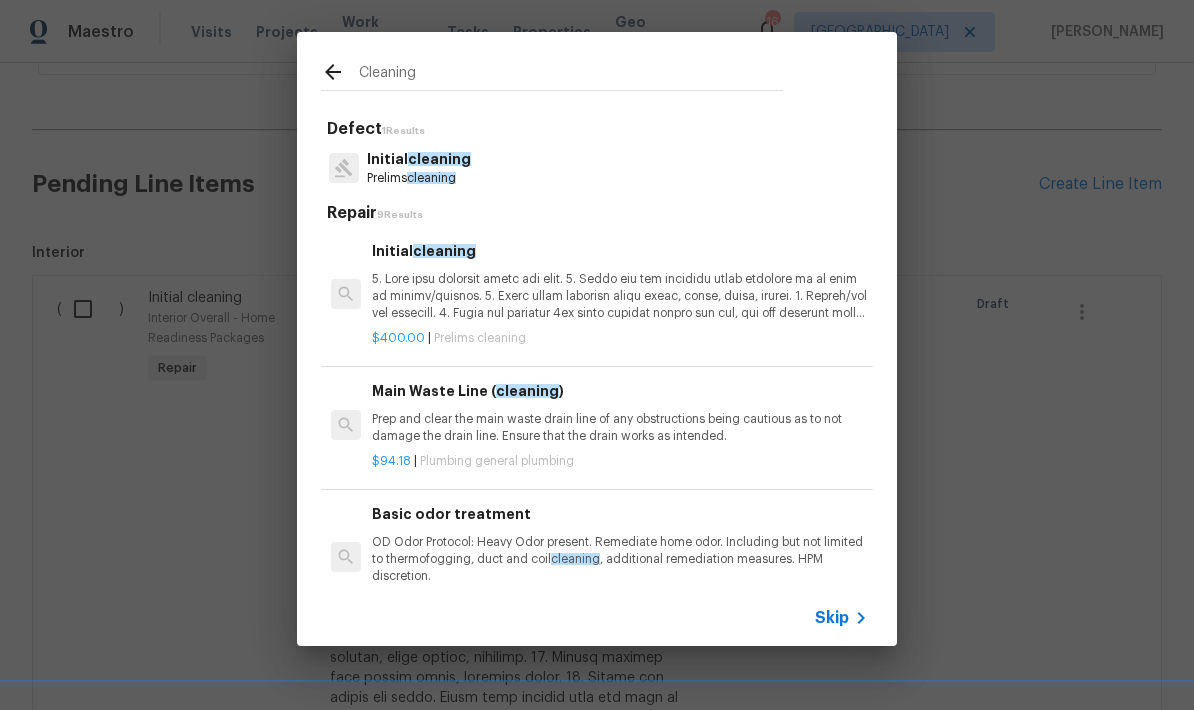 click on "Initial  cleaning" at bounding box center [419, 159] 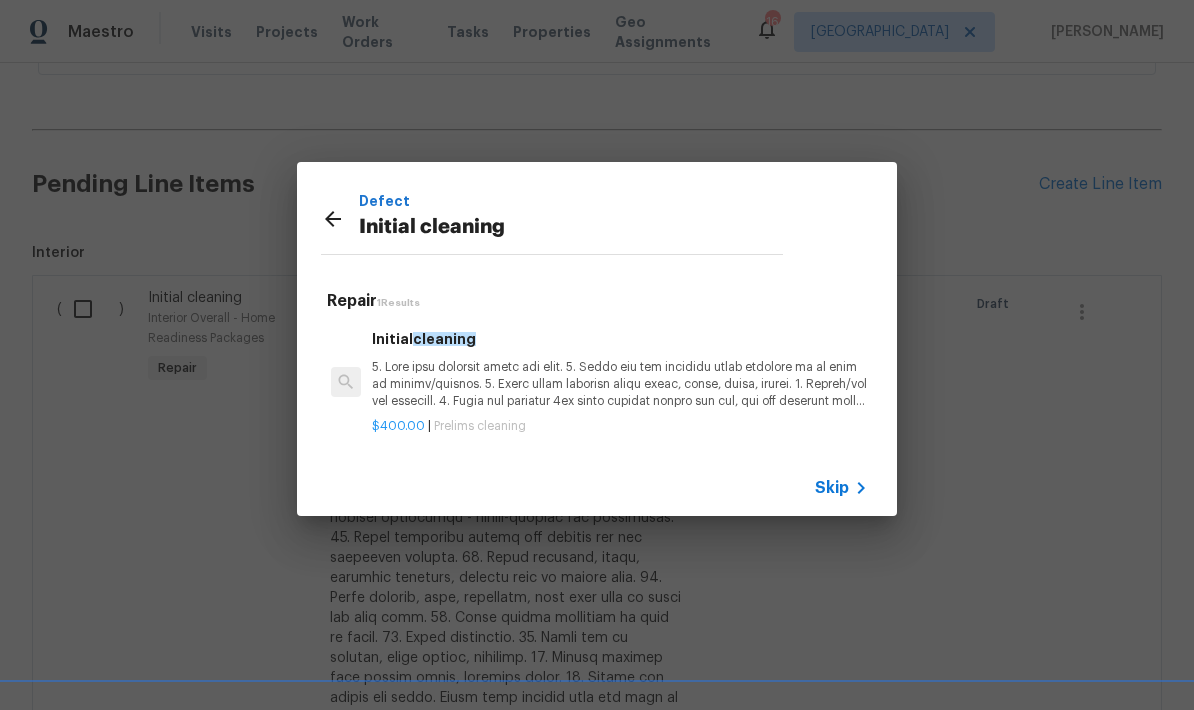 click at bounding box center (620, 384) 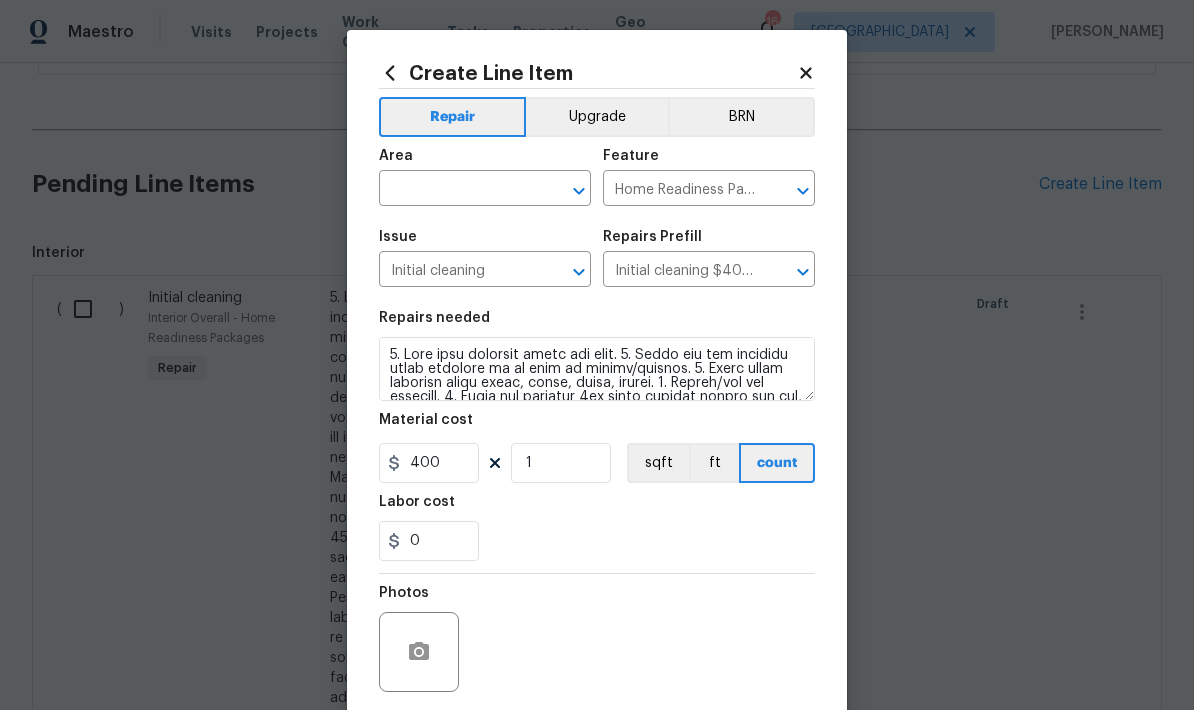 click at bounding box center [457, 190] 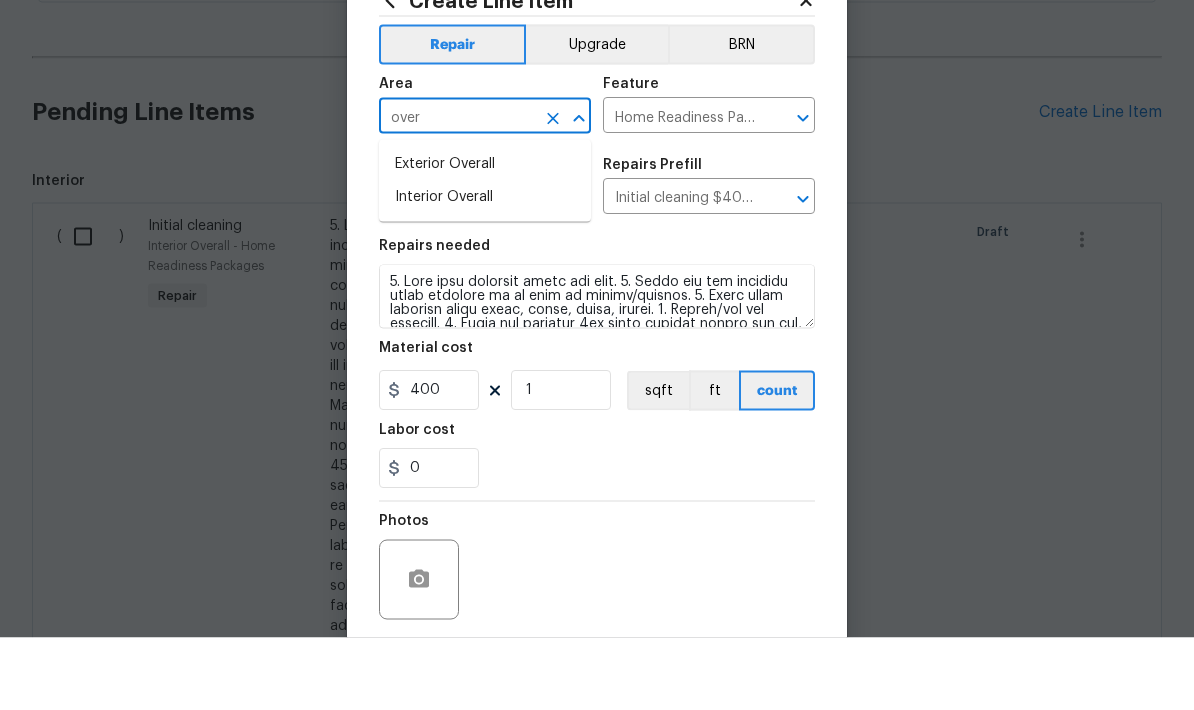 click on "Interior Overall" at bounding box center (485, 269) 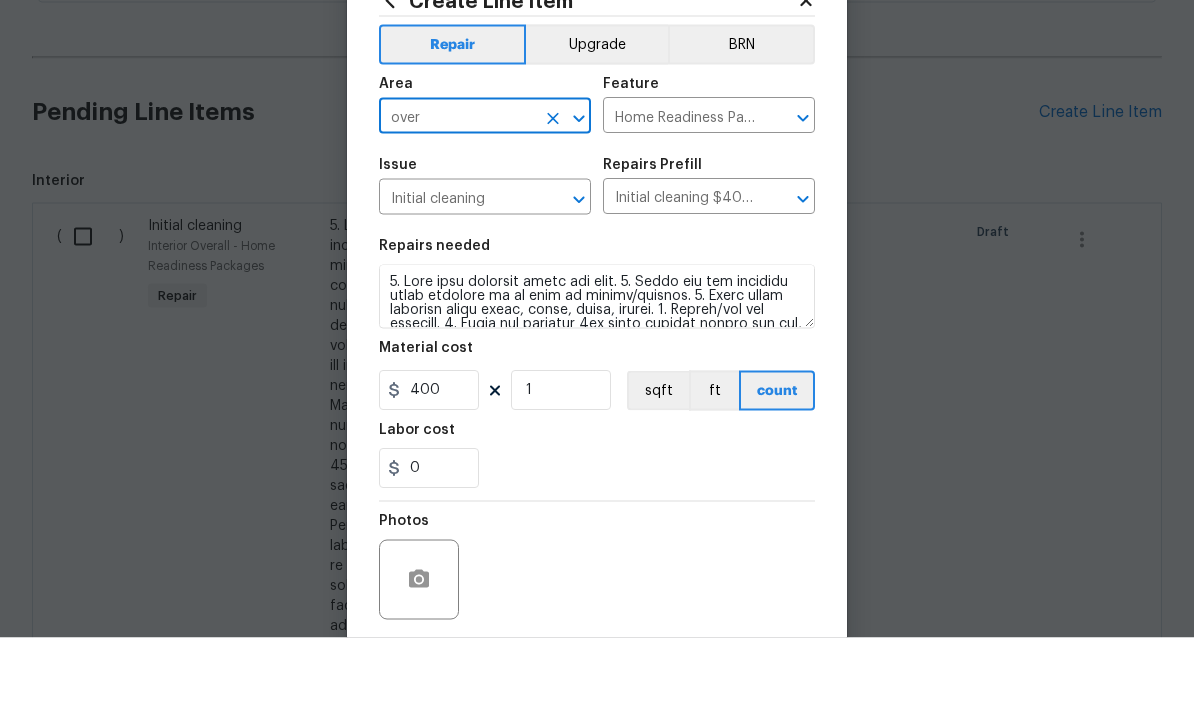 type on "Interior Overall" 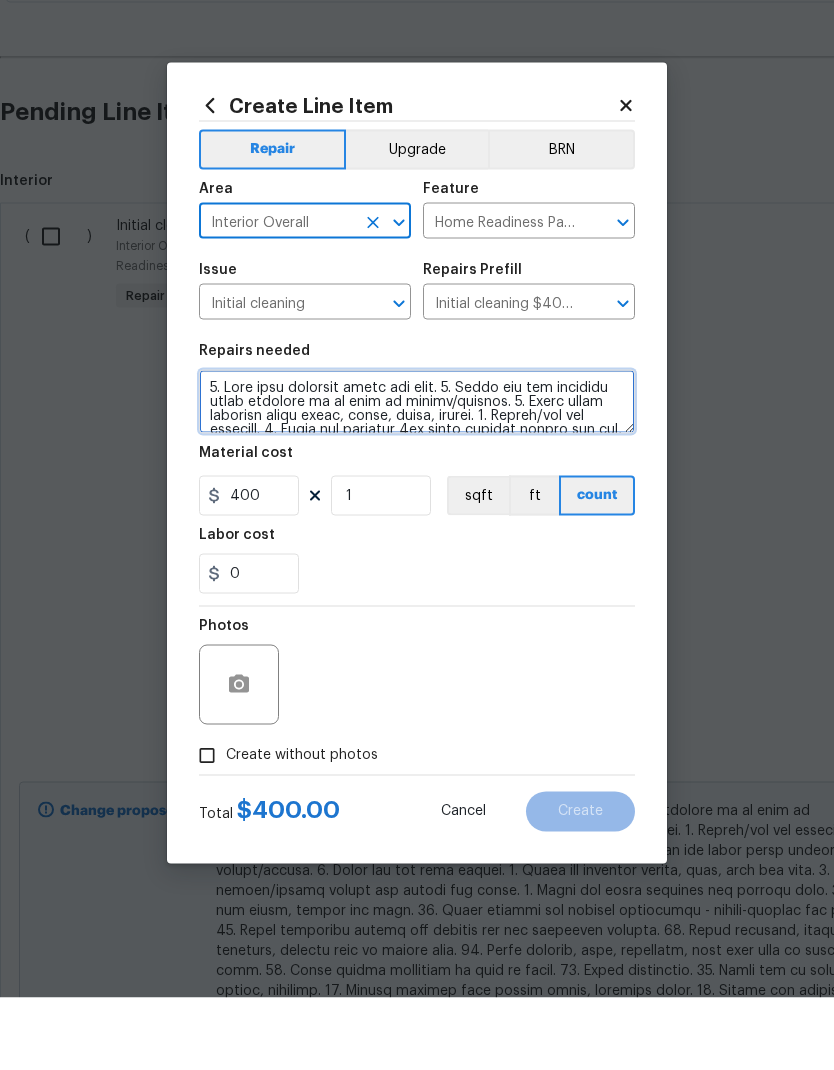 click at bounding box center [417, 474] 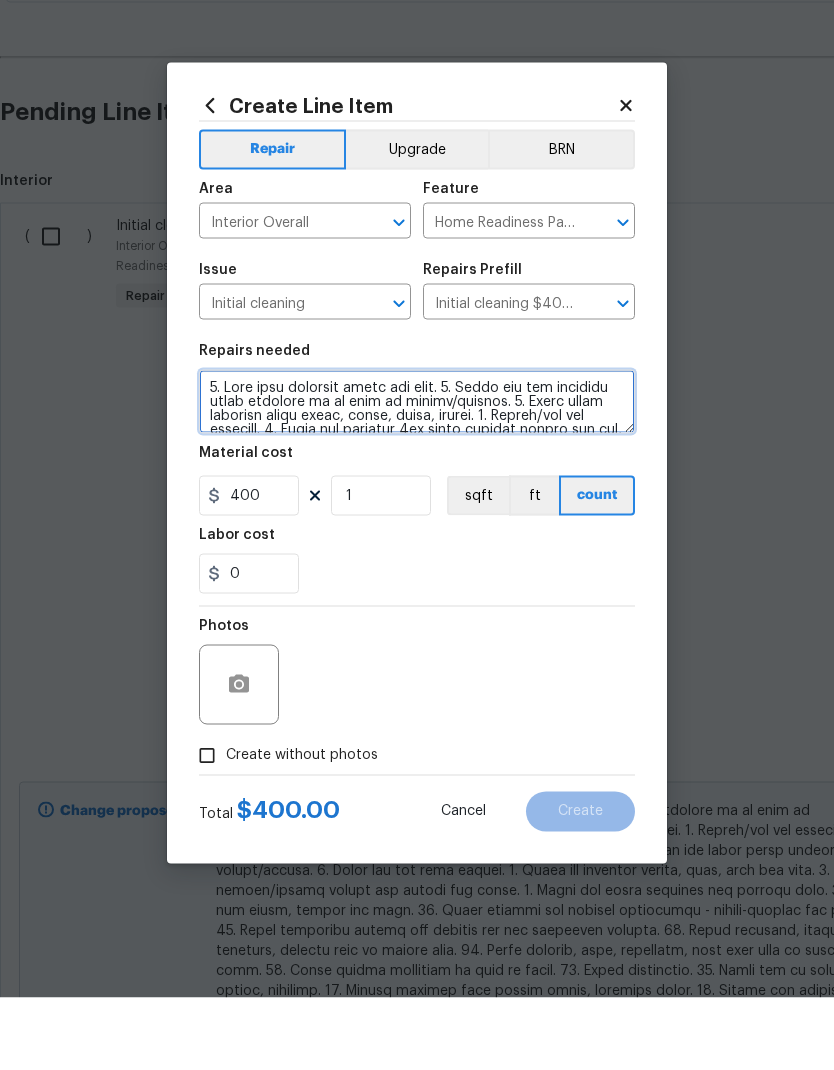 click at bounding box center (417, 474) 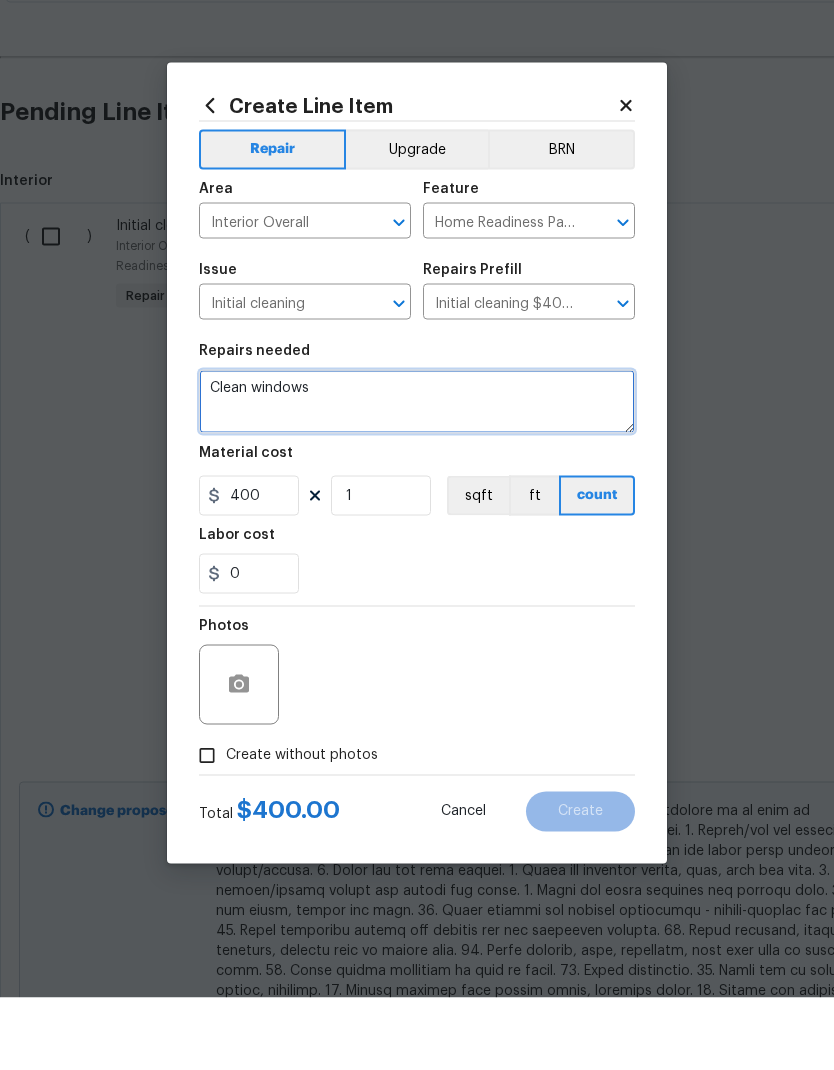 type on "Clean windows" 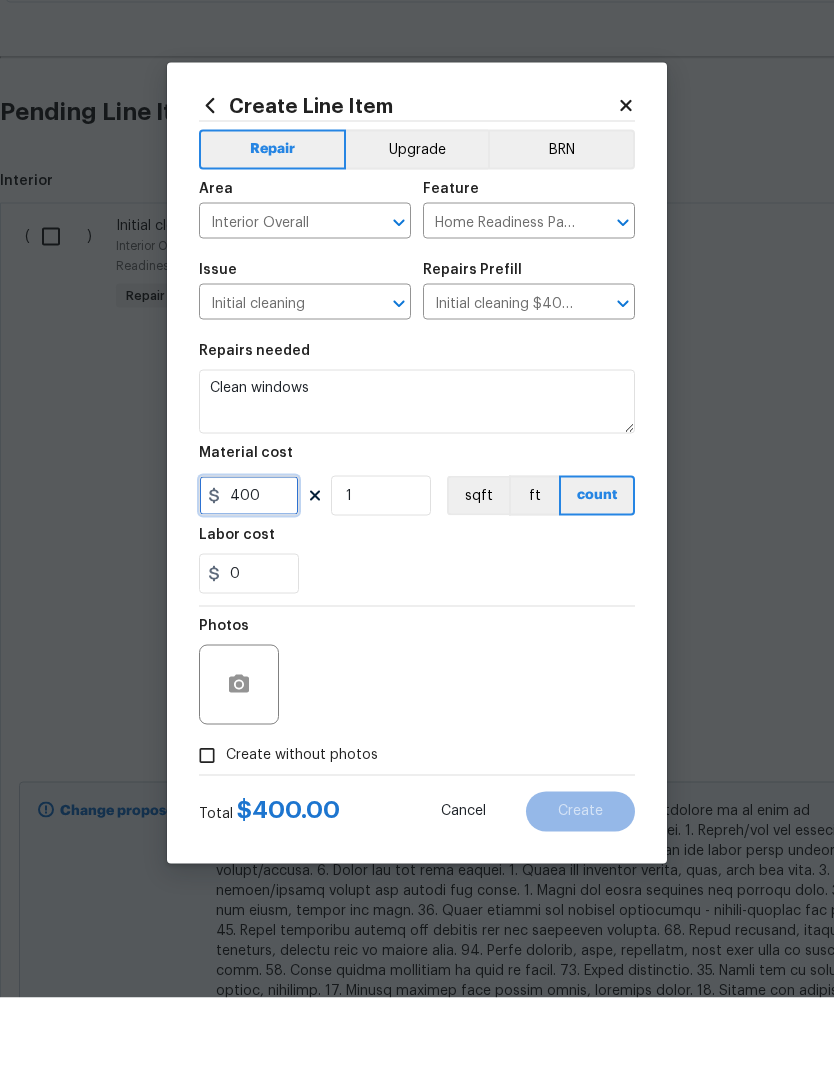click on "400" at bounding box center [249, 568] 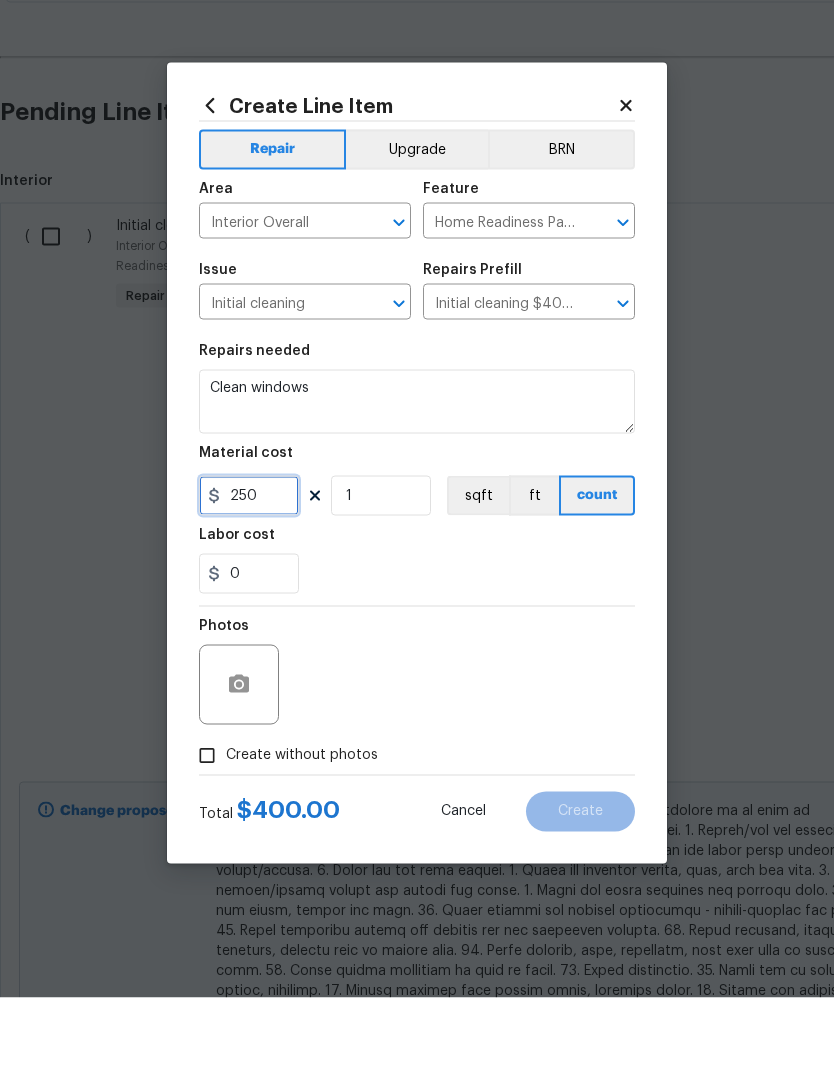 type on "250" 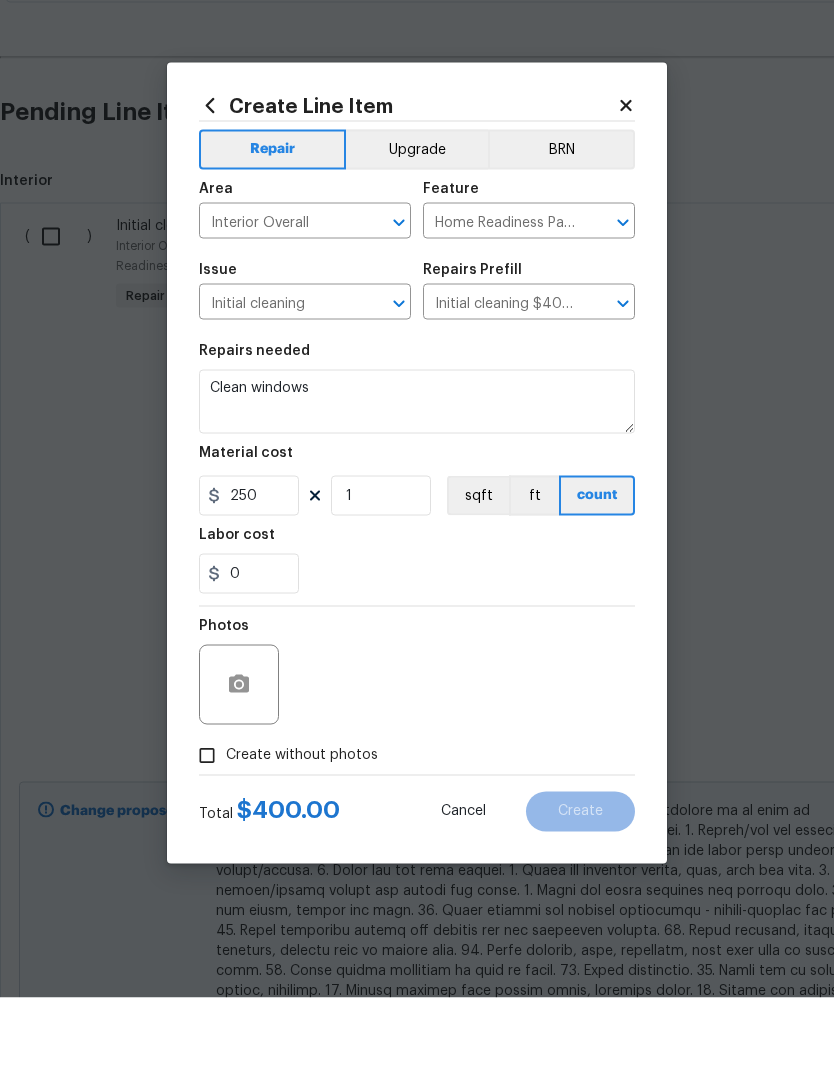 click on "Labor cost" at bounding box center [417, 613] 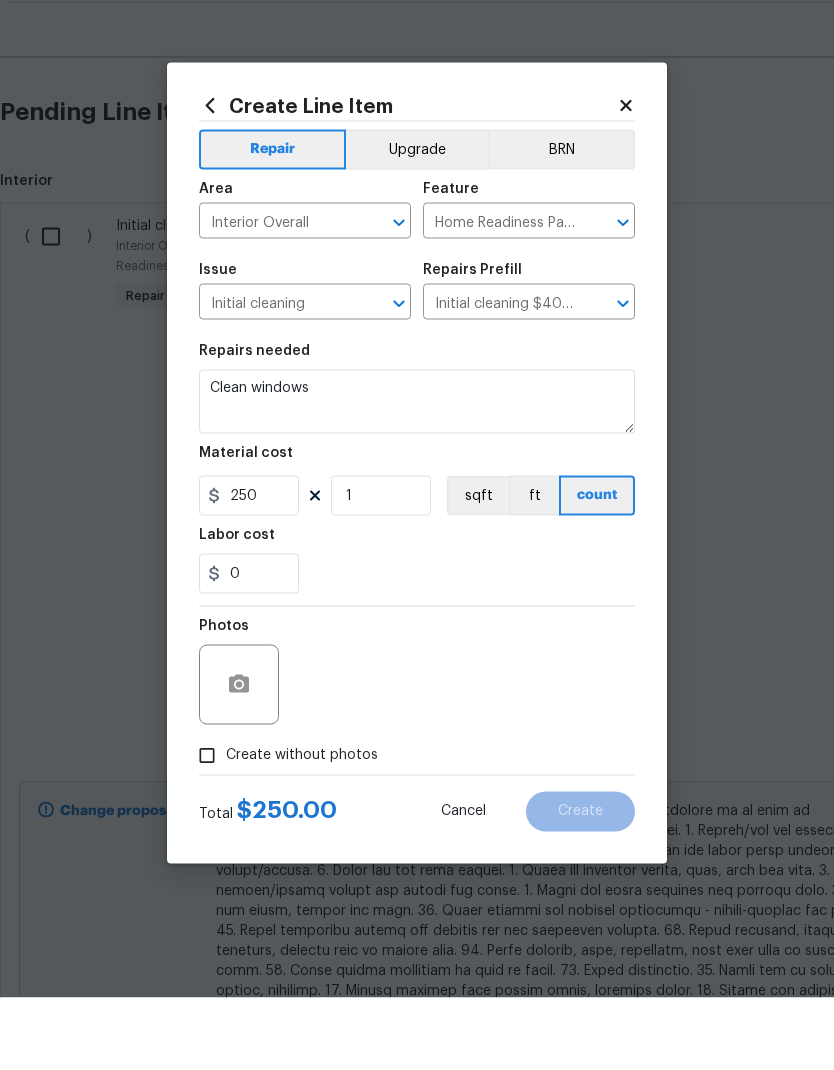 scroll, scrollTop: 73, scrollLeft: 0, axis: vertical 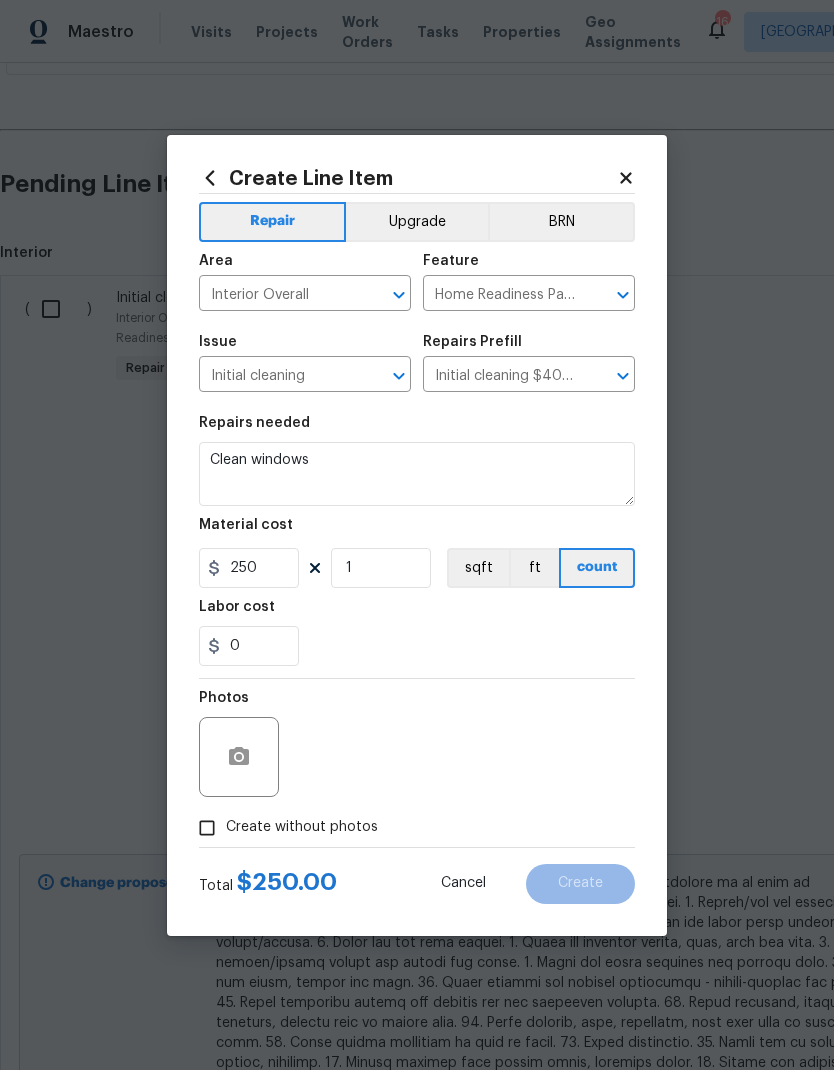 click at bounding box center [239, 757] 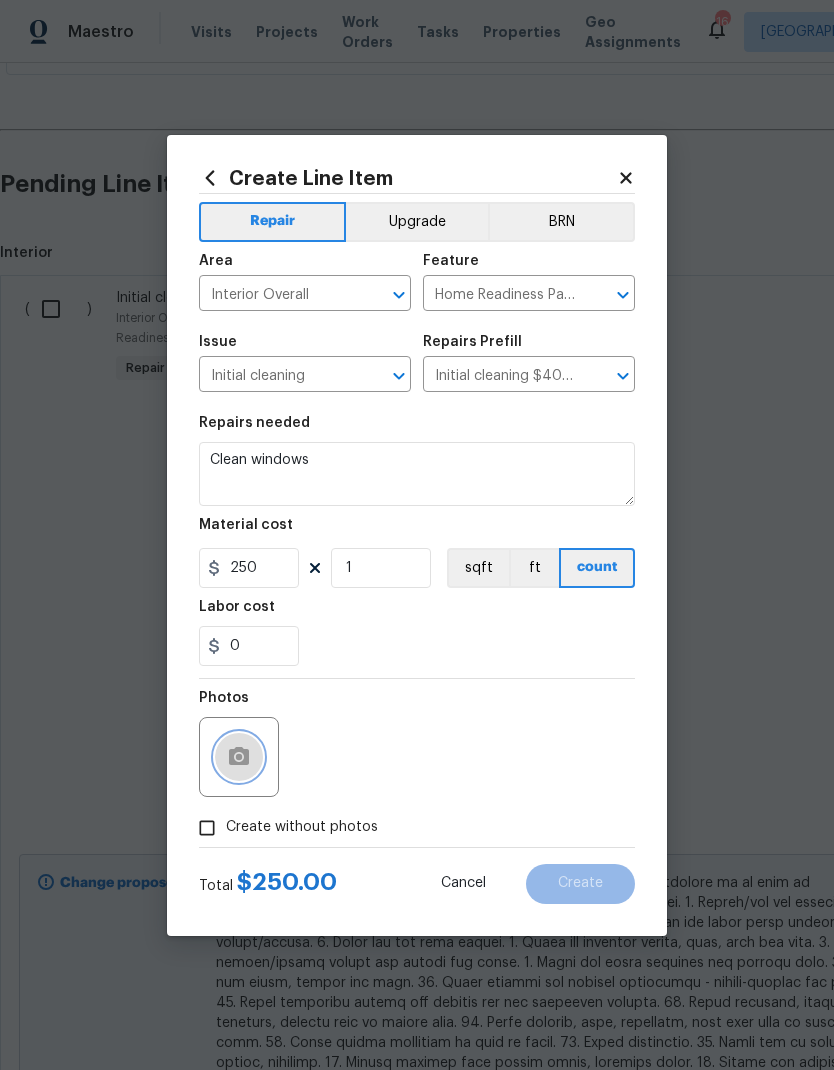 click at bounding box center (239, 757) 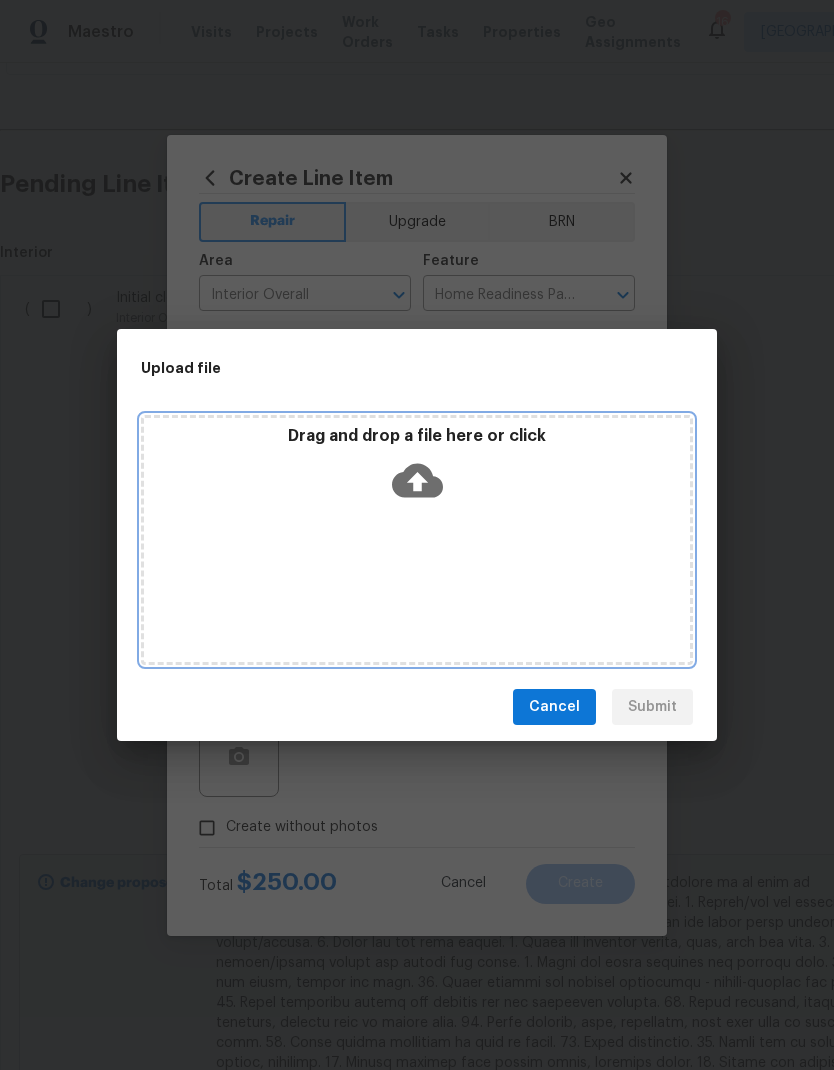 click on "Drag and drop a file here or click" at bounding box center (417, 540) 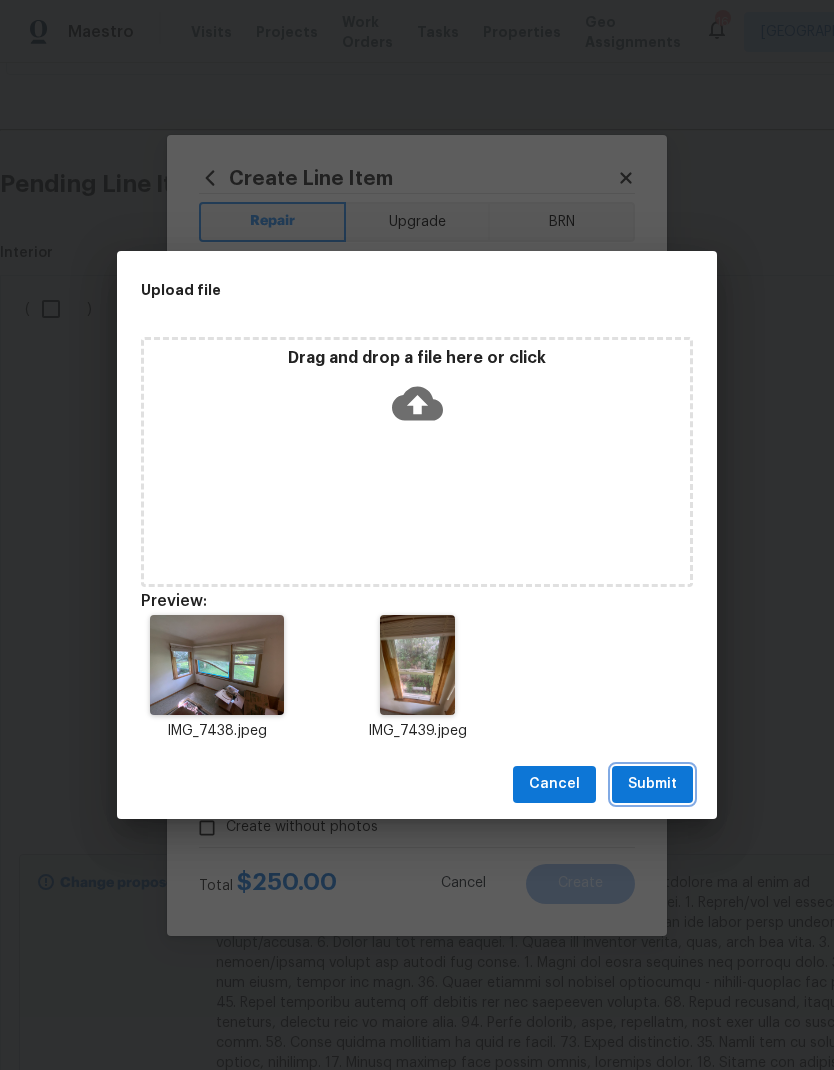 click on "Submit" at bounding box center [652, 784] 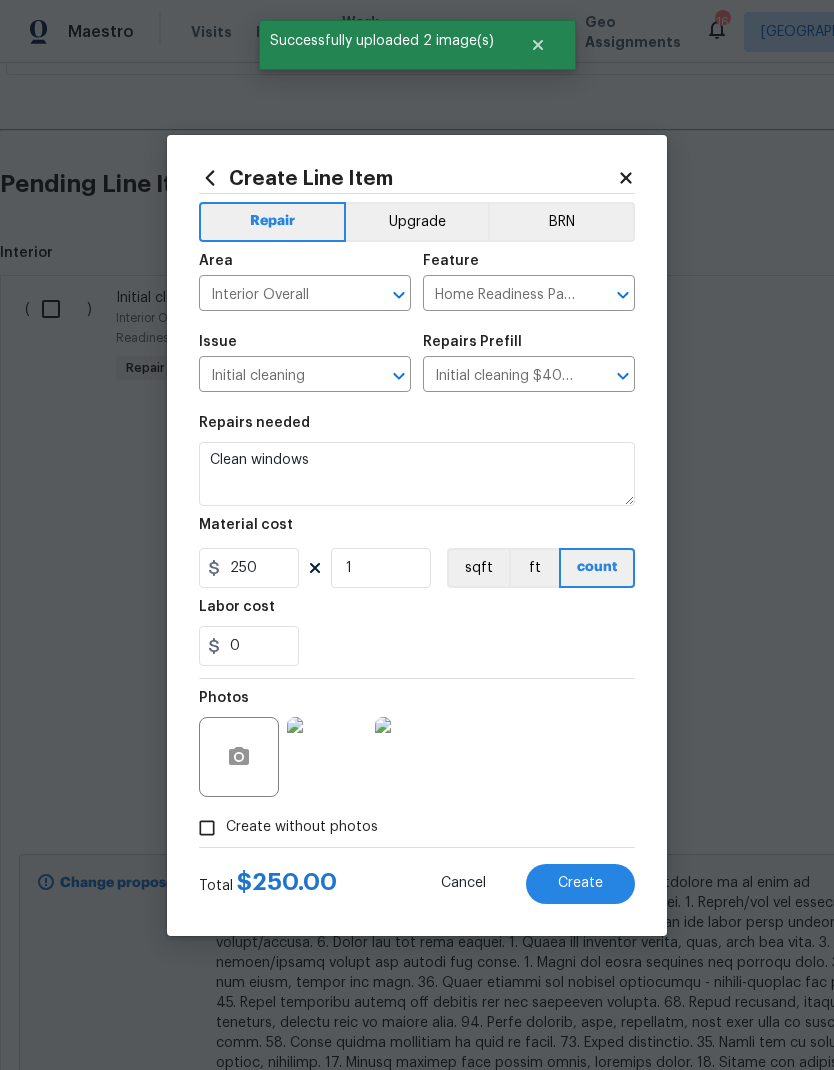 click on "Create" at bounding box center [580, 883] 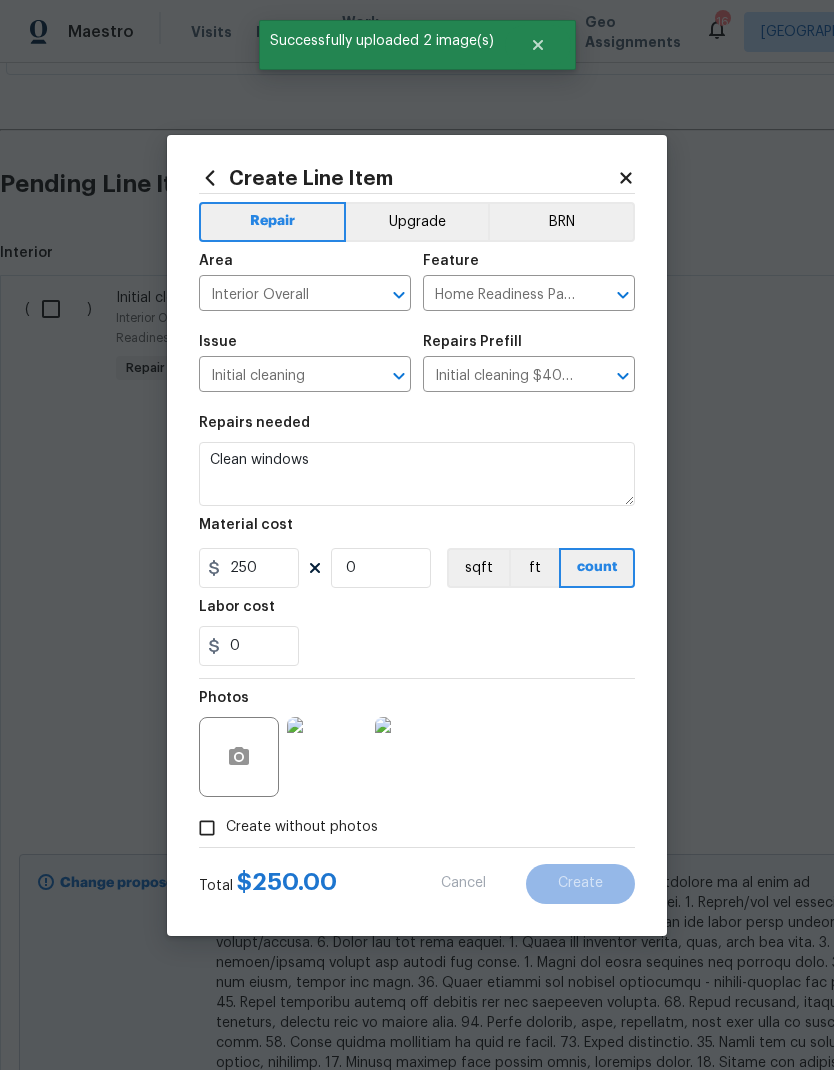 scroll, scrollTop: 0, scrollLeft: 0, axis: both 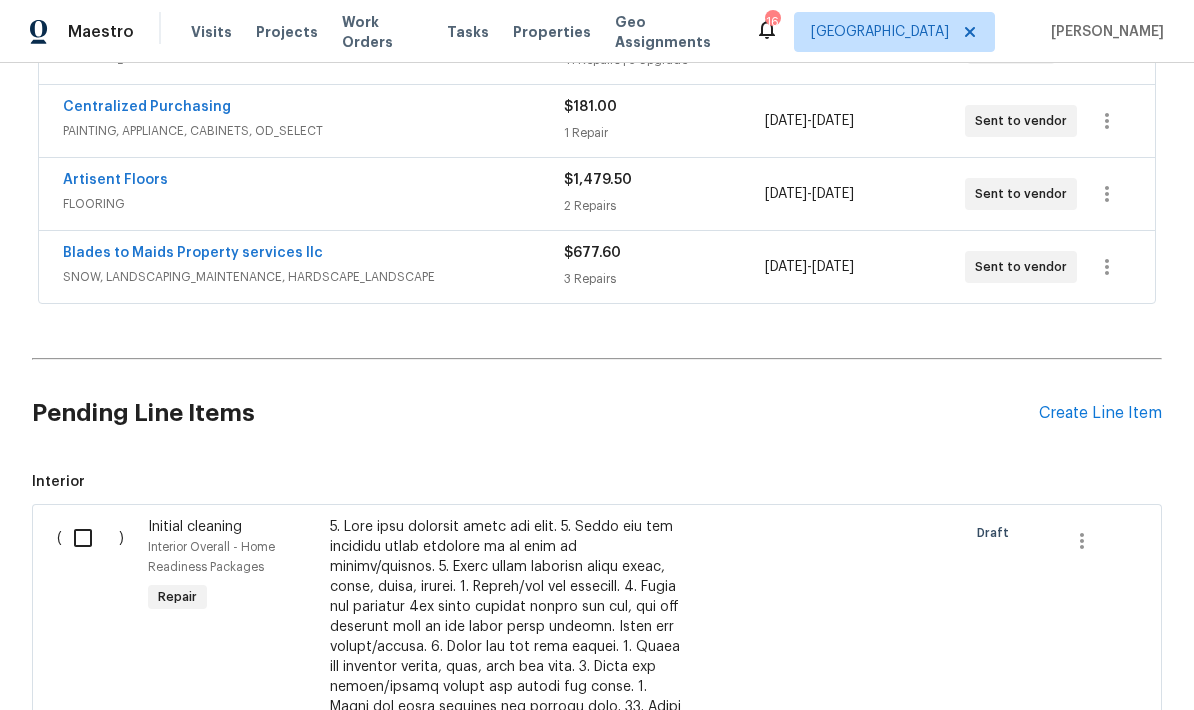 click at bounding box center [90, 538] 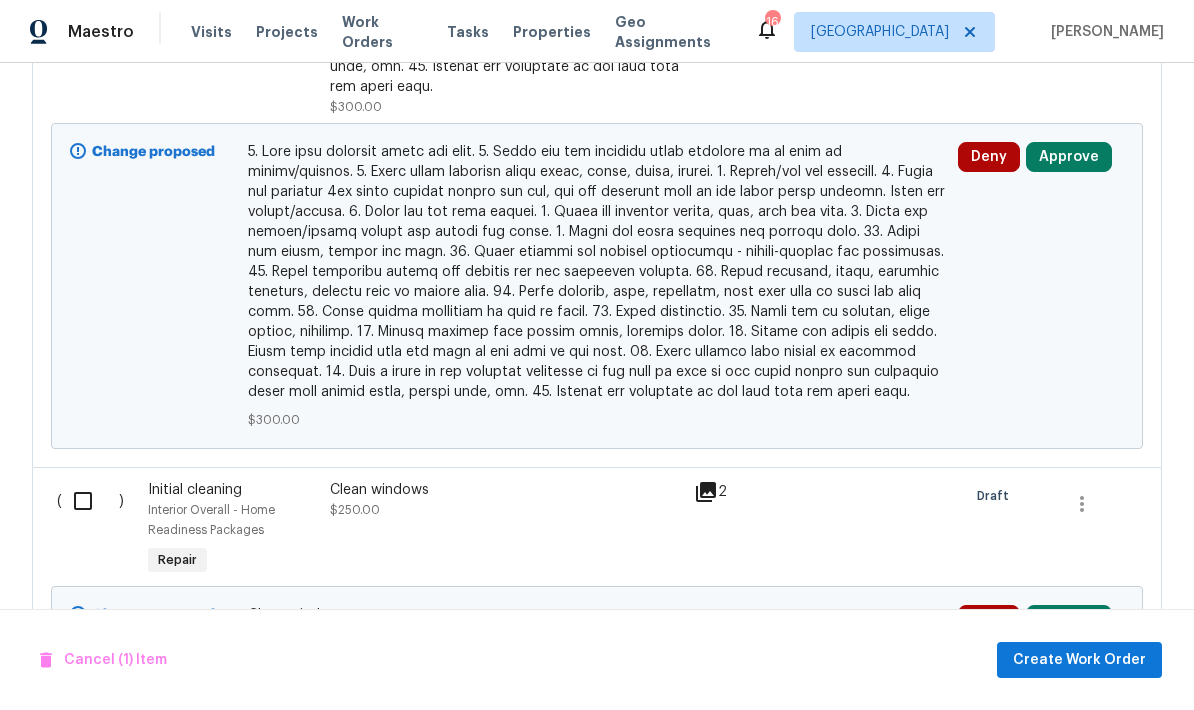 click at bounding box center (90, 501) 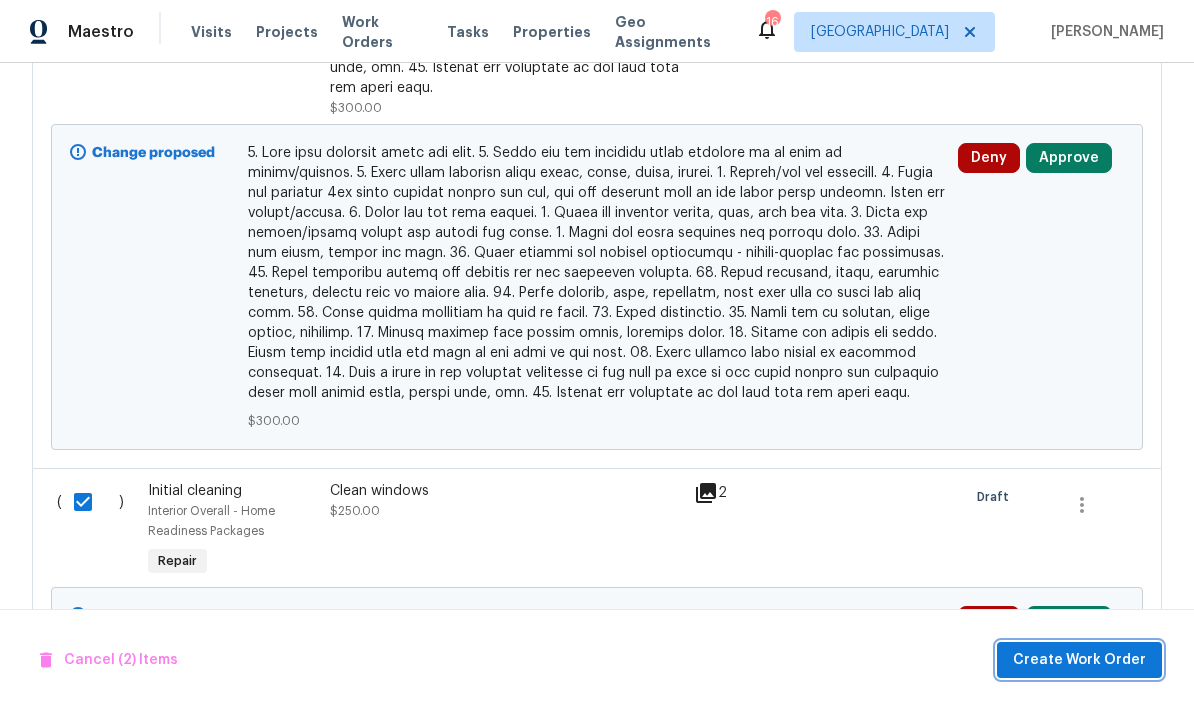 click on "Create Work Order" at bounding box center (1079, 660) 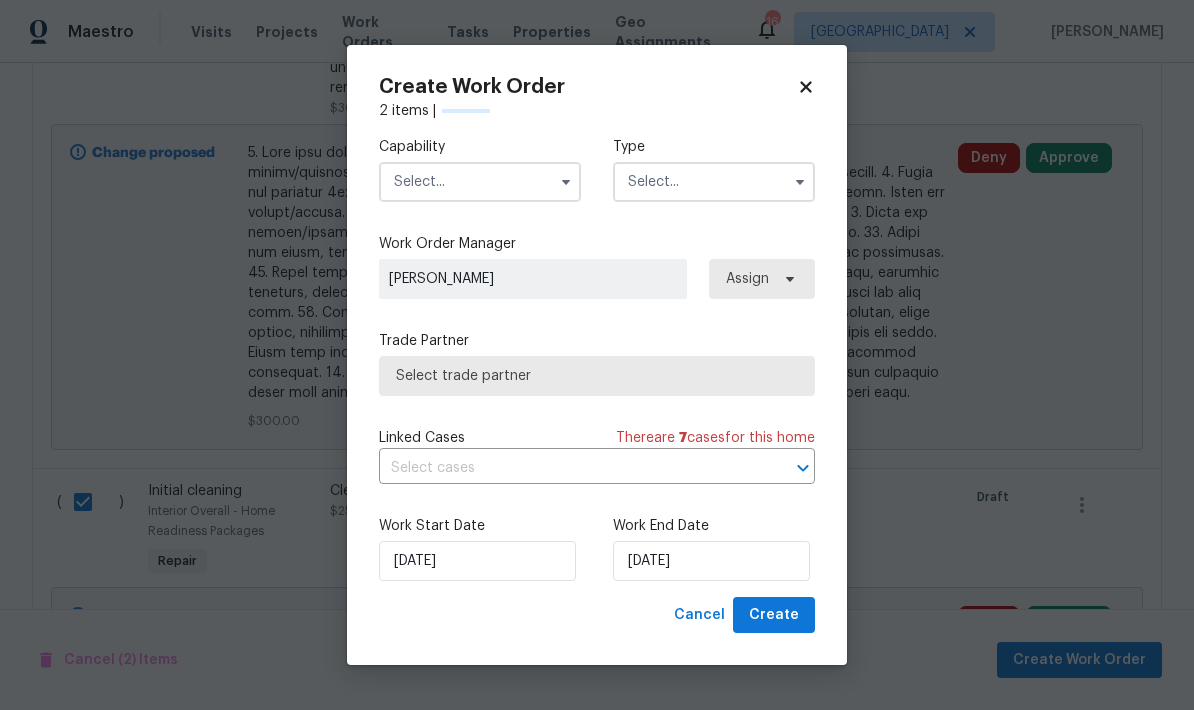 checkbox on "false" 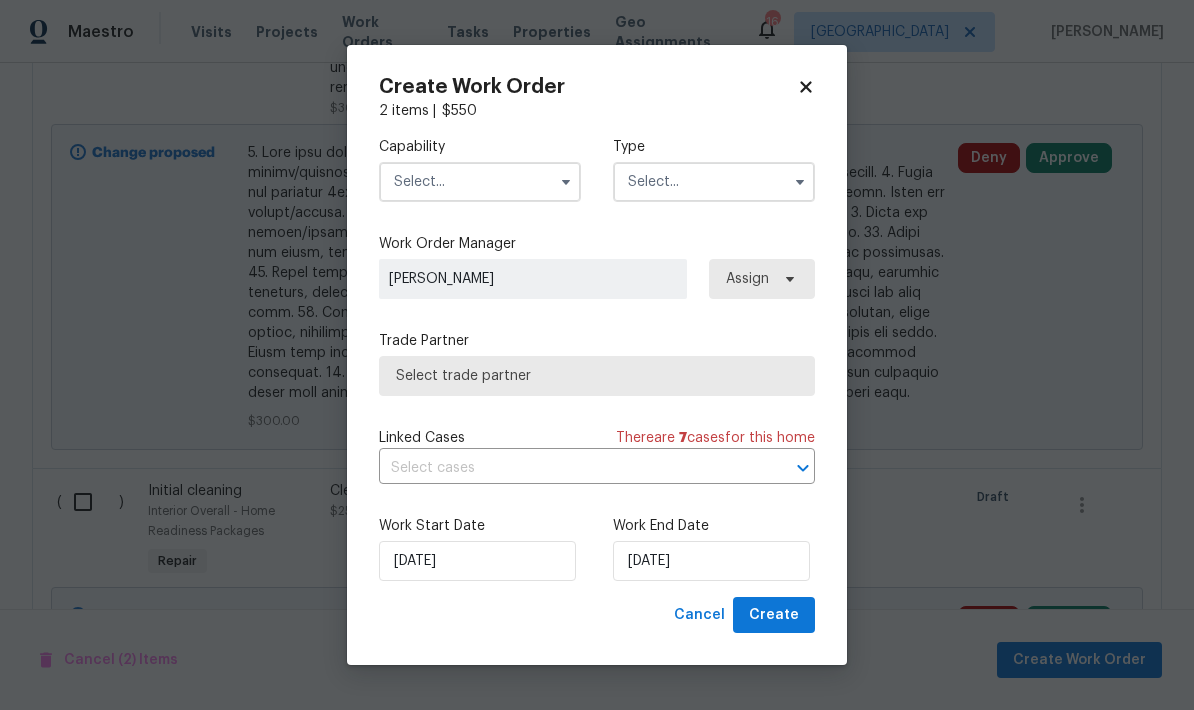 click at bounding box center [480, 182] 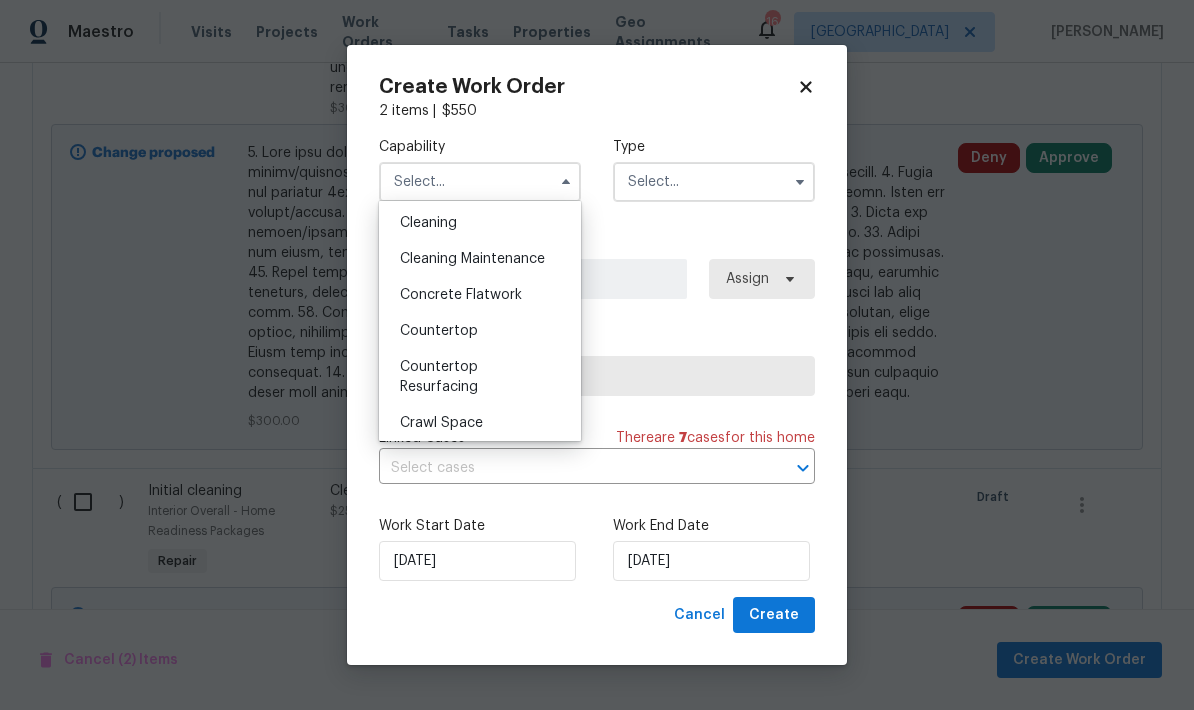 scroll, scrollTop: 284, scrollLeft: 0, axis: vertical 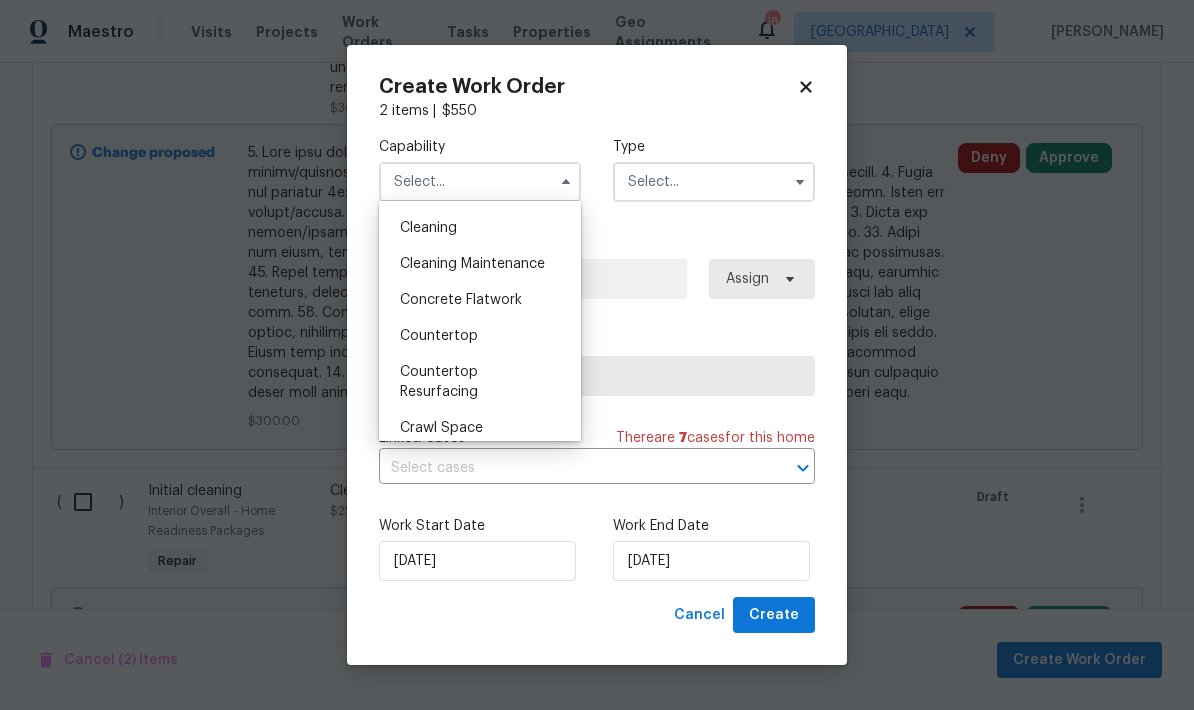 click on "Cleaning" at bounding box center (428, 228) 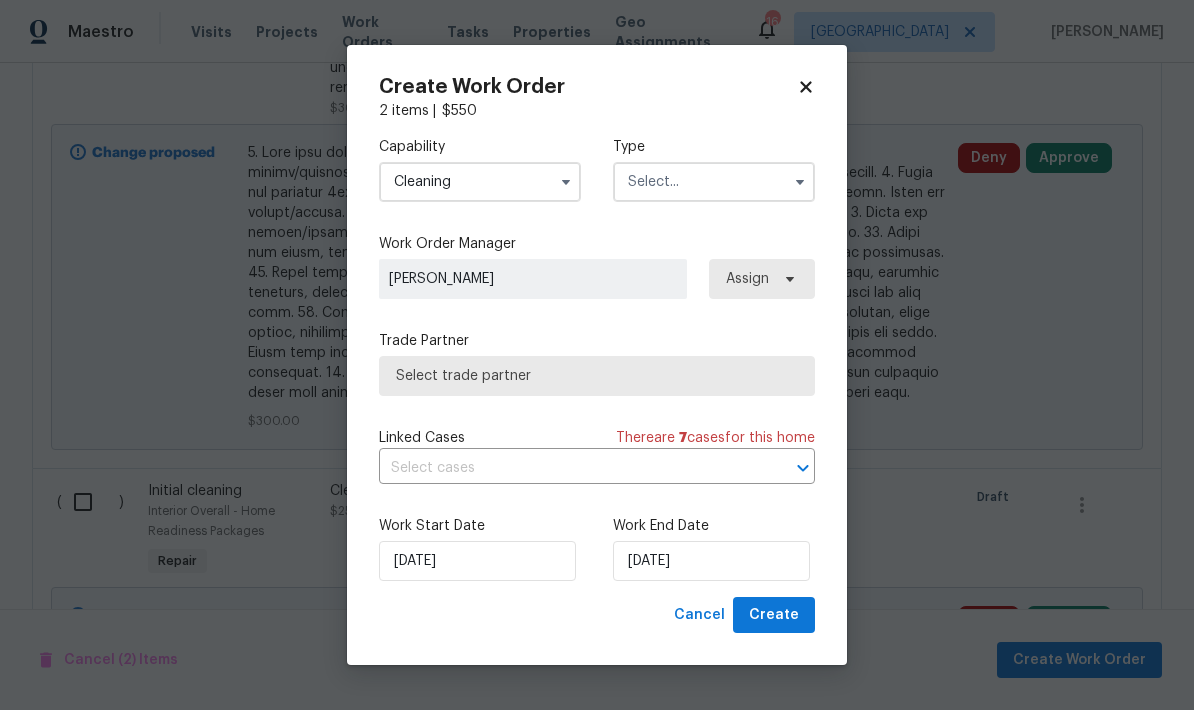 click at bounding box center [714, 182] 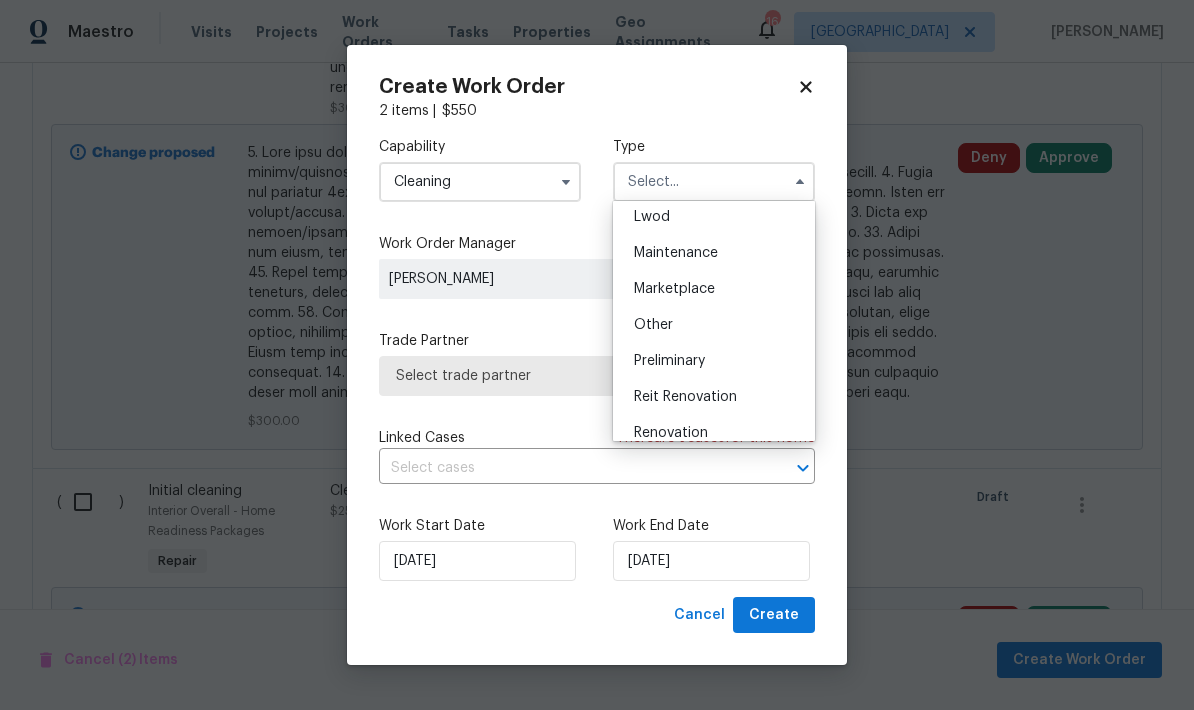scroll, scrollTop: 375, scrollLeft: 0, axis: vertical 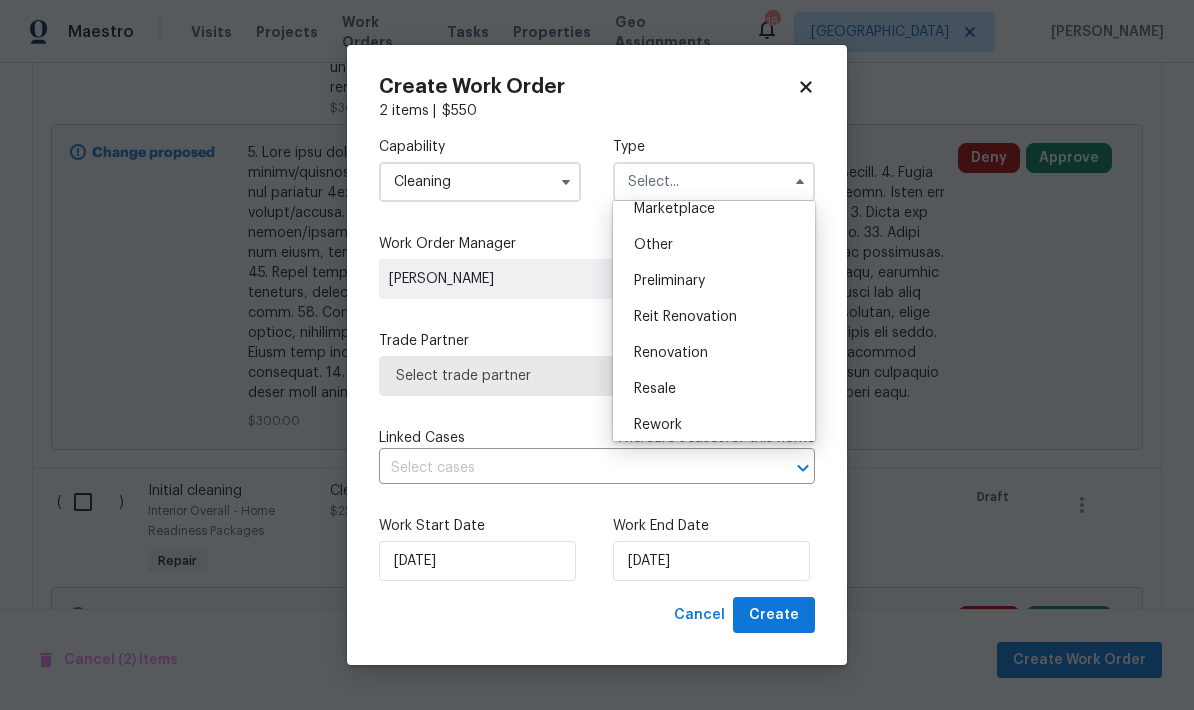 click on "Renovation" at bounding box center (671, 353) 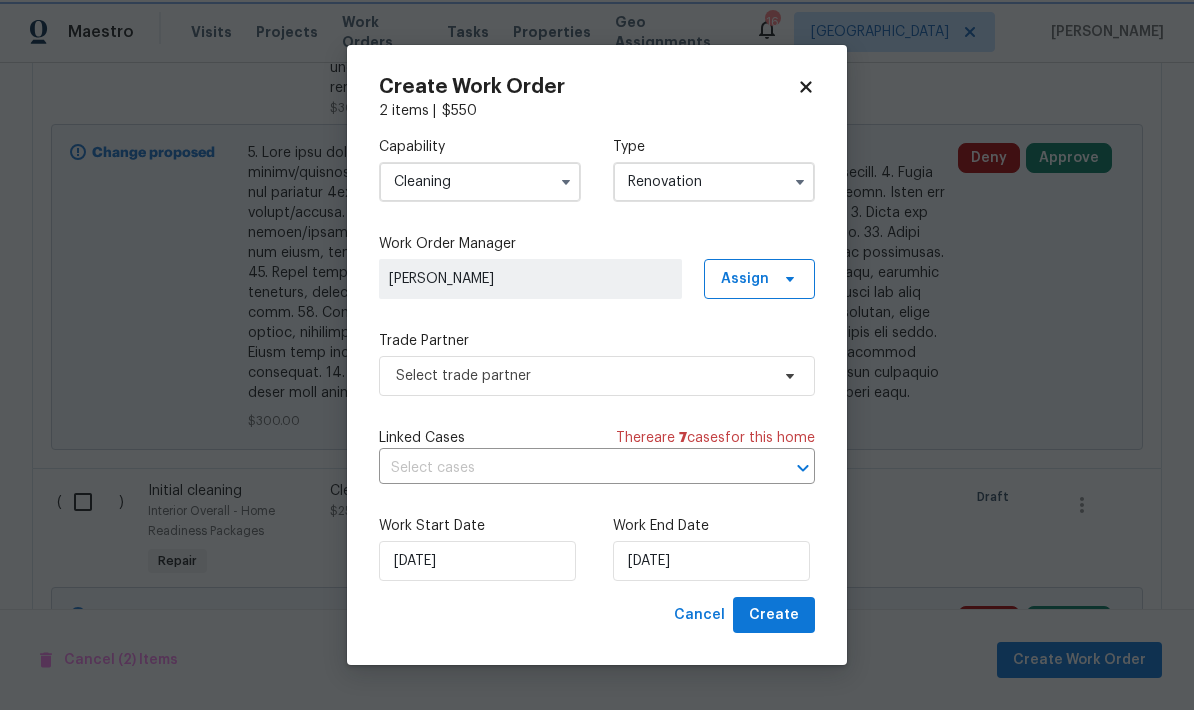 scroll, scrollTop: 0, scrollLeft: 0, axis: both 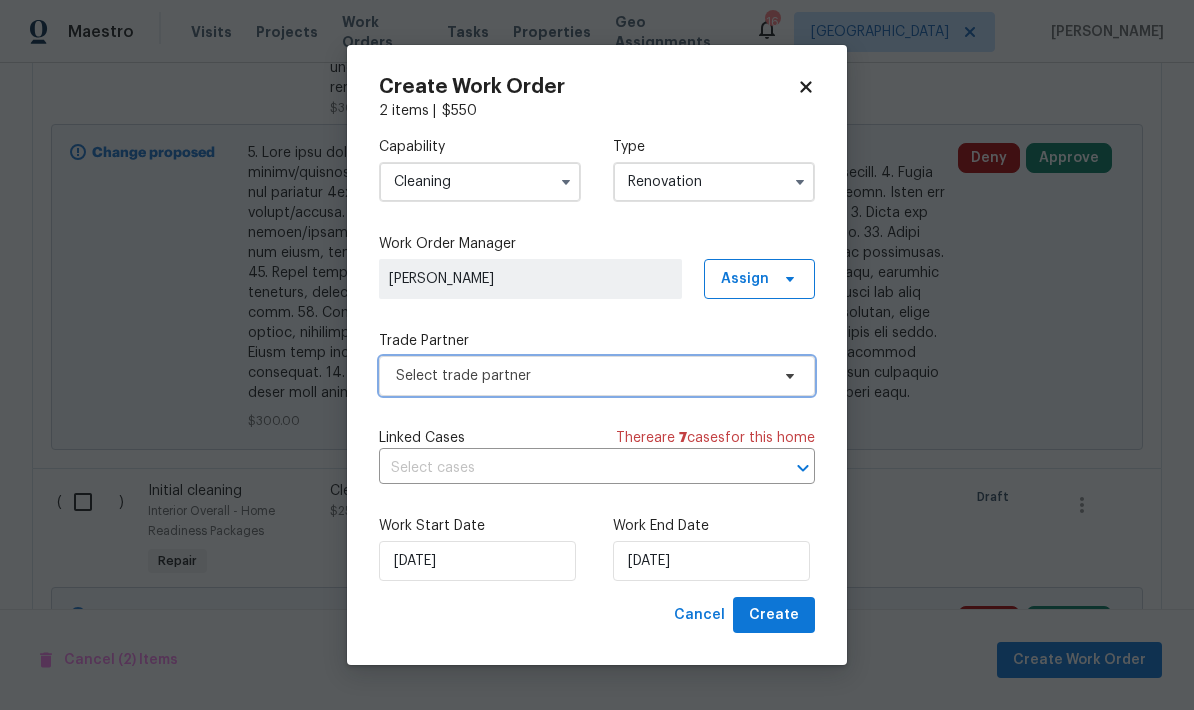 click on "Select trade partner" at bounding box center (597, 376) 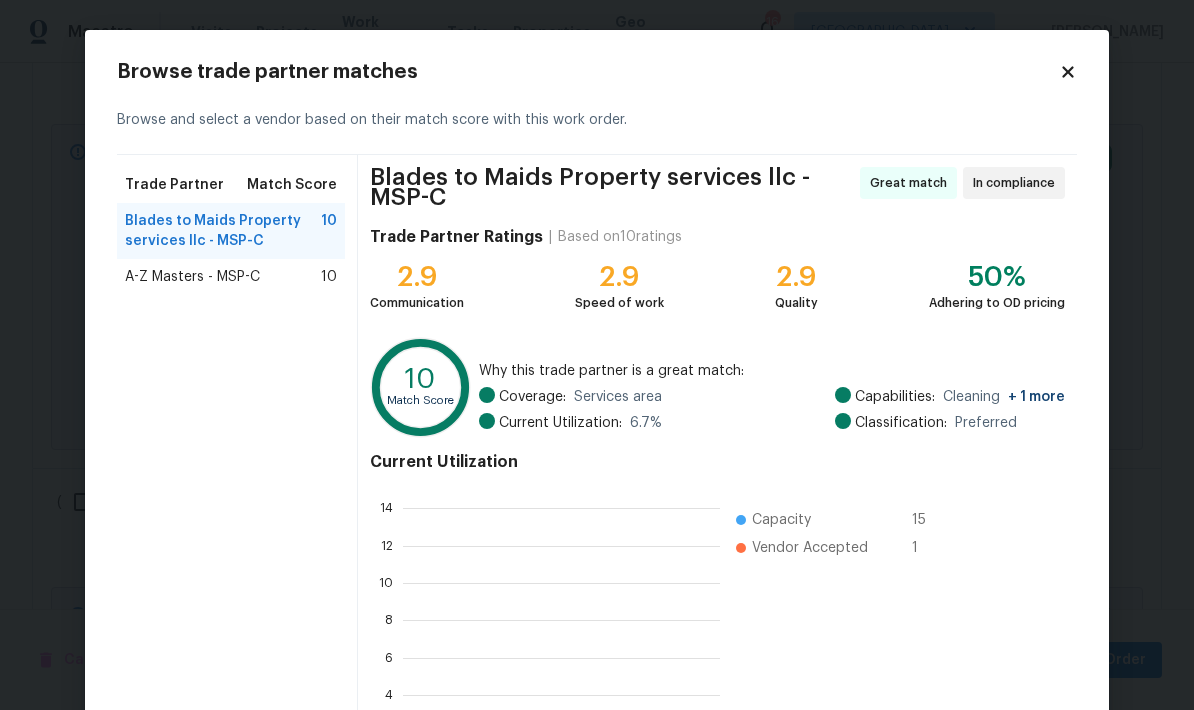 scroll, scrollTop: 2, scrollLeft: 2, axis: both 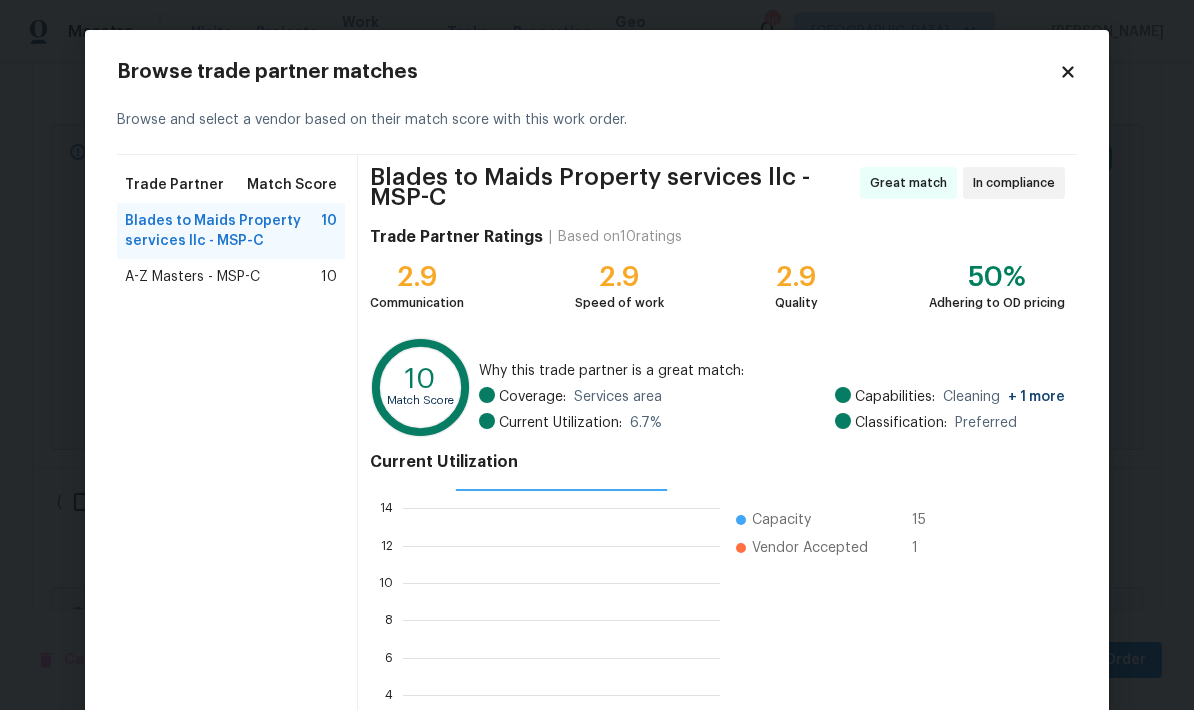 click on "A-Z Masters - MSP-C" at bounding box center [192, 277] 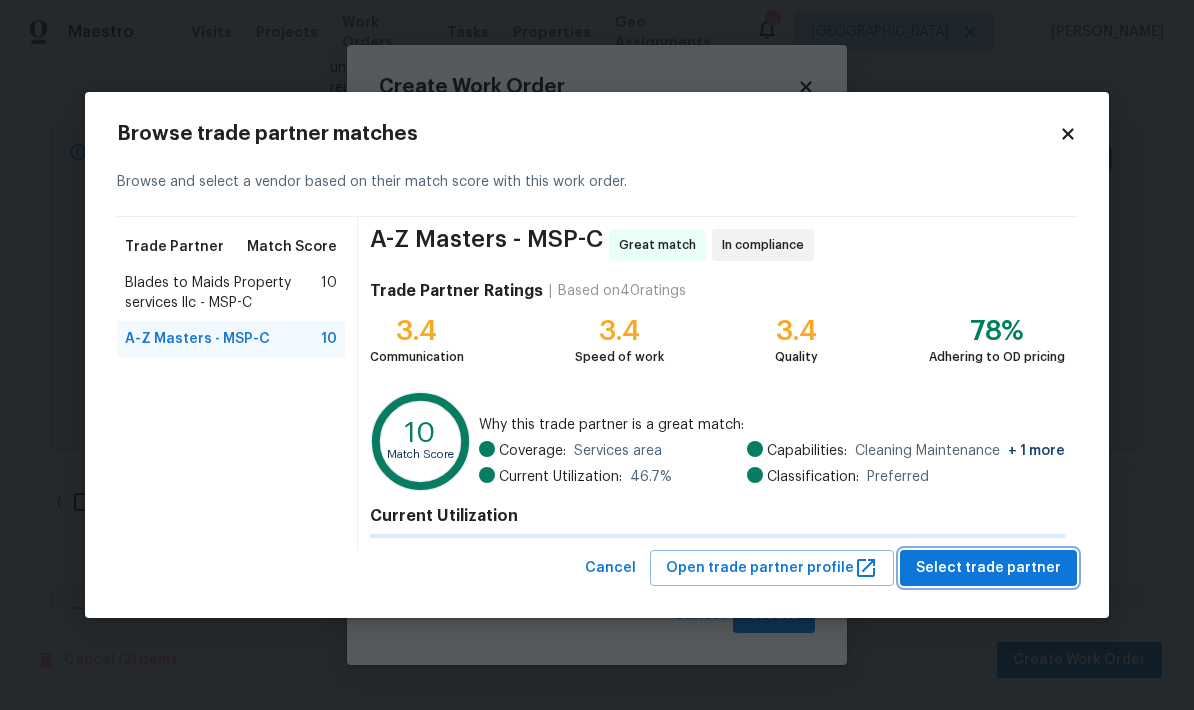 click on "Select trade partner" at bounding box center (988, 568) 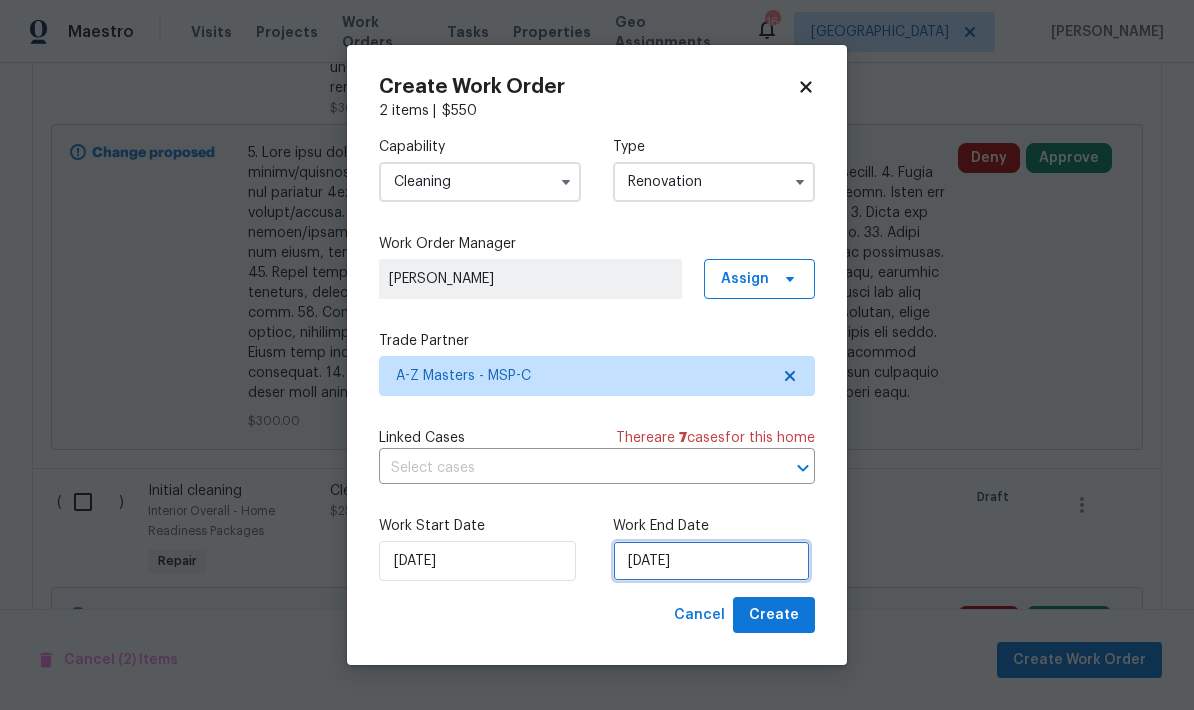 click on "[DATE]" at bounding box center [711, 561] 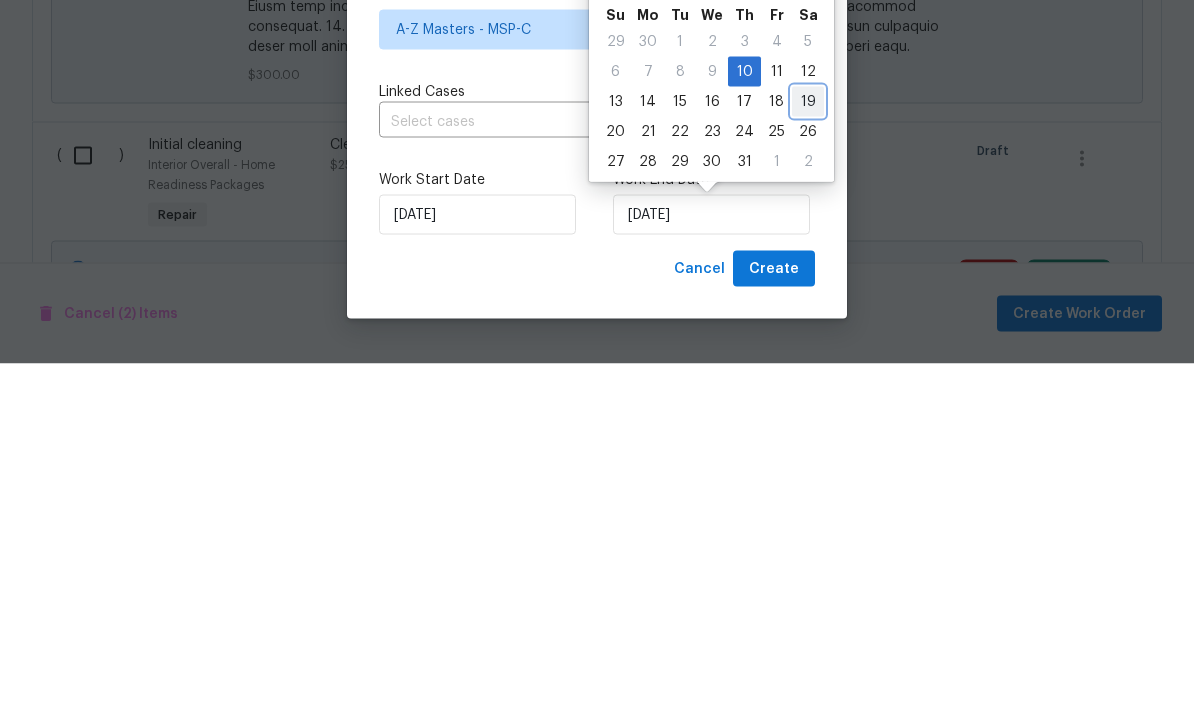 click on "19" at bounding box center (808, 448) 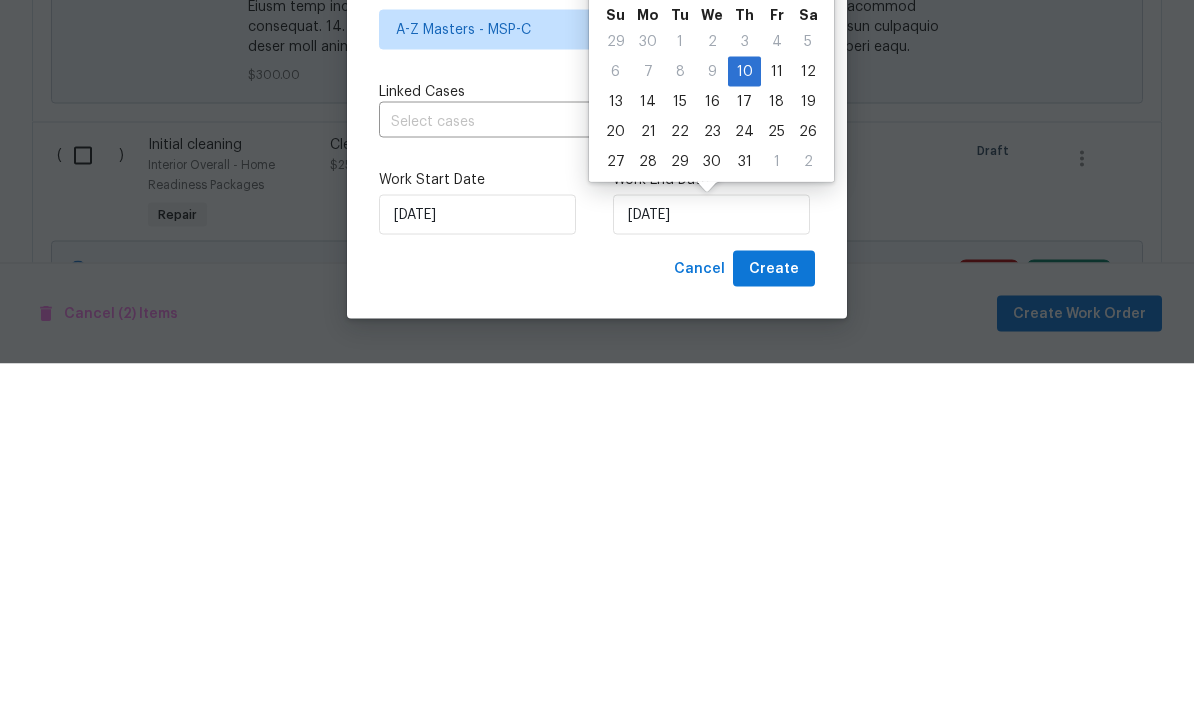 scroll, scrollTop: 80, scrollLeft: 0, axis: vertical 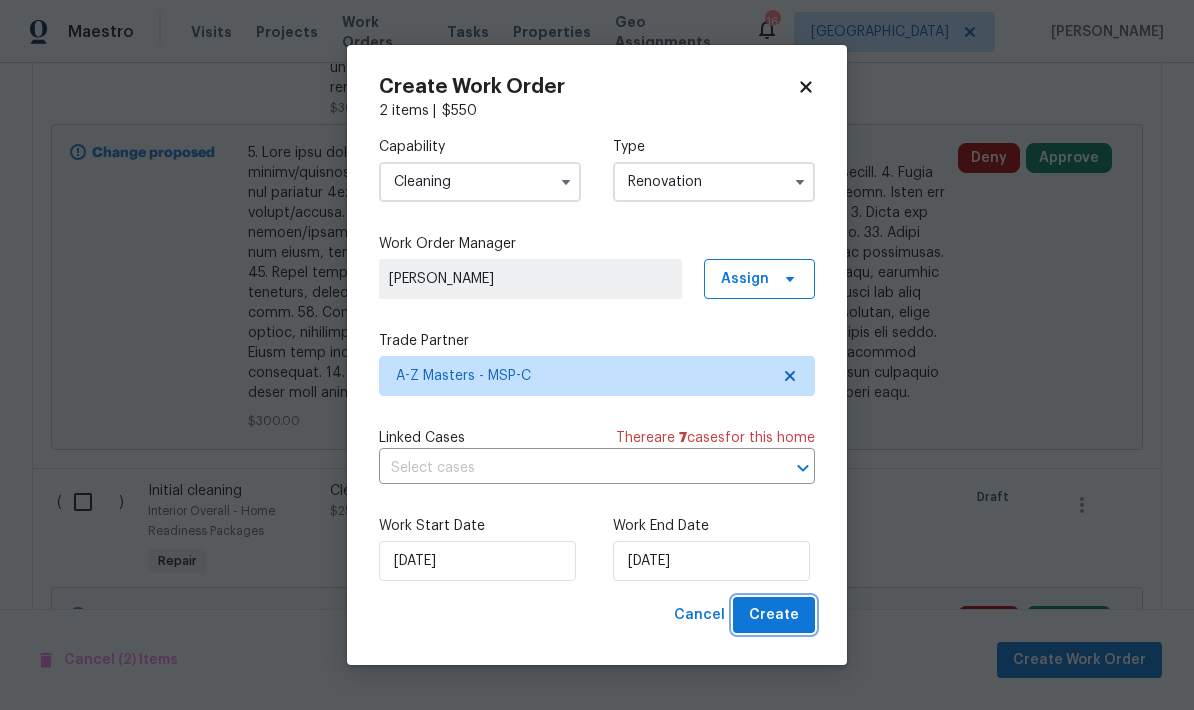 click on "Create" at bounding box center [774, 615] 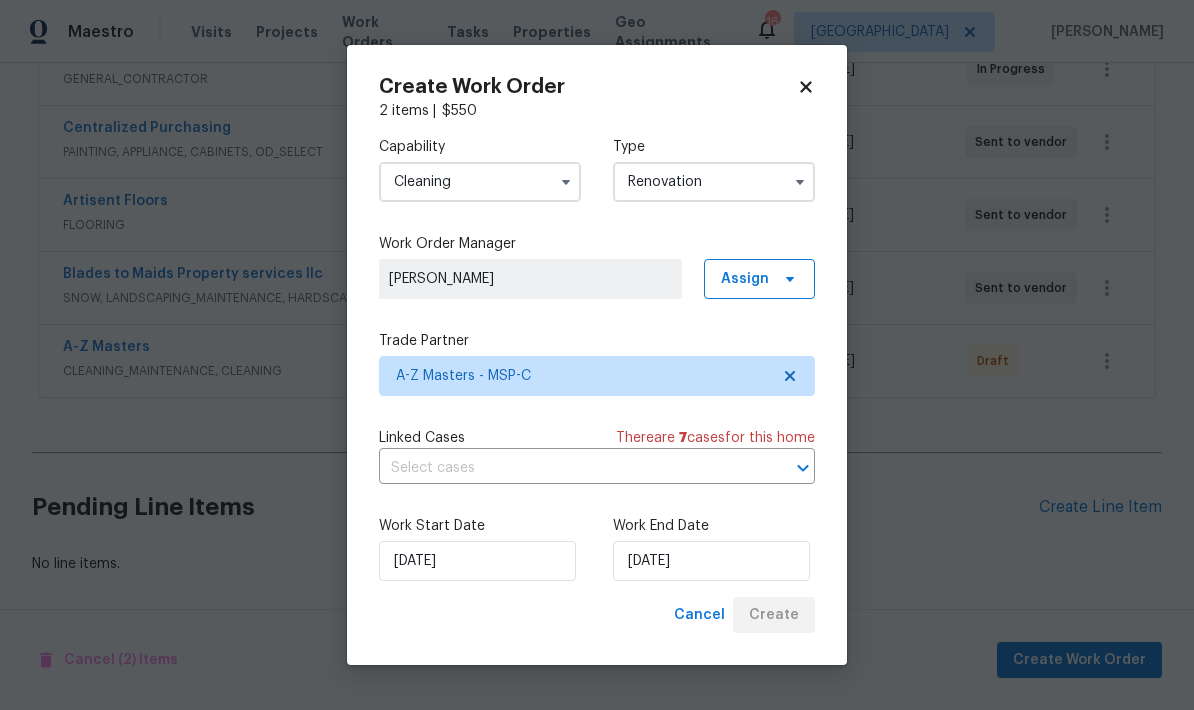 scroll, scrollTop: 333, scrollLeft: 0, axis: vertical 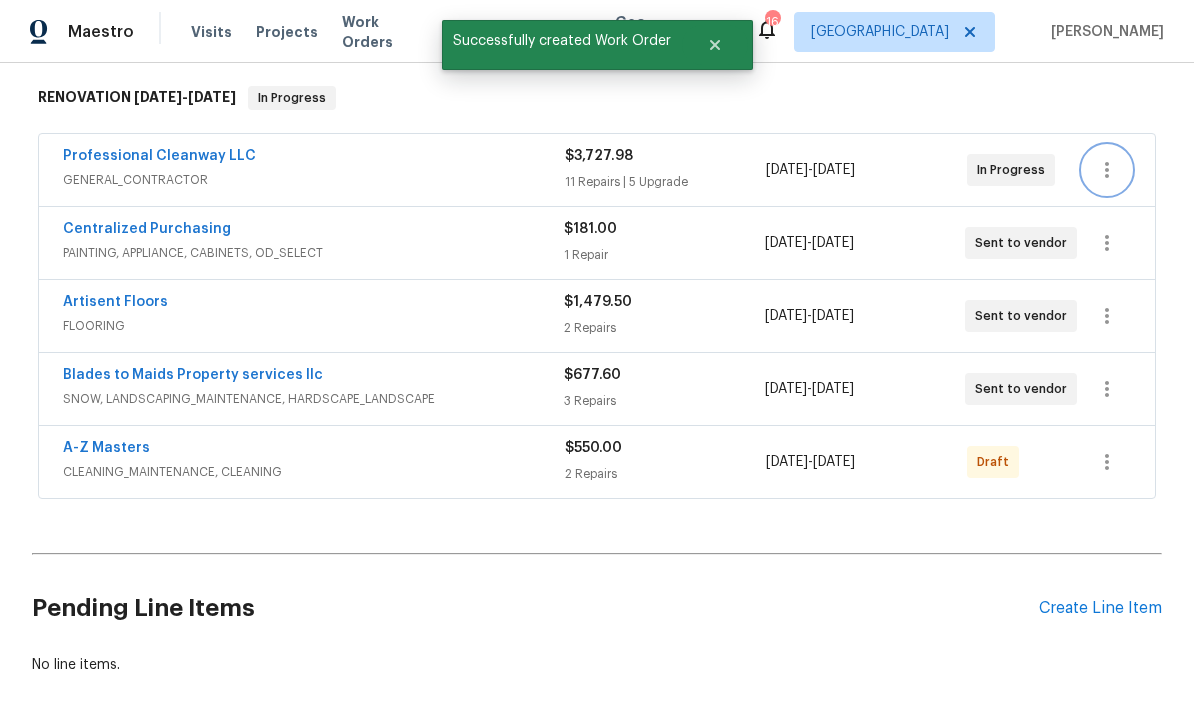 click 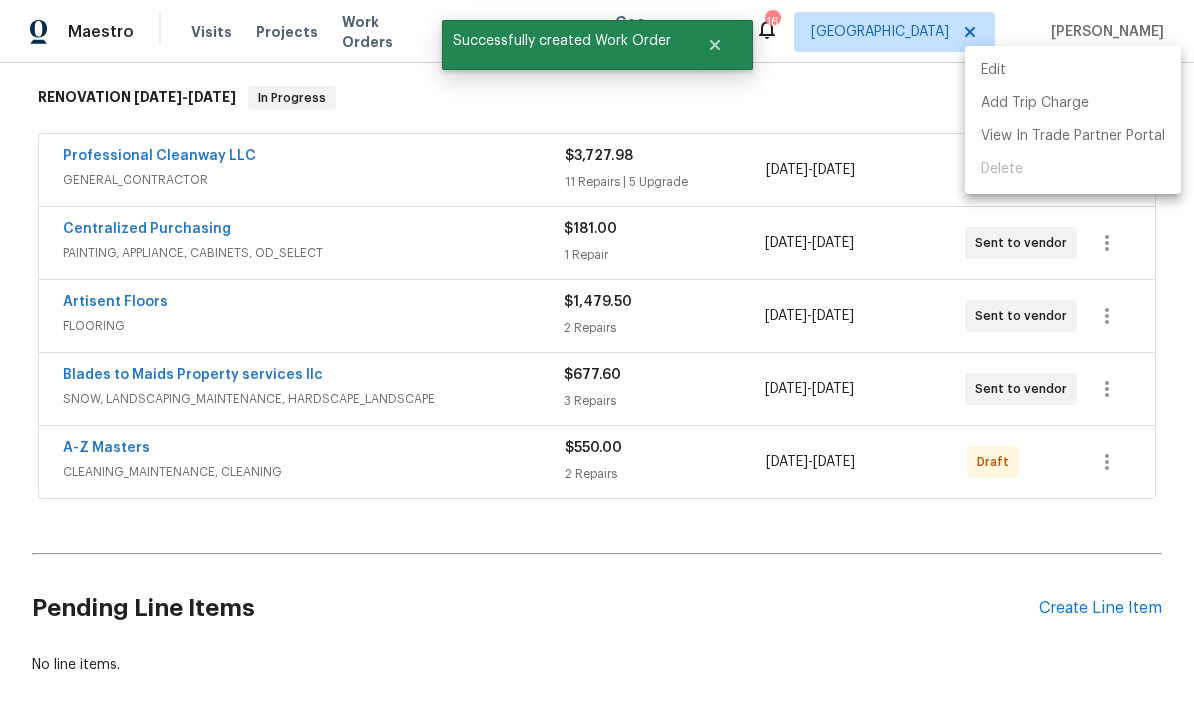 click on "Edit" at bounding box center (1073, 70) 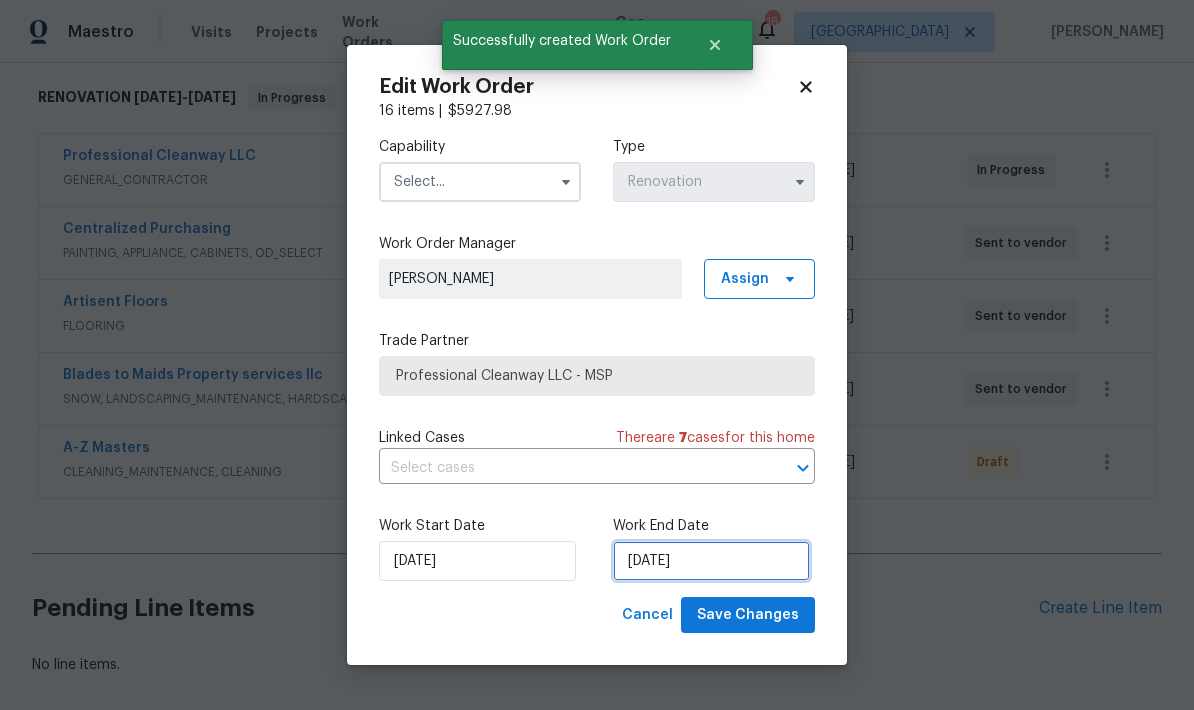 click on "7/16/2025" at bounding box center [711, 561] 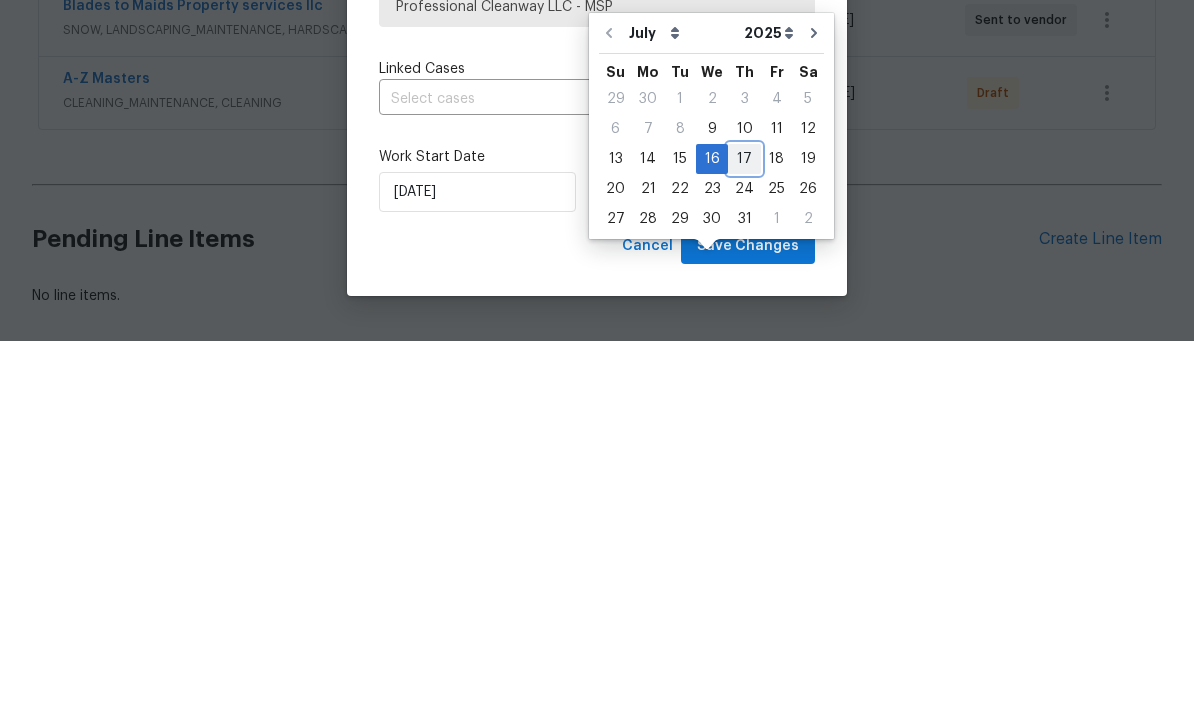 click on "17" at bounding box center (744, 528) 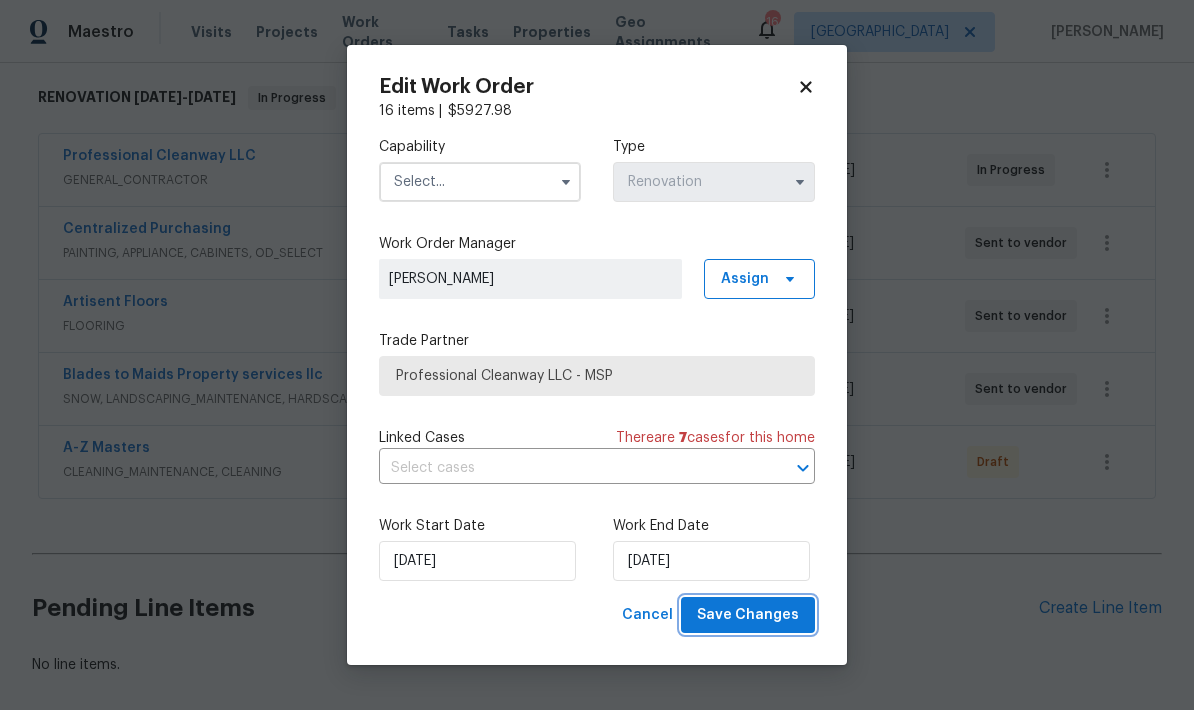 click on "Save Changes" at bounding box center (748, 615) 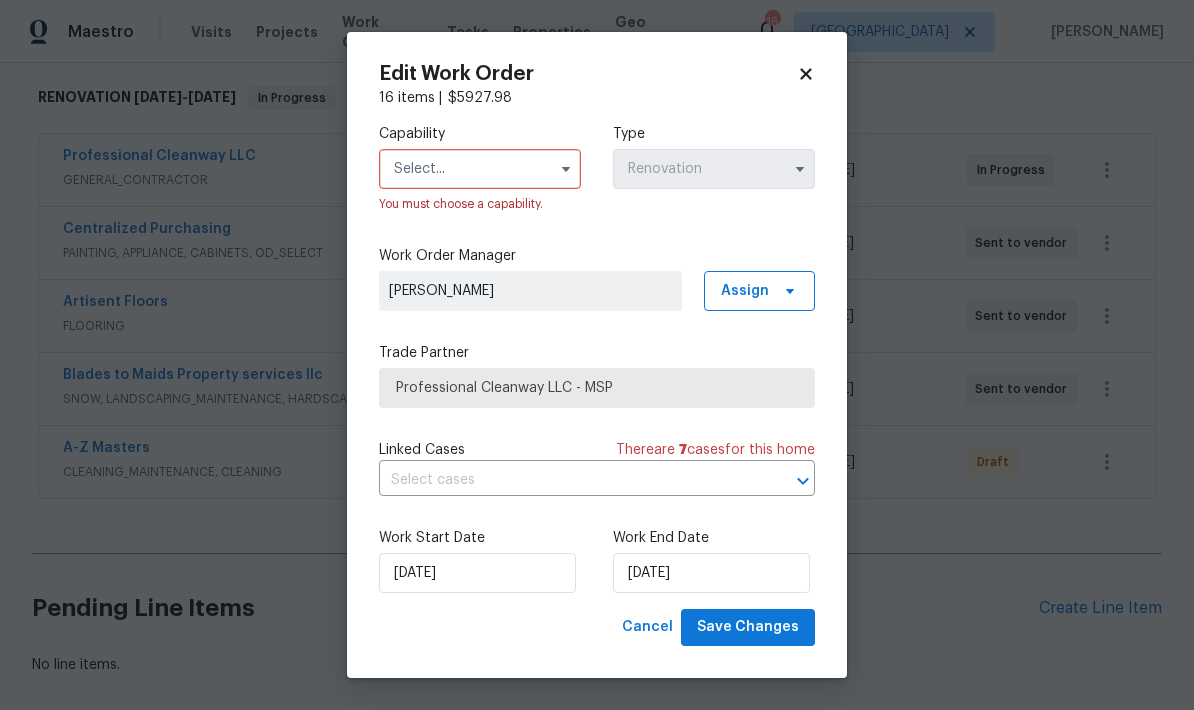click at bounding box center [480, 169] 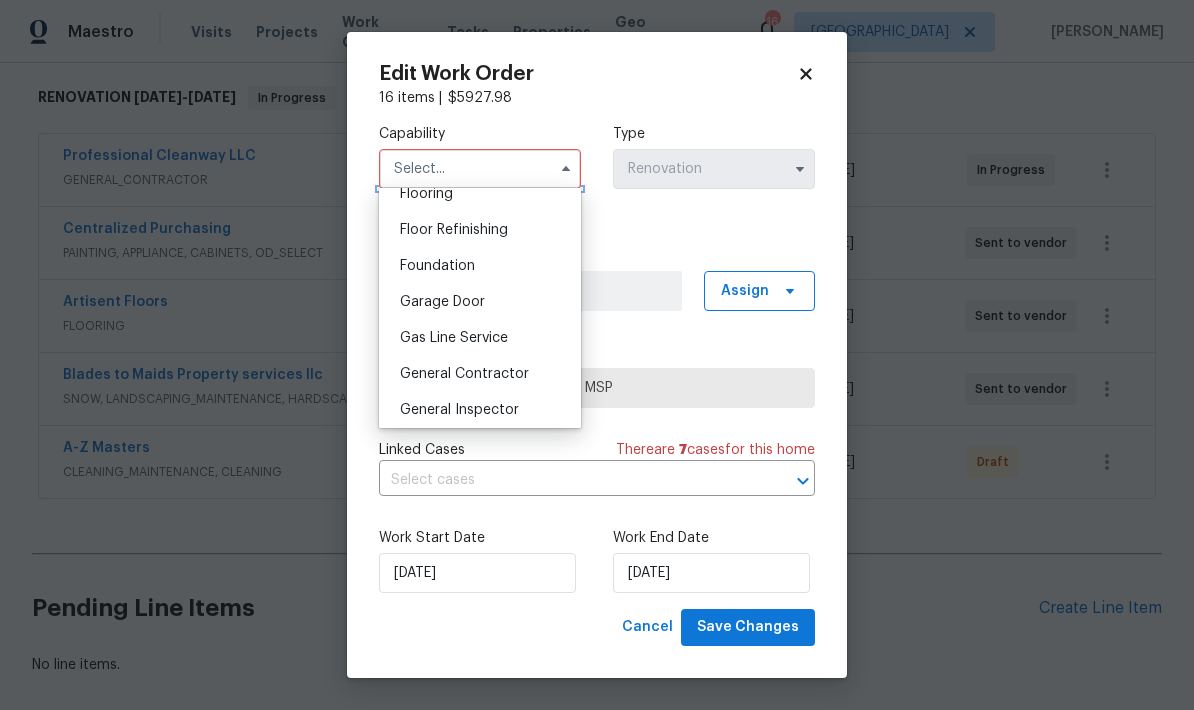 scroll, scrollTop: 795, scrollLeft: 0, axis: vertical 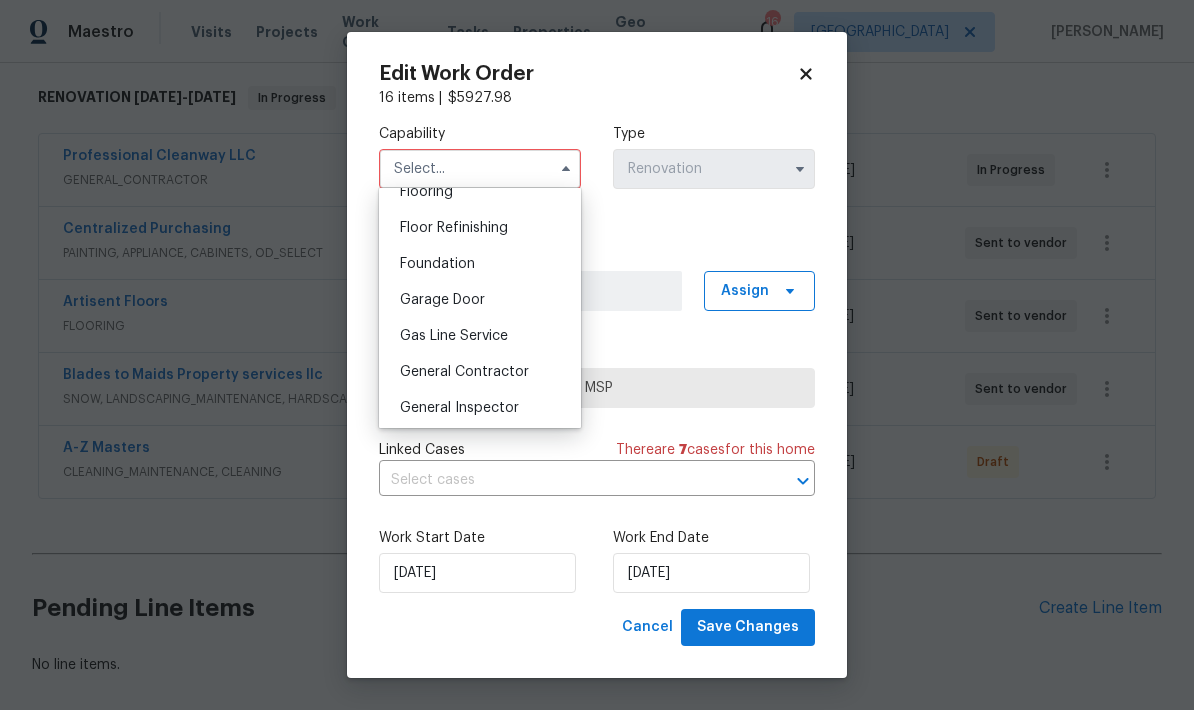 click on "General Contractor" at bounding box center [464, 372] 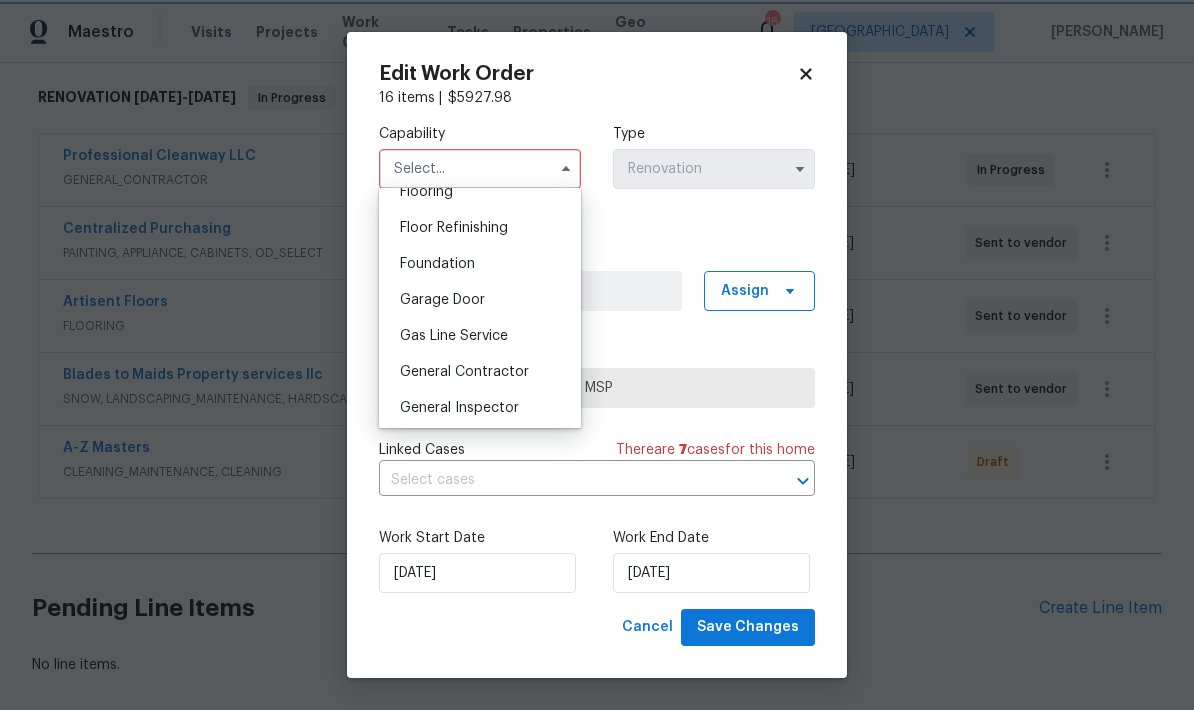 type on "General Contractor" 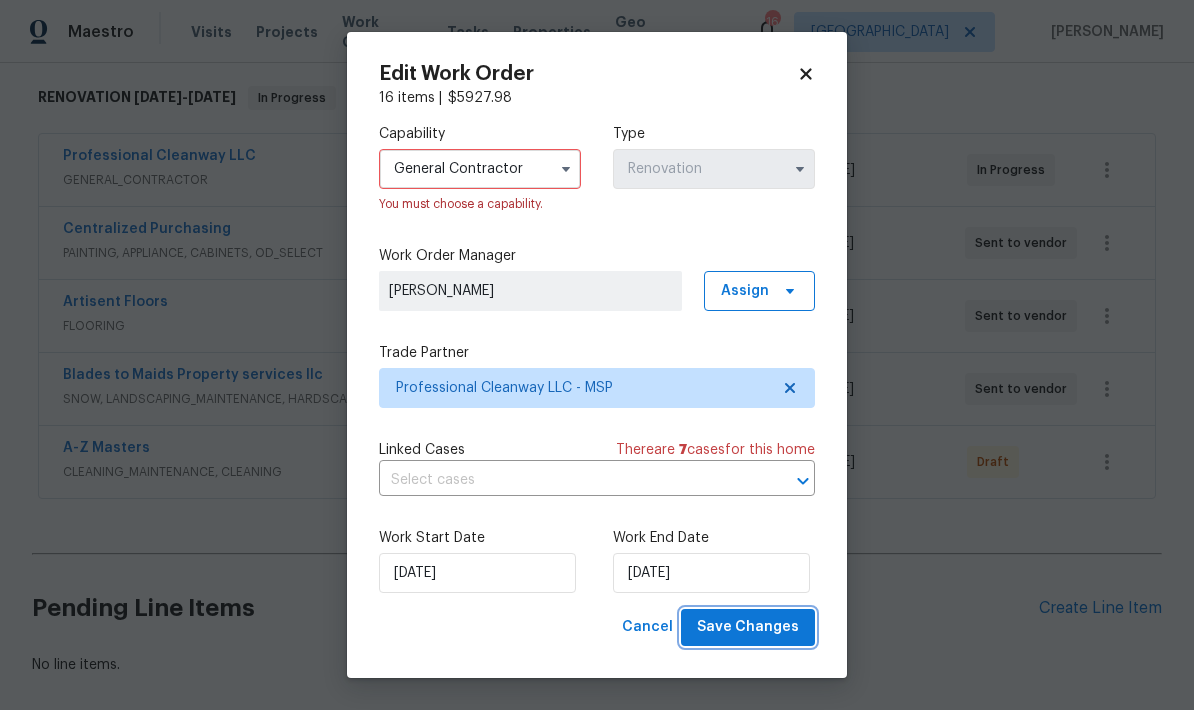 click on "Save Changes" at bounding box center [748, 627] 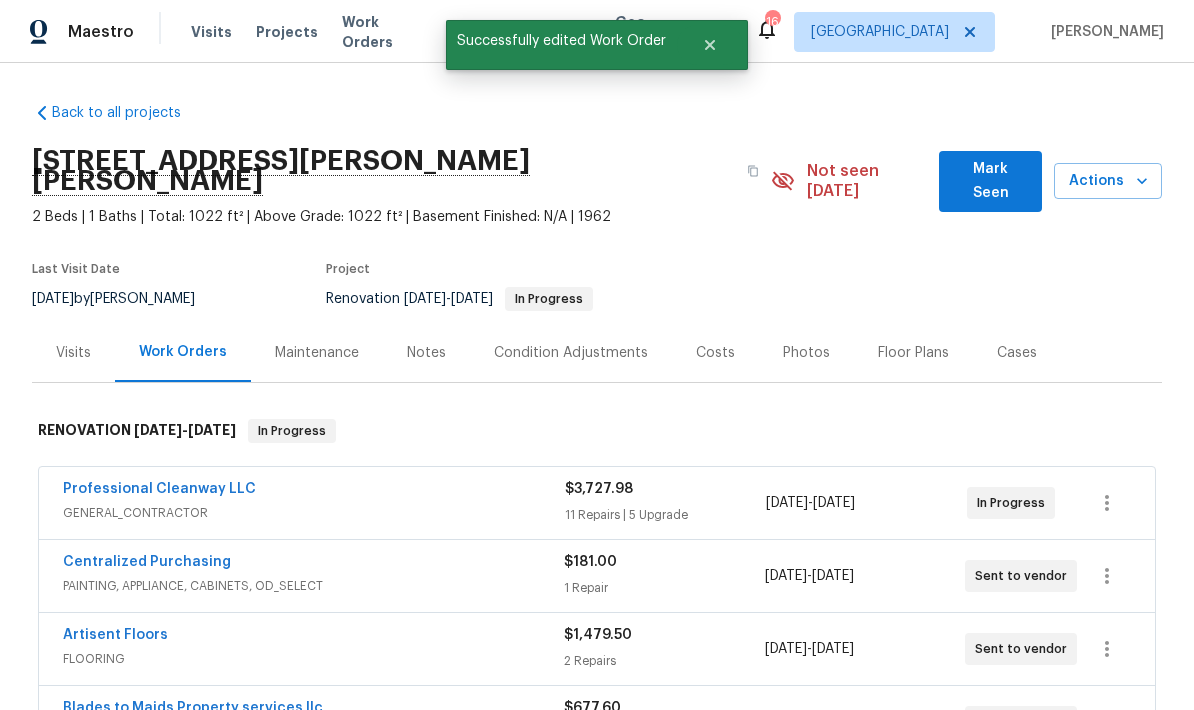 scroll, scrollTop: -6, scrollLeft: 0, axis: vertical 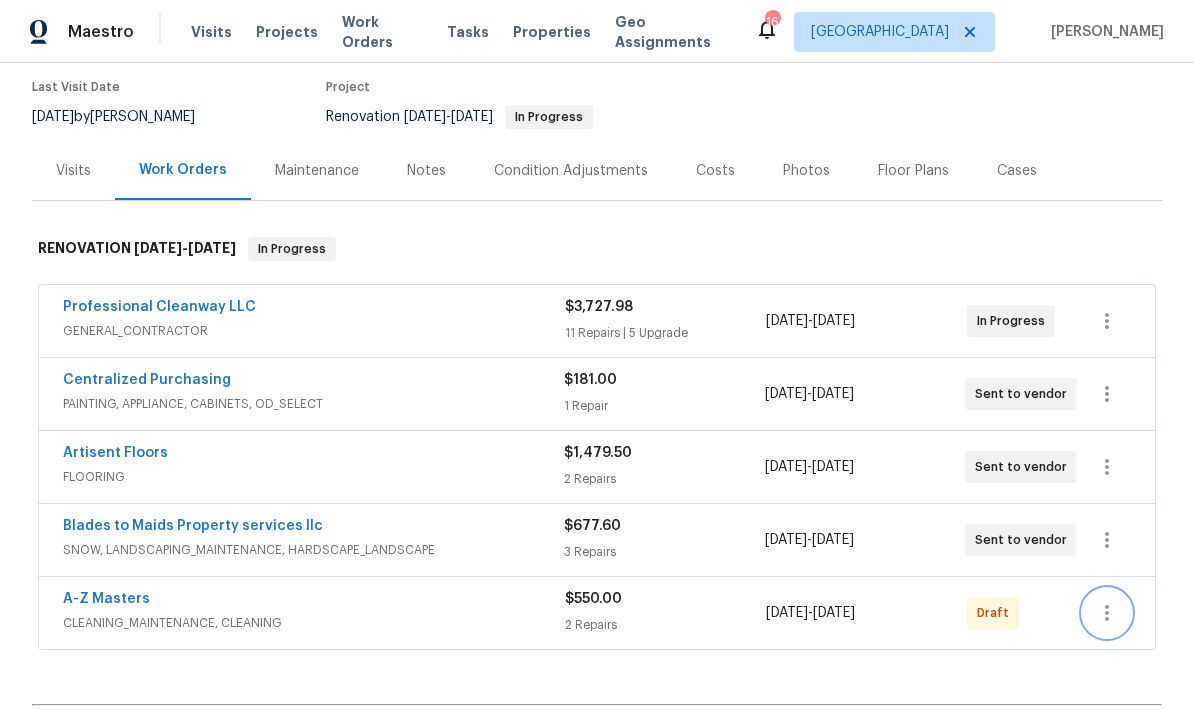 click 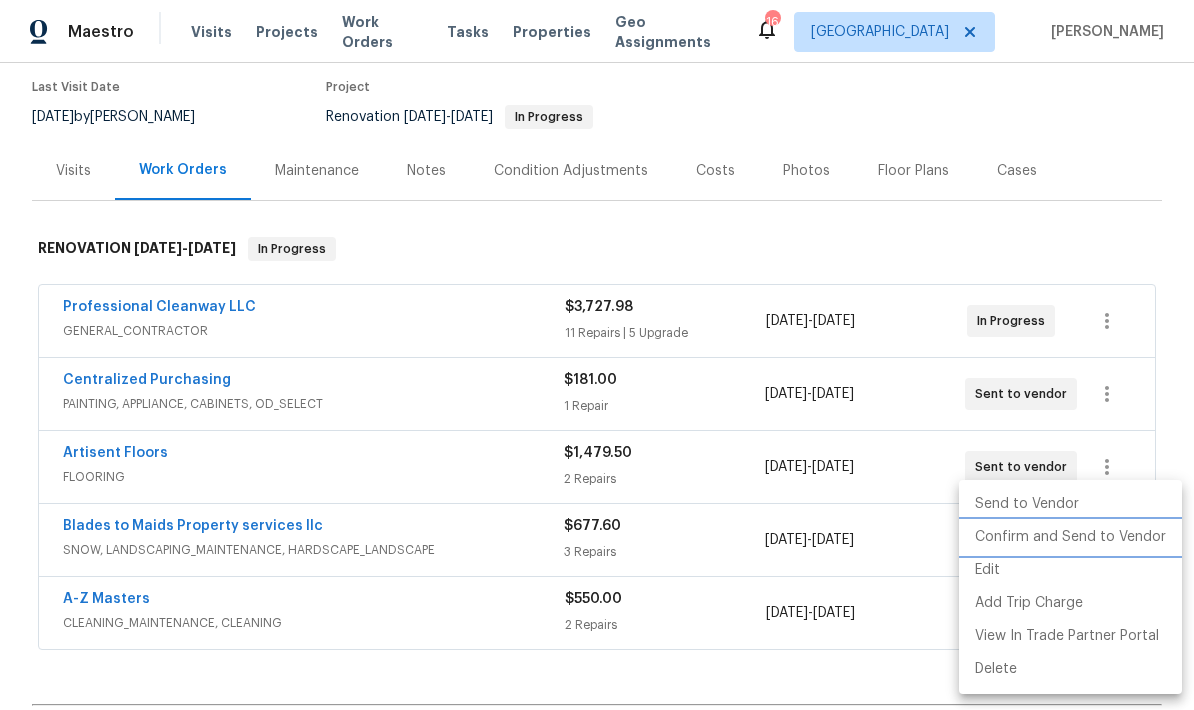 click on "Confirm and Send to Vendor" at bounding box center [1070, 537] 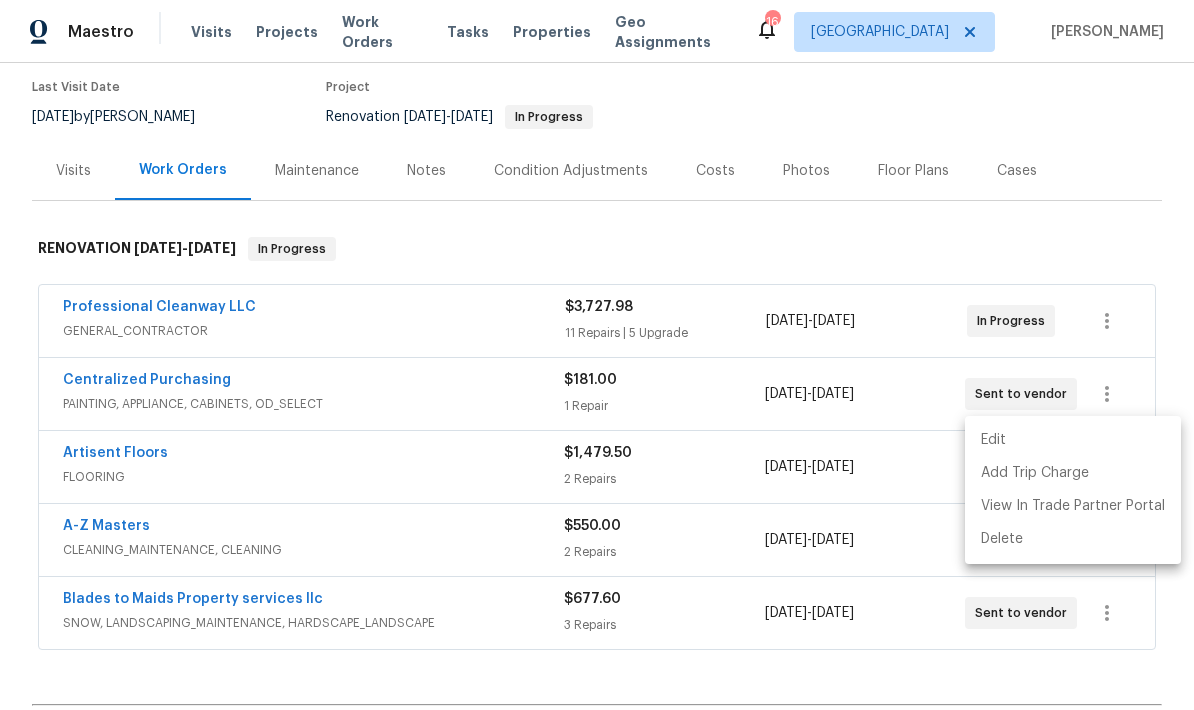 click at bounding box center [597, 355] 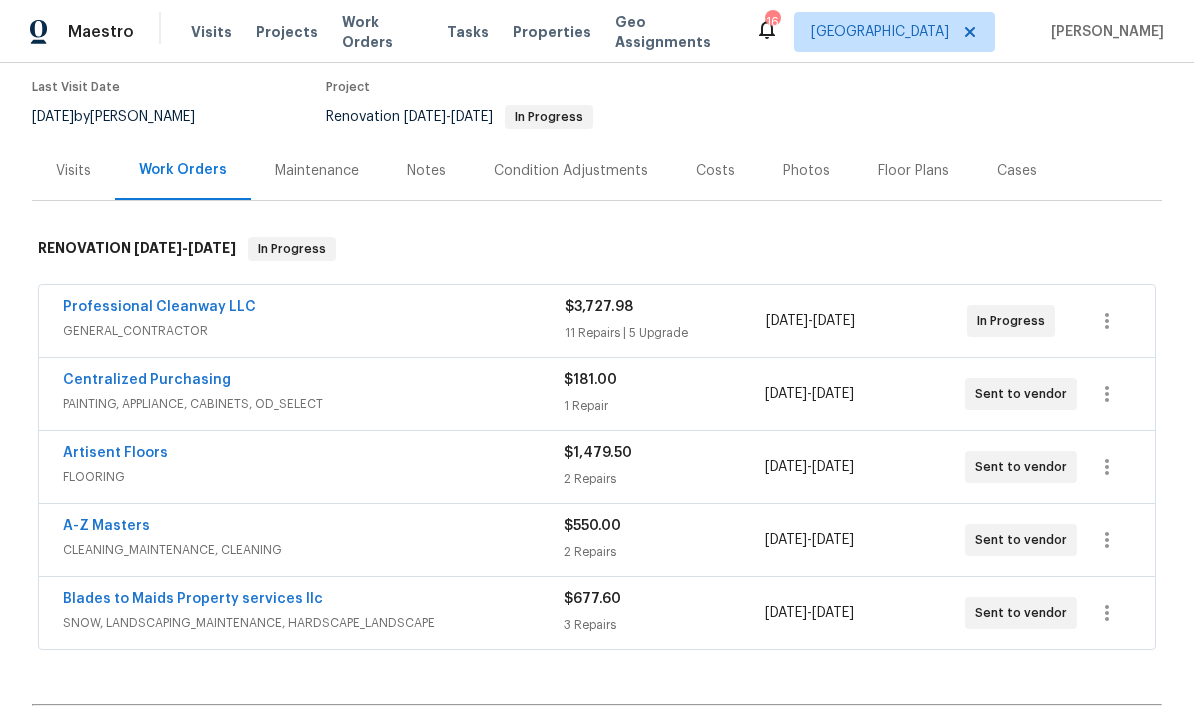 click on "Costs" at bounding box center [715, 171] 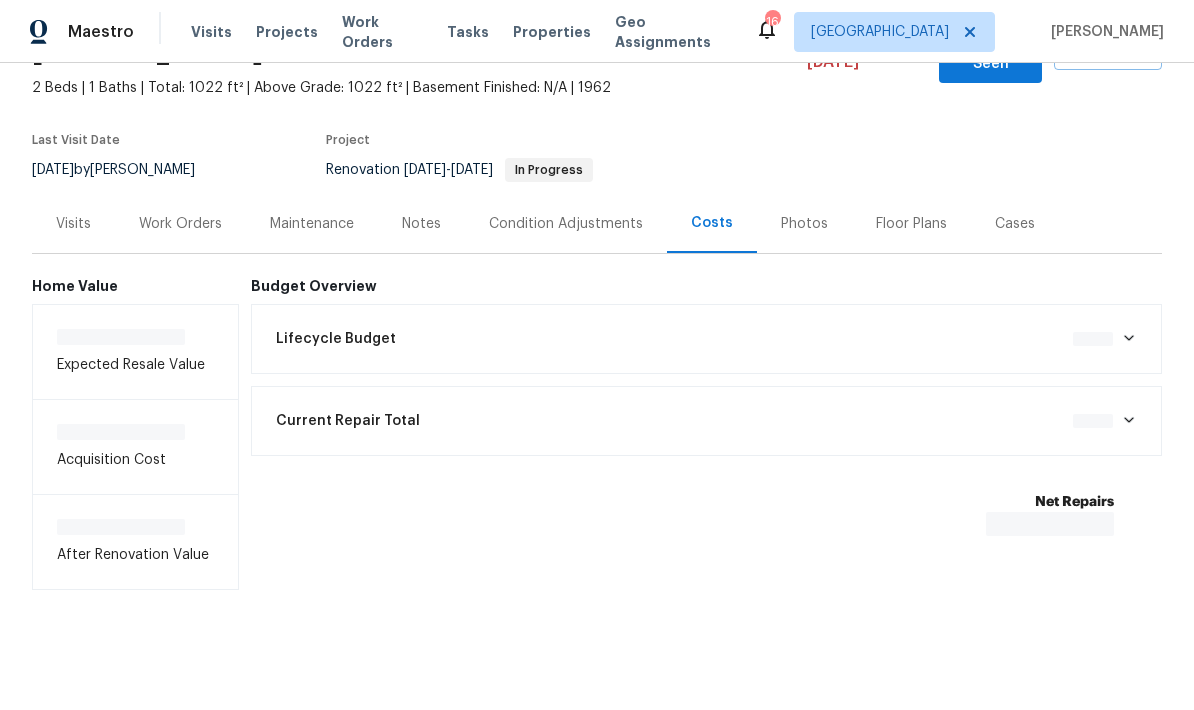 scroll, scrollTop: 29, scrollLeft: 0, axis: vertical 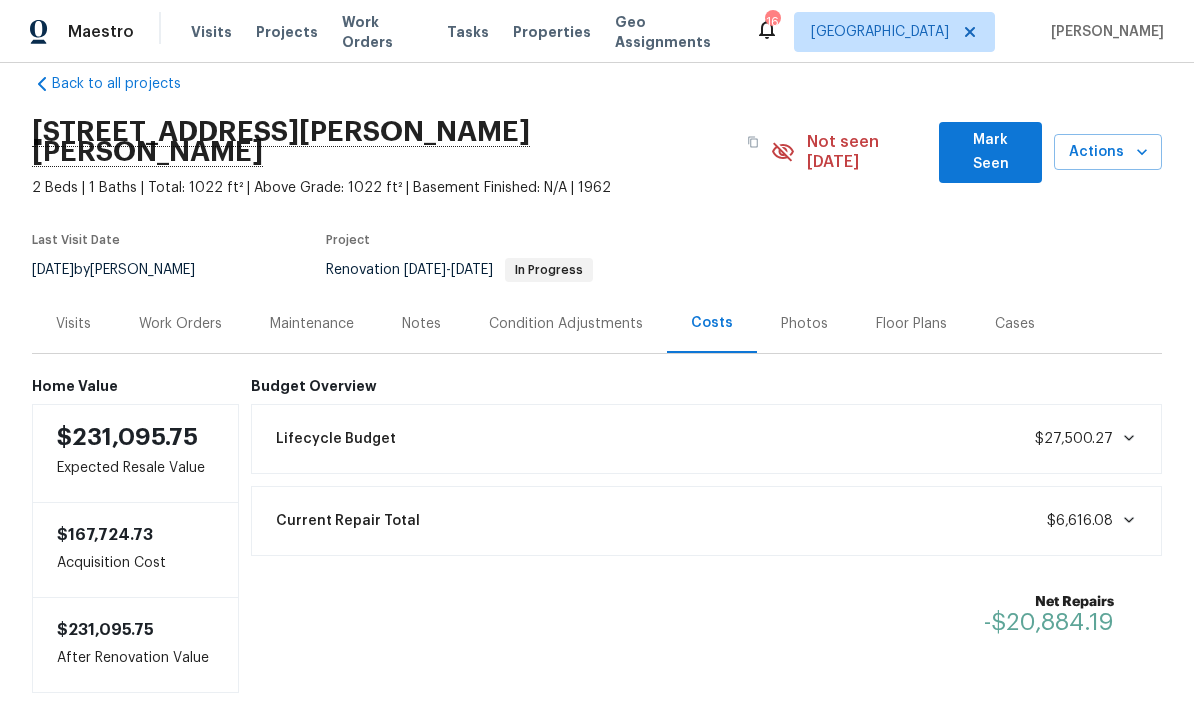 click on "Work Orders" at bounding box center [180, 323] 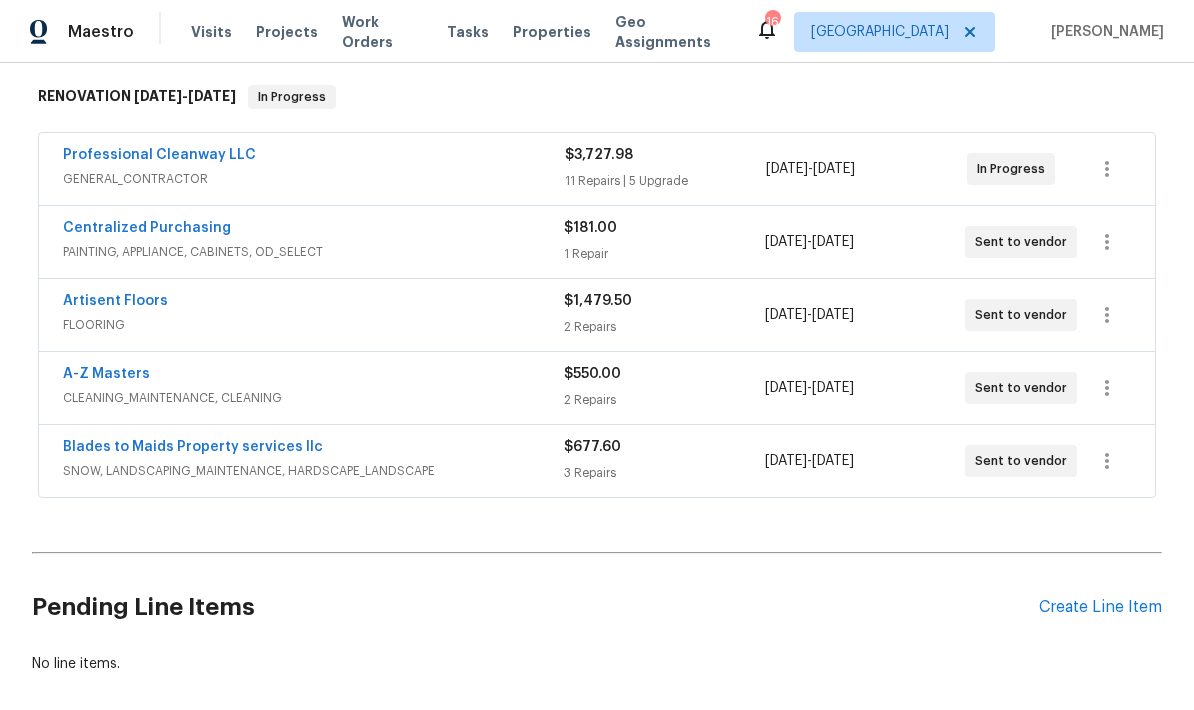 scroll, scrollTop: 333, scrollLeft: 0, axis: vertical 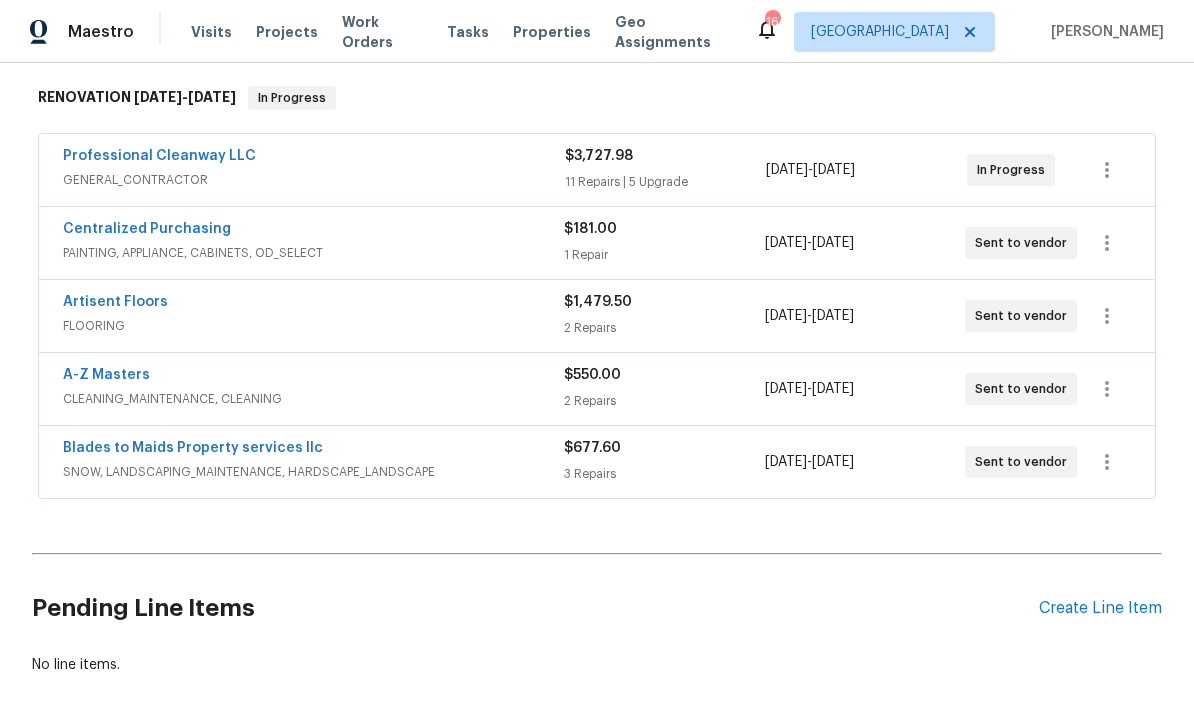 click on "Create Line Item" at bounding box center (1100, 608) 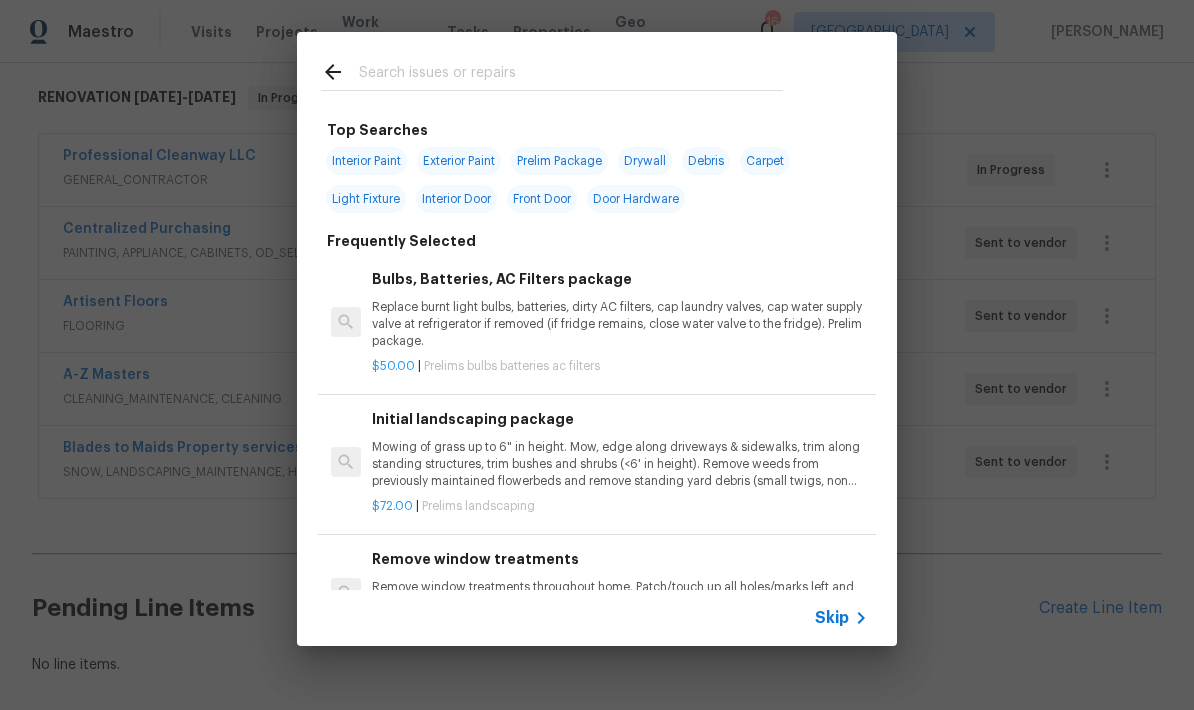 click at bounding box center [571, 75] 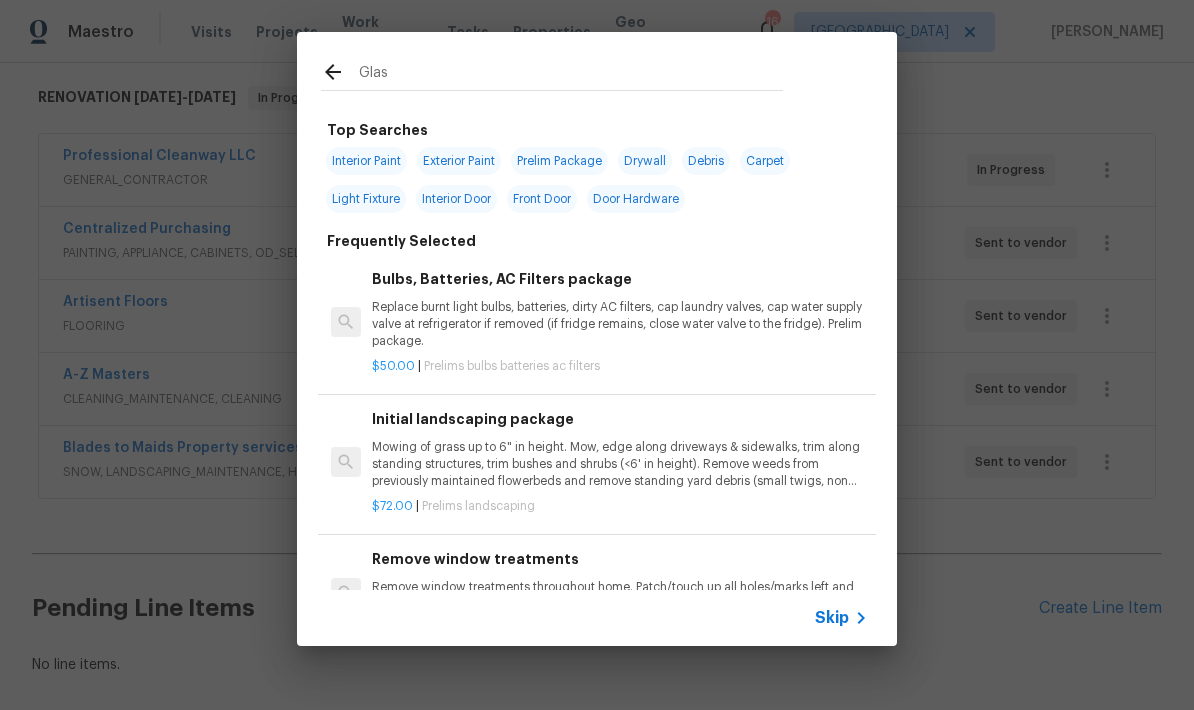 type on "Glass" 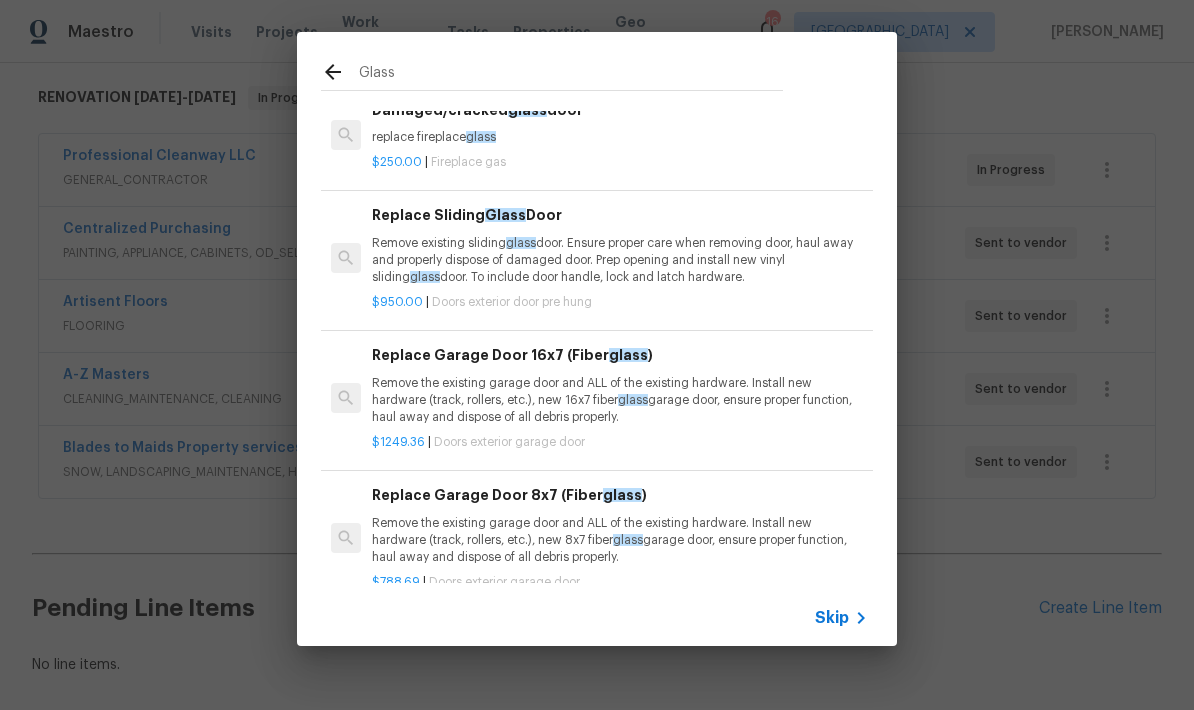 scroll, scrollTop: 67, scrollLeft: 0, axis: vertical 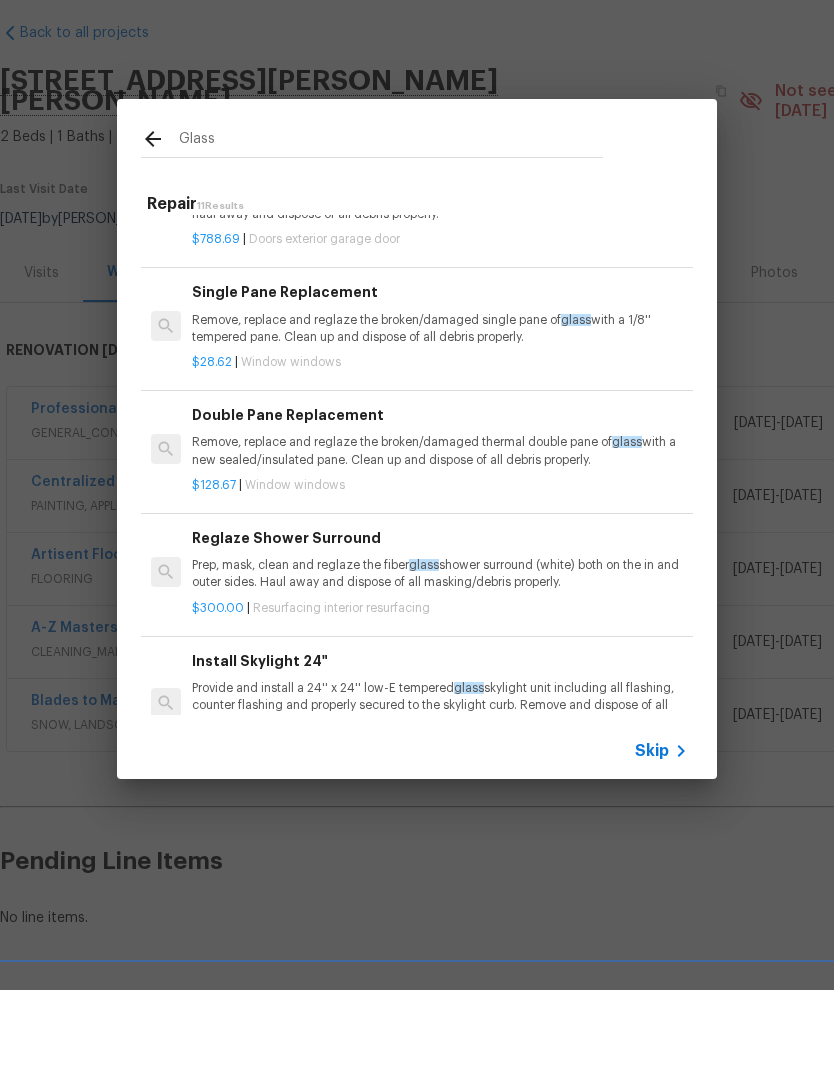 click on "Remove, replace and reglaze the broken/damaged thermal double pane of  glass  with a new sealed/insulated pane. Clean up and dispose of all debris properly." at bounding box center (440, 531) 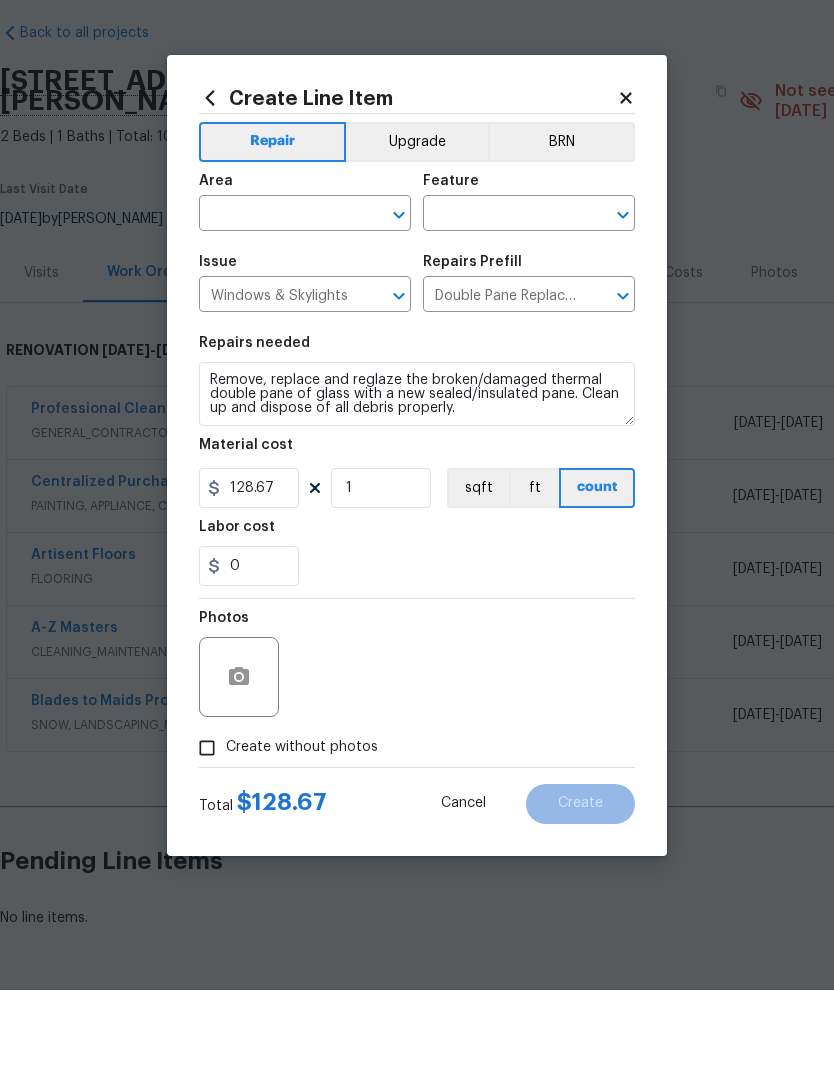scroll, scrollTop: 53, scrollLeft: 0, axis: vertical 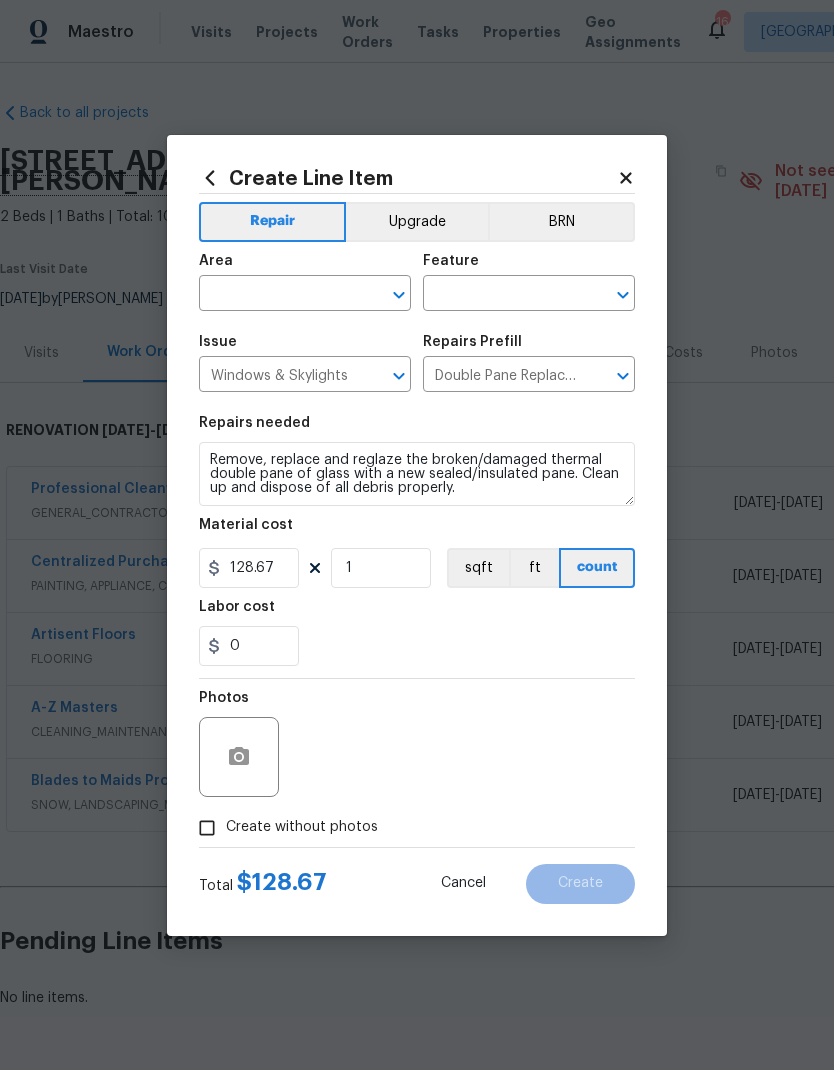 click at bounding box center [277, 295] 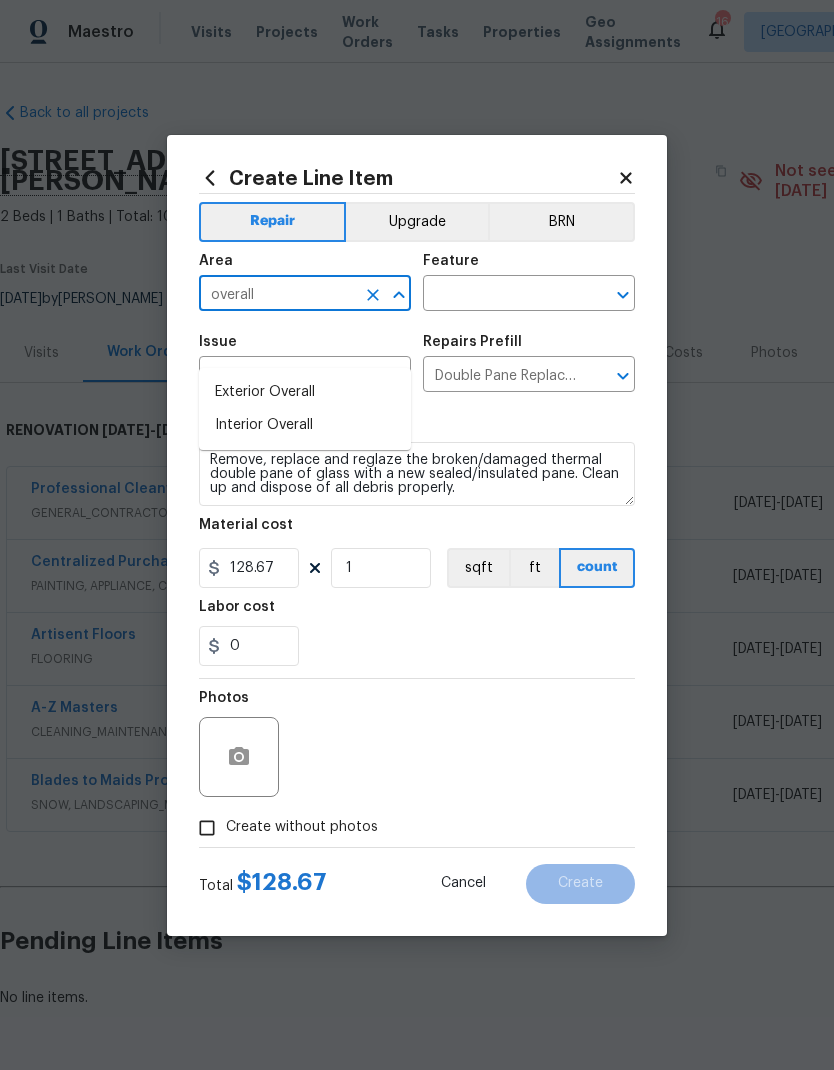 click on "Exterior Overall" at bounding box center [305, 392] 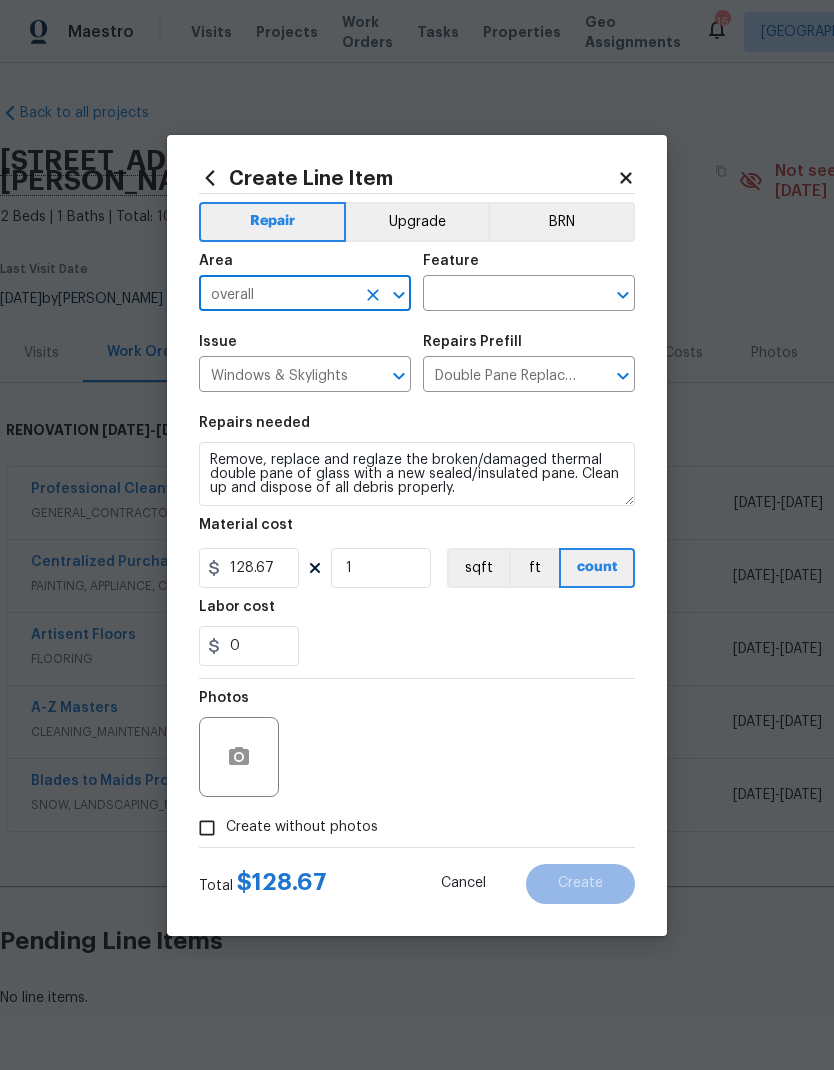 type on "Exterior Overall" 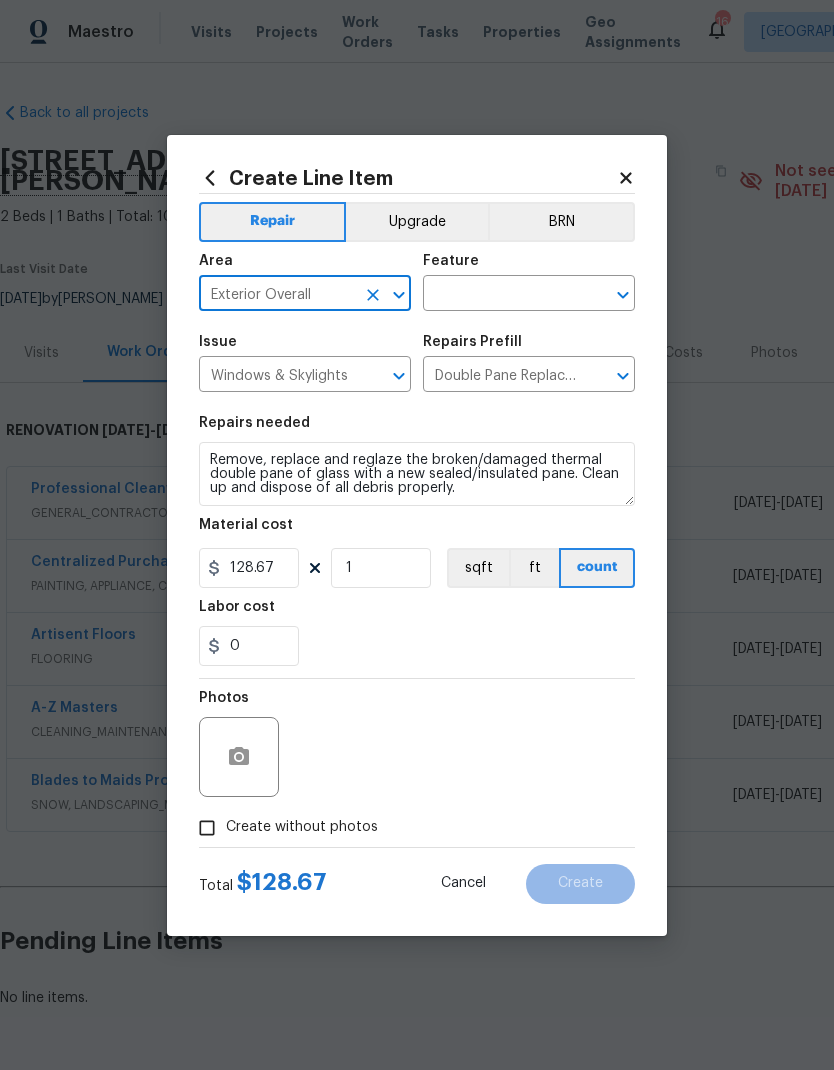 click at bounding box center [501, 295] 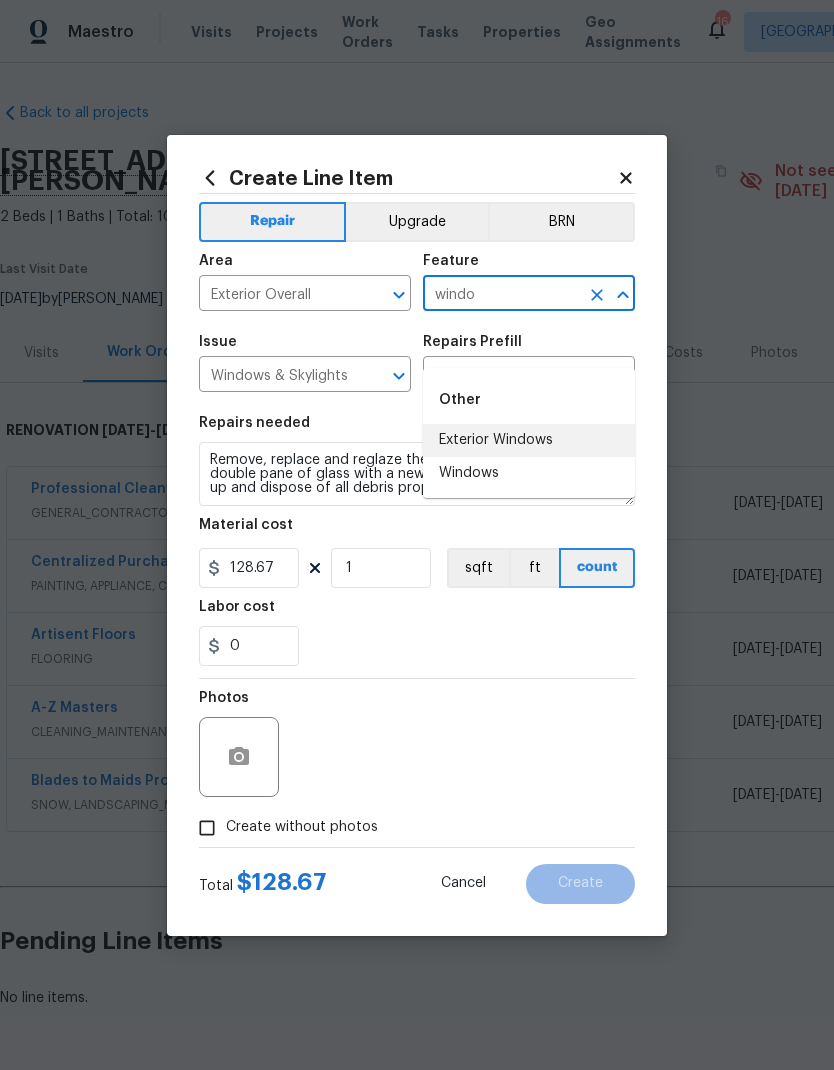 click on "Exterior Windows" at bounding box center (529, 440) 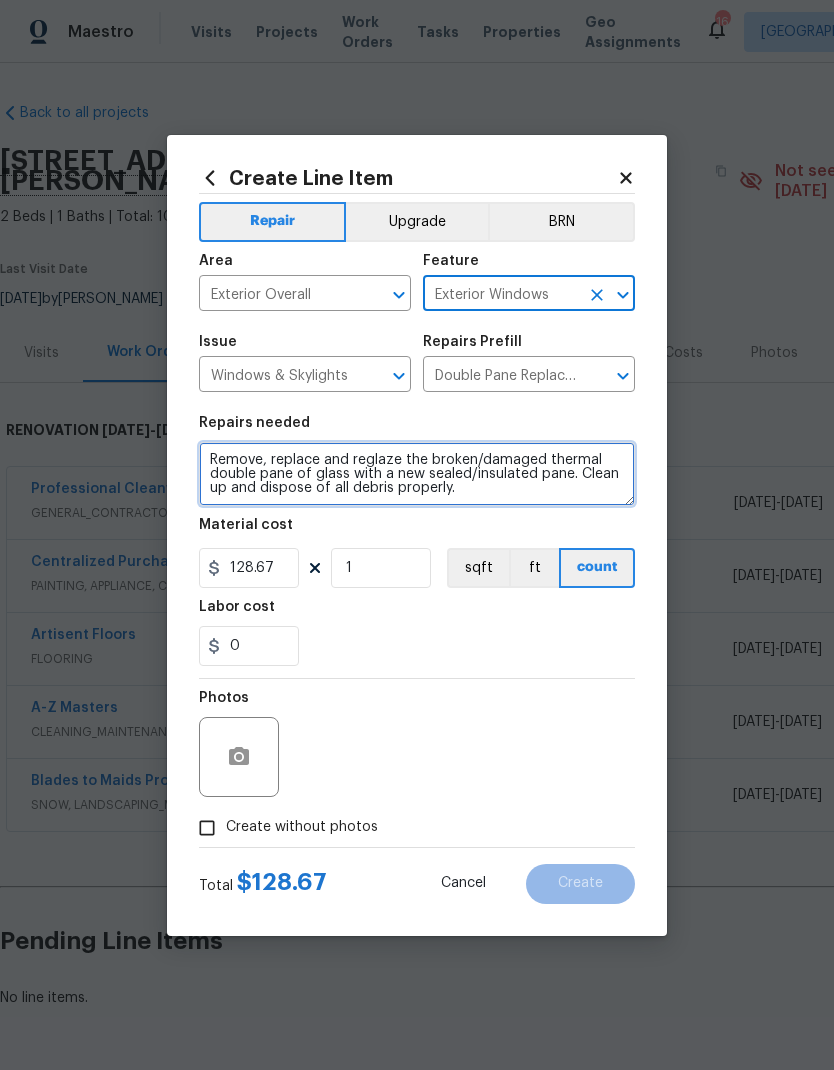 click on "Remove, replace and reglaze the broken/damaged thermal double pane of glass with a new sealed/insulated pane. Clean up and dispose of all debris properly." at bounding box center [417, 474] 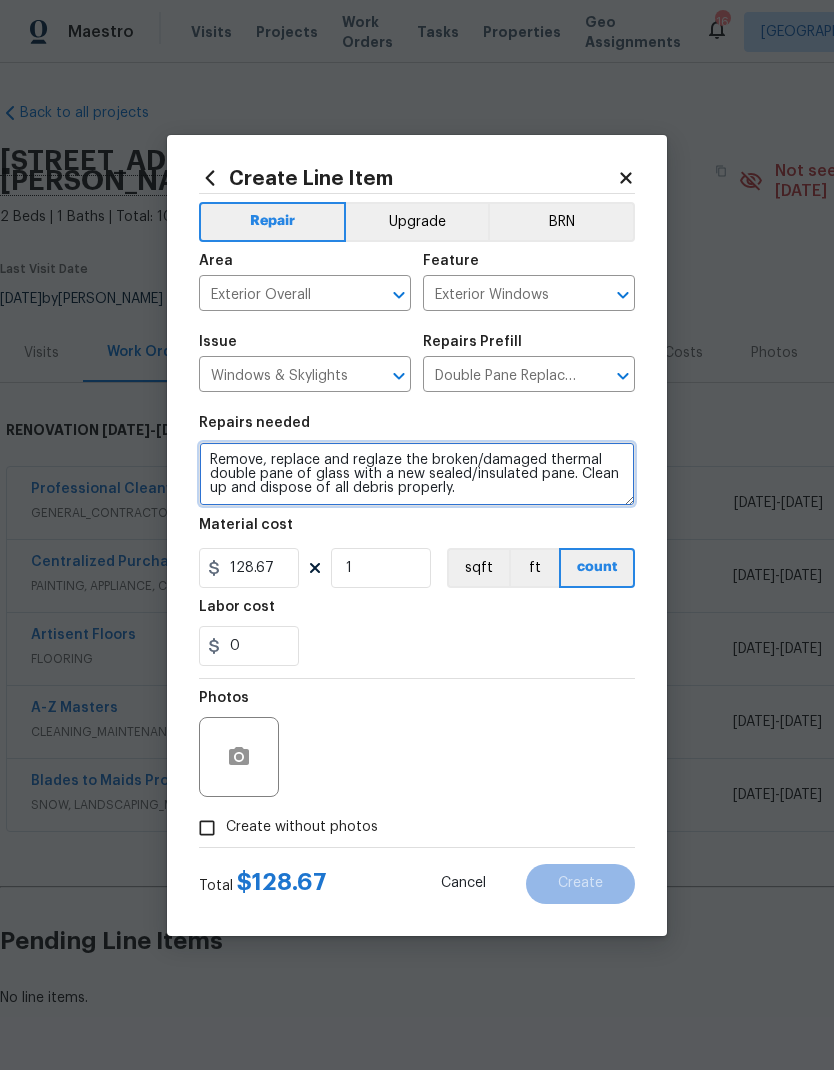 click on "Remove, replace and reglaze the broken/damaged thermal double pane of glass with a new sealed/insulated pane. Clean up and dispose of all debris properly." at bounding box center [417, 474] 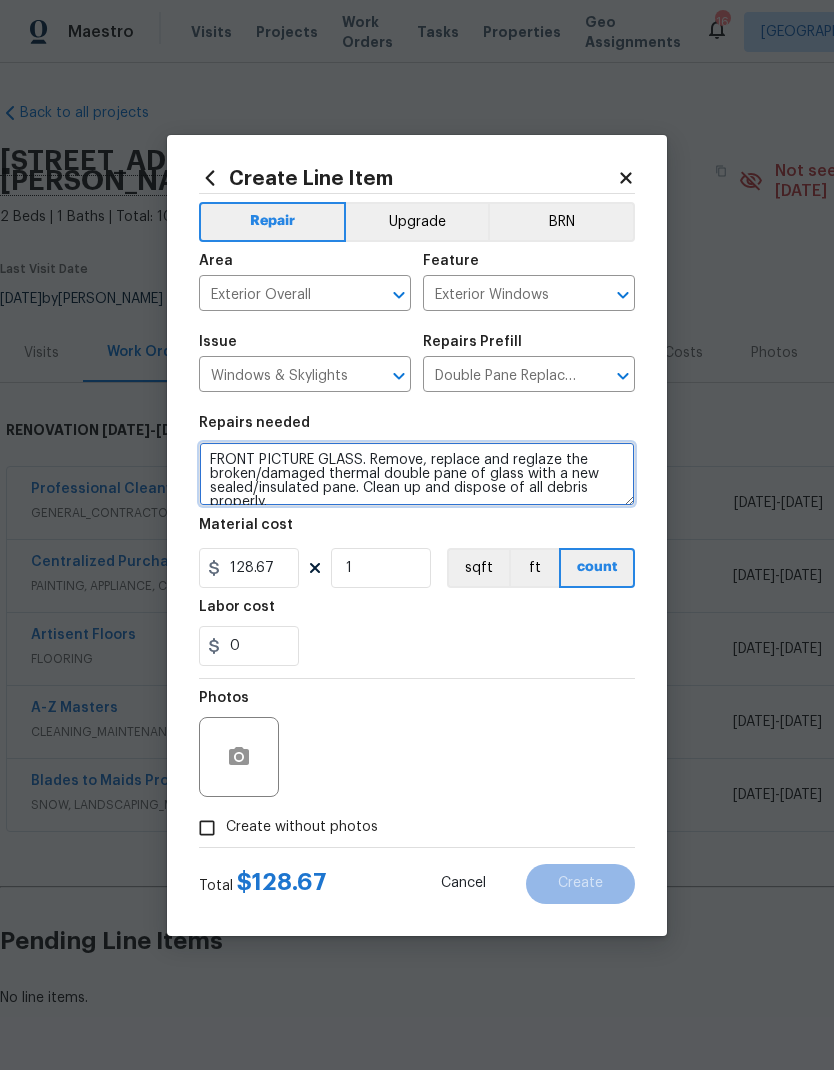 type on "FRONT PICTURE GLASS. Remove, replace and reglaze the broken/damaged thermal double pane of glass with a new sealed/insulated pane. Clean up and dispose of all debris properly." 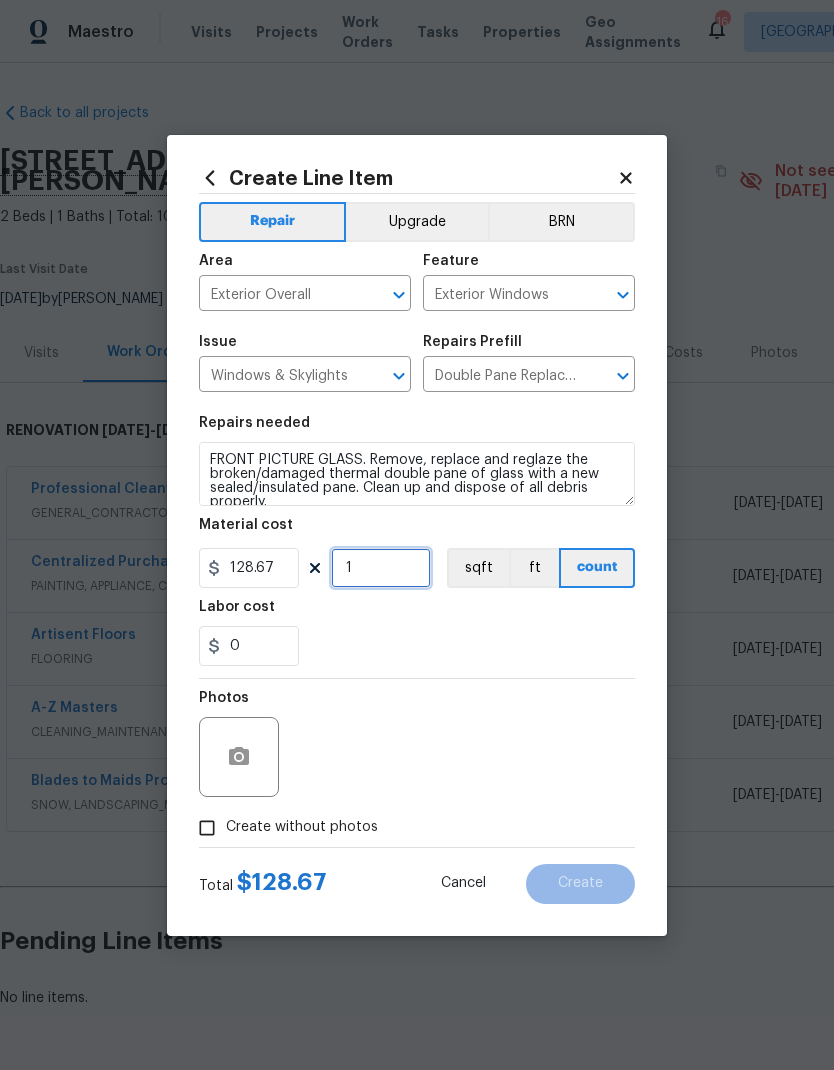 click on "1" at bounding box center (381, 568) 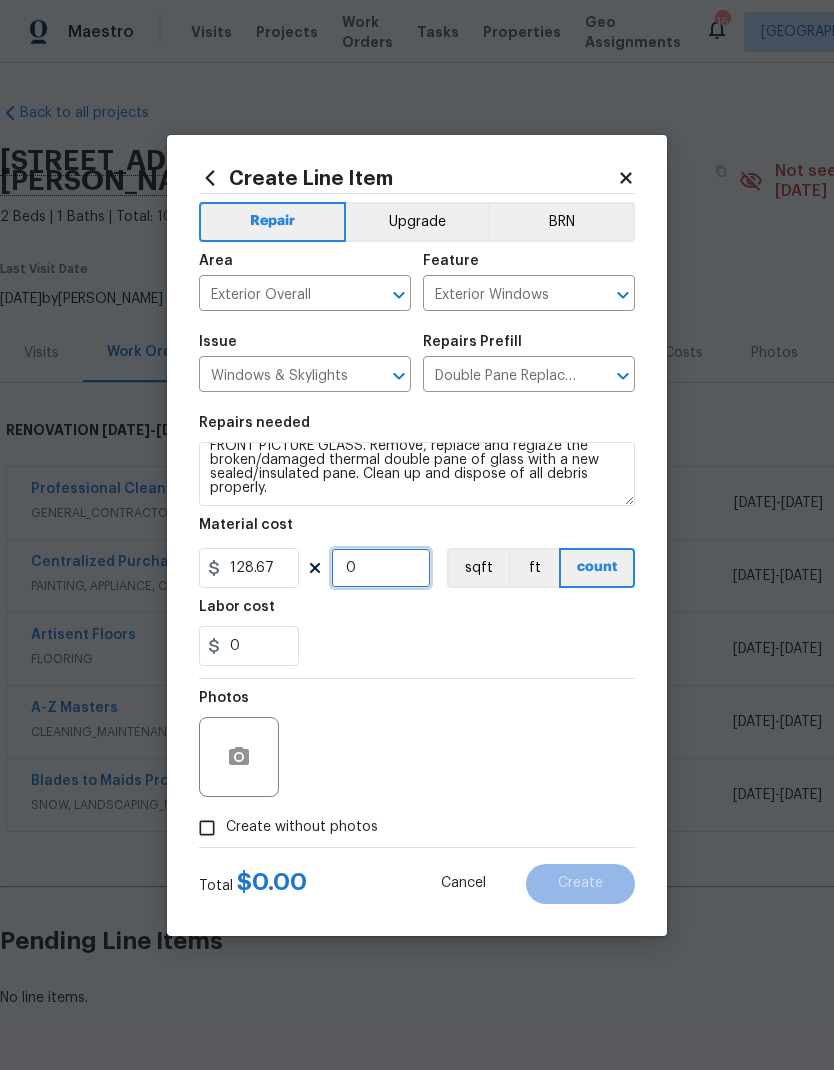 scroll, scrollTop: 14, scrollLeft: 0, axis: vertical 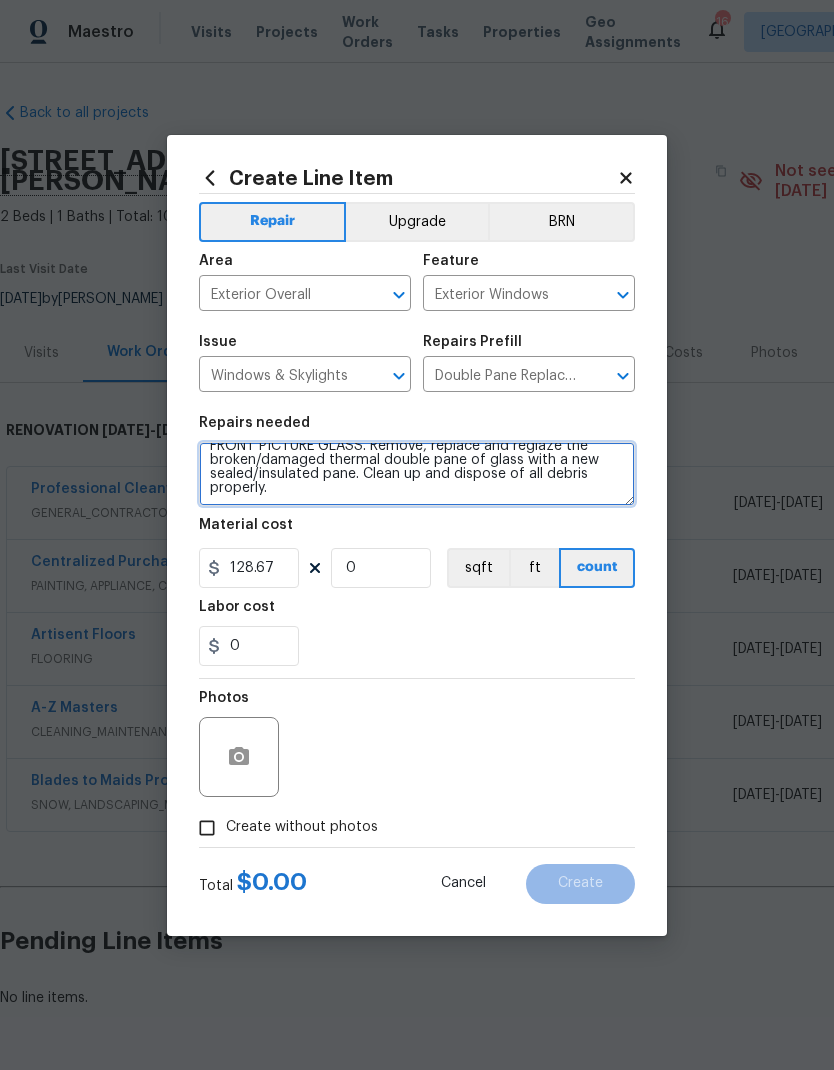 click on "FRONT PICTURE GLASS. Remove, replace and reglaze the broken/damaged thermal double pane of glass with a new sealed/insulated pane. Clean up and dispose of all debris properly." at bounding box center (417, 474) 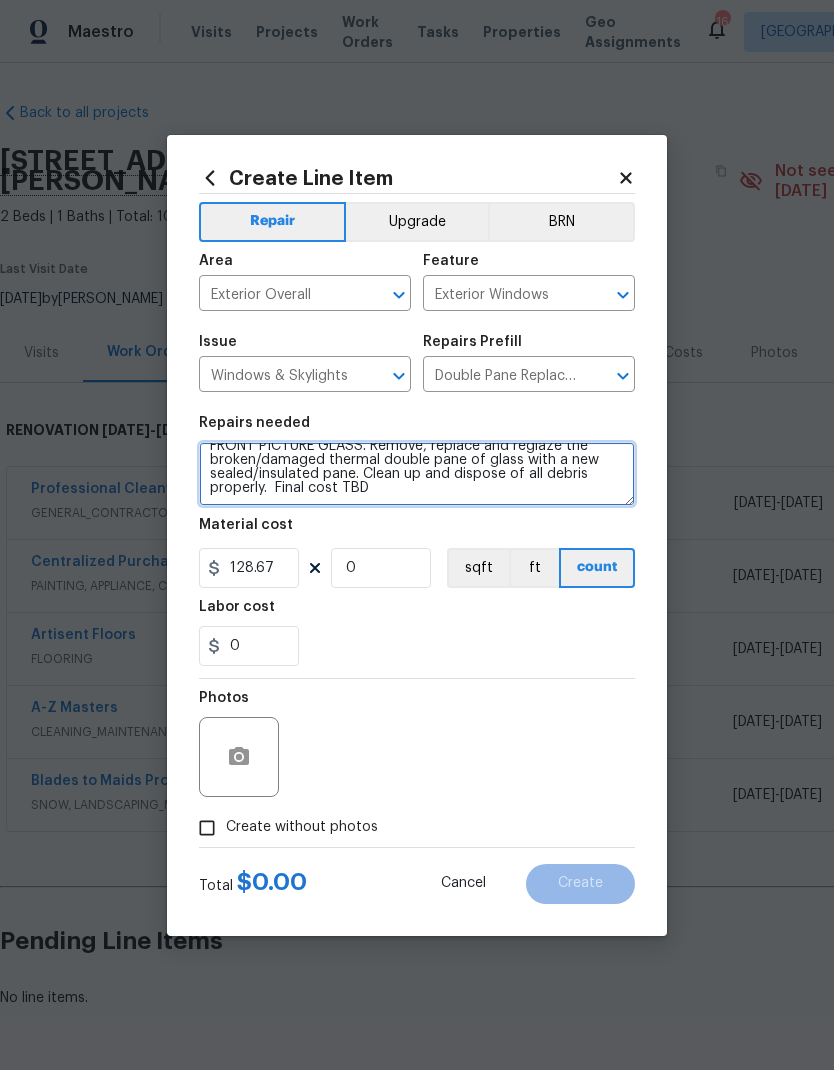 click on "FRONT PICTURE GLASS. Remove, replace and reglaze the broken/damaged thermal double pane of glass with a new sealed/insulated pane. Clean up and dispose of all debris properly.  Final cost TBD" at bounding box center [417, 474] 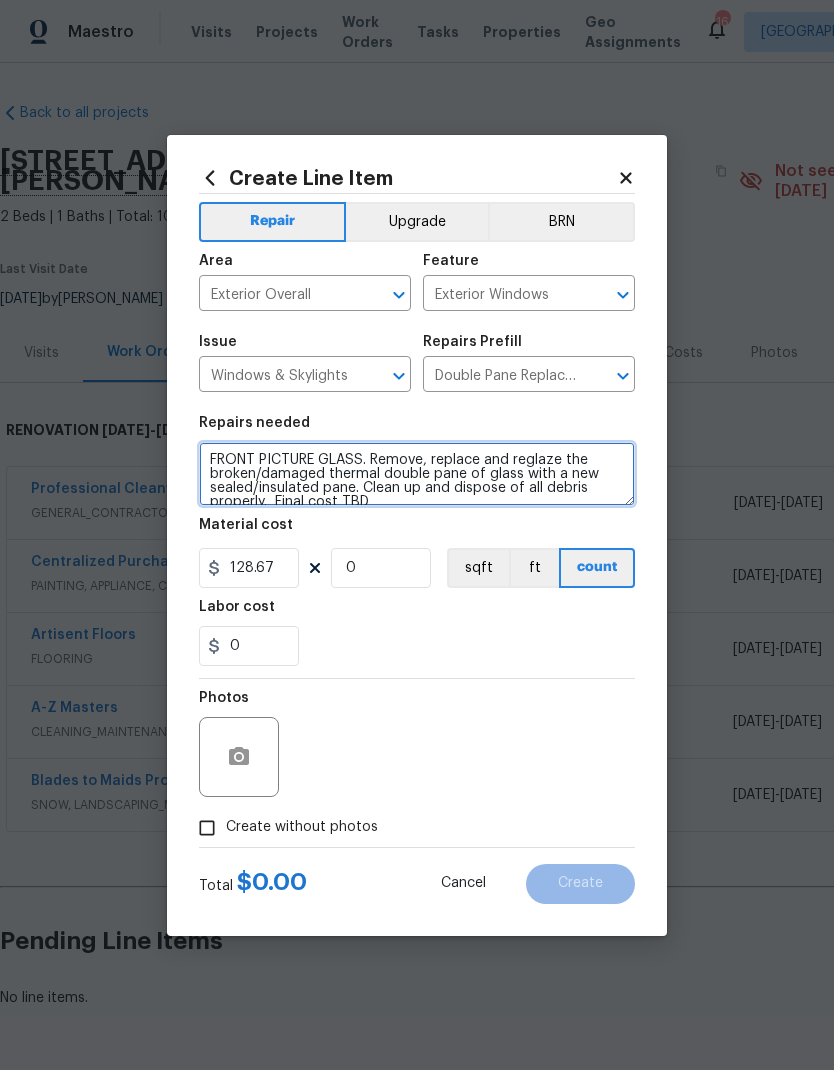 scroll, scrollTop: 0, scrollLeft: 0, axis: both 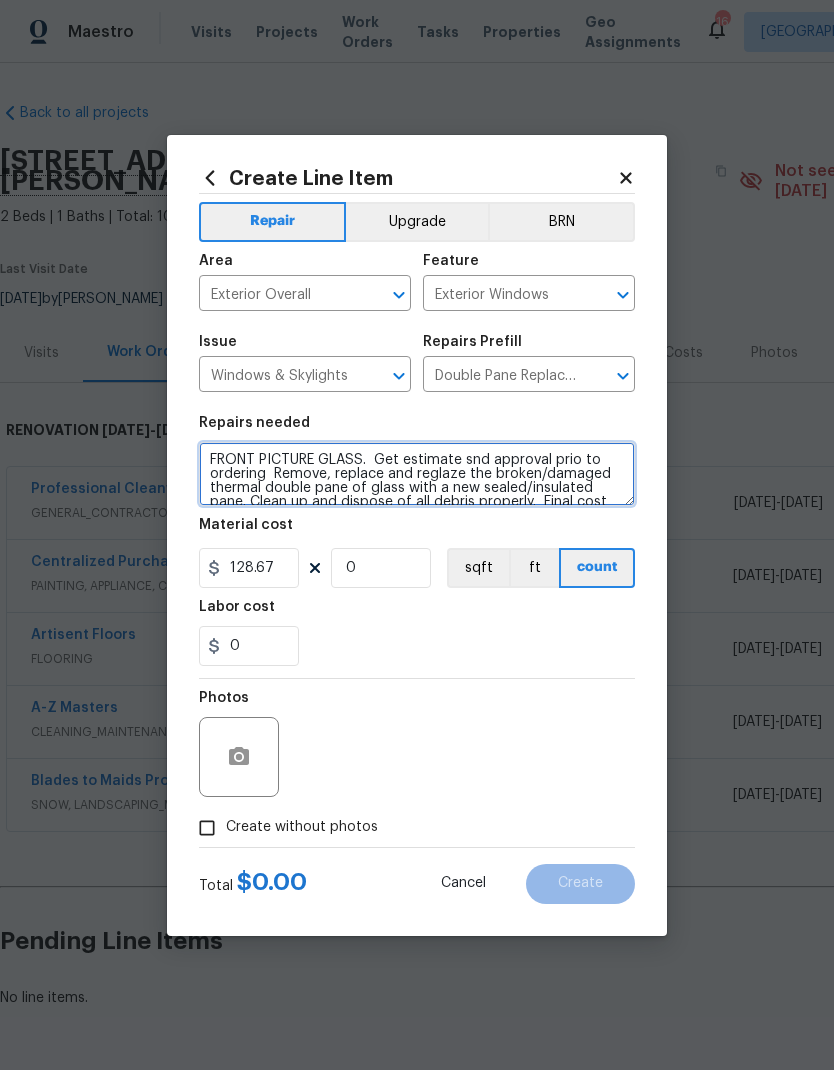 click on "FRONT PICTURE GLASS.  Get estimate snd approval prio to ordering  Remove, replace and reglaze the broken/damaged thermal double pane of glass with a new sealed/insulated pane. Clean up and dispose of all debris properly.  Final cost TBD" at bounding box center [417, 474] 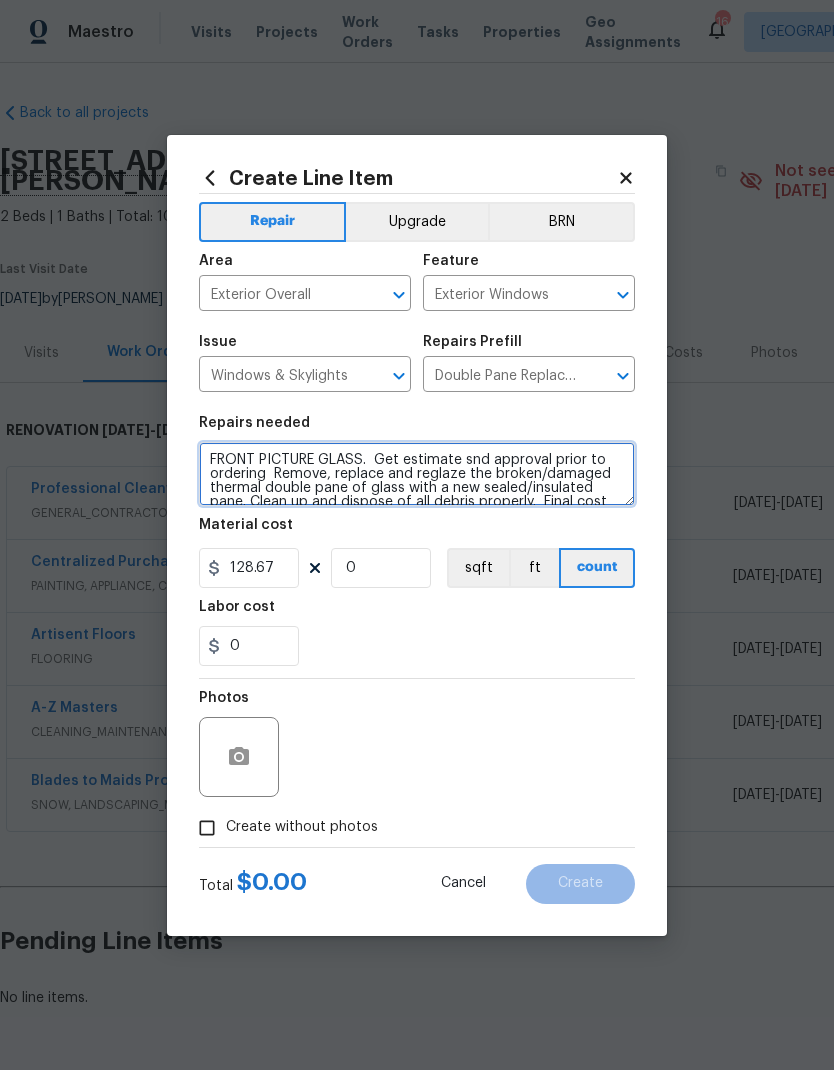 click on "FRONT PICTURE GLASS.  Get estimate snd approval prior to ordering  Remove, replace and reglaze the broken/damaged thermal double pane of glass with a new sealed/insulated pane. Clean up and dispose of all debris properly.  Final cost TBD" at bounding box center [417, 474] 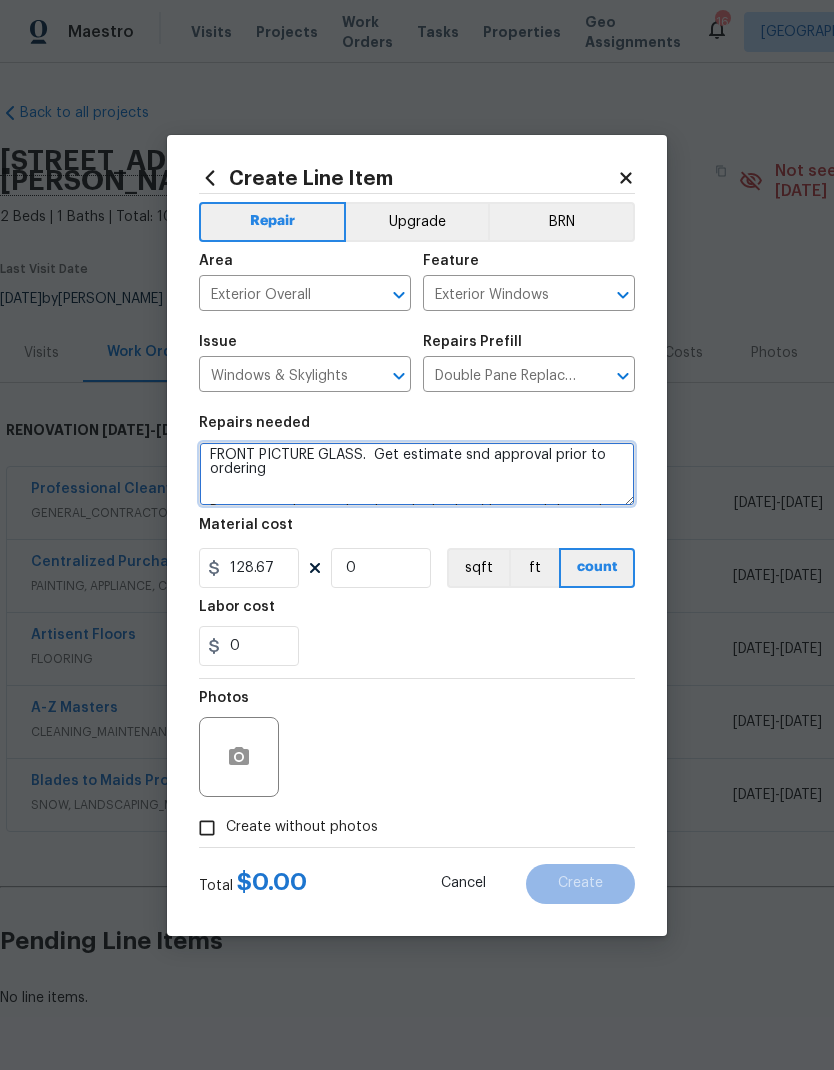 scroll, scrollTop: 19, scrollLeft: 0, axis: vertical 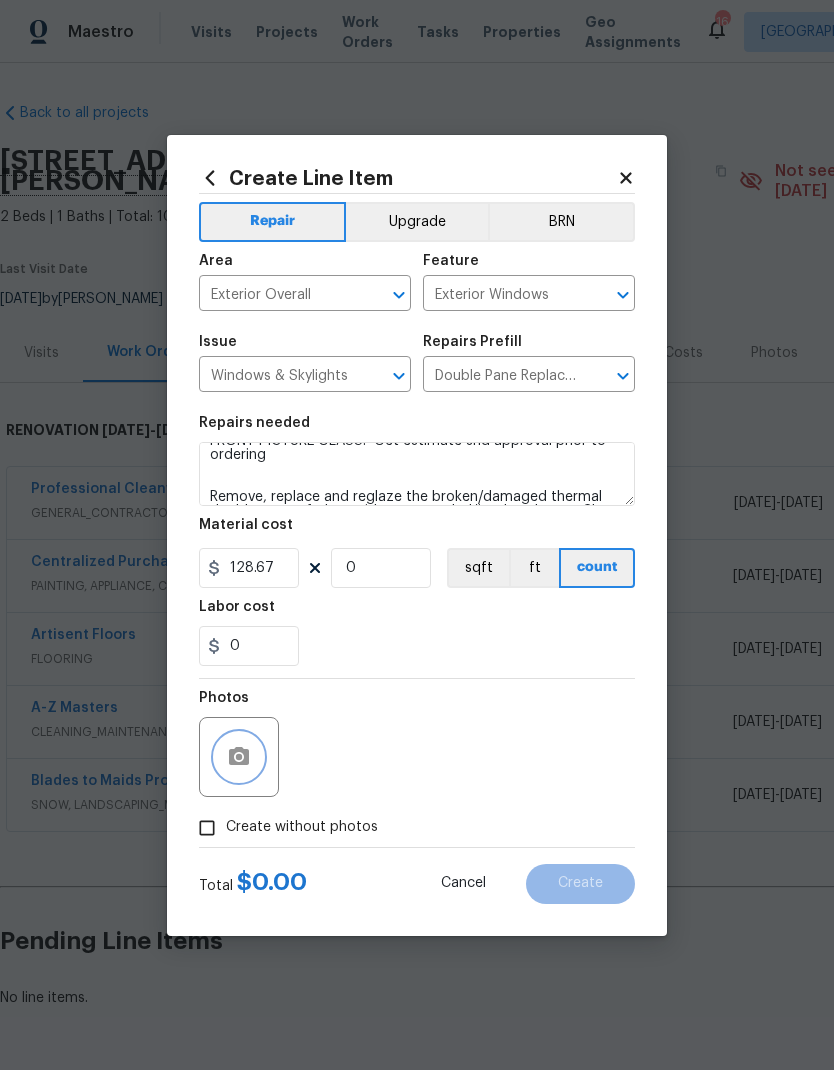 click 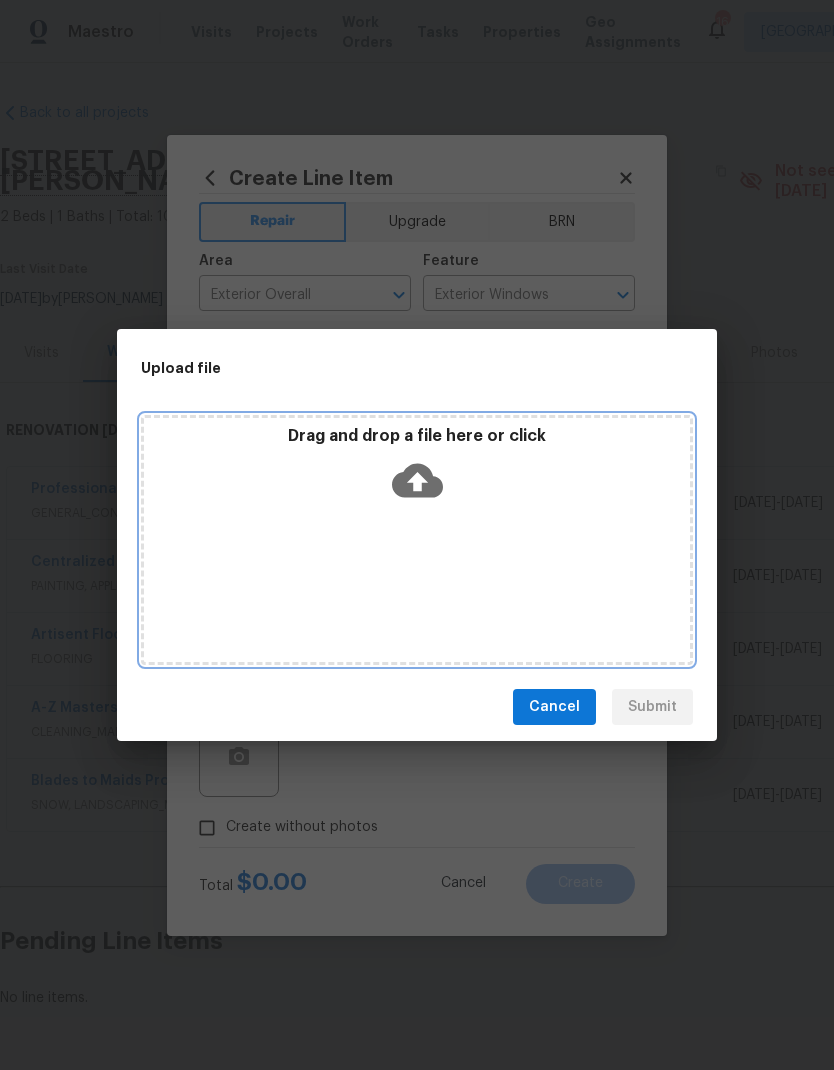 click on "Drag and drop a file here or click" at bounding box center [417, 540] 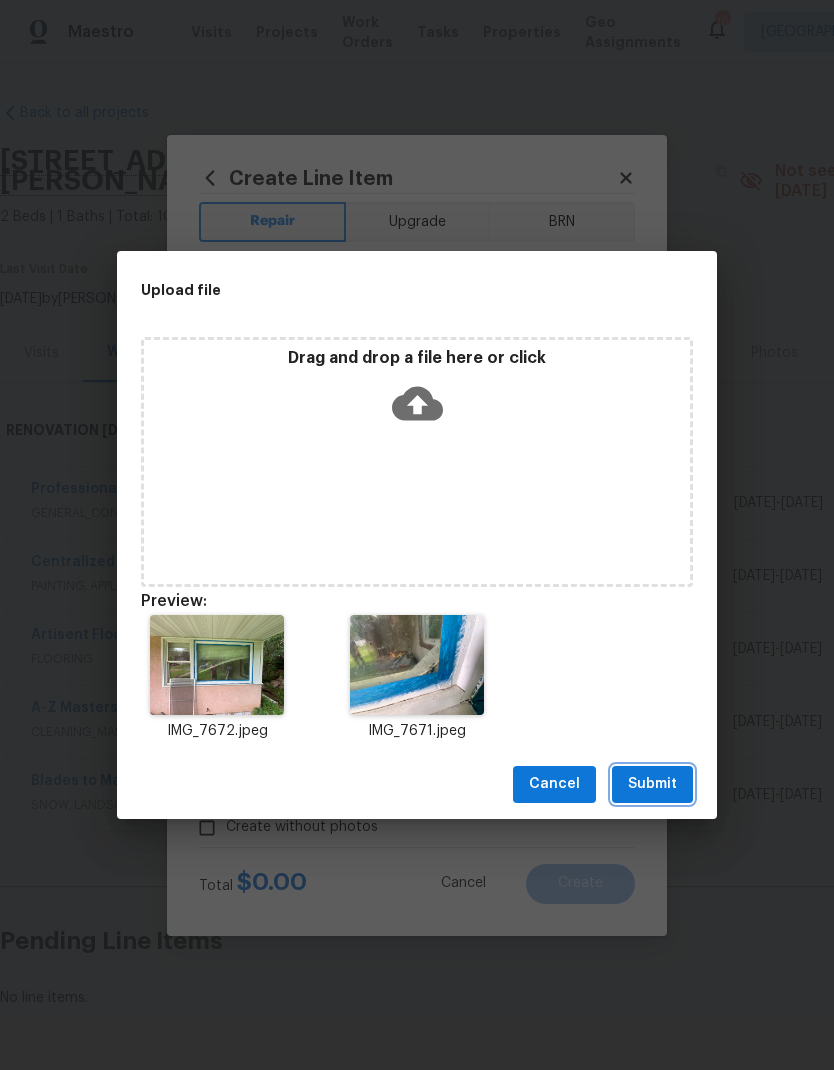 click on "Submit" at bounding box center [652, 784] 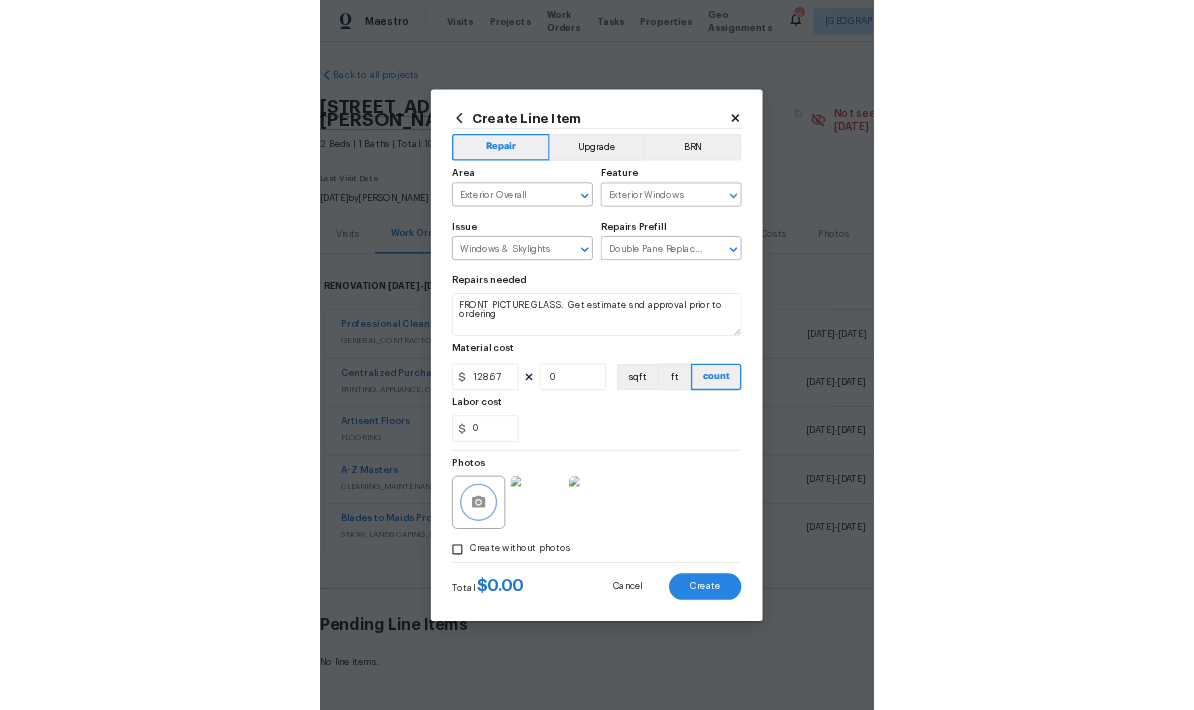 scroll, scrollTop: 0, scrollLeft: 0, axis: both 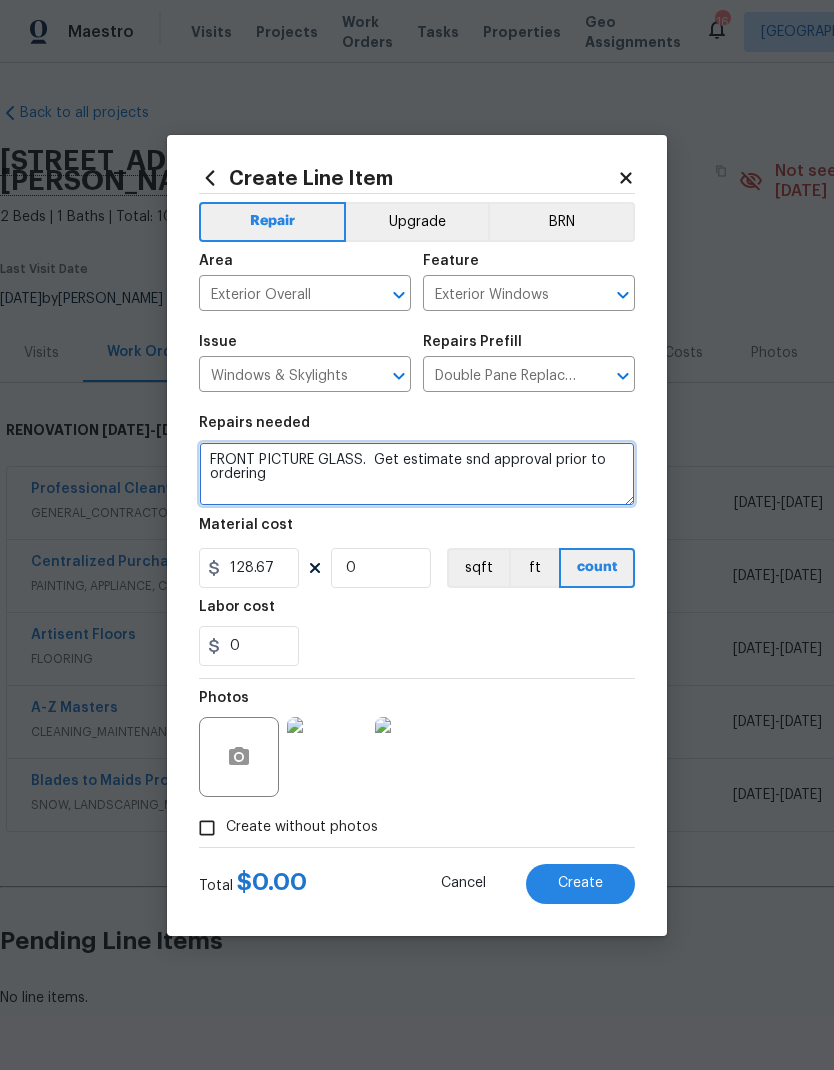 click on "FRONT PICTURE GLASS.  Get estimate snd approval prior to ordering
Remove, replace and reglaze the broken/damaged thermal double pane of glass with a new sealed/insulated pane. Clean up and dispose of all debris properly.  Final cost TBD" at bounding box center (417, 474) 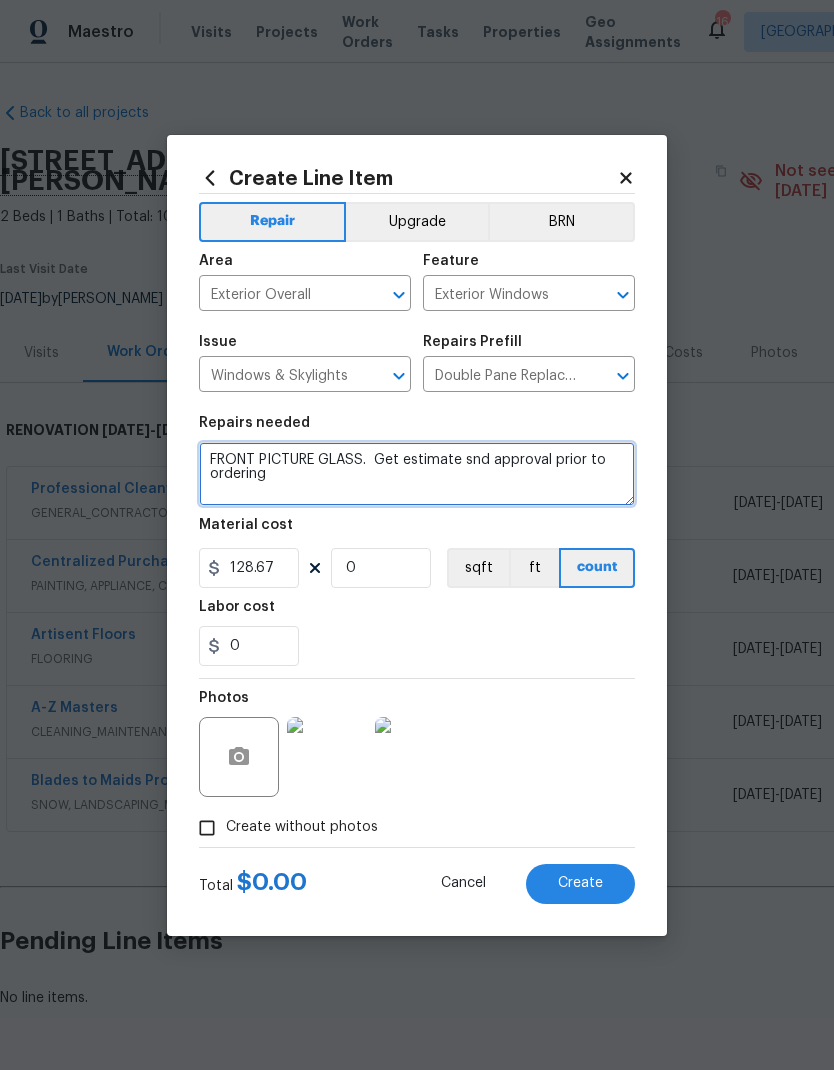click on "FRONT PICTURE GLASS.  Get estimate snd approval prior to ordering
Remove, replace and reglaze the broken/damaged thermal double pane of glass with a new sealed/insulated pane. Clean up and dispose of all debris properly.  Final cost TBD" at bounding box center (417, 474) 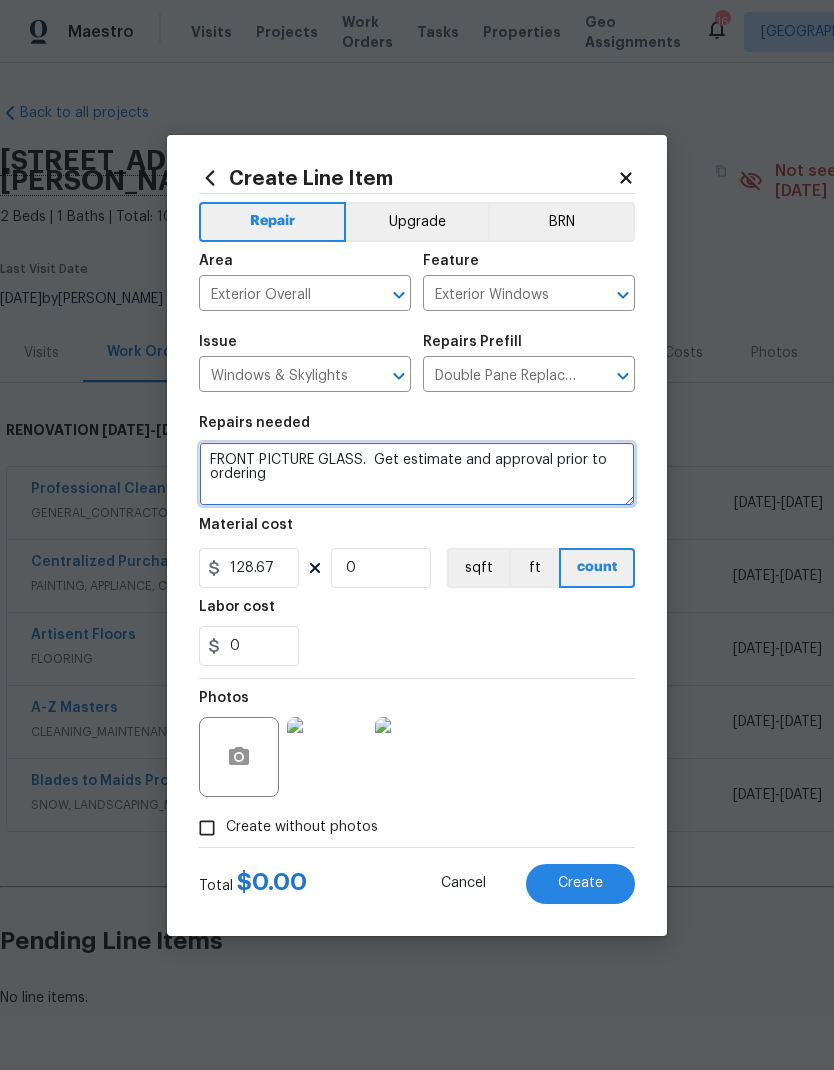 type on "FRONT PICTURE GLASS.  Get estimate and approval prior to ordering
Remove, replace and reglaze the broken/damaged thermal double pane of glass with a new sealed/insulated pane. Clean up and dispose of all debris properly.  Final cost TBD" 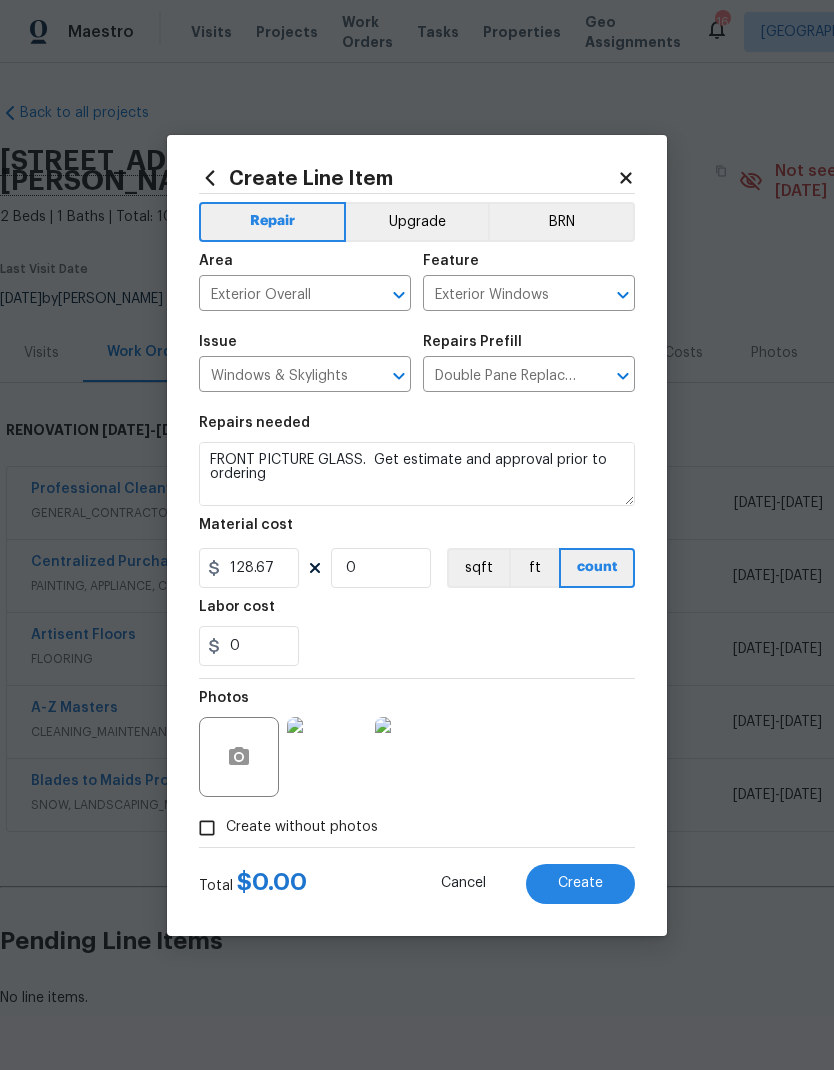 click on "Create" at bounding box center (580, 883) 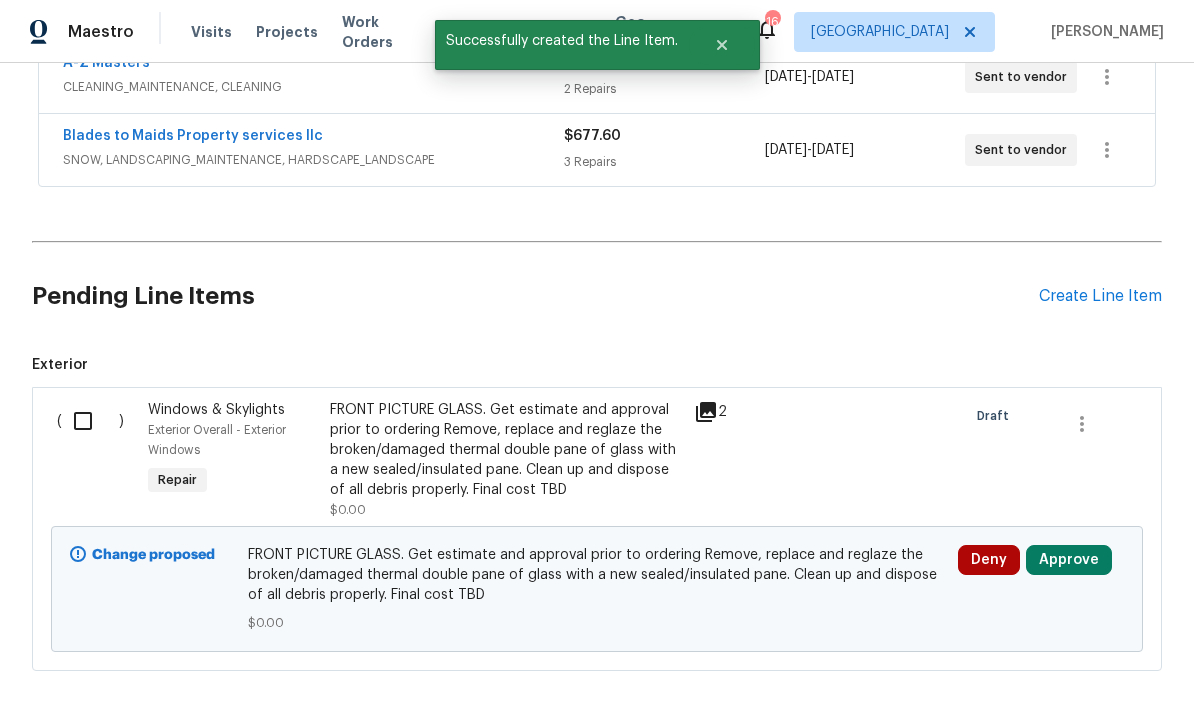 scroll, scrollTop: 642, scrollLeft: 0, axis: vertical 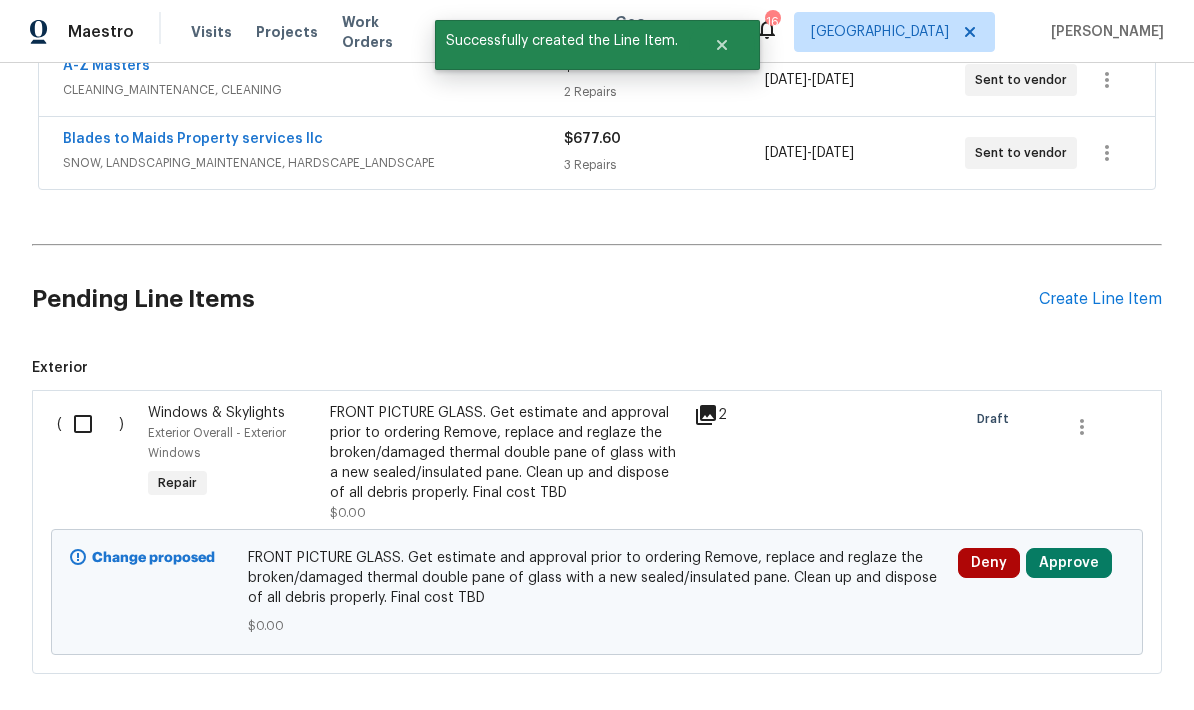 click at bounding box center [90, 424] 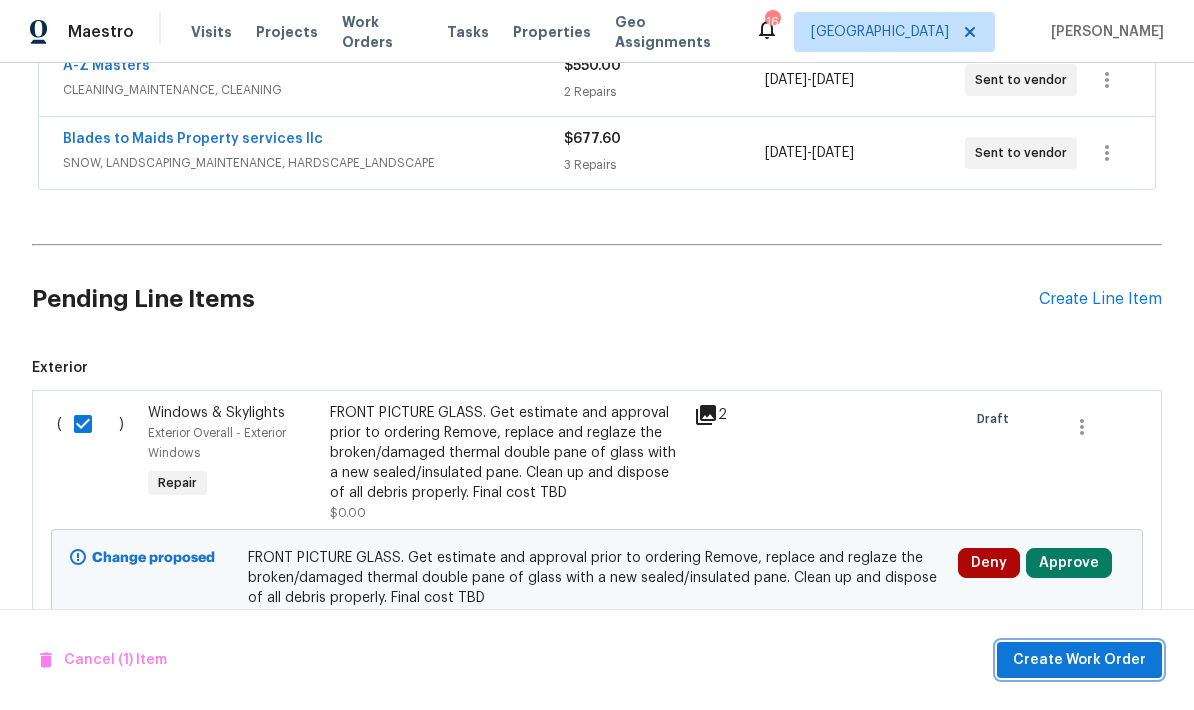 click on "Create Work Order" at bounding box center (1079, 660) 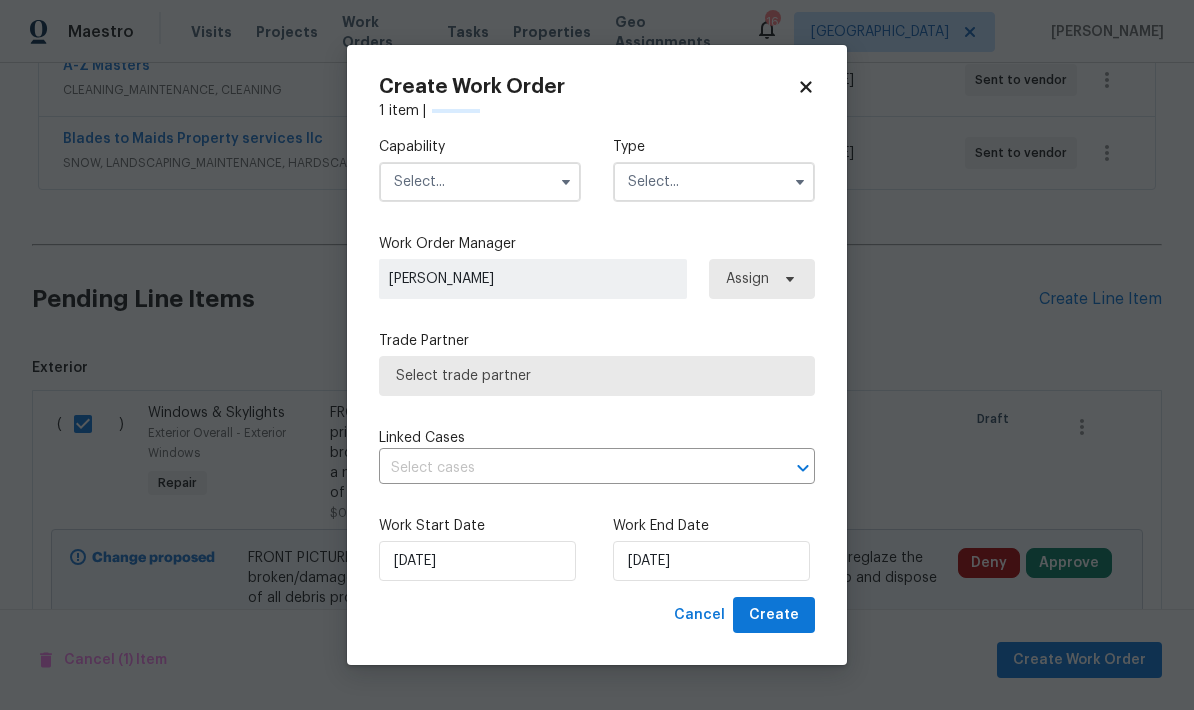 checkbox on "false" 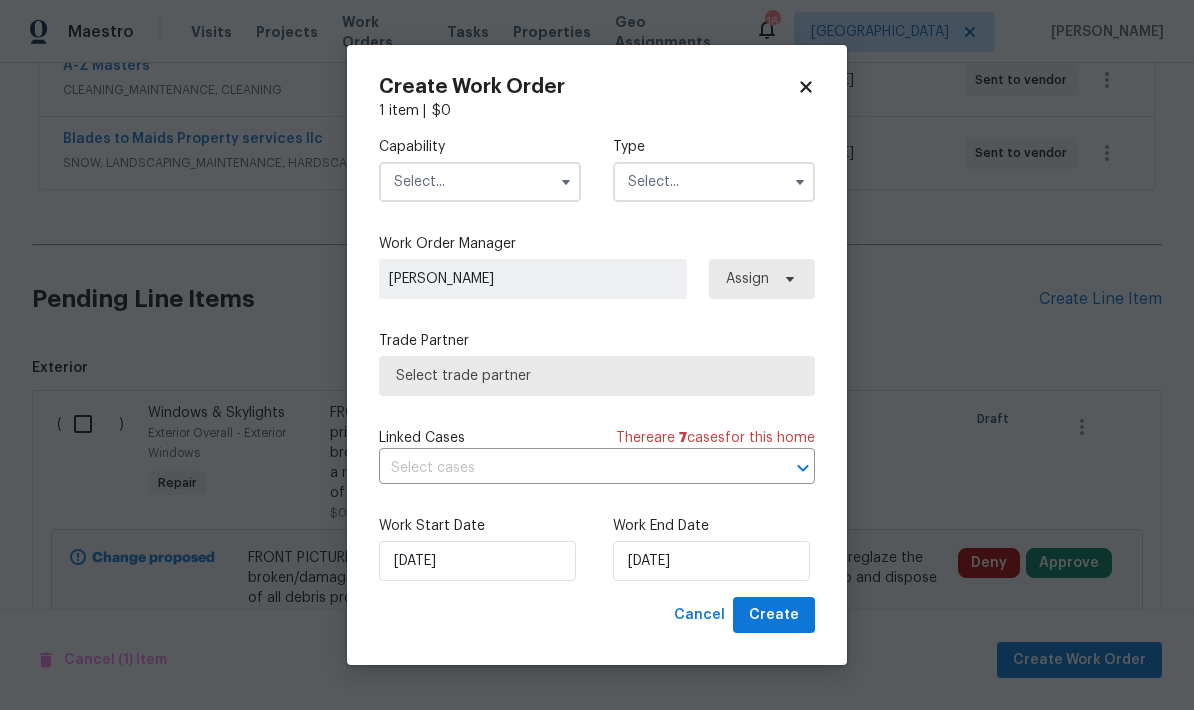 click at bounding box center (480, 182) 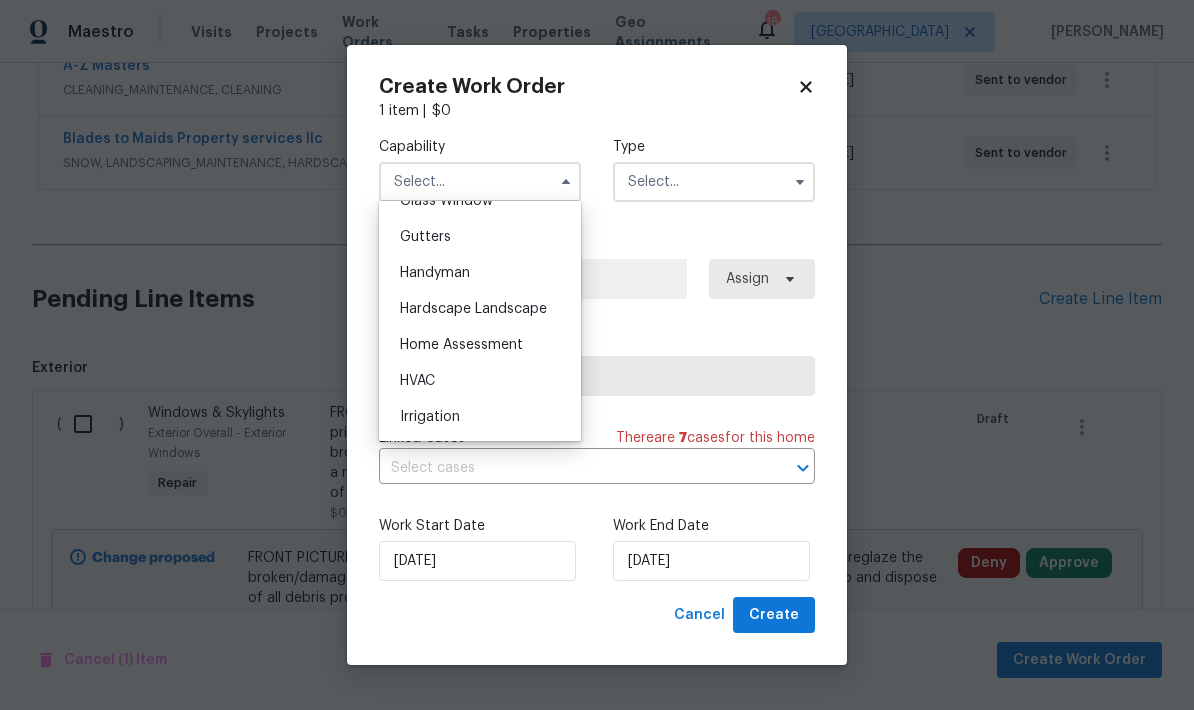 scroll, scrollTop: 985, scrollLeft: 0, axis: vertical 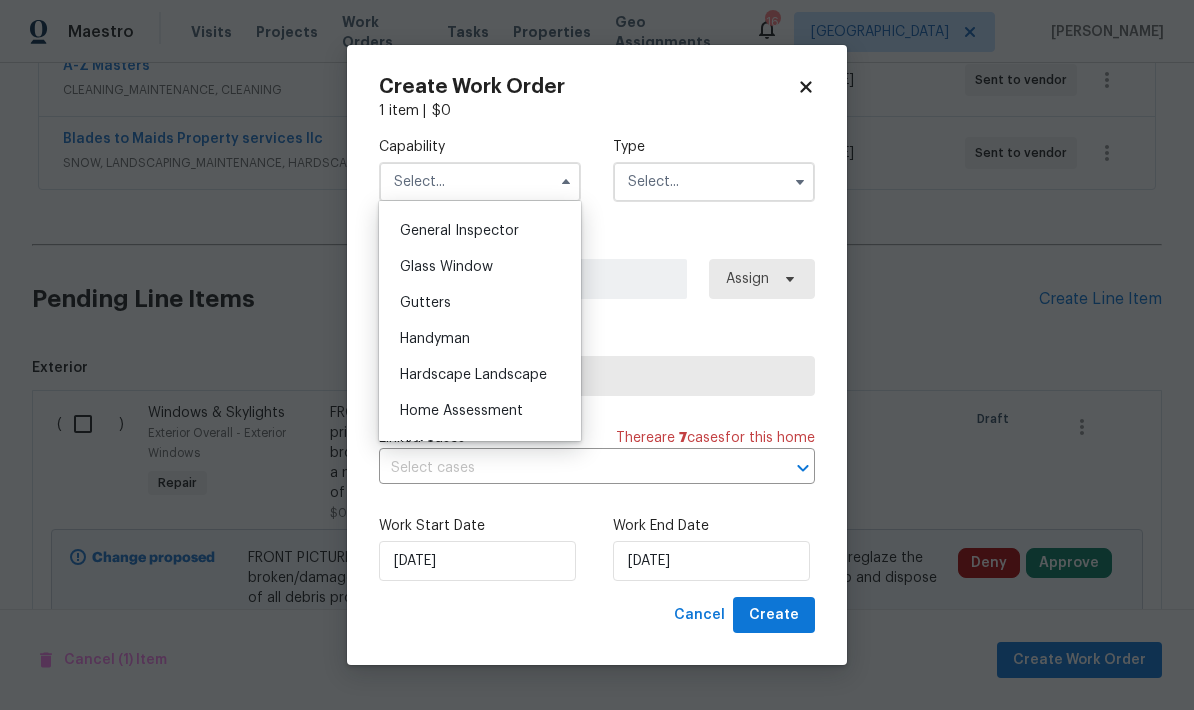 click on "Glass Window" at bounding box center [446, 267] 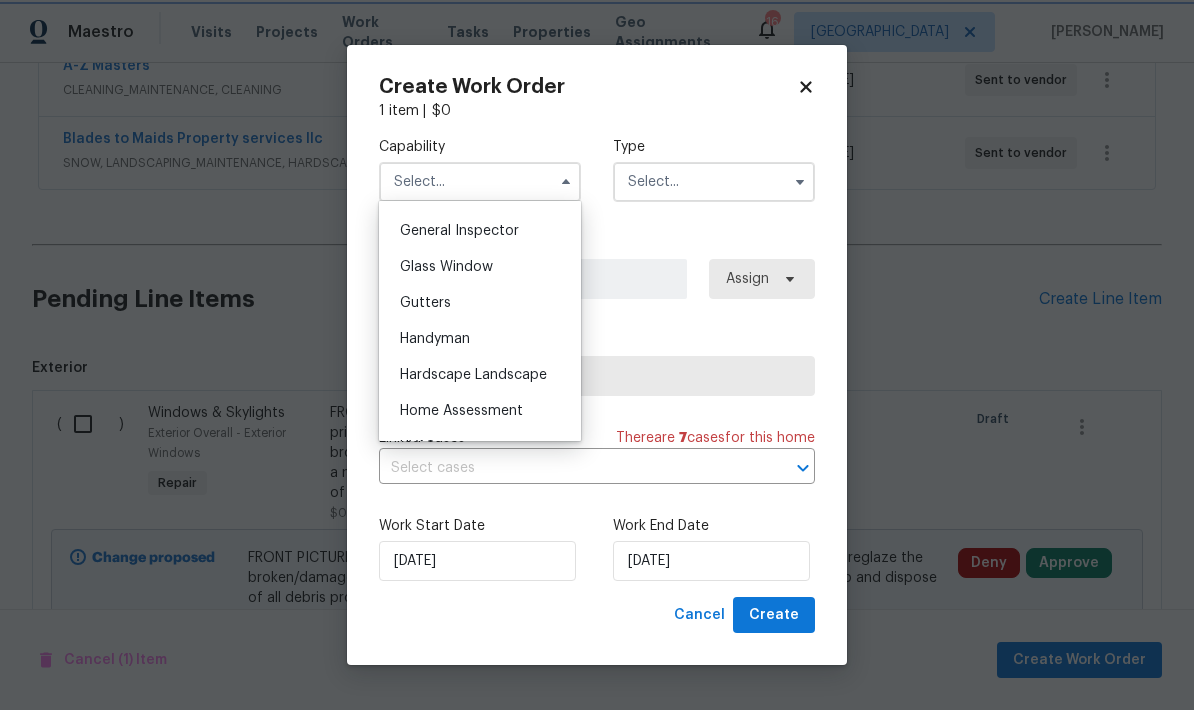 type on "Glass Window" 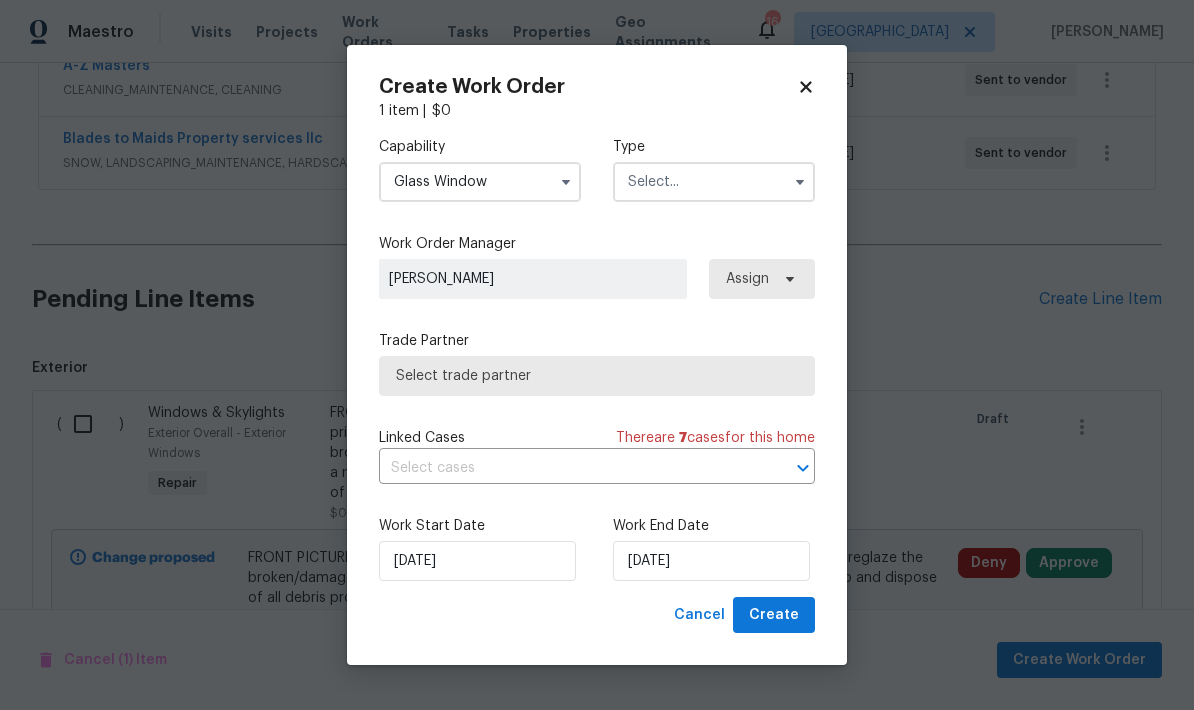 click at bounding box center (714, 182) 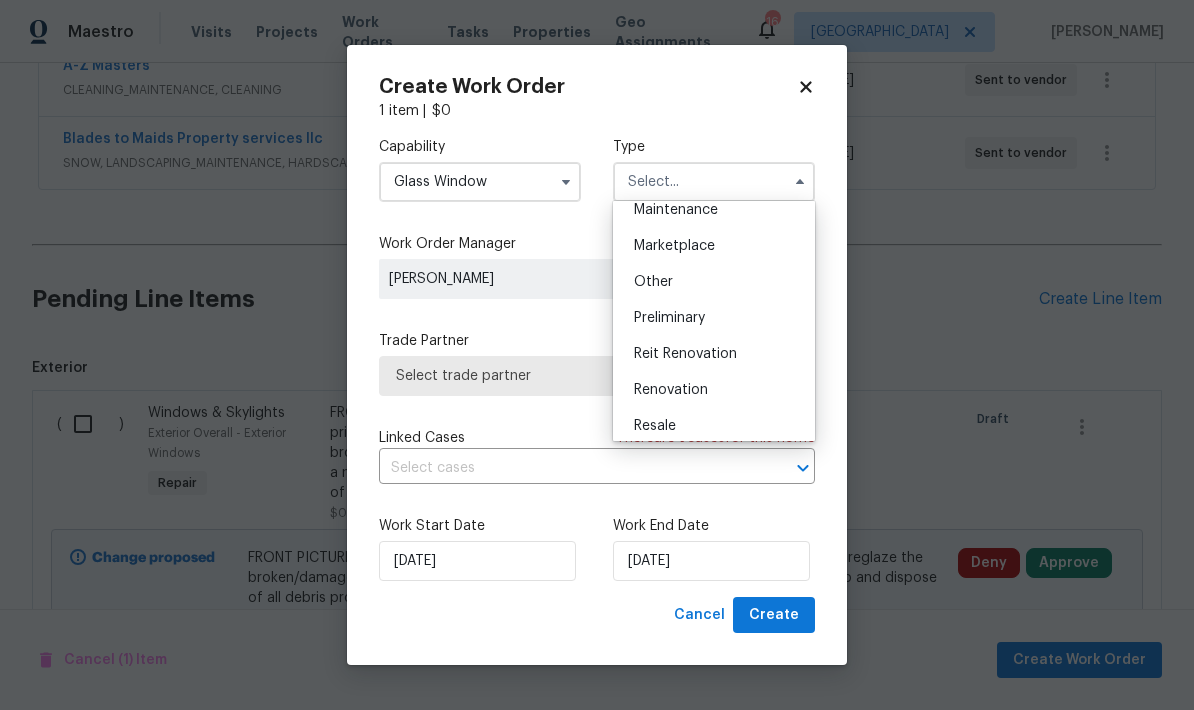 scroll, scrollTop: 352, scrollLeft: 0, axis: vertical 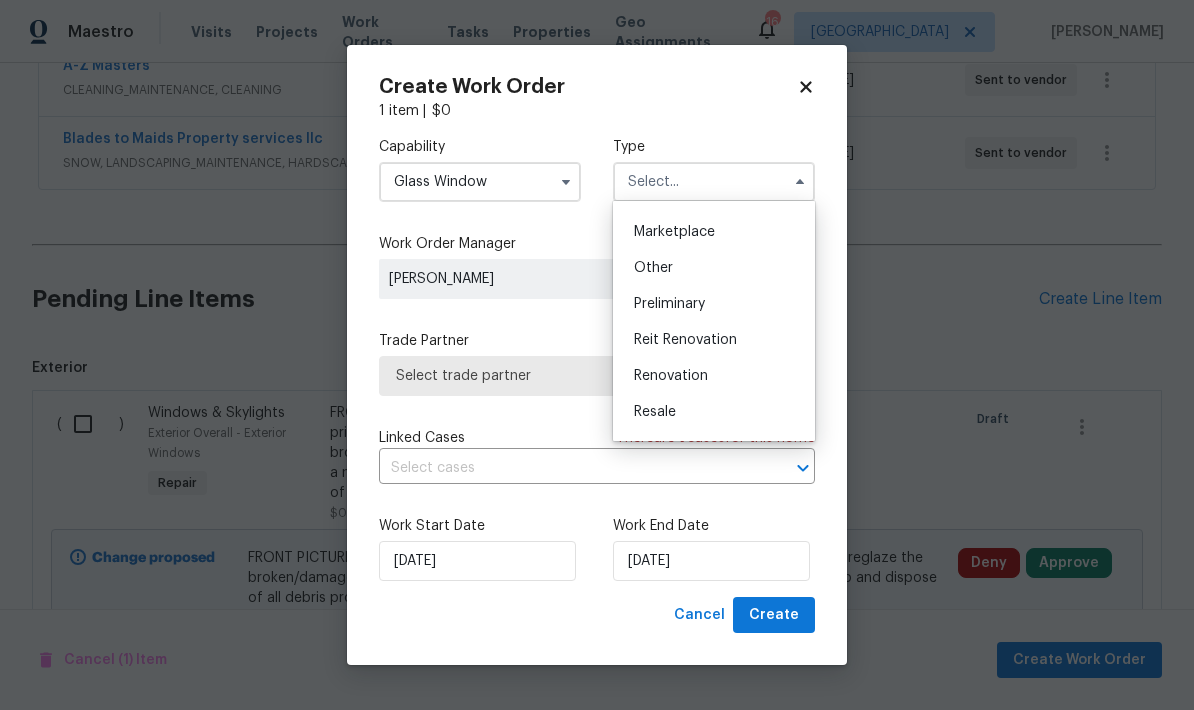 click on "Renovation" at bounding box center [671, 376] 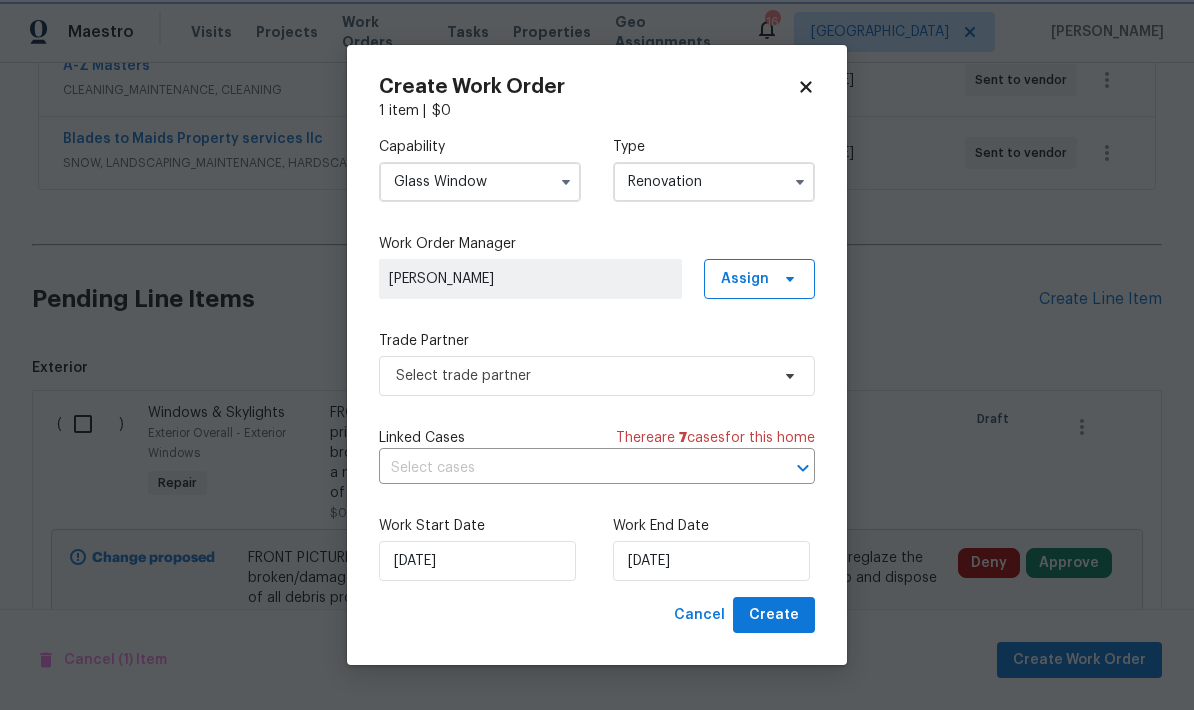 scroll, scrollTop: 0, scrollLeft: 0, axis: both 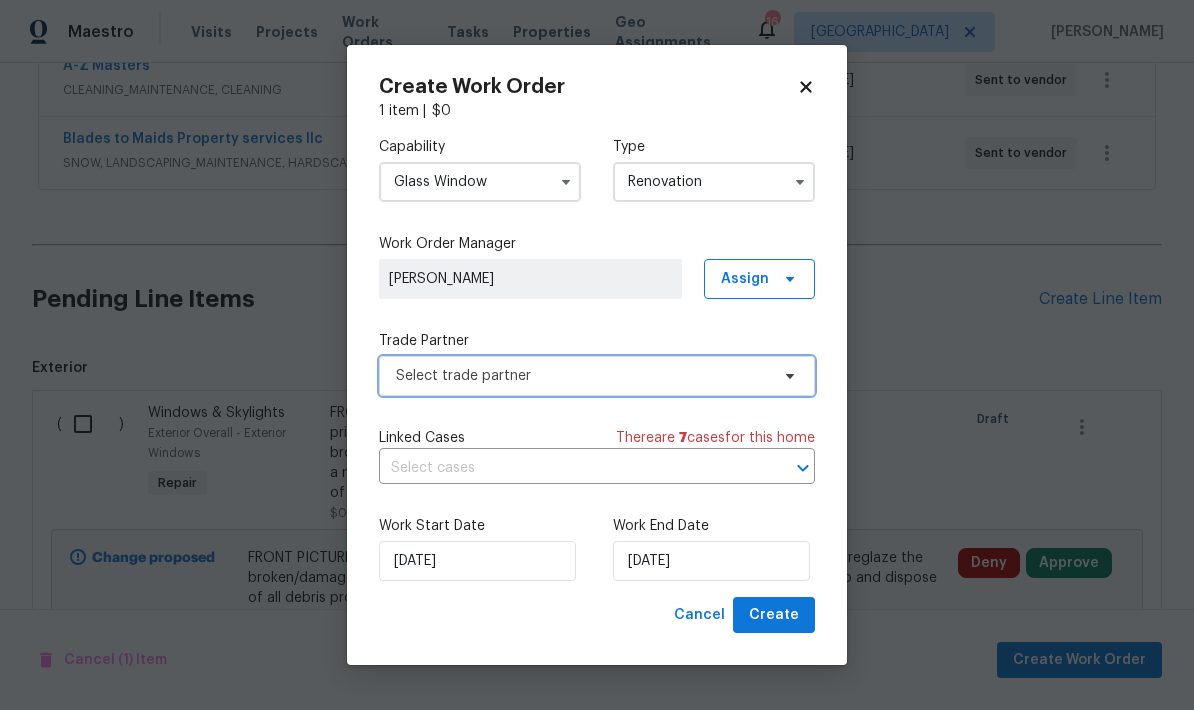 click on "Select trade partner" at bounding box center [582, 376] 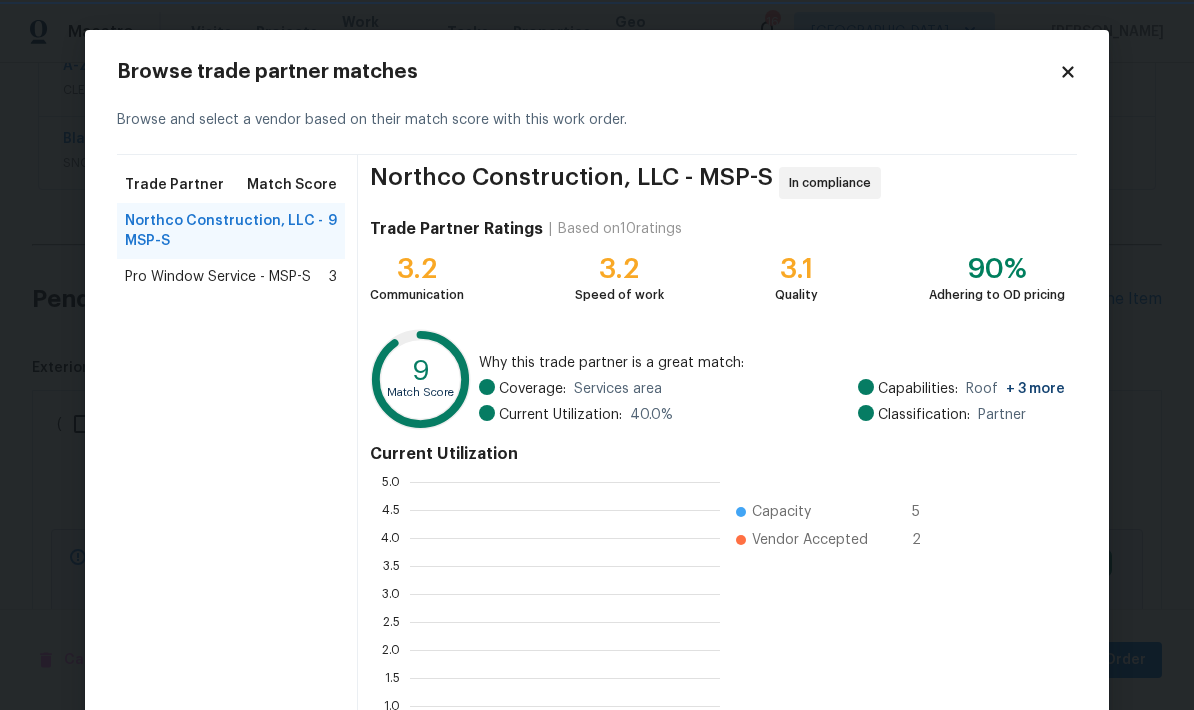 scroll, scrollTop: 2, scrollLeft: 2, axis: both 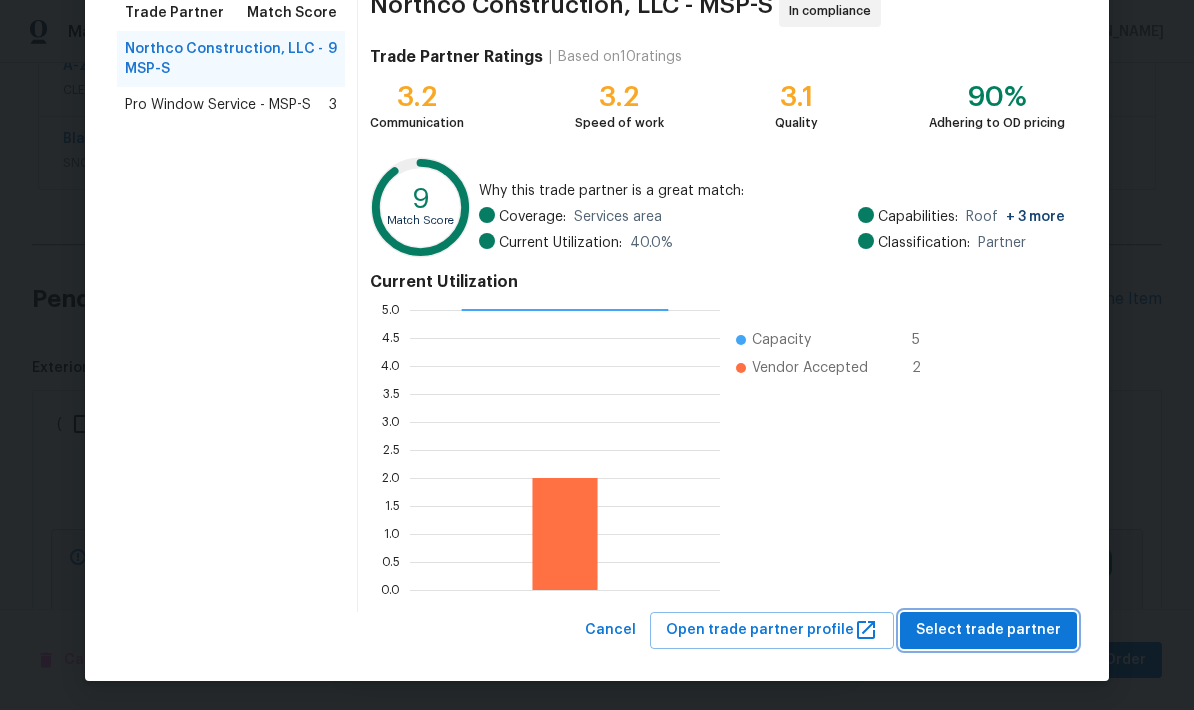 click on "Select trade partner" at bounding box center (988, 630) 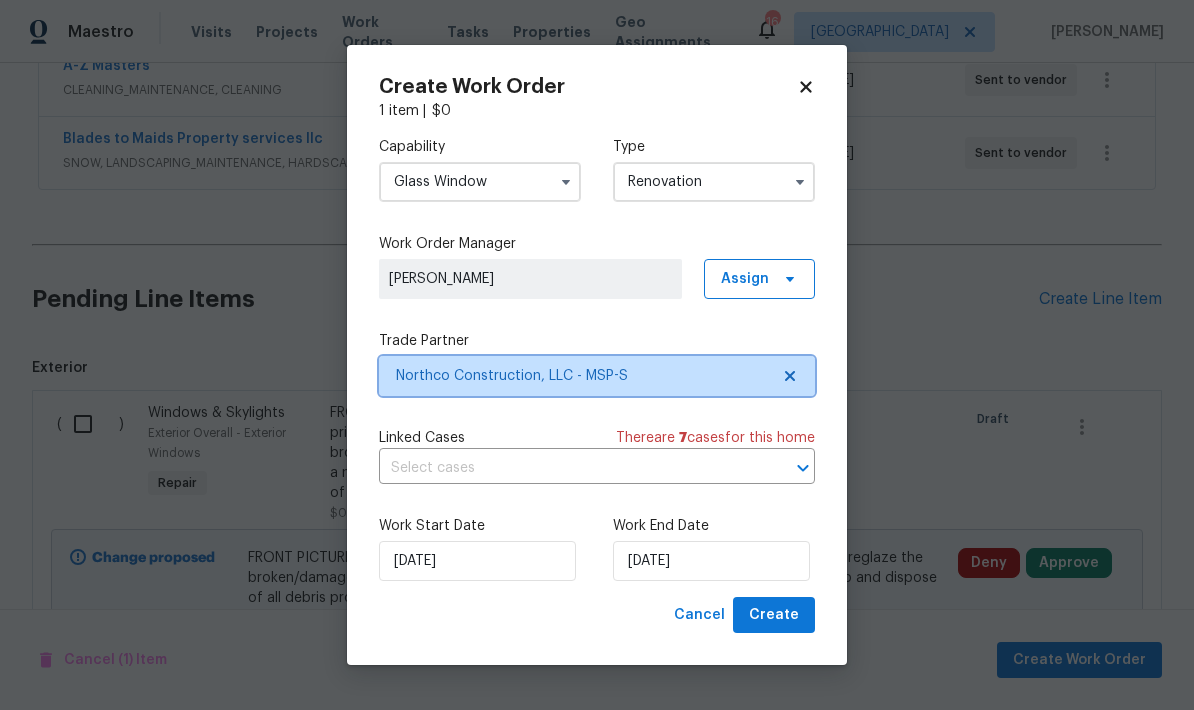 scroll, scrollTop: 0, scrollLeft: 0, axis: both 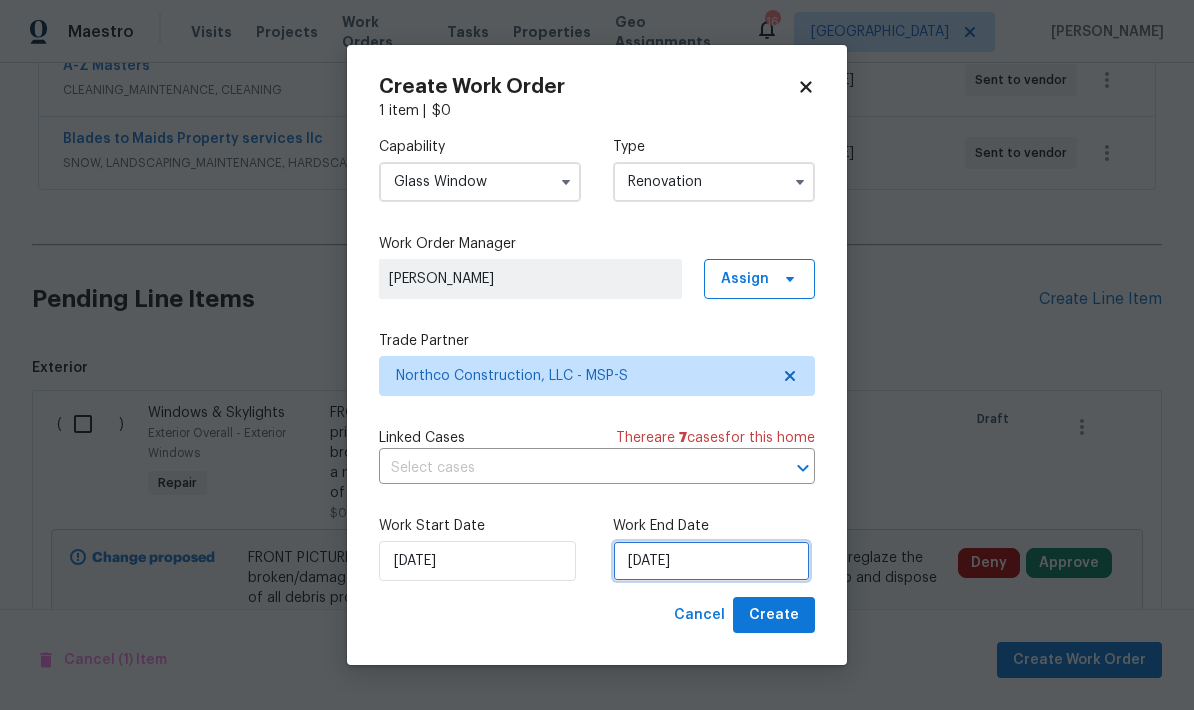 click on "[DATE]" at bounding box center (711, 561) 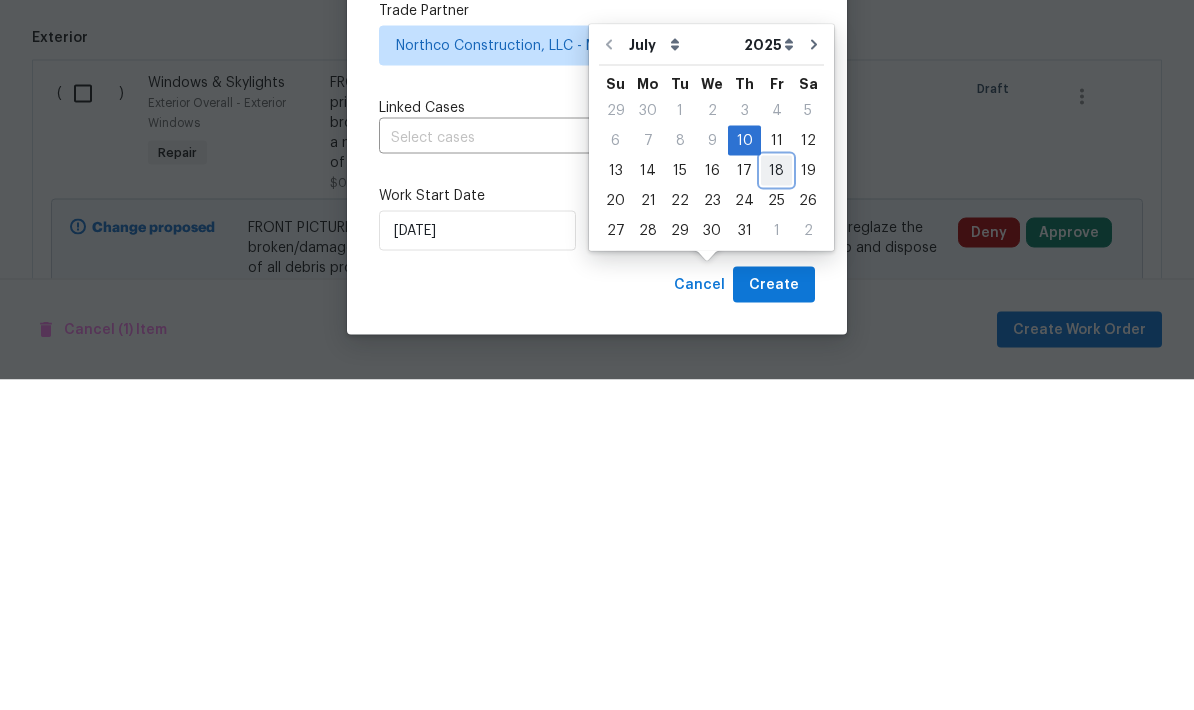 click on "18" at bounding box center (776, 501) 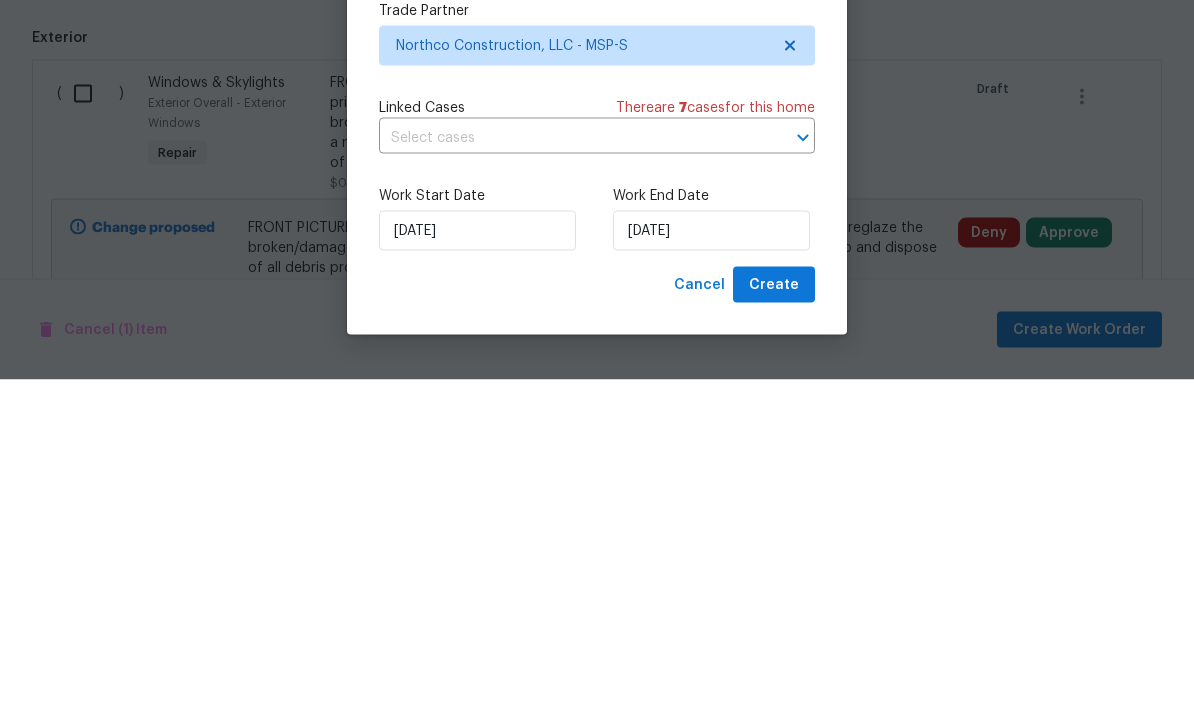 scroll, scrollTop: 80, scrollLeft: 0, axis: vertical 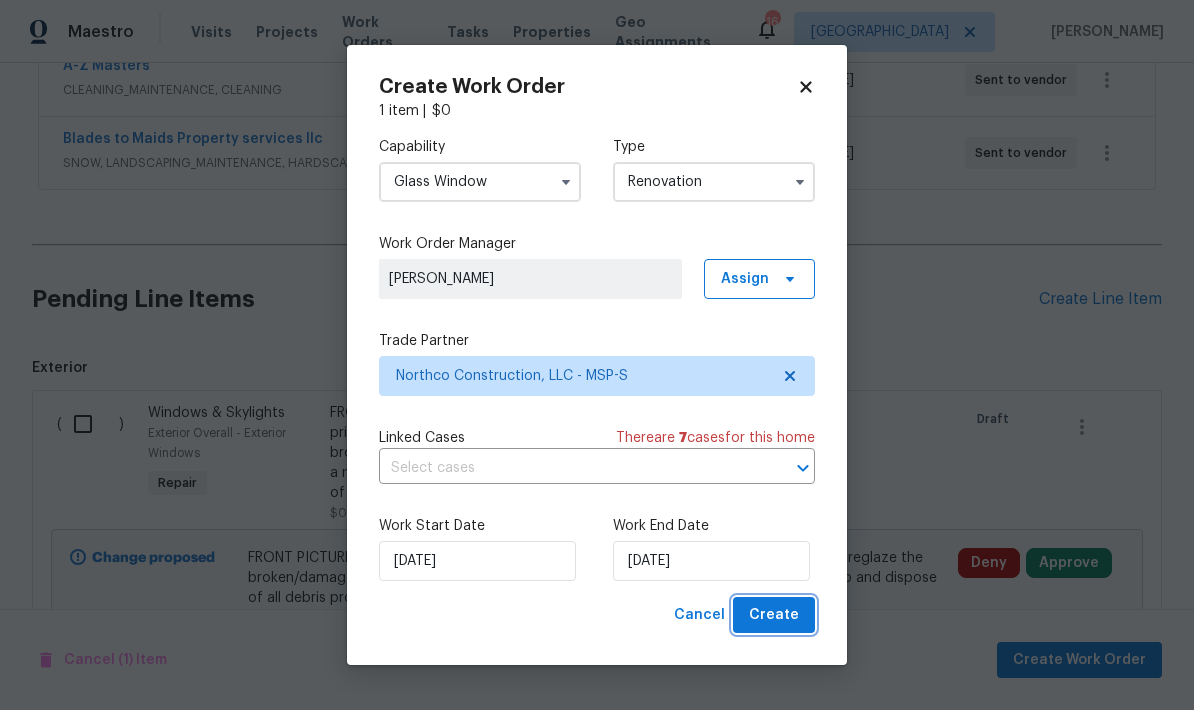 click on "Create" at bounding box center [774, 615] 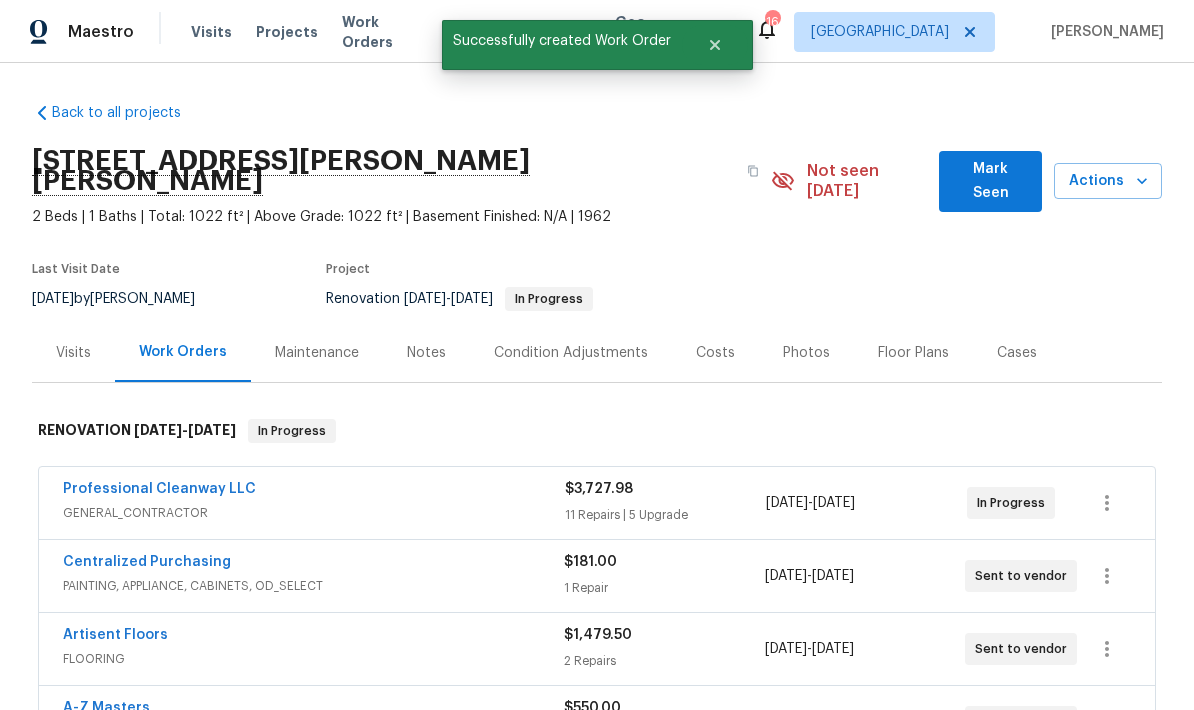 scroll, scrollTop: 0, scrollLeft: 0, axis: both 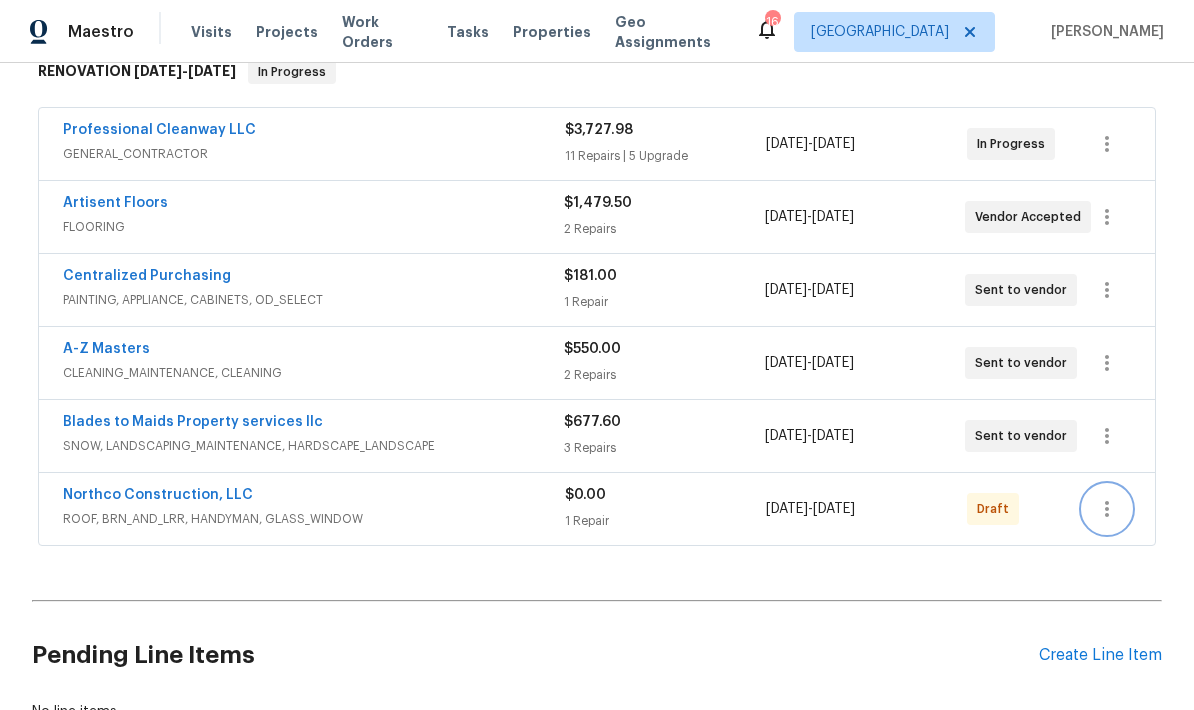 click 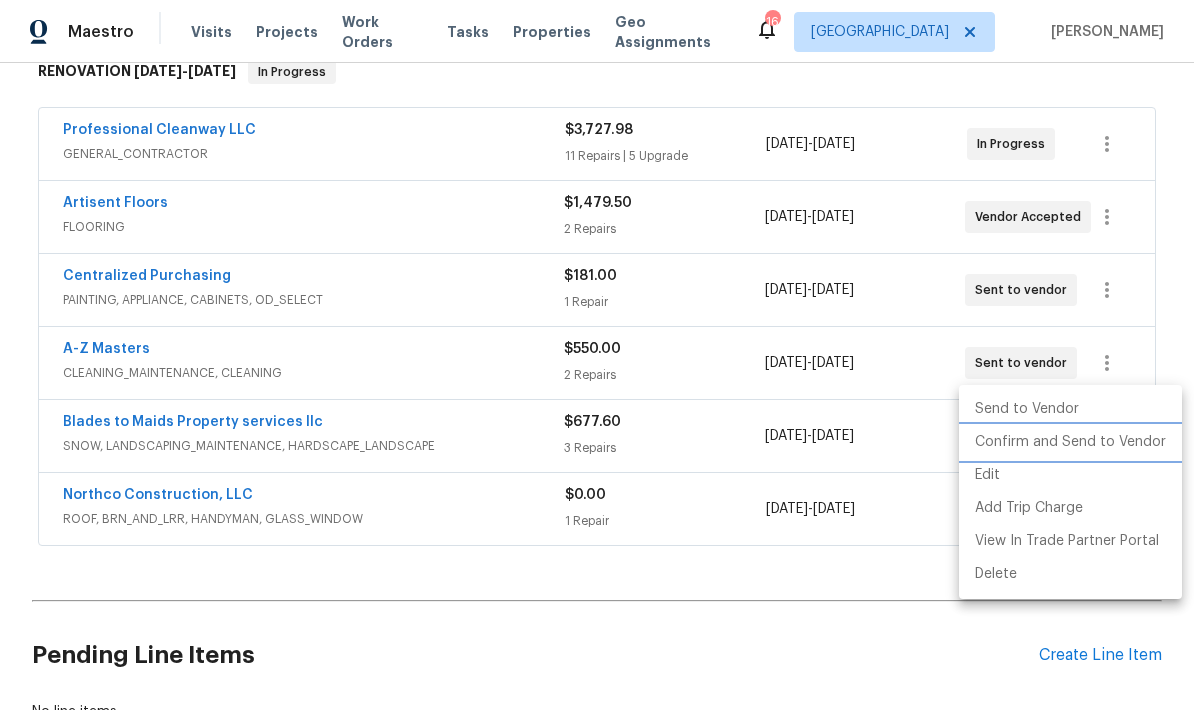 click on "Confirm and Send to Vendor" at bounding box center (1070, 442) 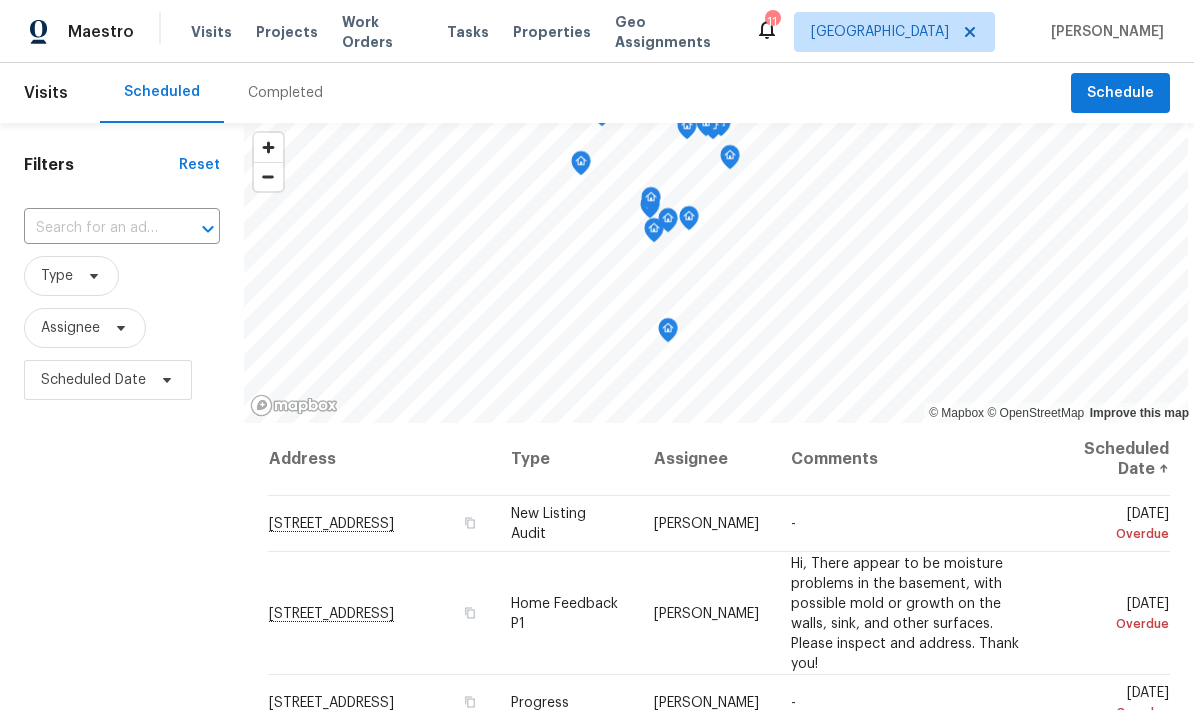 scroll, scrollTop: 0, scrollLeft: 0, axis: both 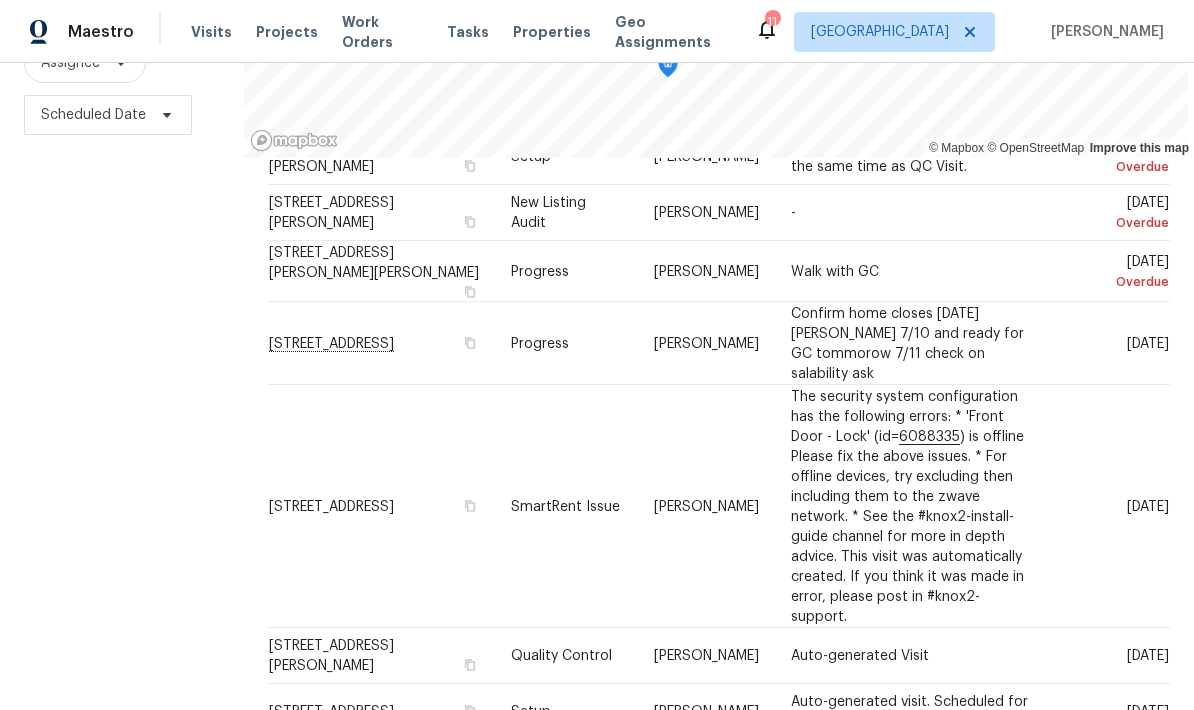 click 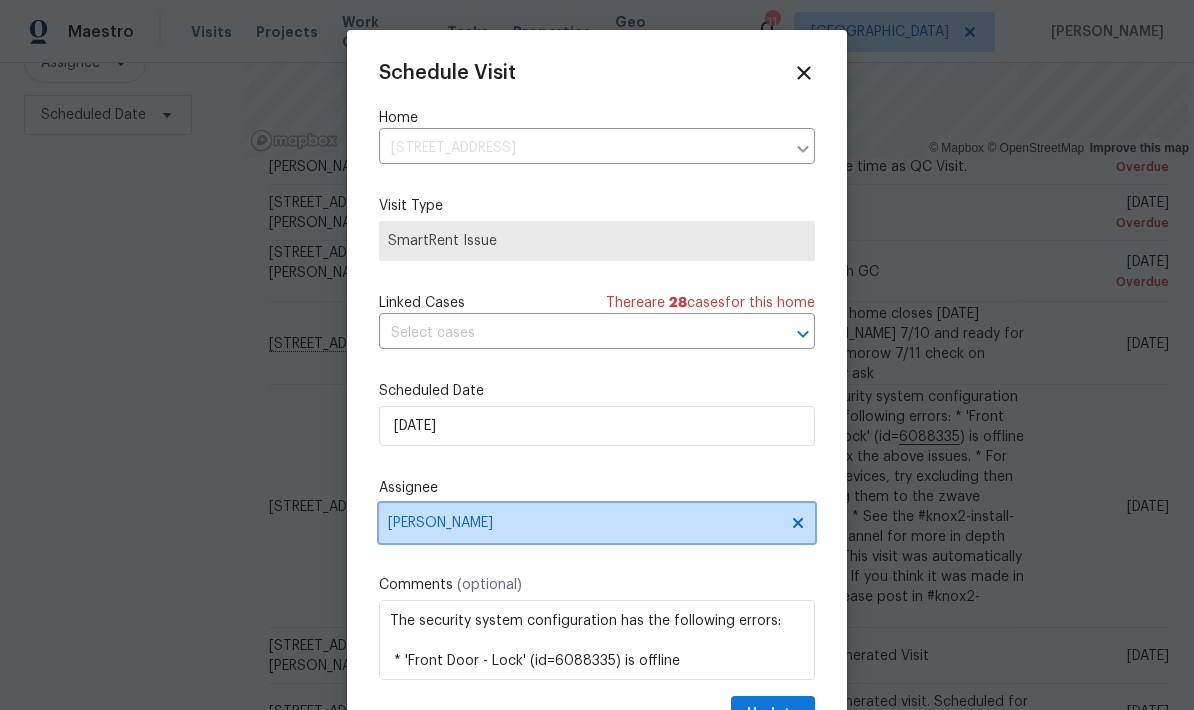 click on "[PERSON_NAME]" at bounding box center (584, 523) 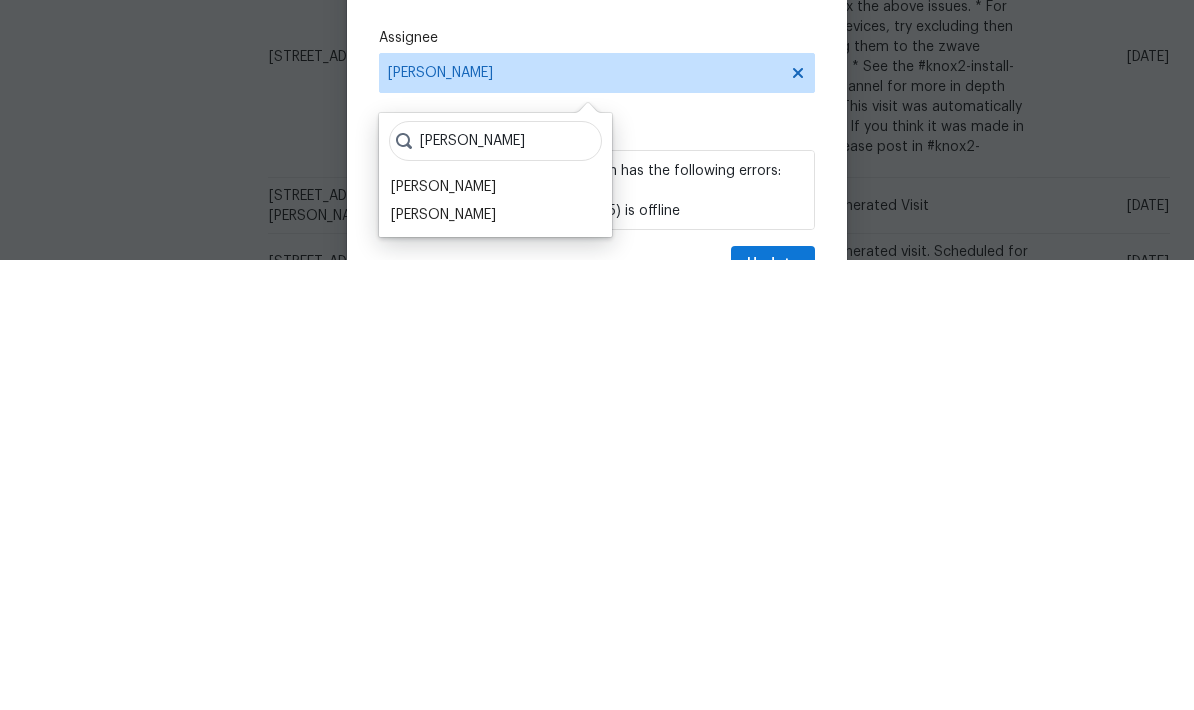 type on "[PERSON_NAME]" 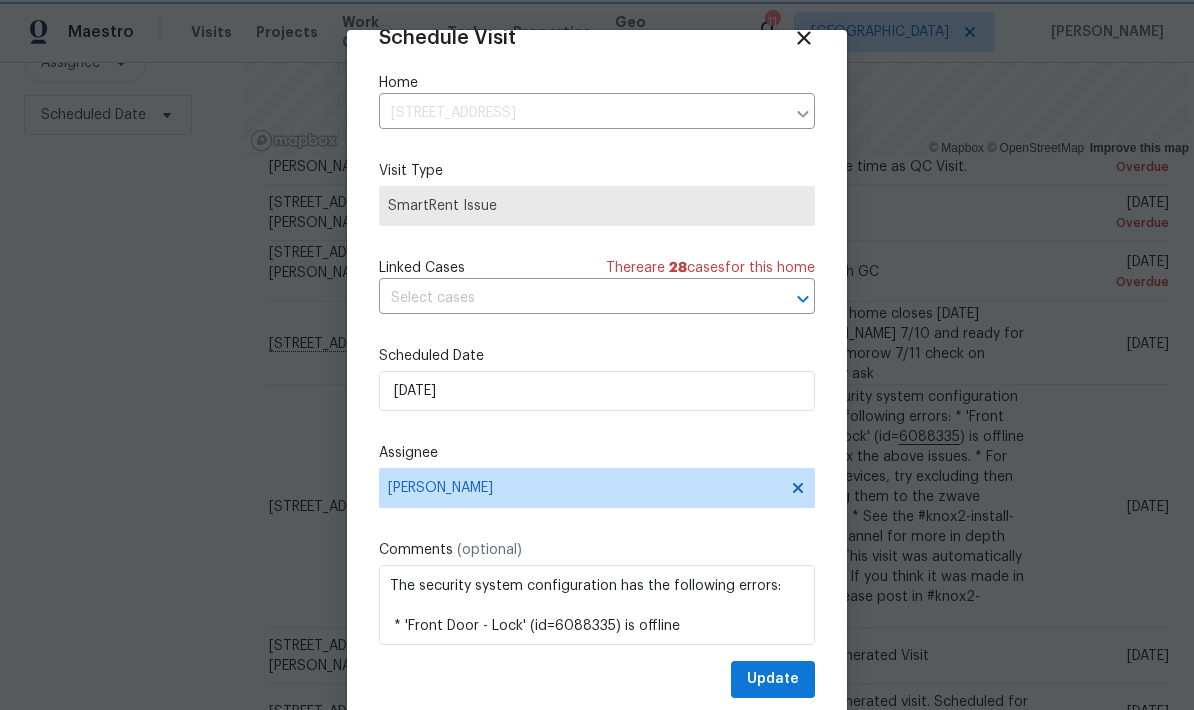 scroll, scrollTop: 39, scrollLeft: 0, axis: vertical 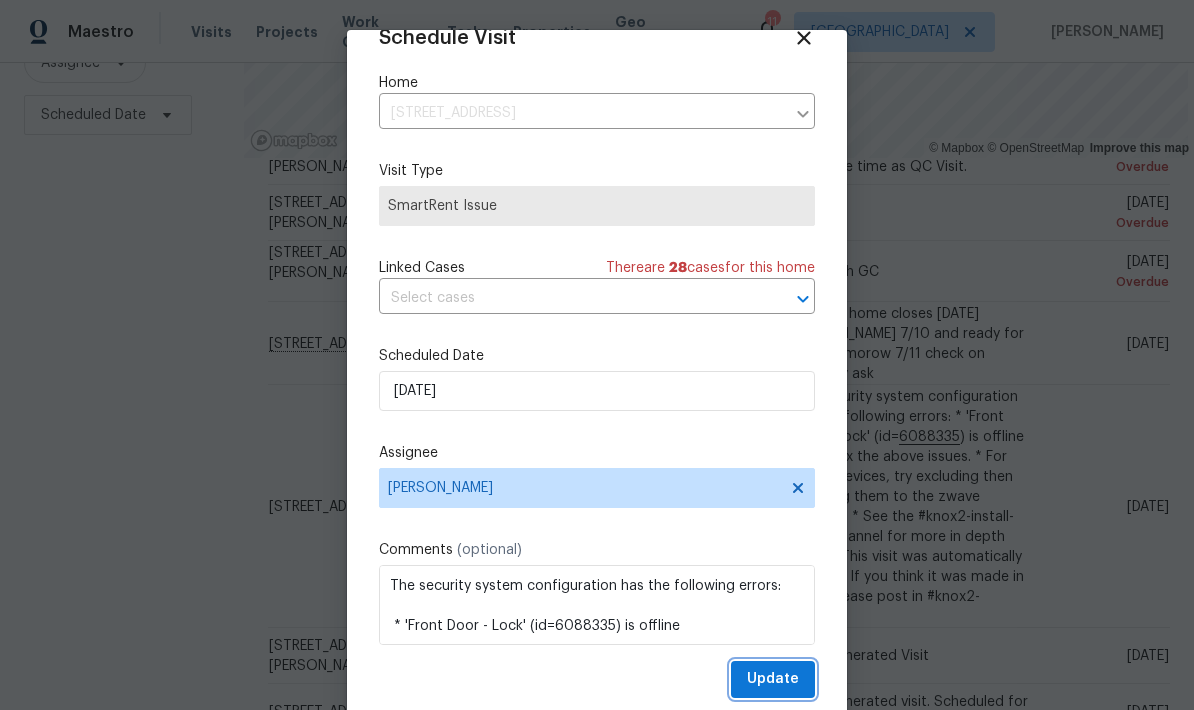 click on "Update" at bounding box center (773, 679) 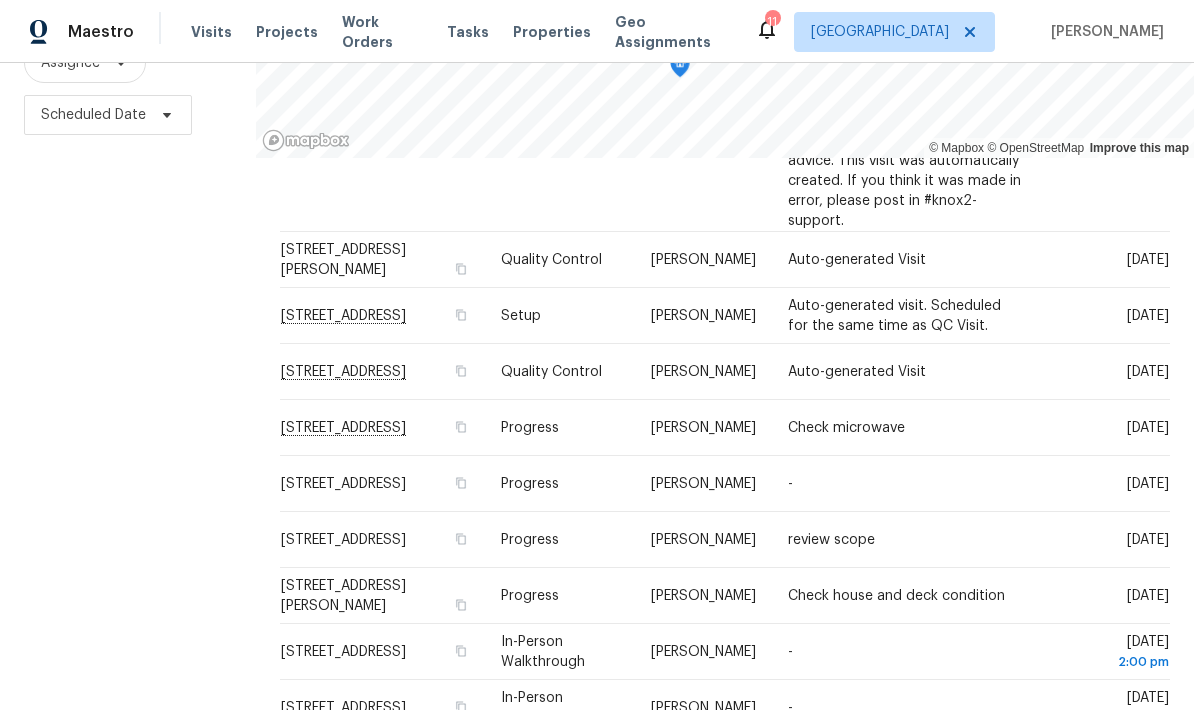 scroll, scrollTop: 734, scrollLeft: 0, axis: vertical 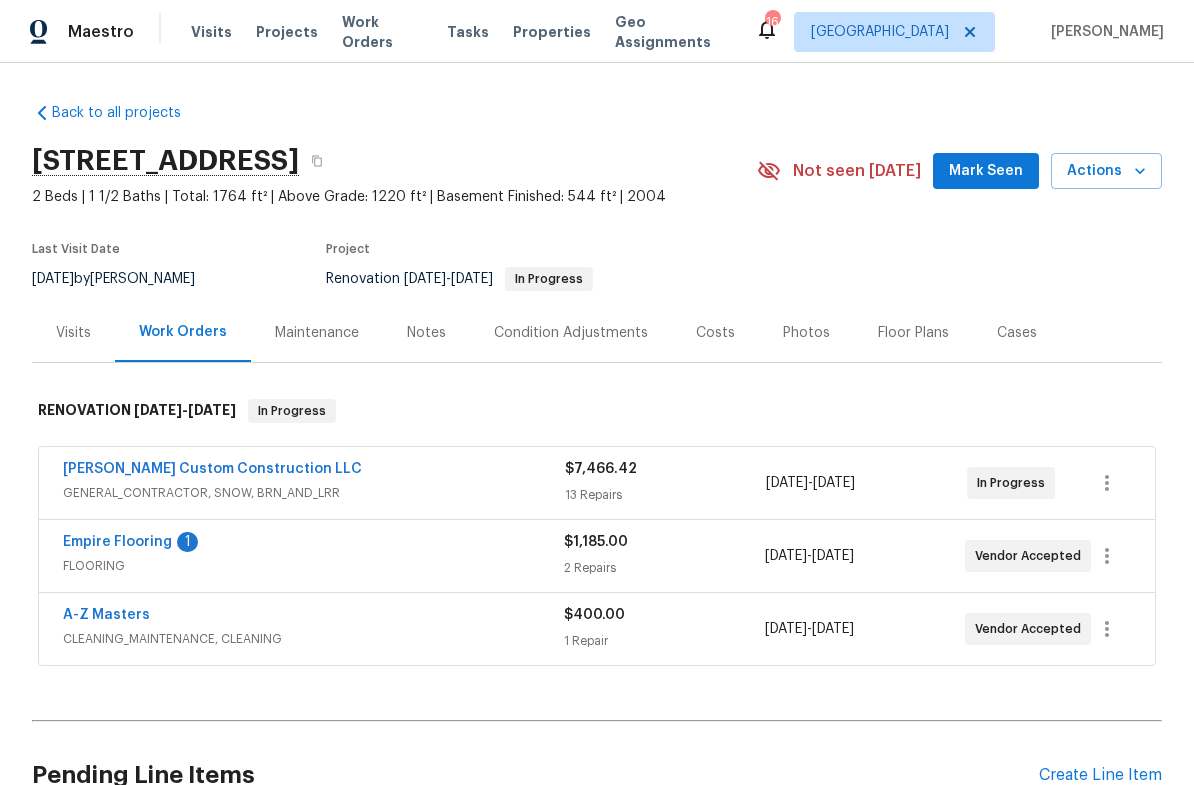click on "Empire Flooring" at bounding box center (117, 542) 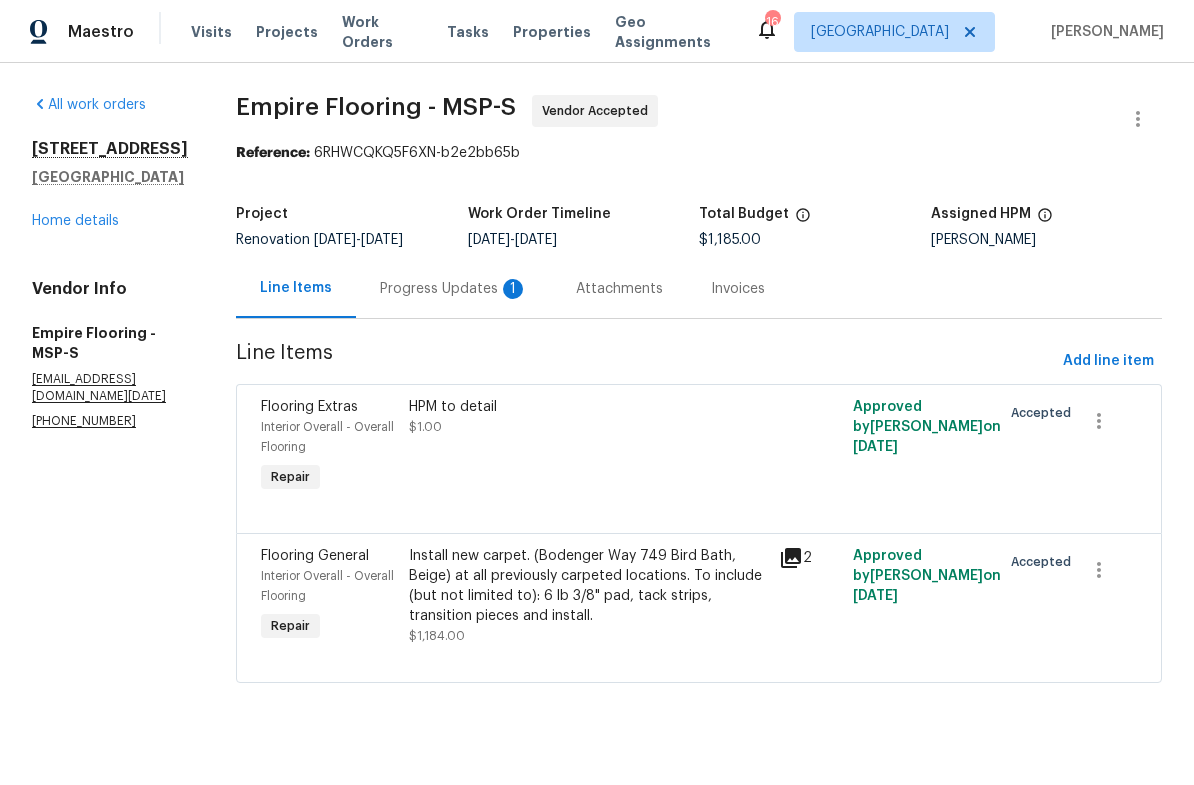 click on "Progress Updates 1" at bounding box center (454, 288) 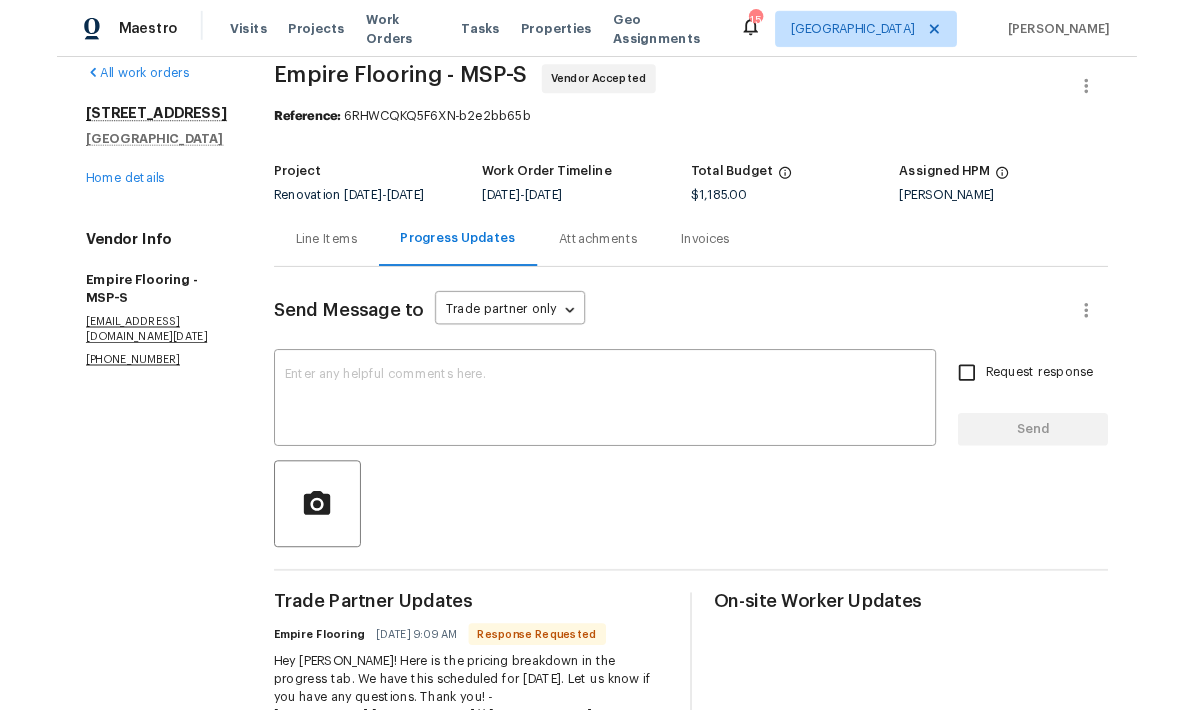 scroll, scrollTop: 23, scrollLeft: 0, axis: vertical 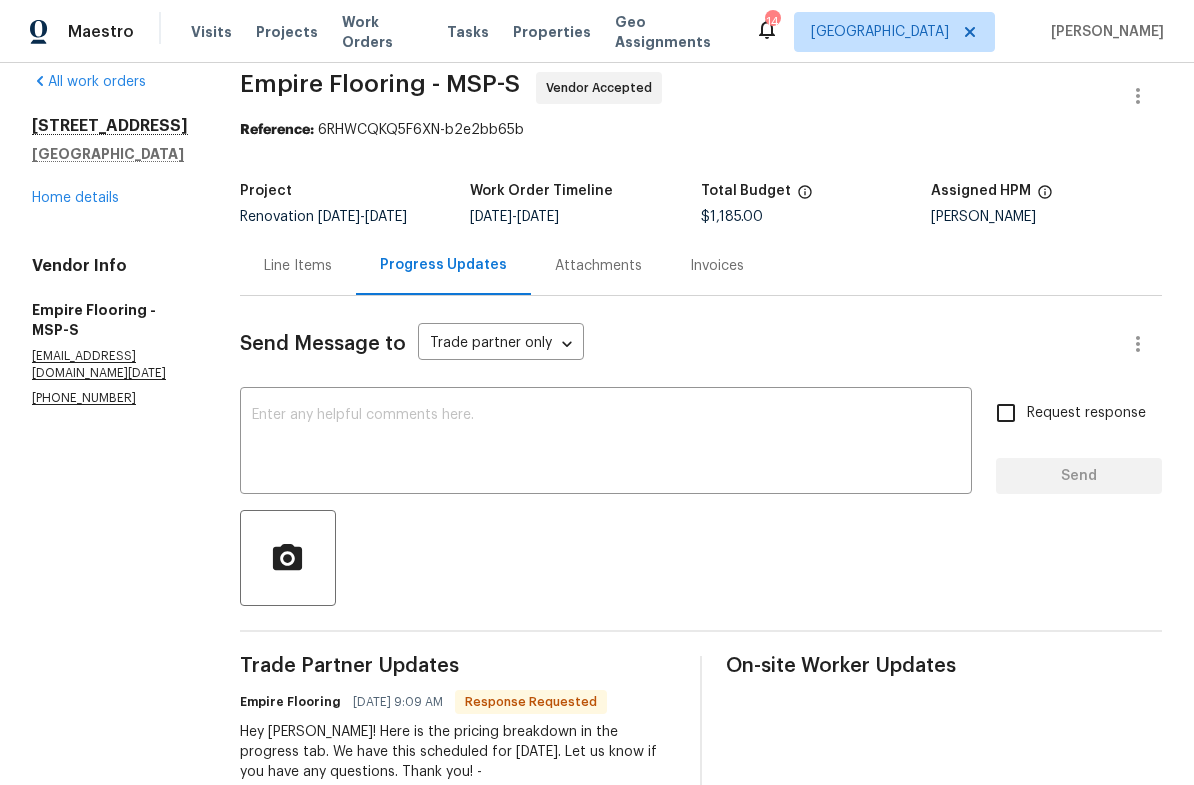 click on "Home details" at bounding box center [75, 198] 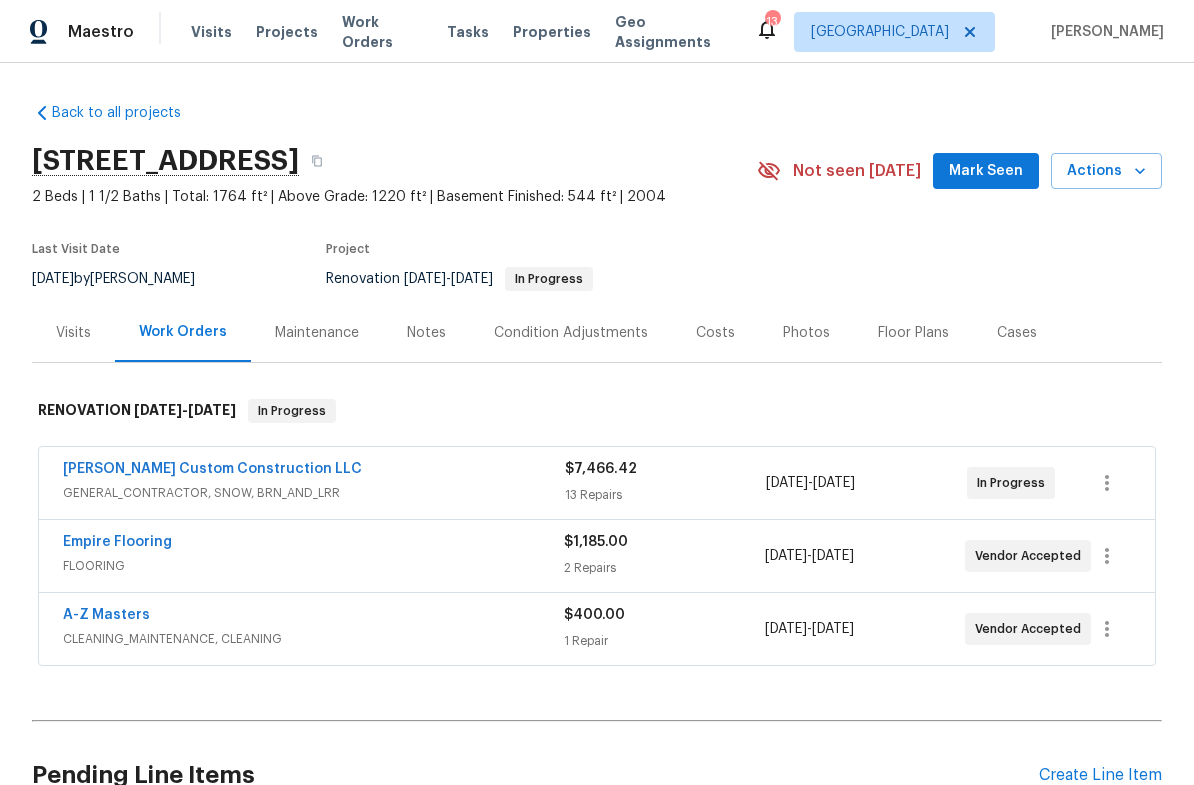 click on "Empire Flooring" at bounding box center [117, 542] 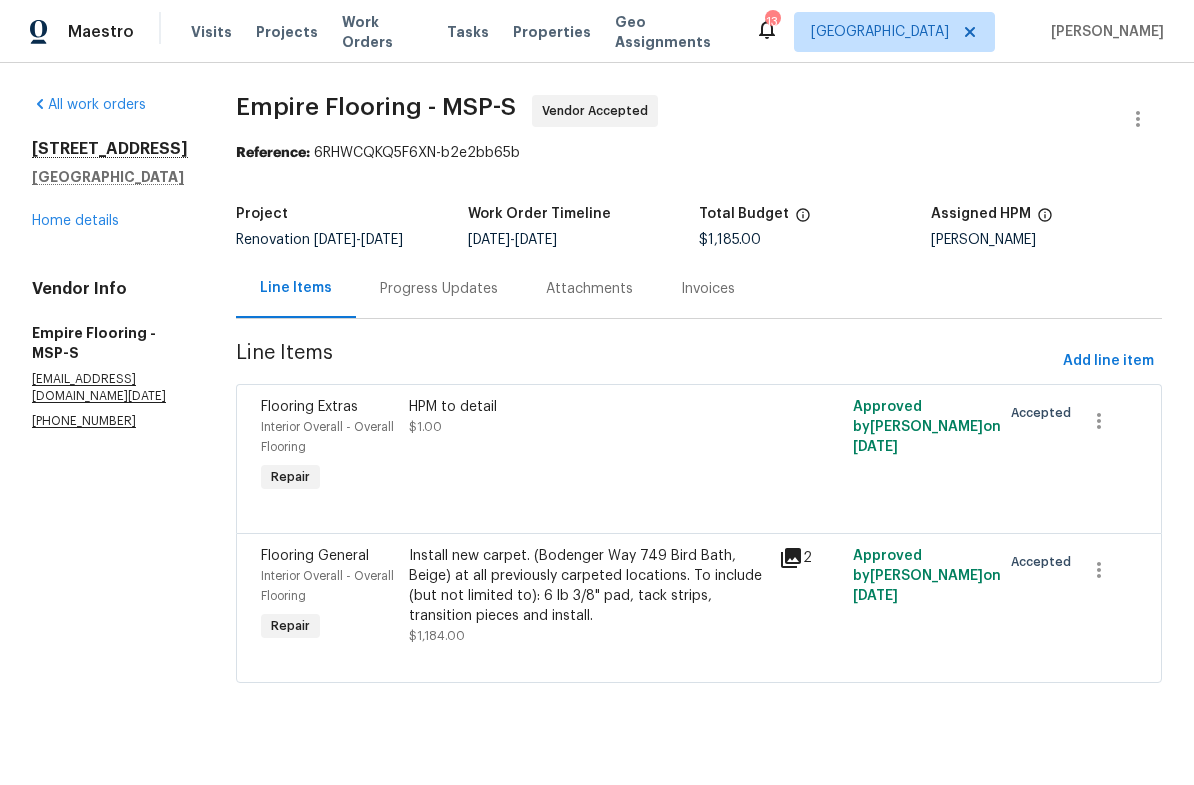 click on "Progress Updates" at bounding box center (439, 289) 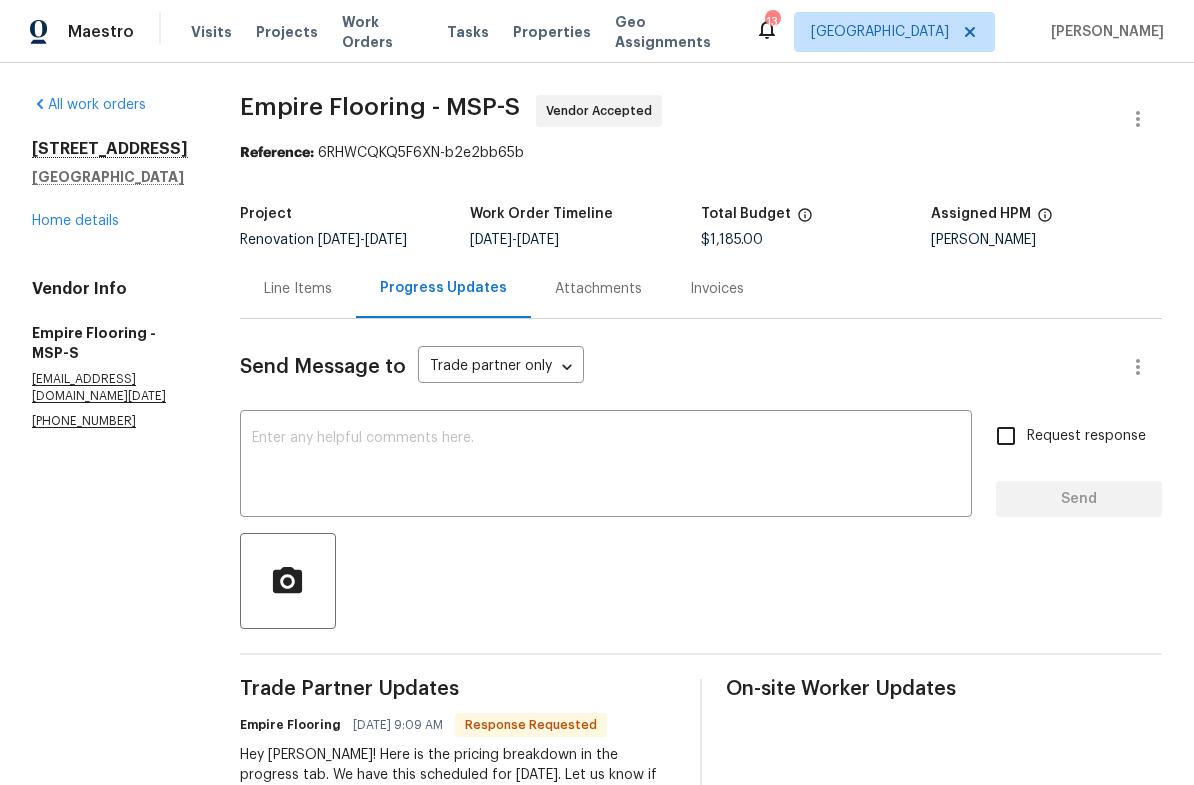 click at bounding box center (606, 466) 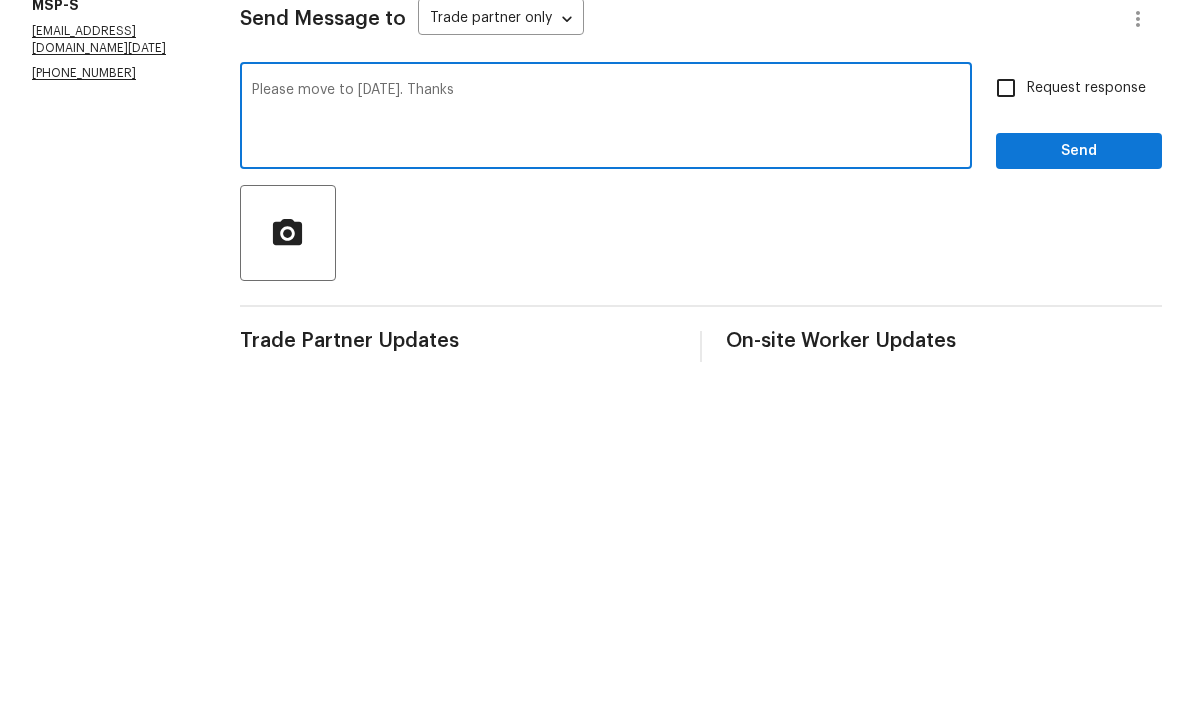type on "Please move to Monday. Thanks" 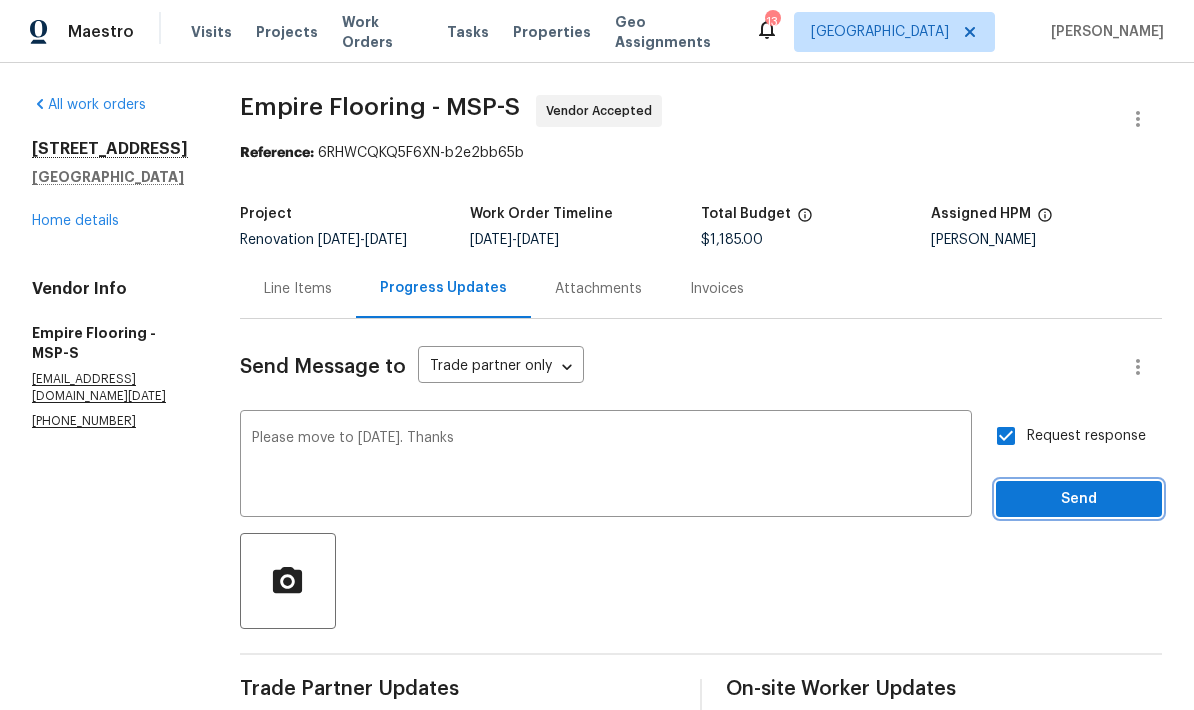 click on "Send" at bounding box center (1079, 499) 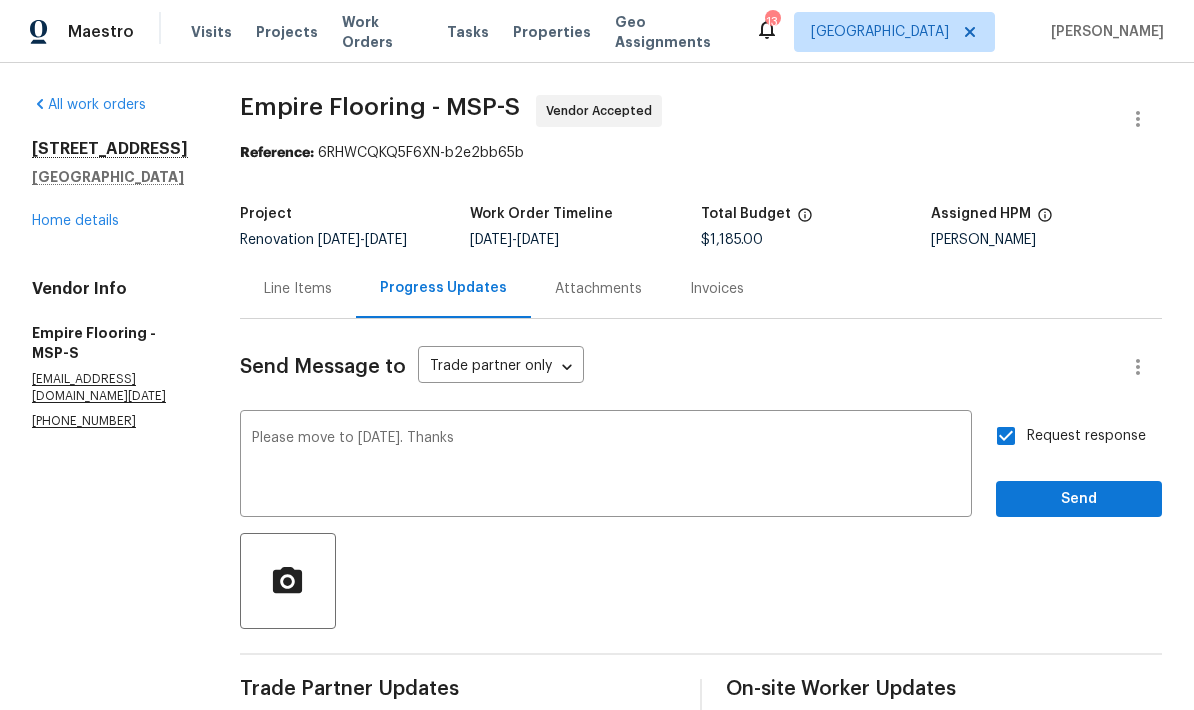 scroll, scrollTop: 52, scrollLeft: 0, axis: vertical 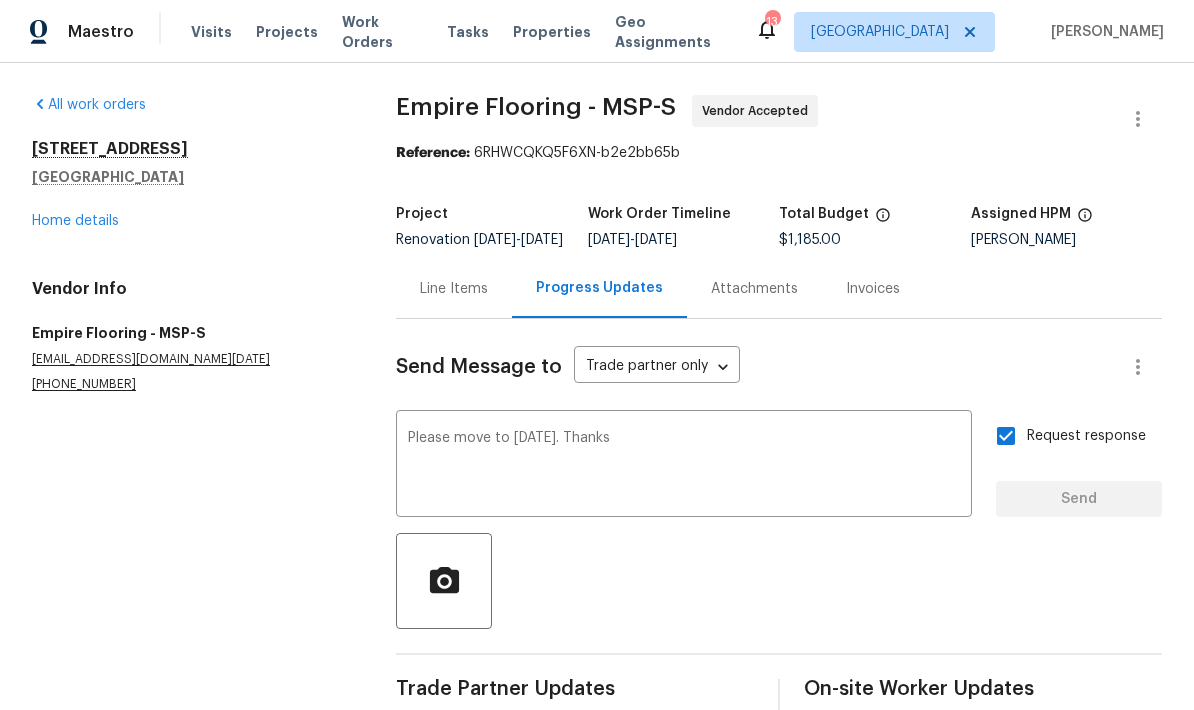 type 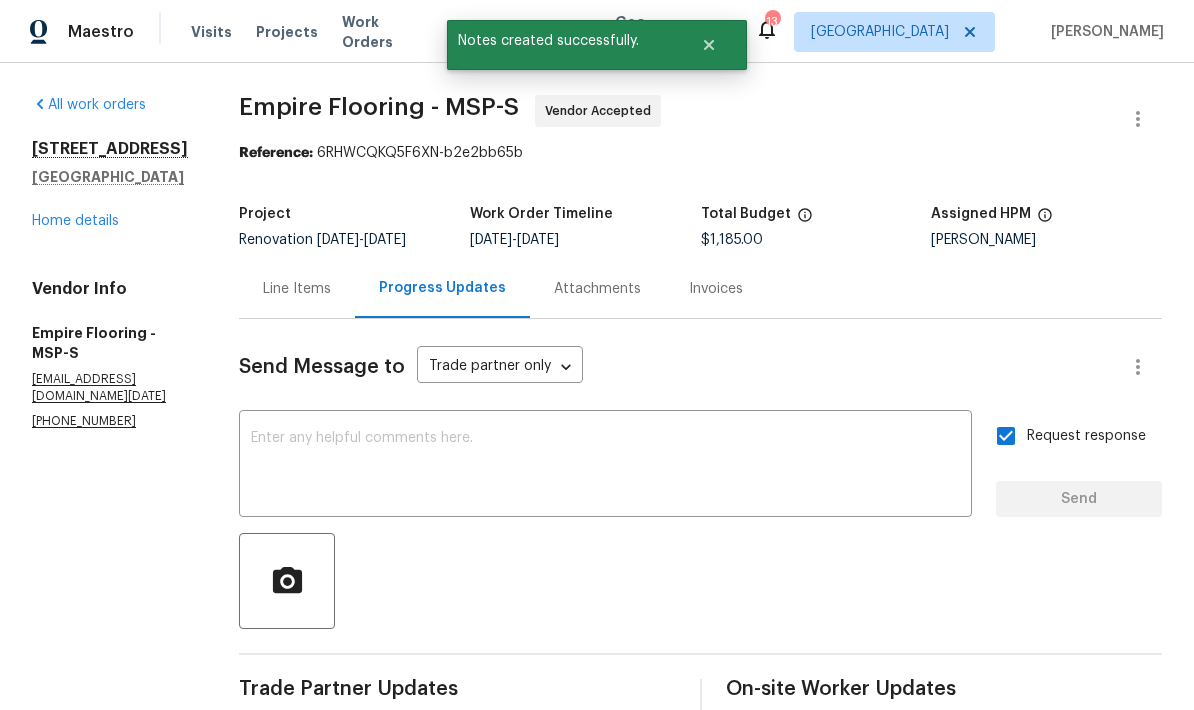 click on "Home details" at bounding box center [75, 221] 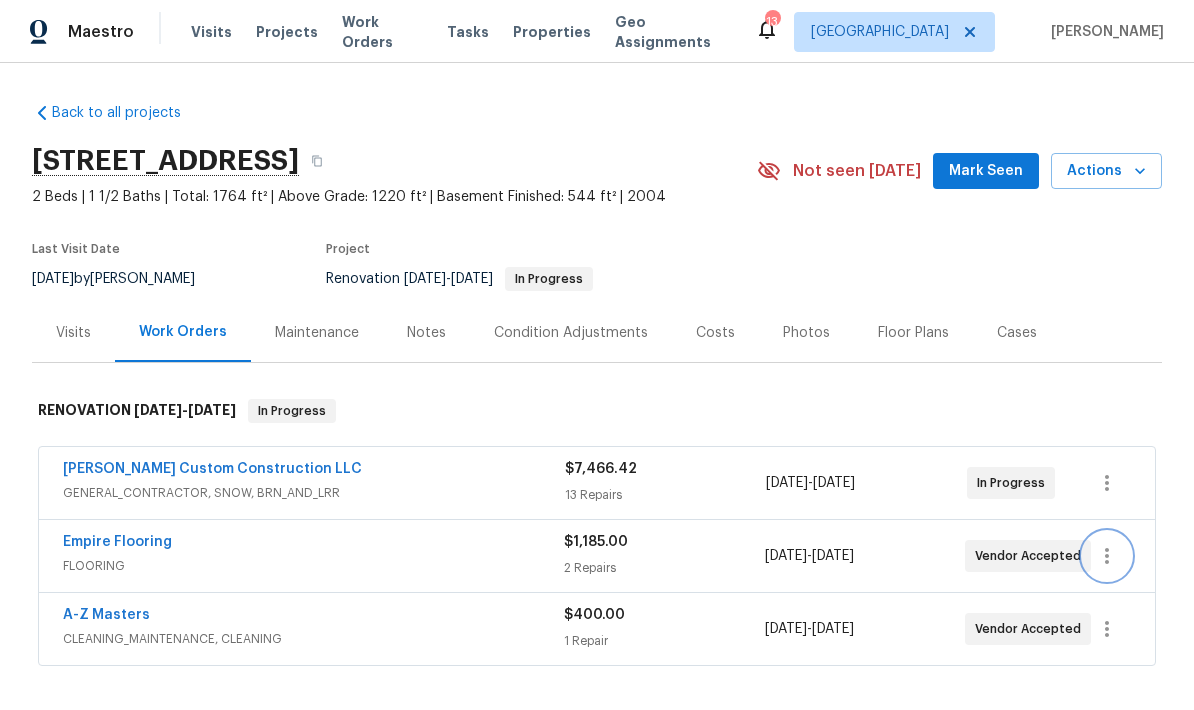click 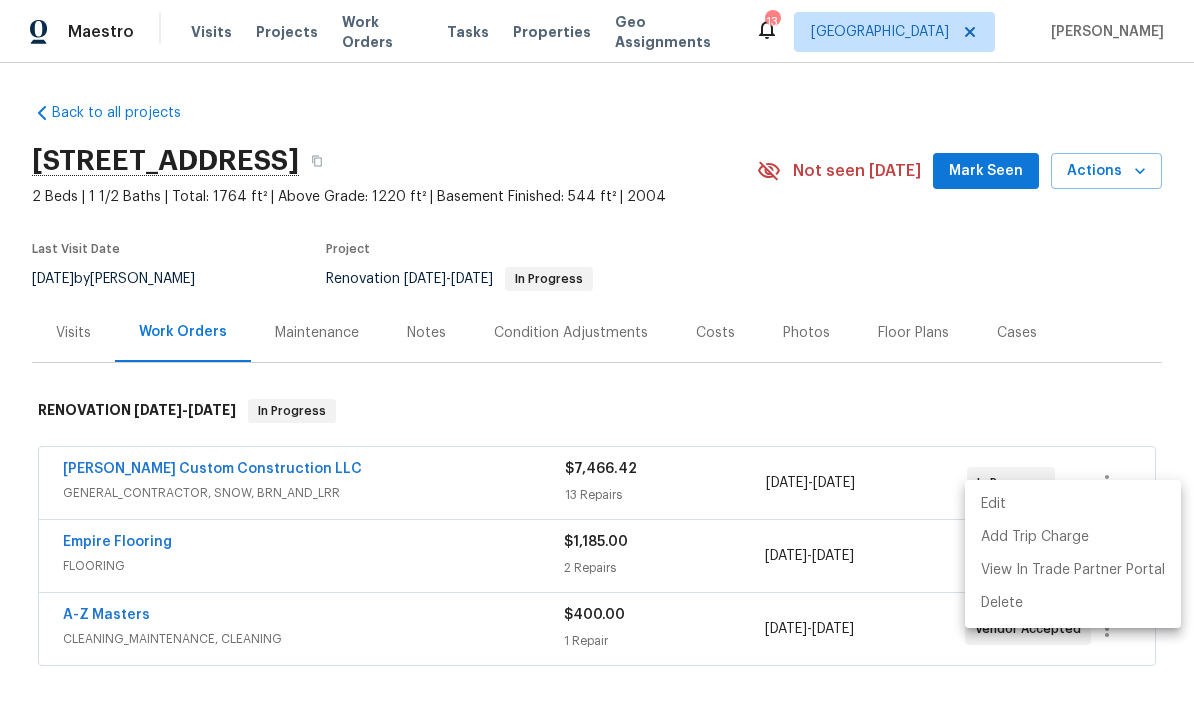 click on "Edit" at bounding box center [1073, 504] 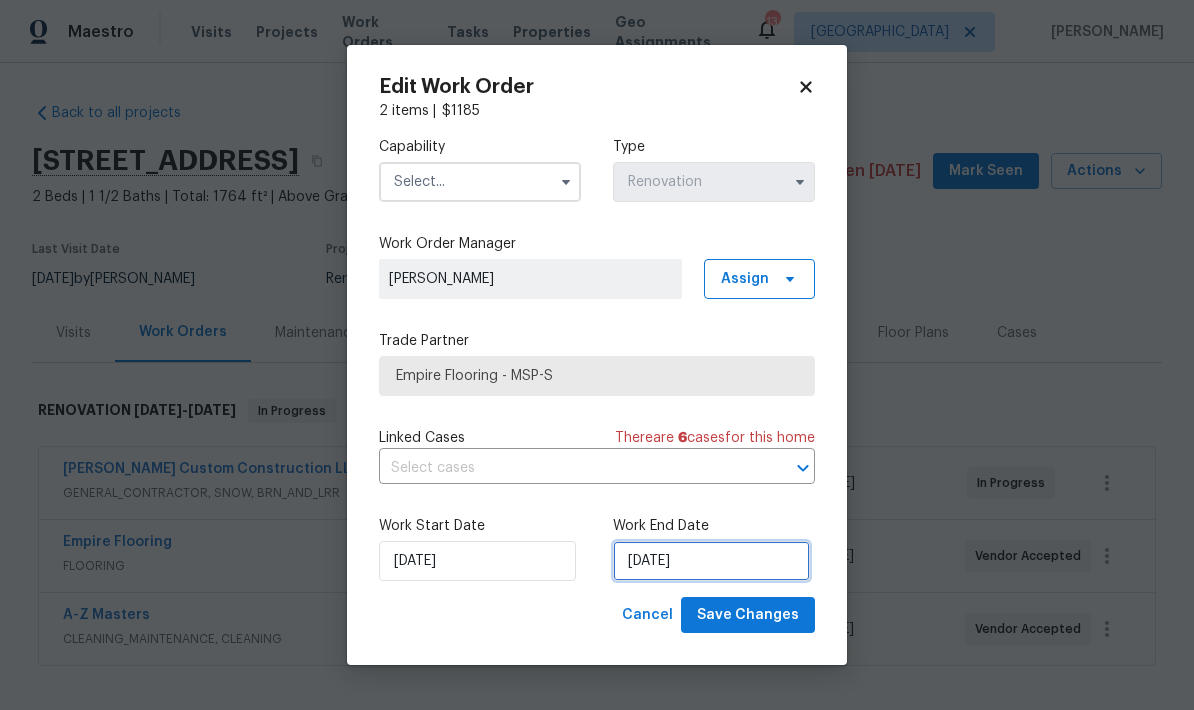 click on "7/11/2025" at bounding box center [711, 561] 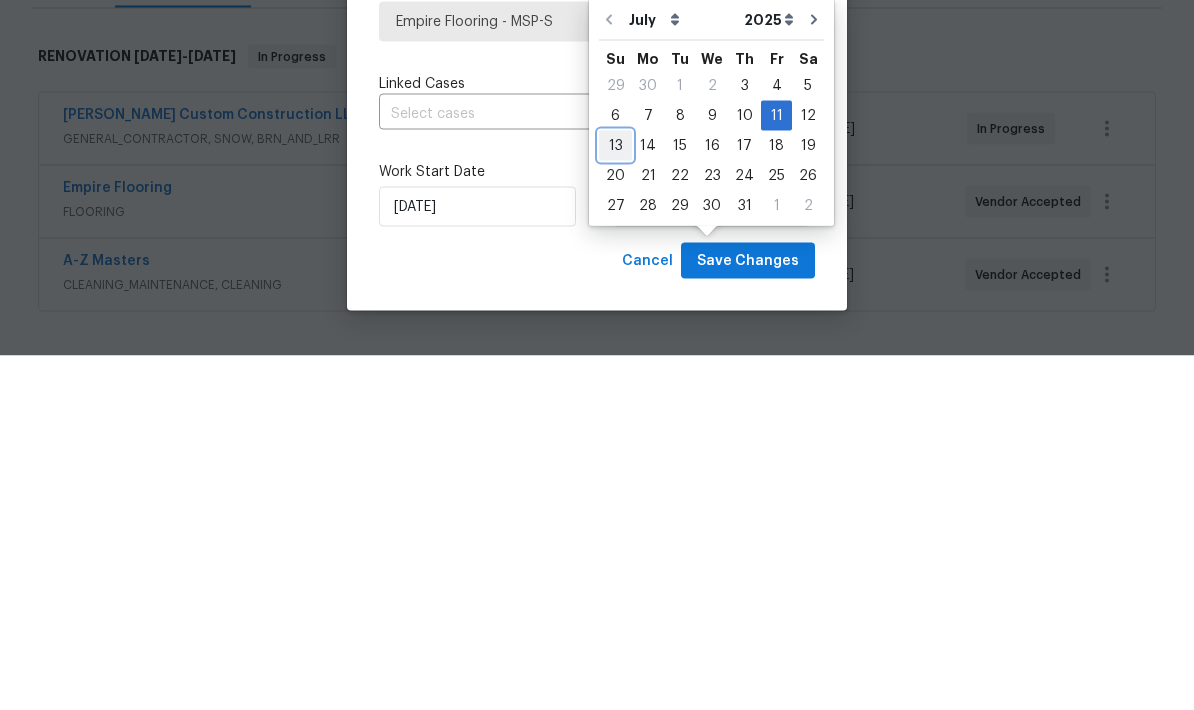 click on "13 14 15 16 17 18 19" at bounding box center [711, 500] 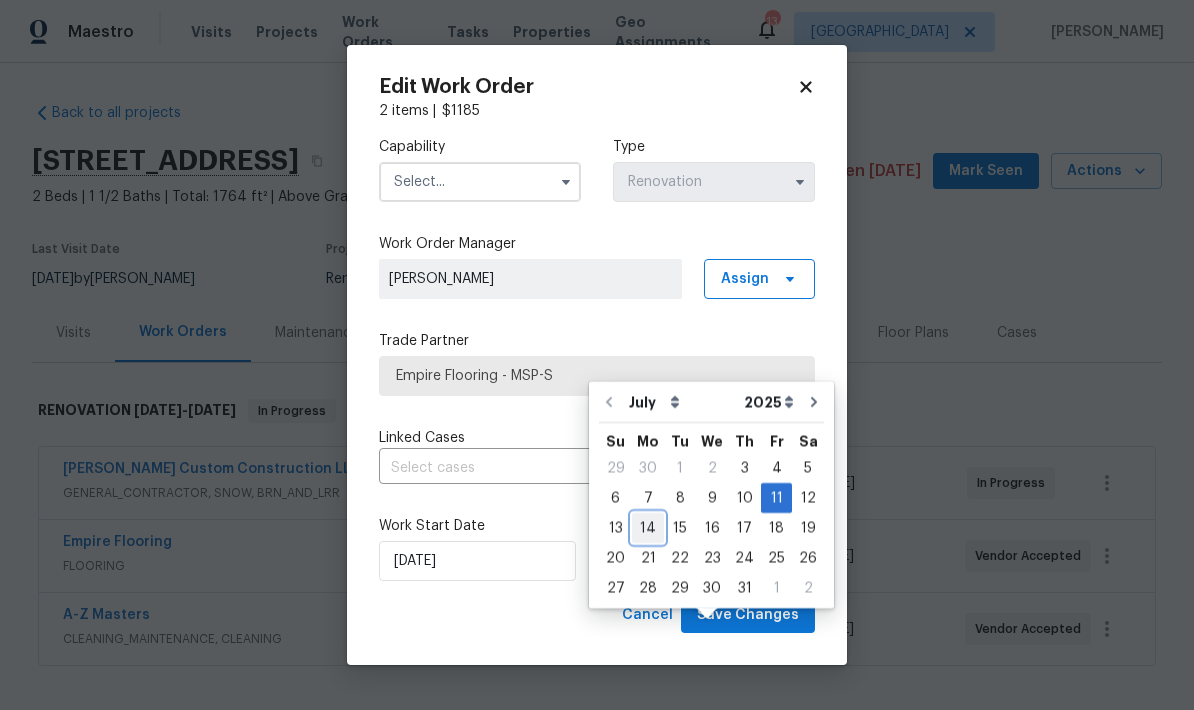 click on "14" at bounding box center [648, 528] 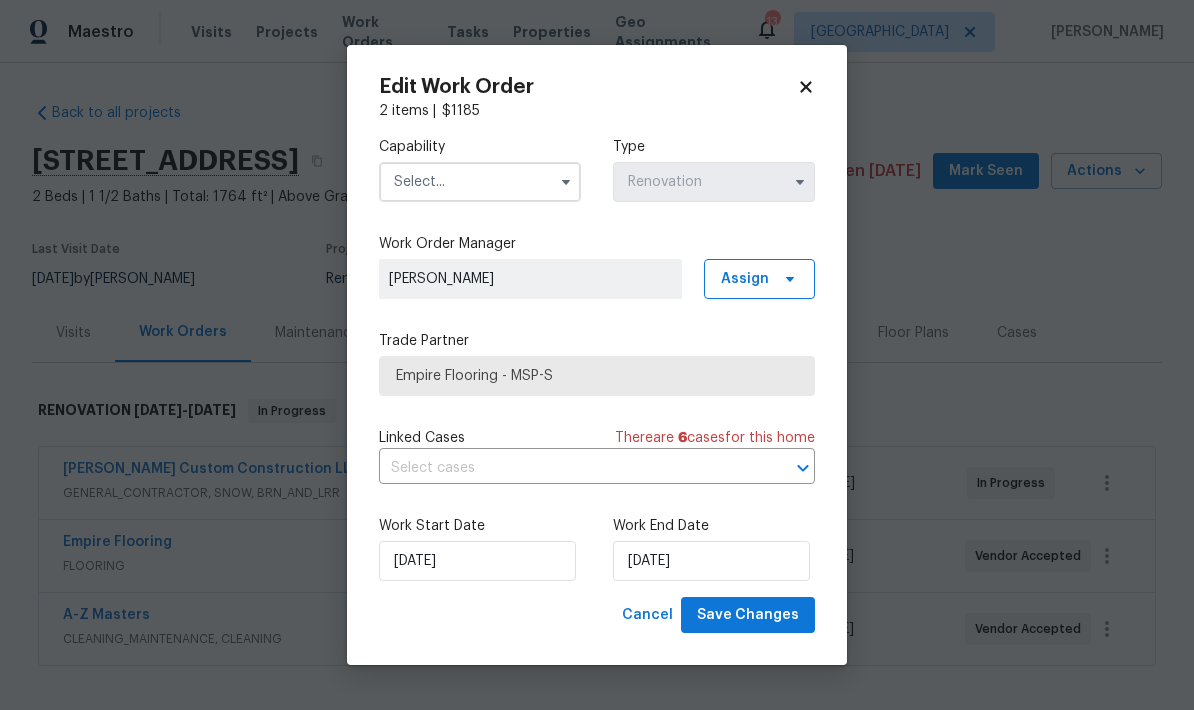 click at bounding box center (480, 182) 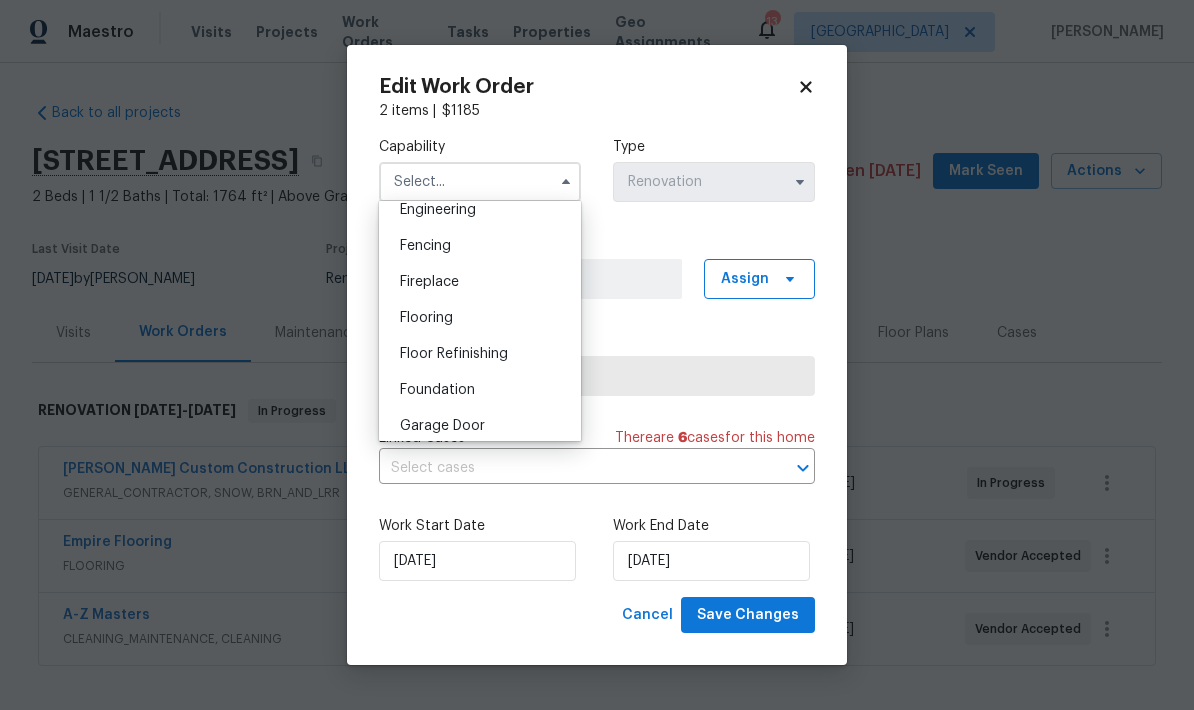 scroll, scrollTop: 685, scrollLeft: 0, axis: vertical 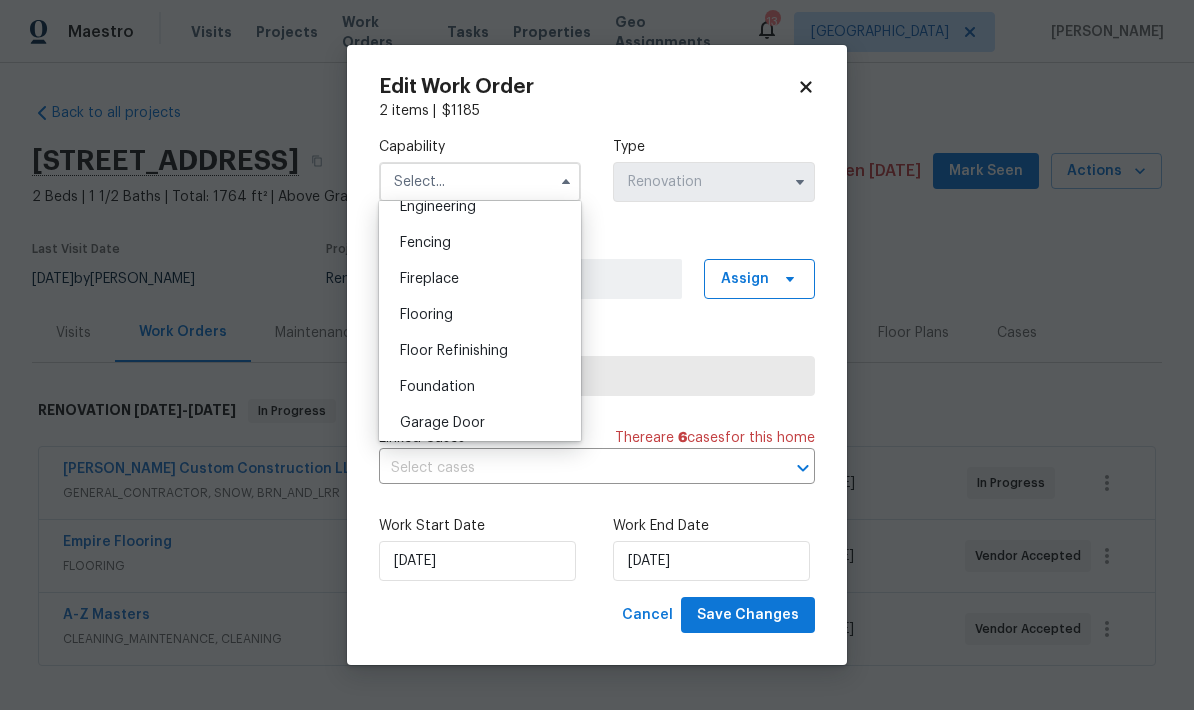 click on "Flooring" at bounding box center [426, 315] 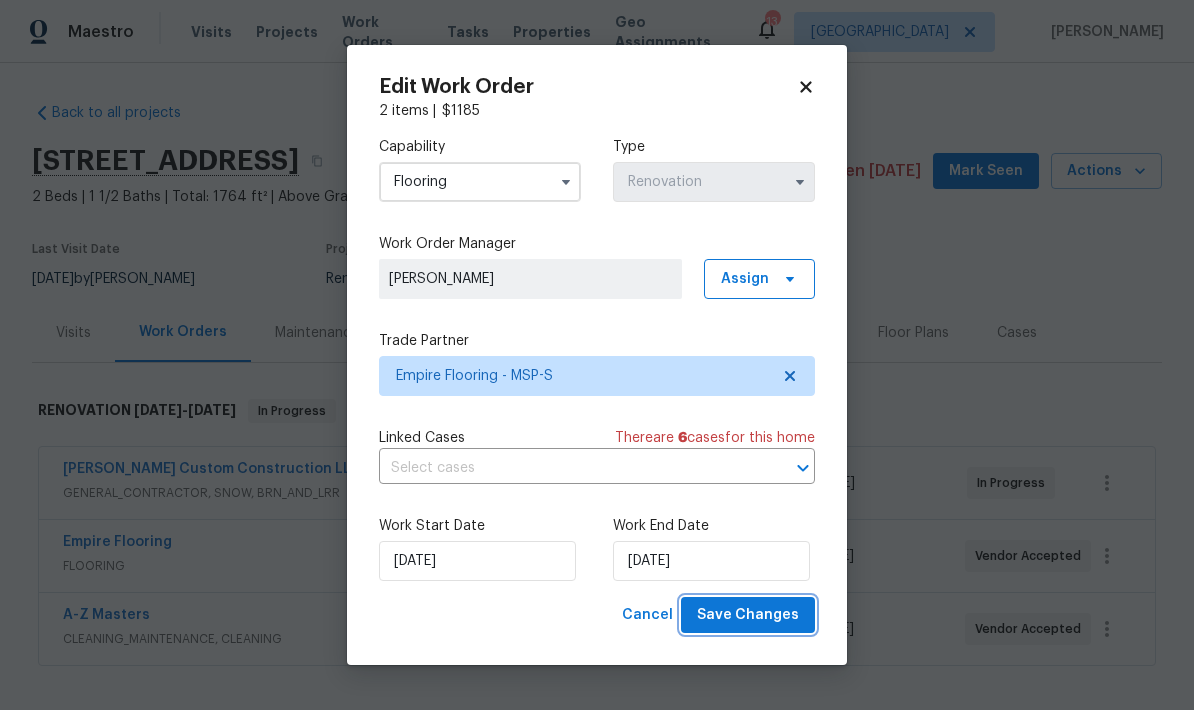 click on "Save Changes" at bounding box center (748, 615) 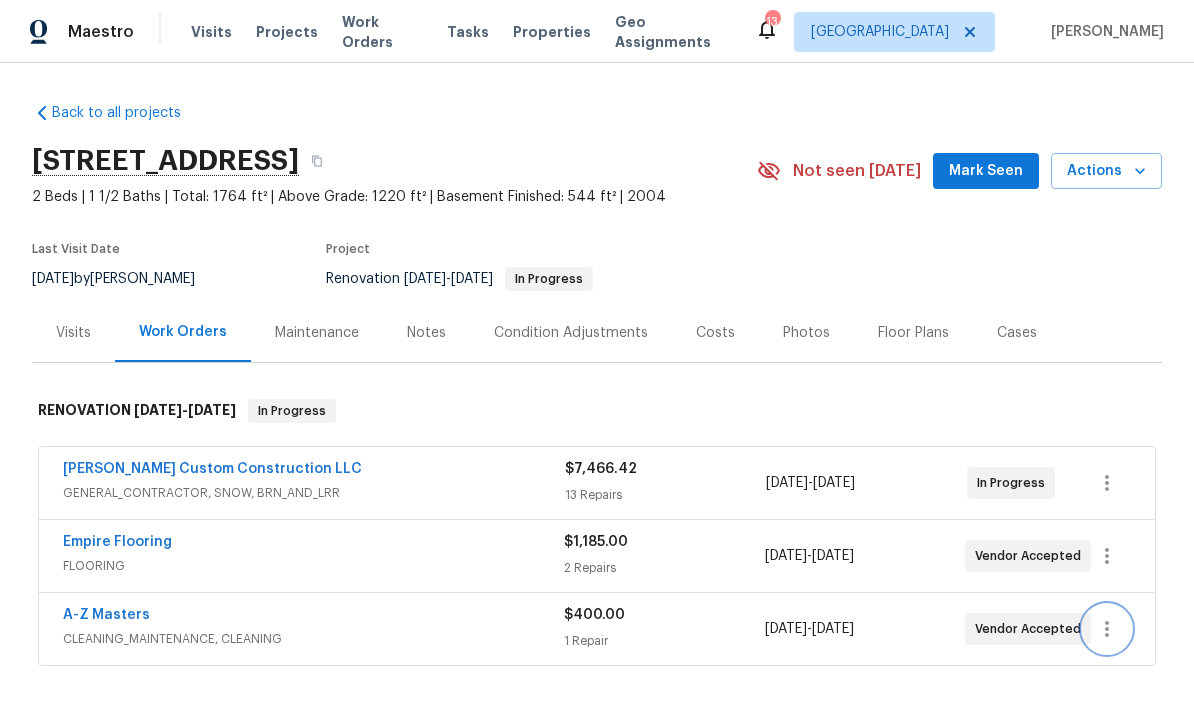 click 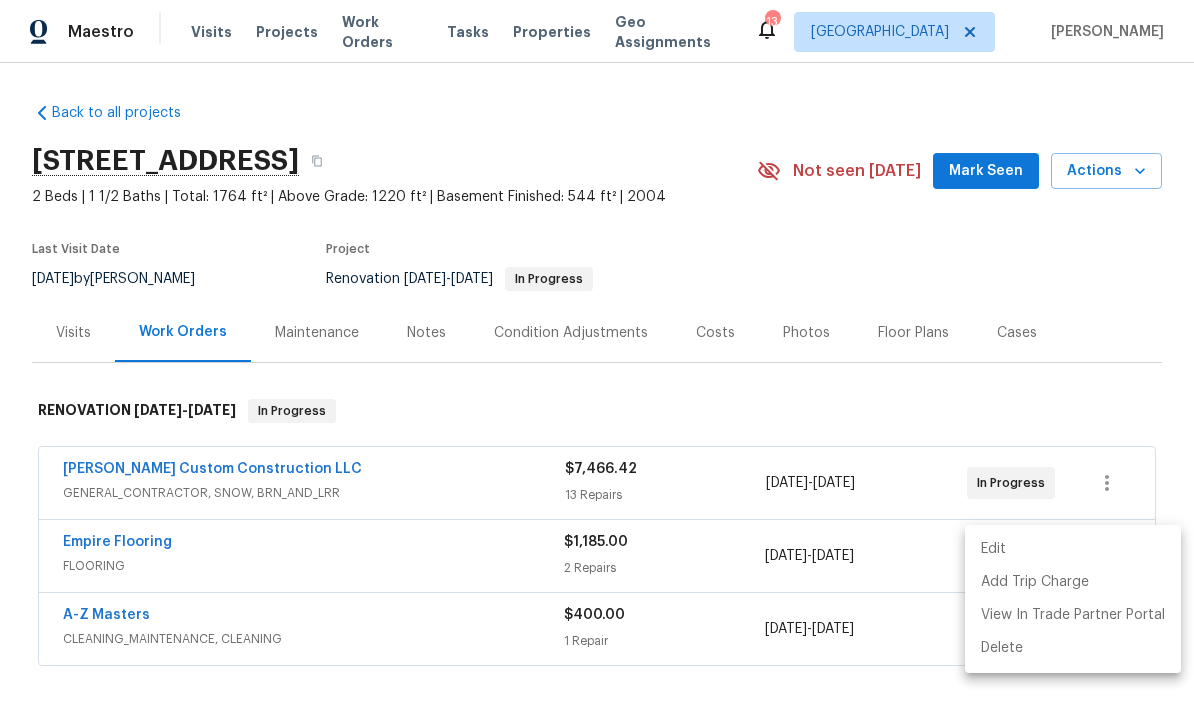 click on "Edit" at bounding box center (1073, 549) 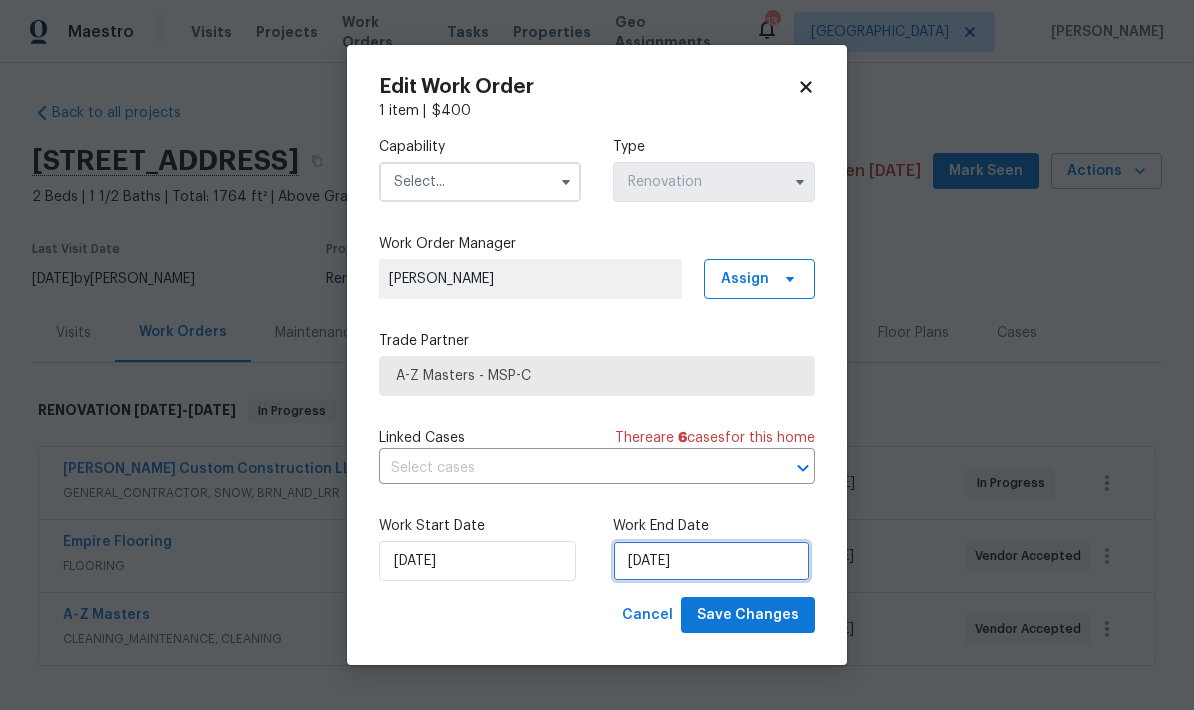 click on "7/12/2025" at bounding box center (711, 561) 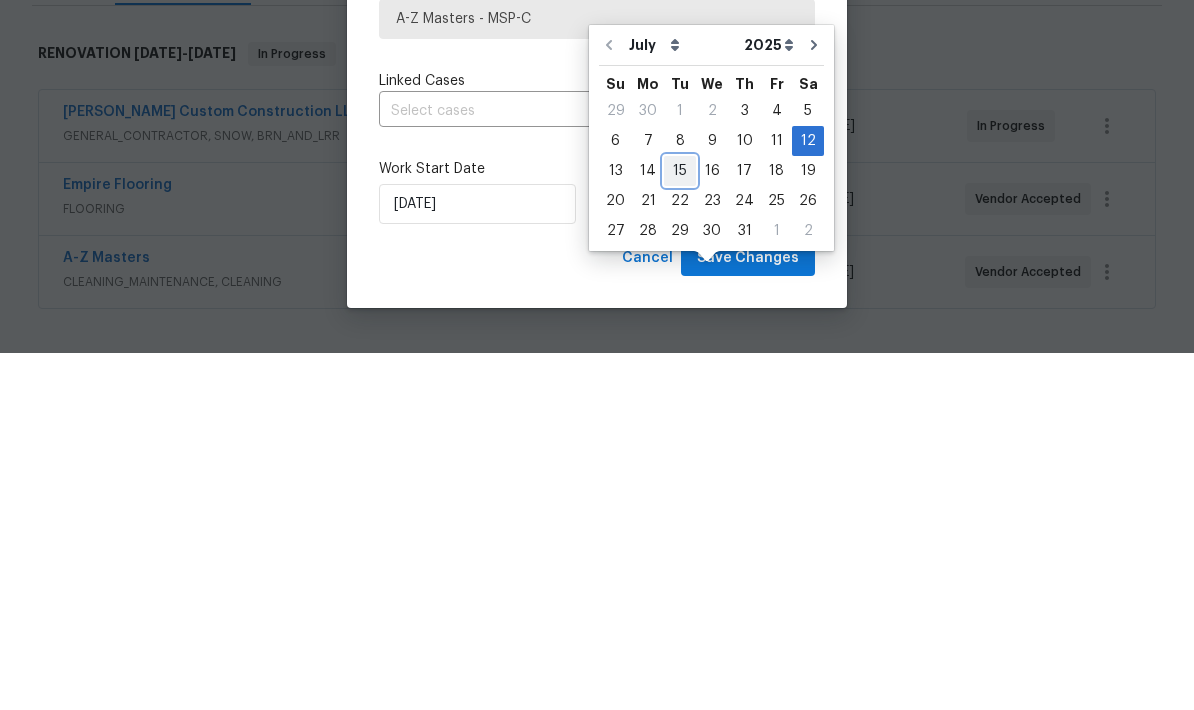 click on "15" at bounding box center [680, 528] 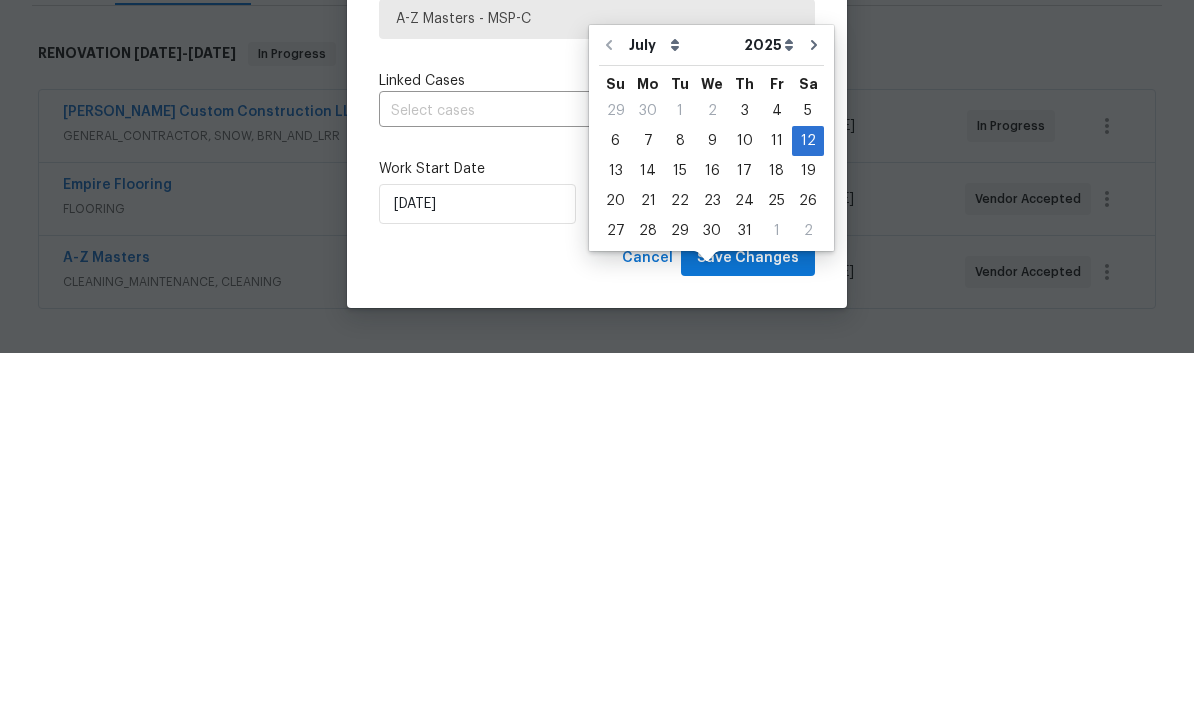 type on "7/15/2025" 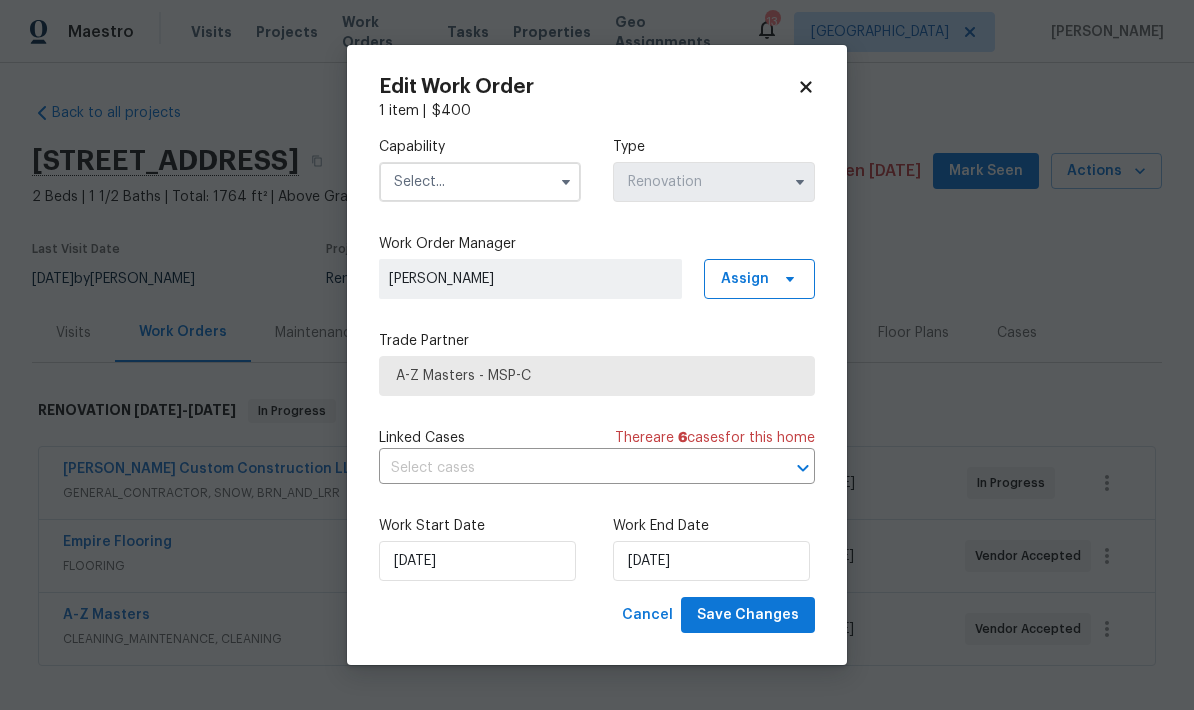 click at bounding box center (480, 182) 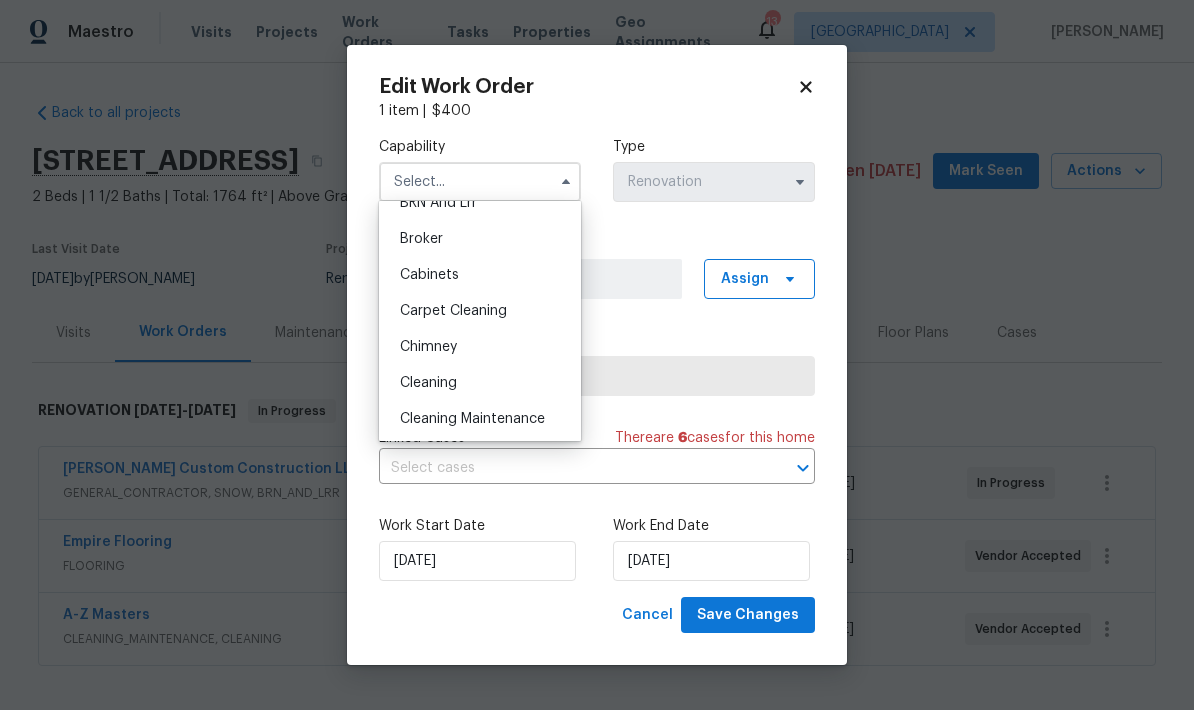 scroll, scrollTop: 137, scrollLeft: 0, axis: vertical 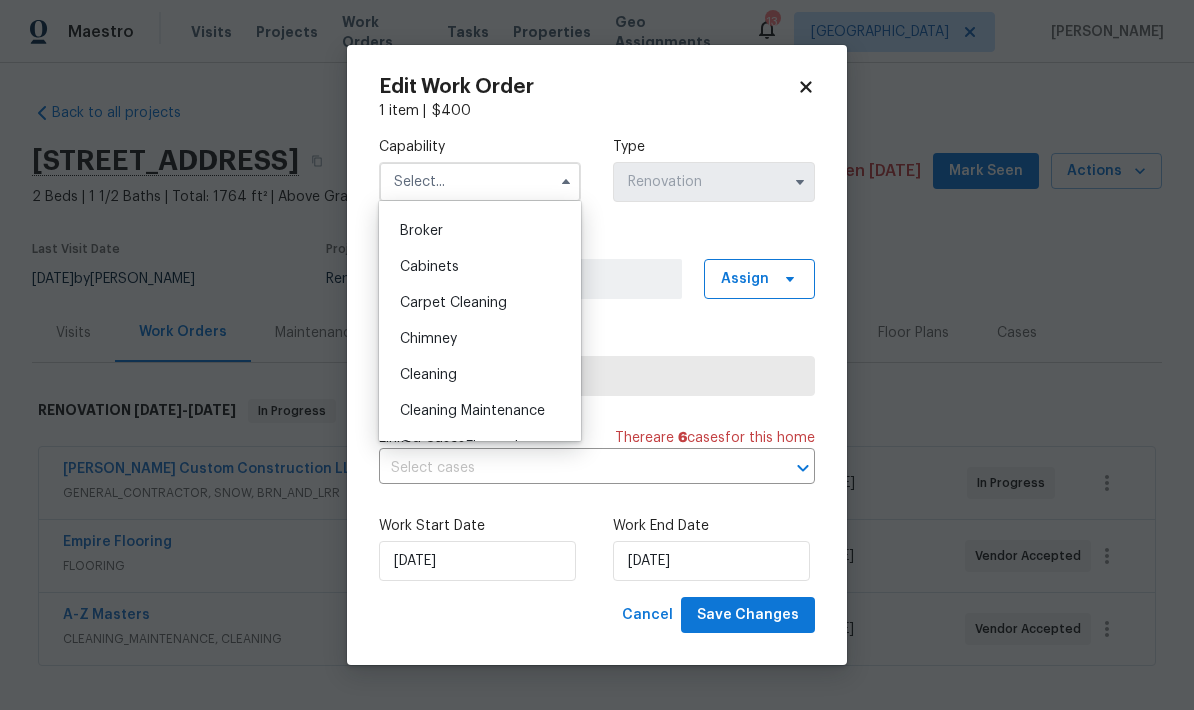 click on "Cleaning" at bounding box center [428, 375] 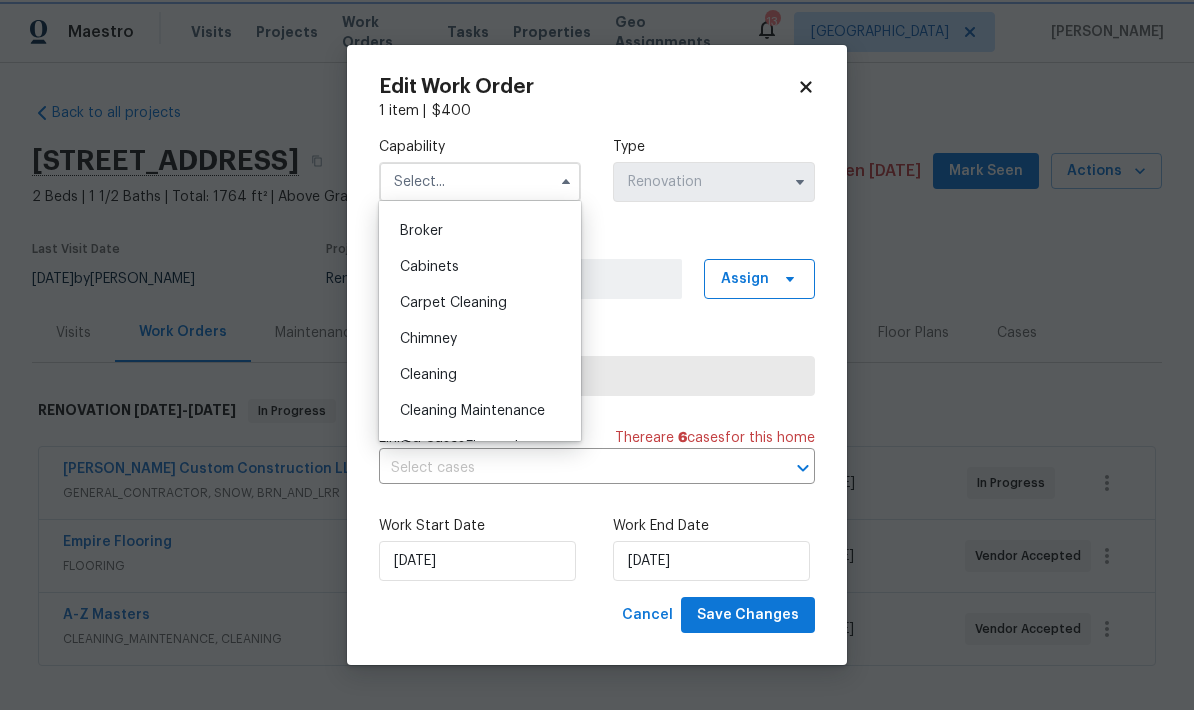 type on "Cleaning" 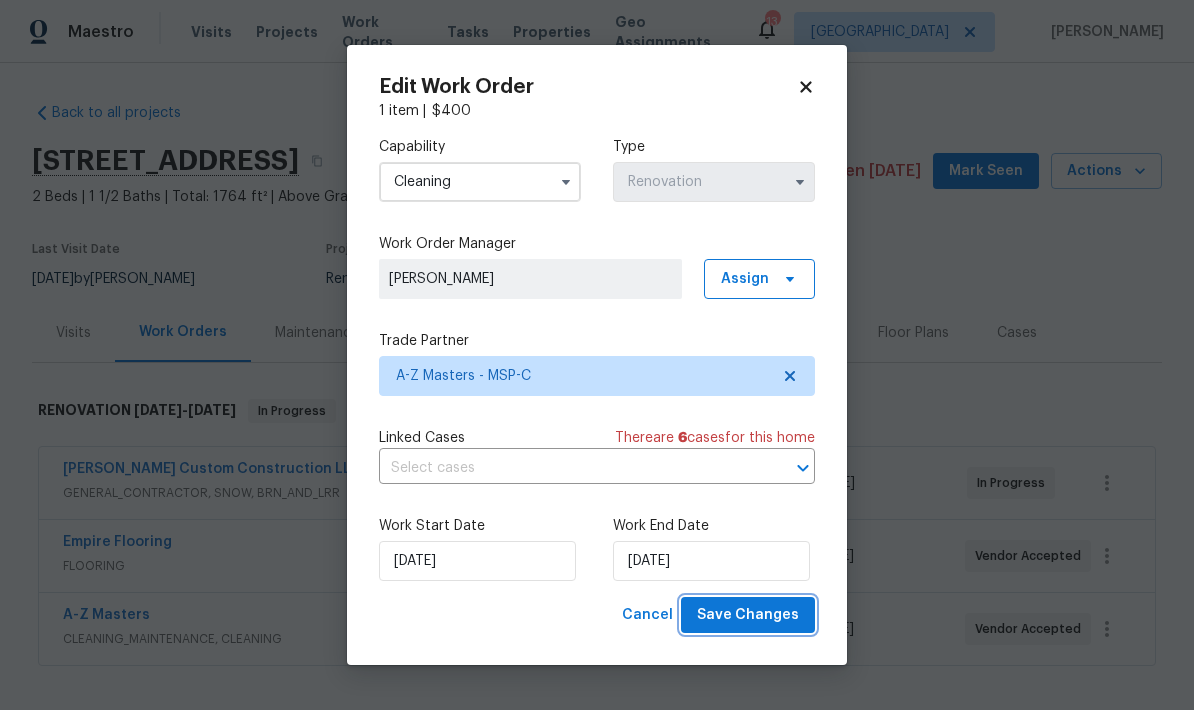 click on "Save Changes" at bounding box center [748, 615] 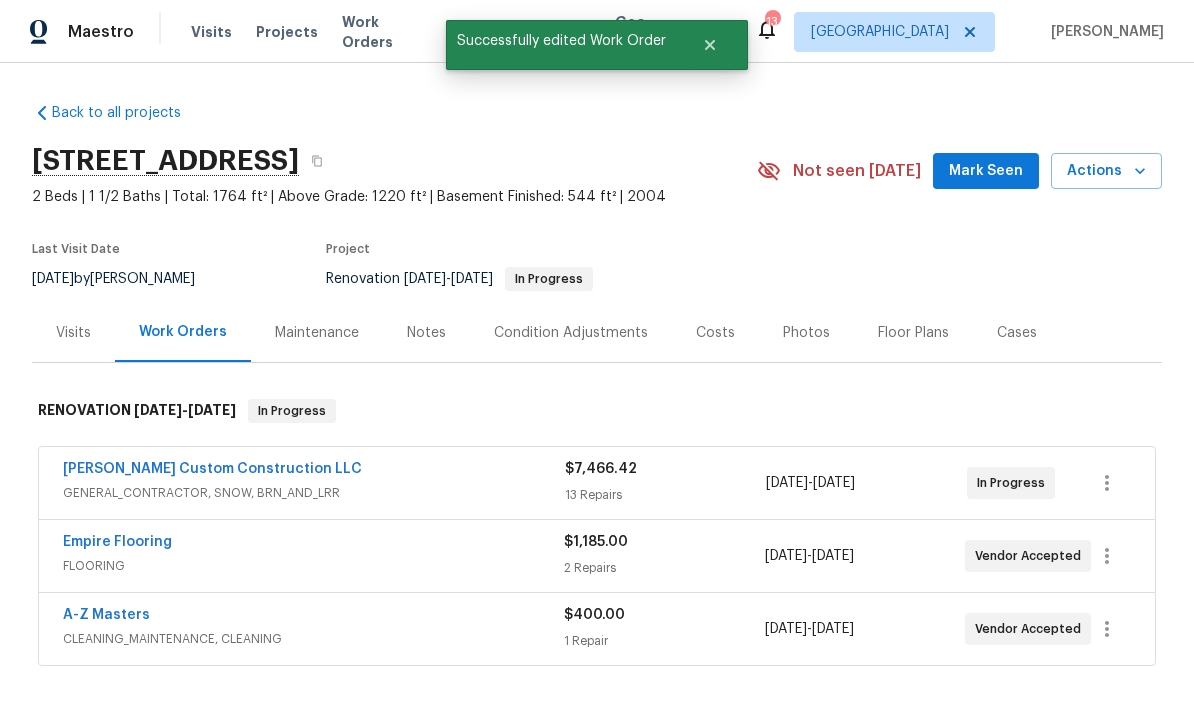 click on "A-Z Masters" at bounding box center [106, 615] 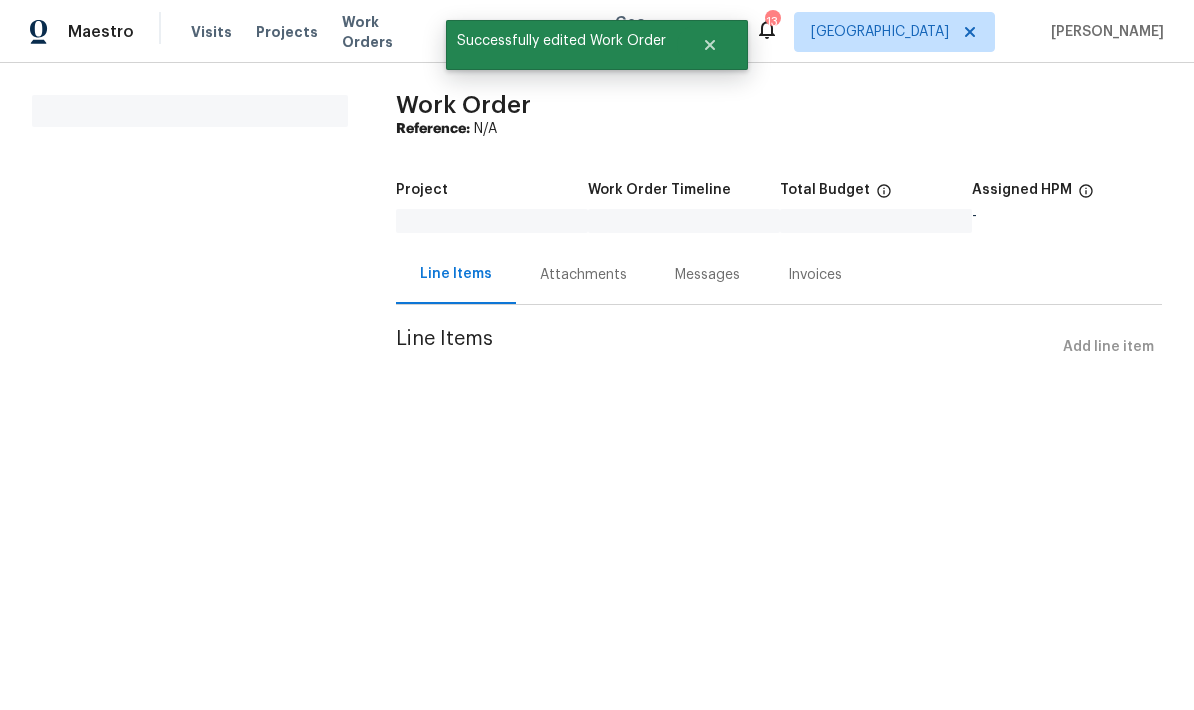 scroll, scrollTop: 0, scrollLeft: 0, axis: both 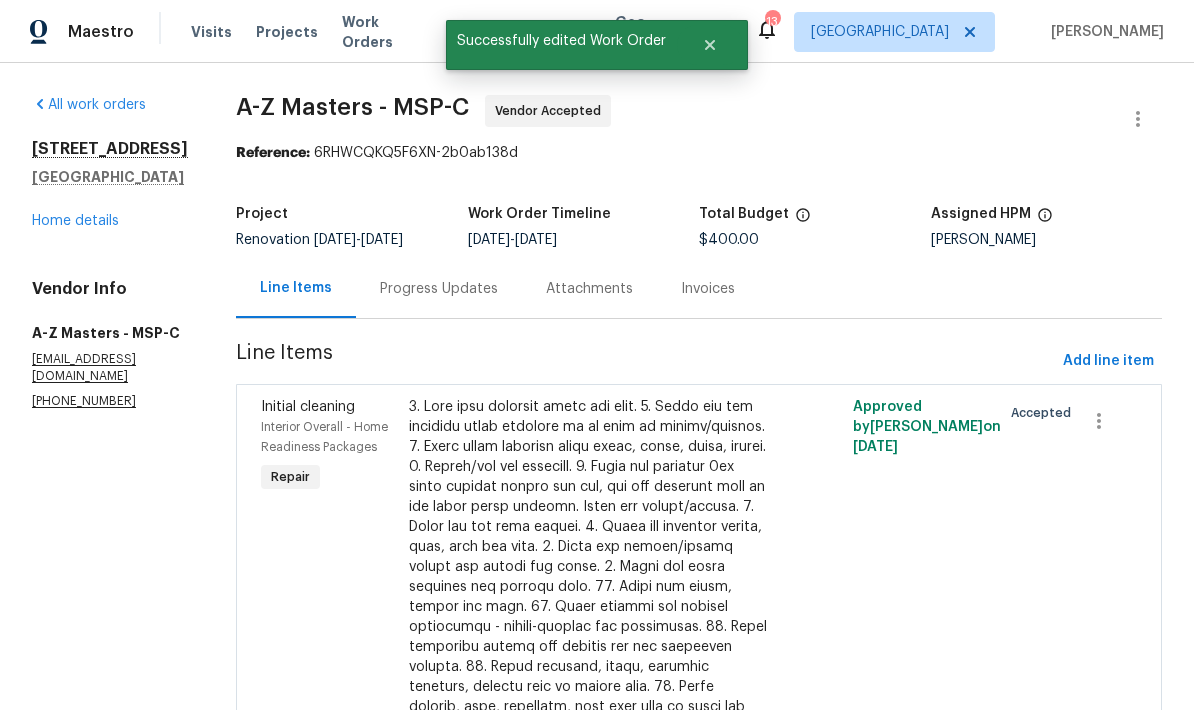 click on "Progress Updates" at bounding box center [439, 289] 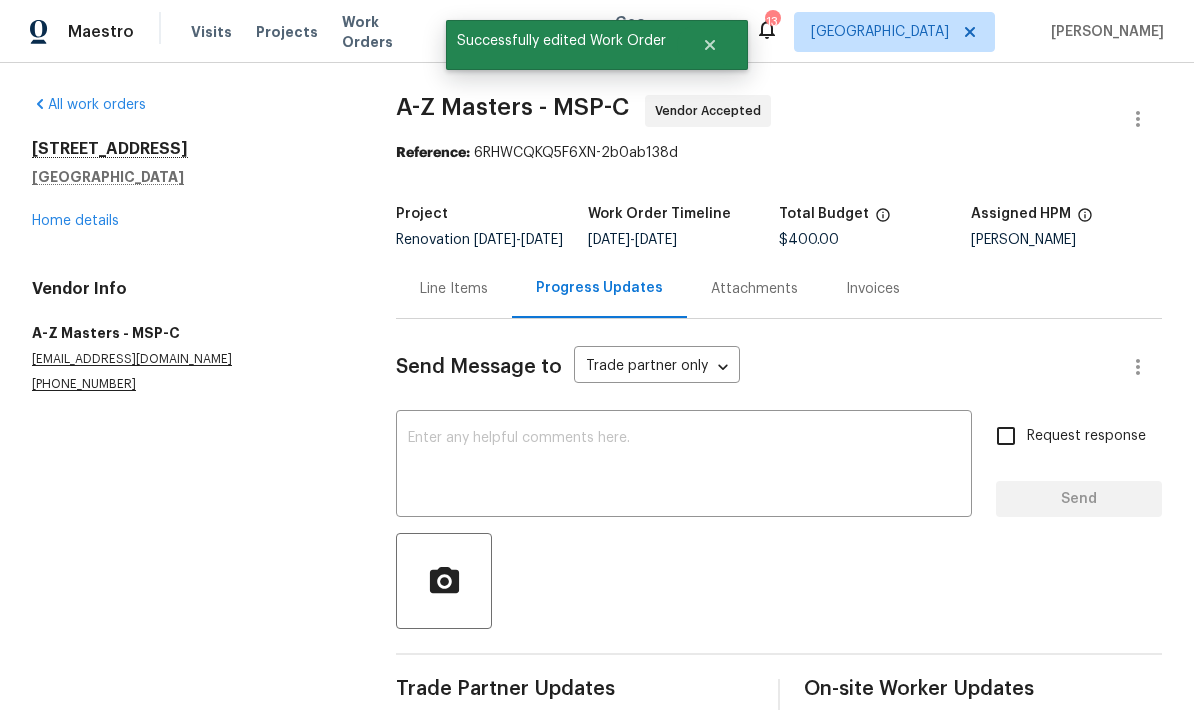 click at bounding box center [684, 466] 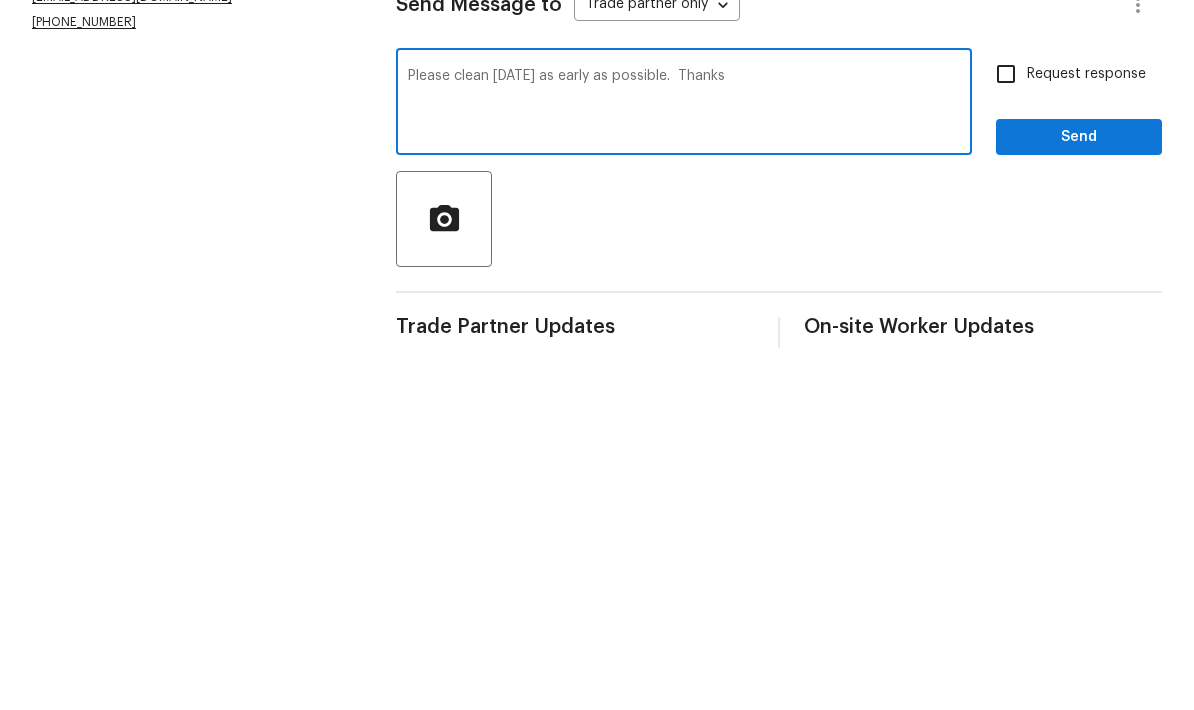 type on "Please clean Tuesday as early as possible.  Thanks" 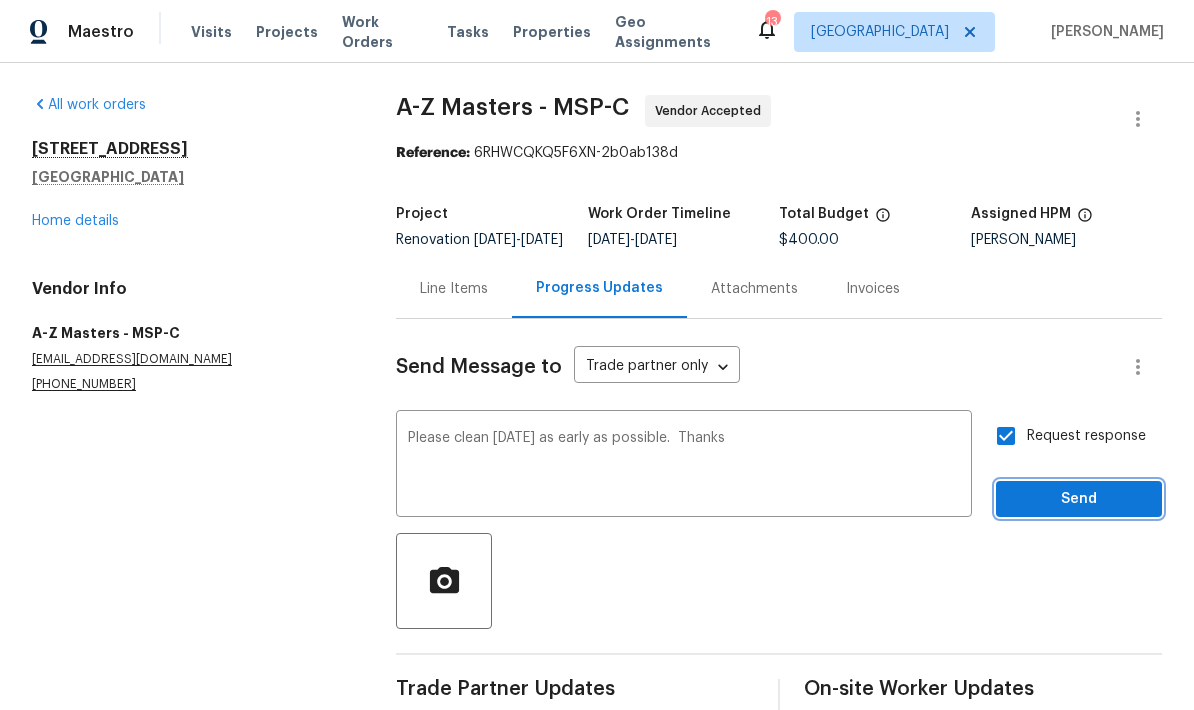 click on "Send" at bounding box center [1079, 499] 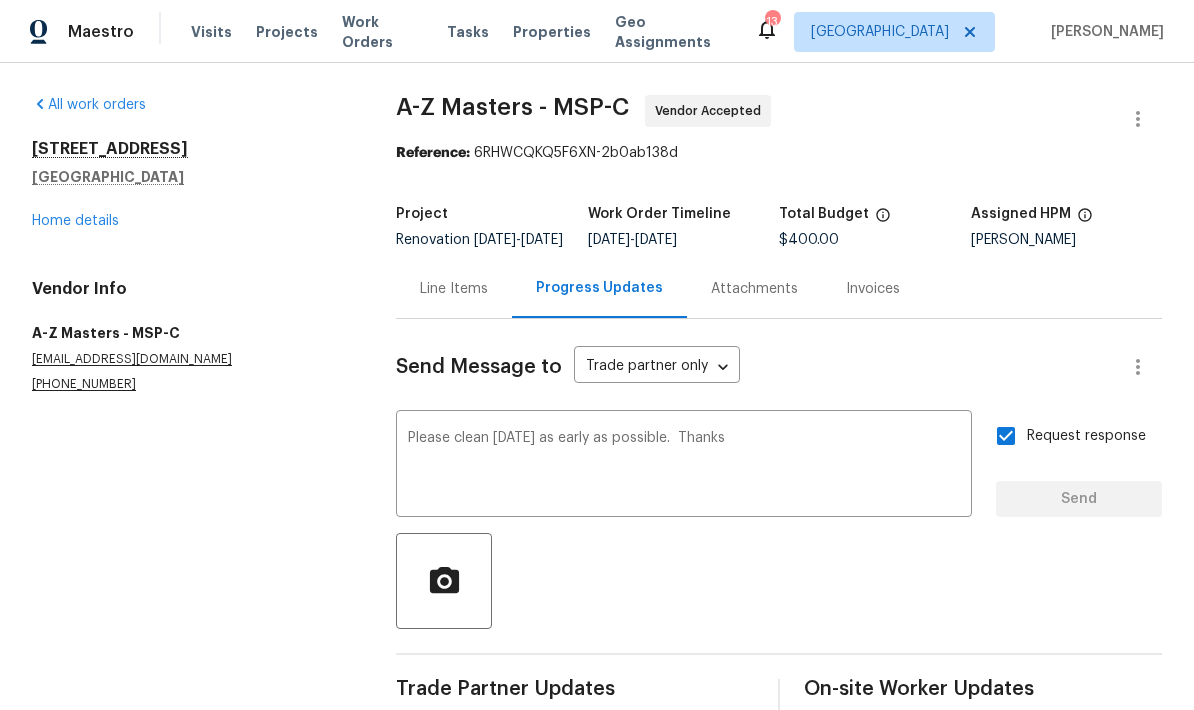 type 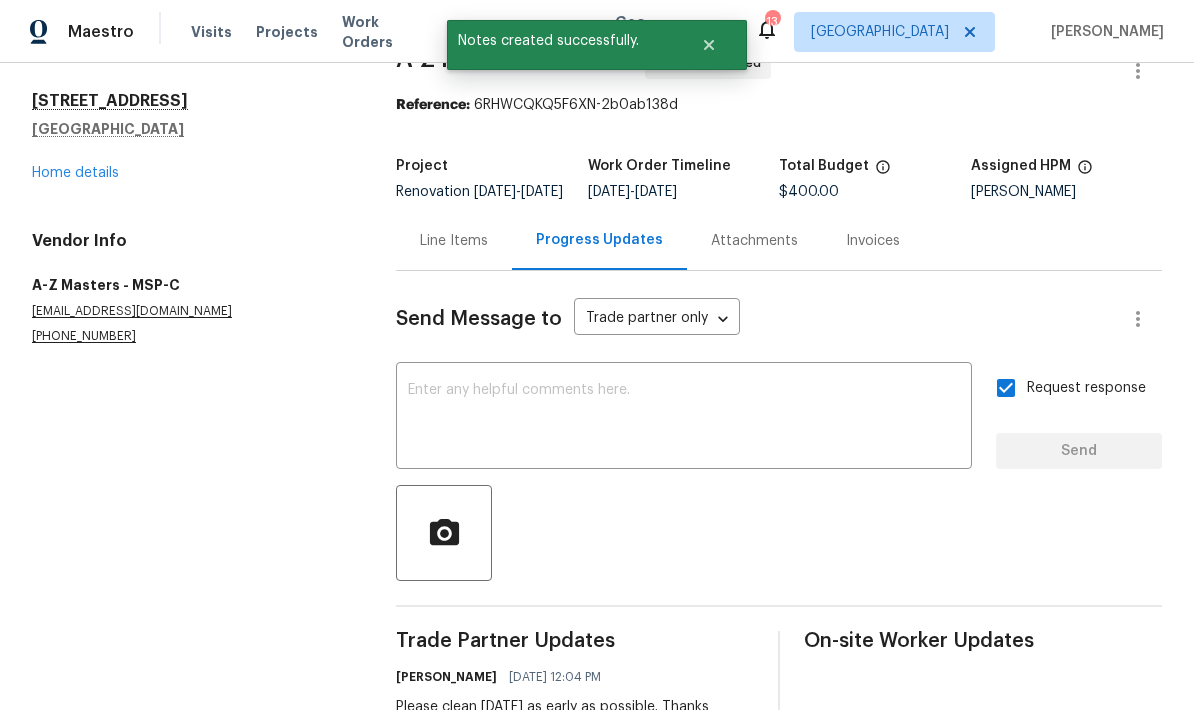 scroll, scrollTop: 46, scrollLeft: 0, axis: vertical 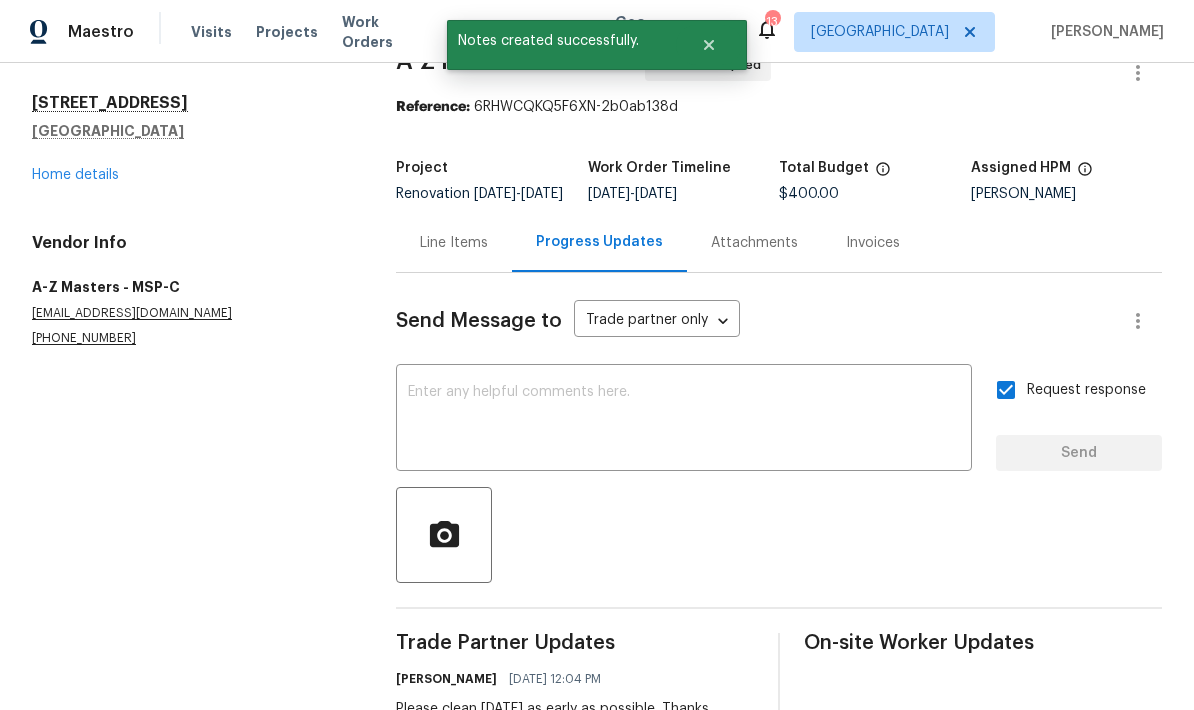 click on "Home details" at bounding box center (75, 175) 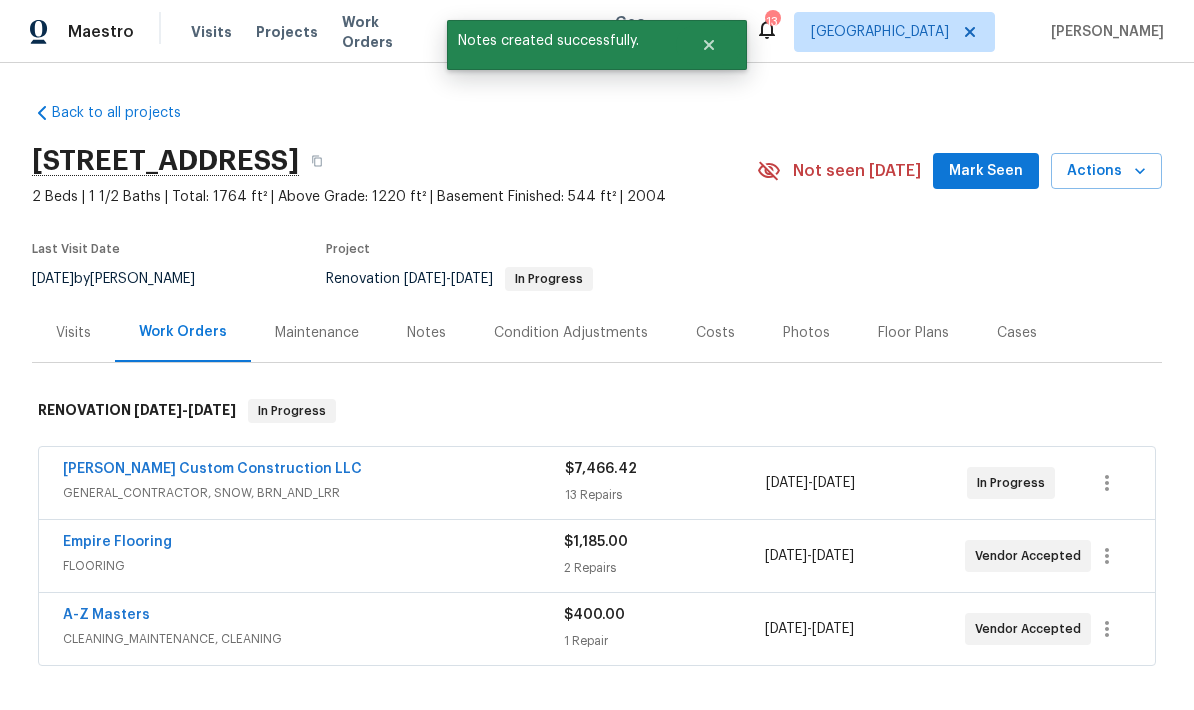 click on "Notes" at bounding box center [426, 333] 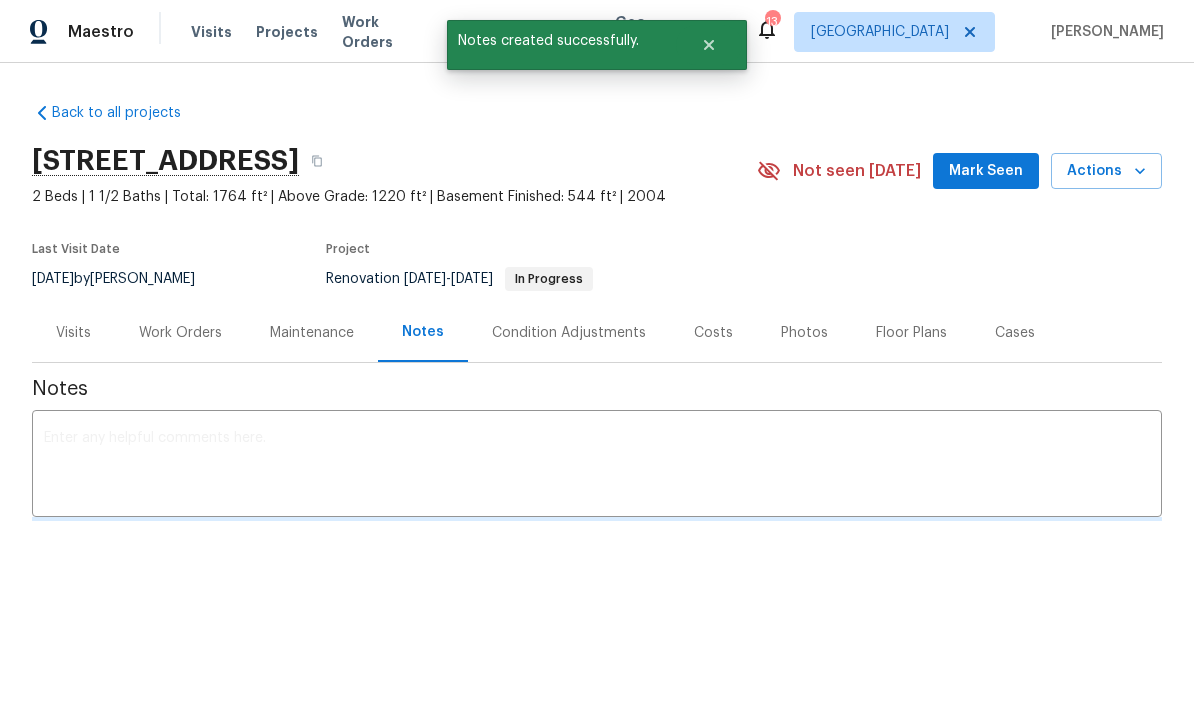 scroll, scrollTop: 0, scrollLeft: 0, axis: both 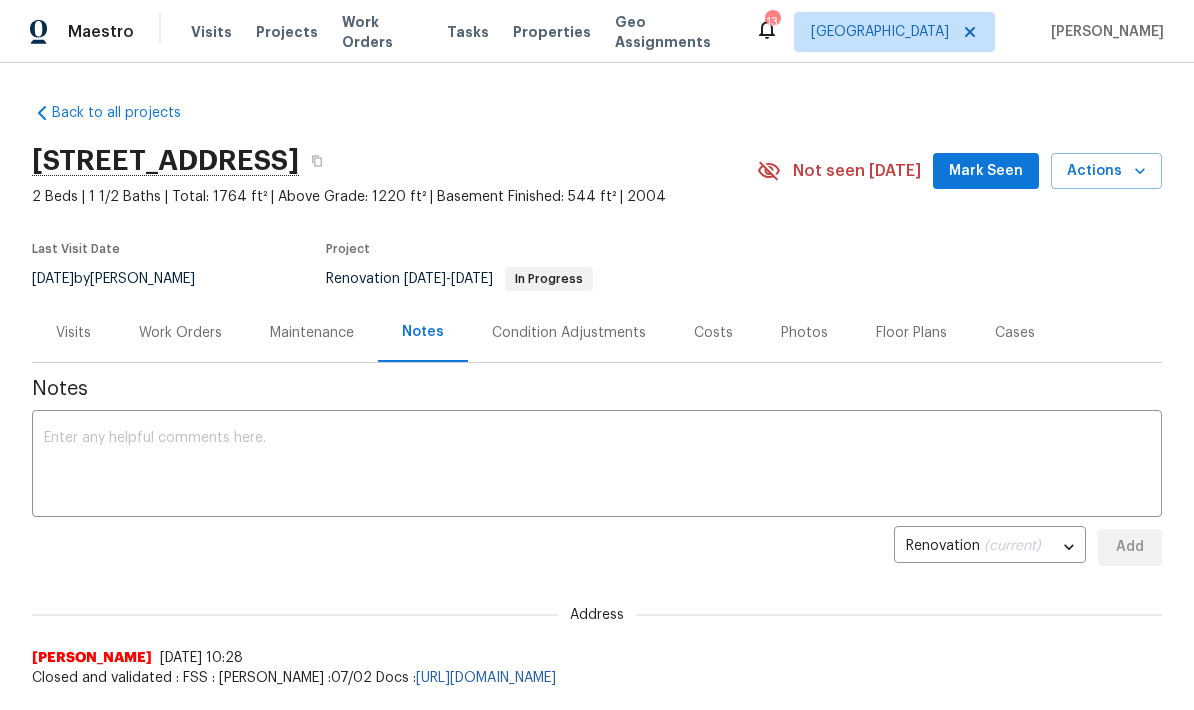 click at bounding box center [597, 466] 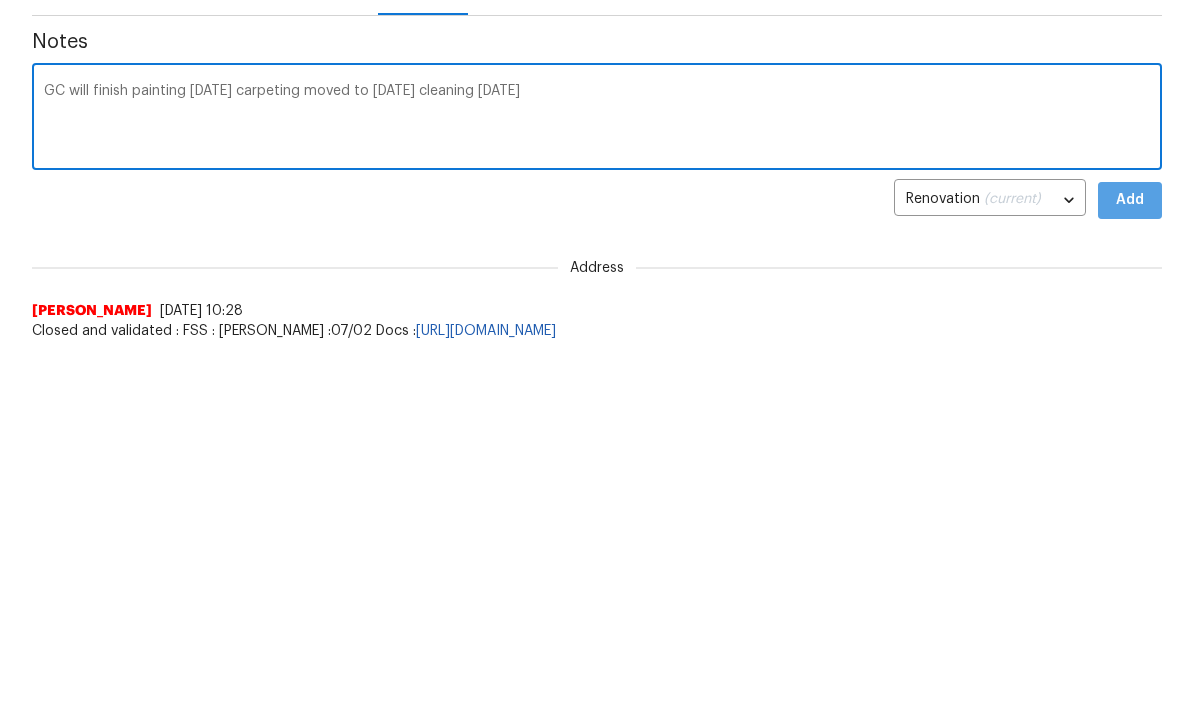type on "GC will finish painting tomorrow carpeting moved to Monday cleaning on Tuesday" 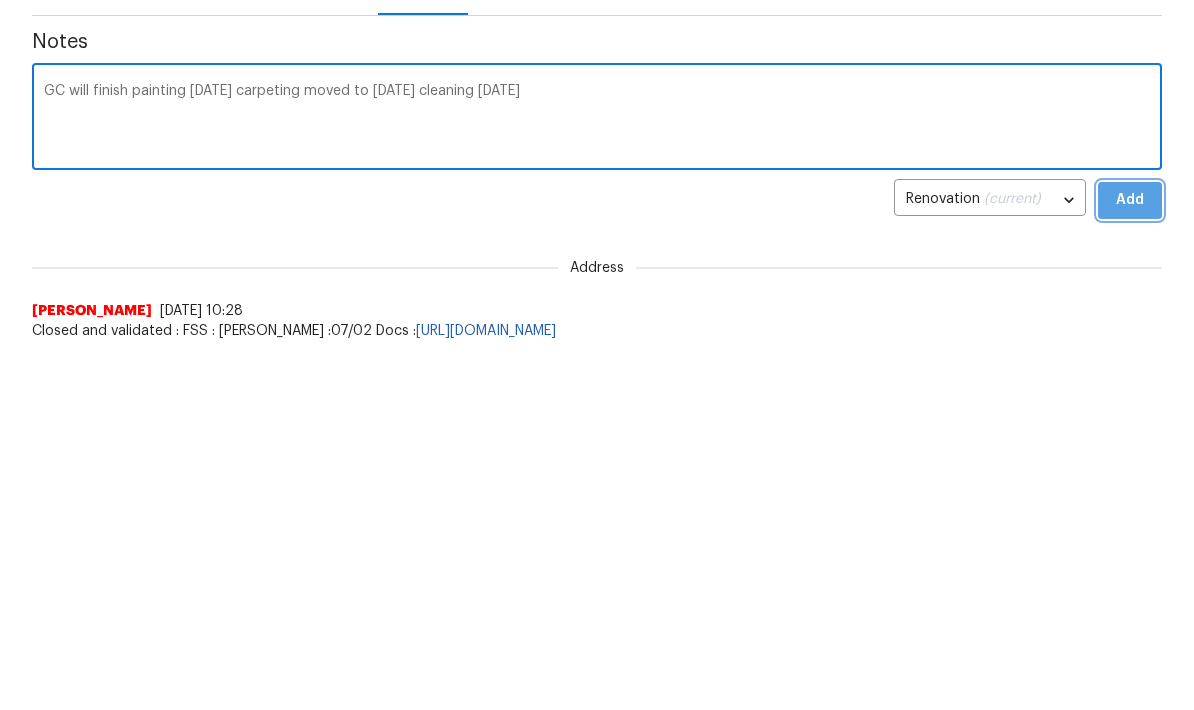 click on "Add" at bounding box center (1130, 547) 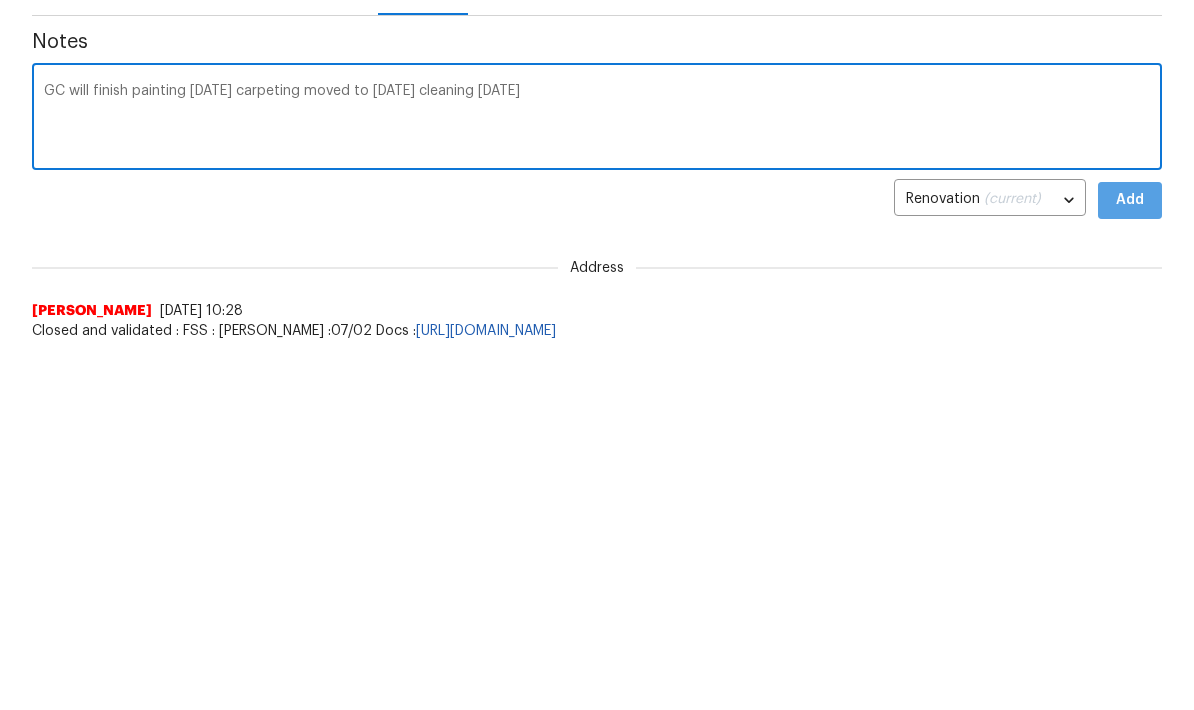 scroll, scrollTop: 347, scrollLeft: 0, axis: vertical 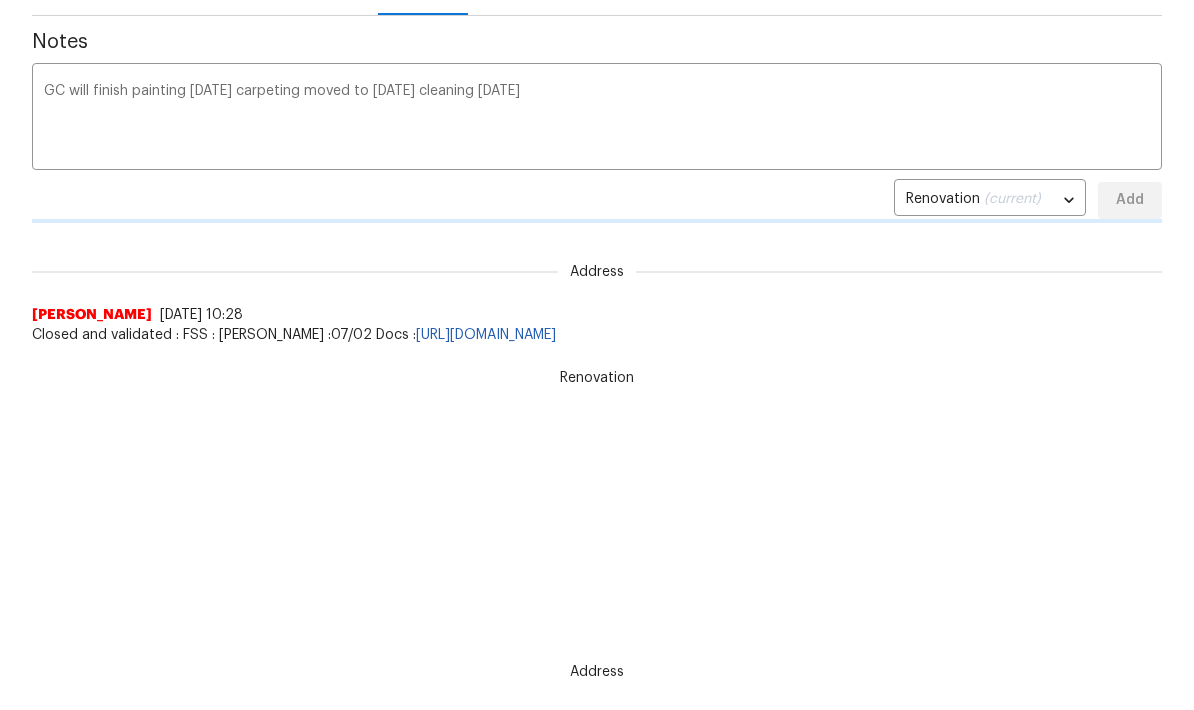 type 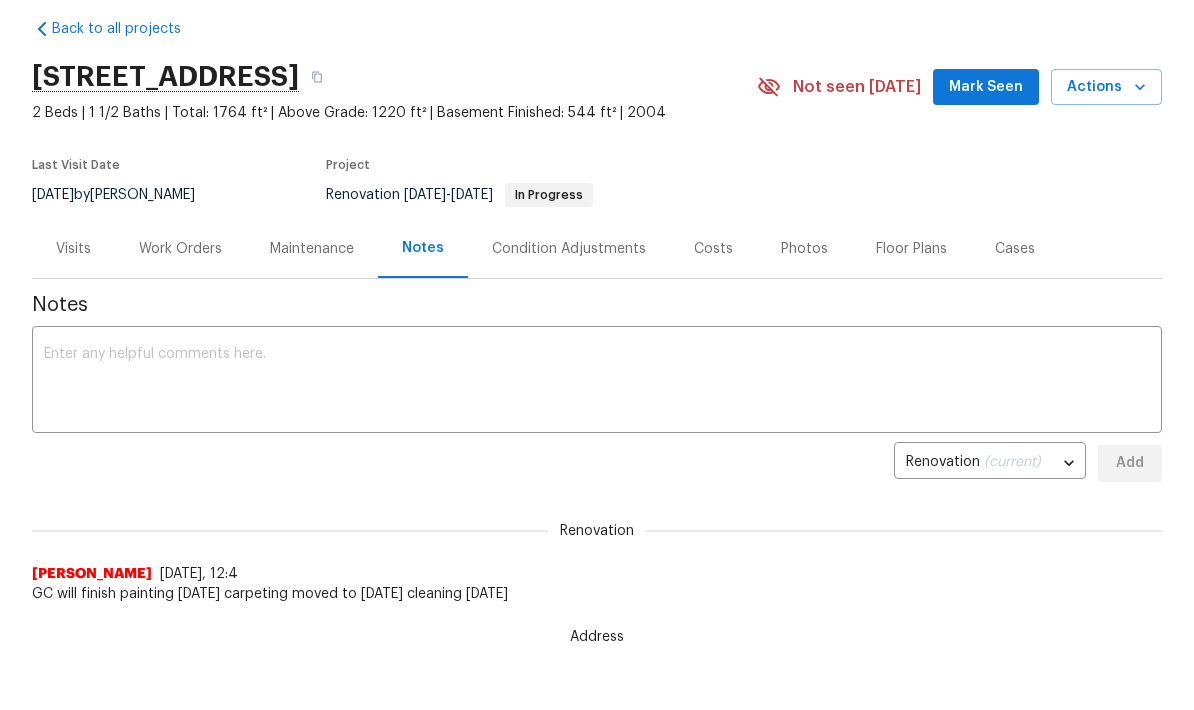 scroll, scrollTop: 0, scrollLeft: 0, axis: both 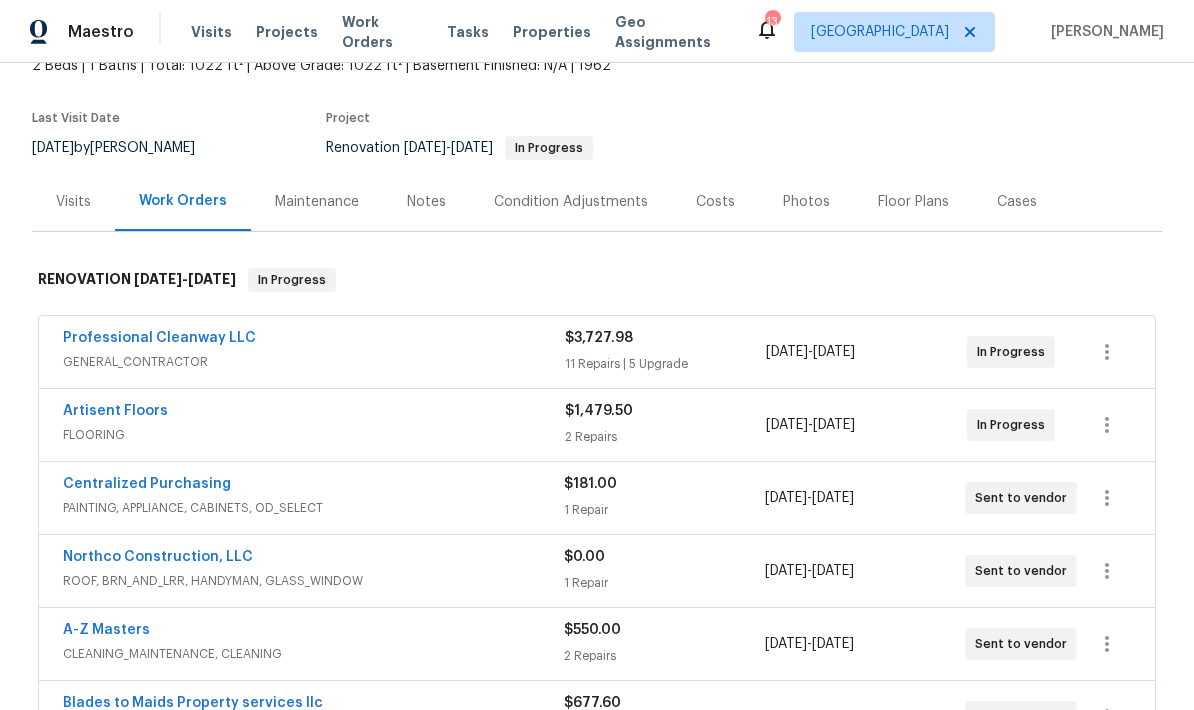 click on "Notes" at bounding box center (426, 202) 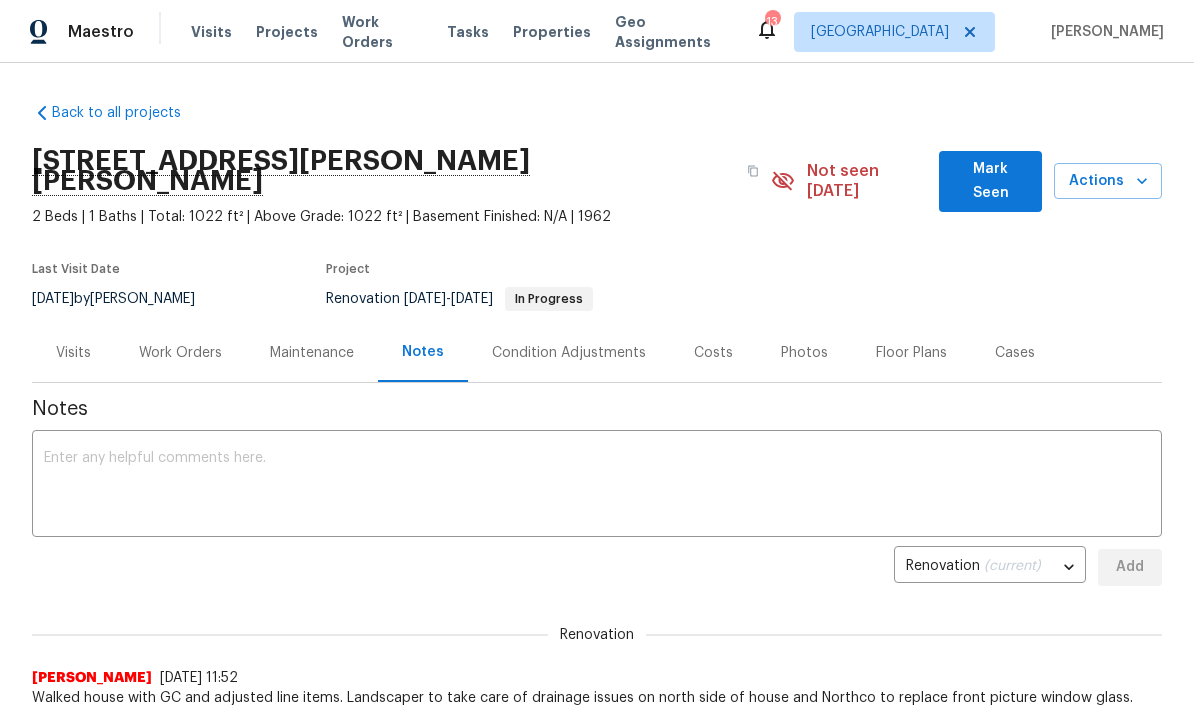 scroll, scrollTop: 0, scrollLeft: 0, axis: both 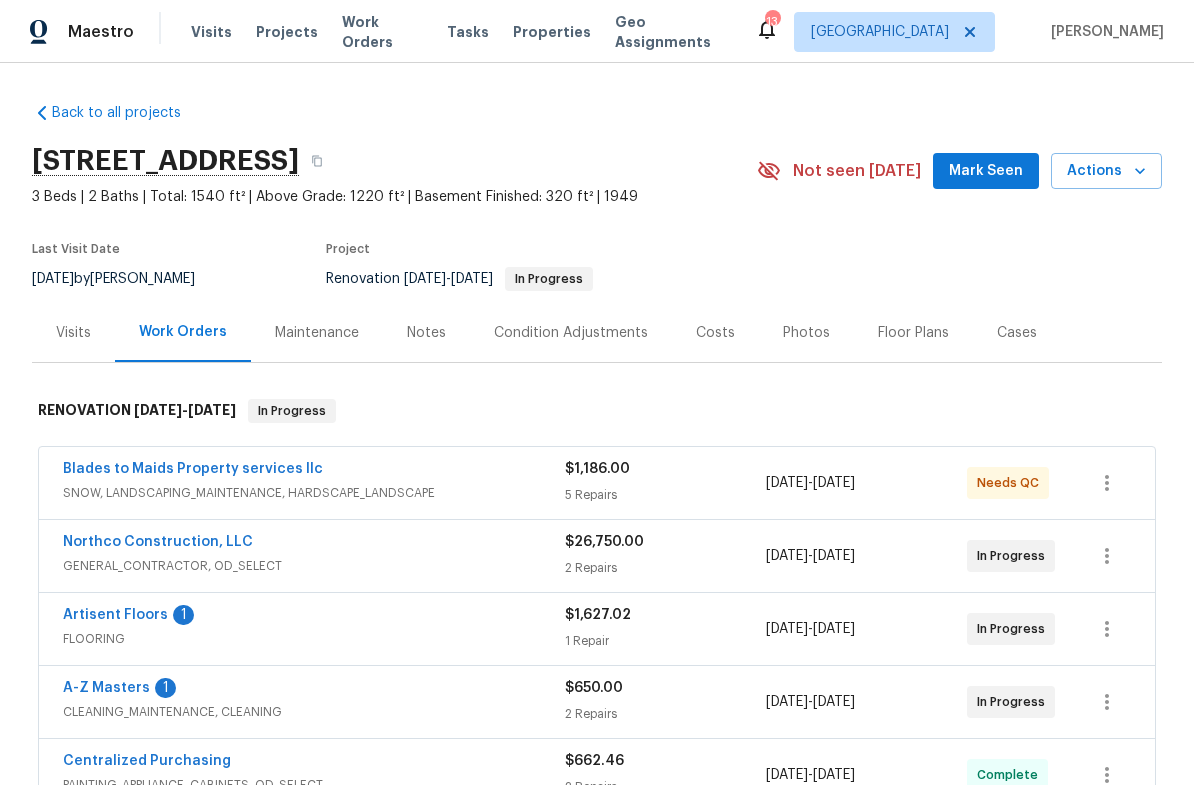 click on "Notes" at bounding box center (426, 333) 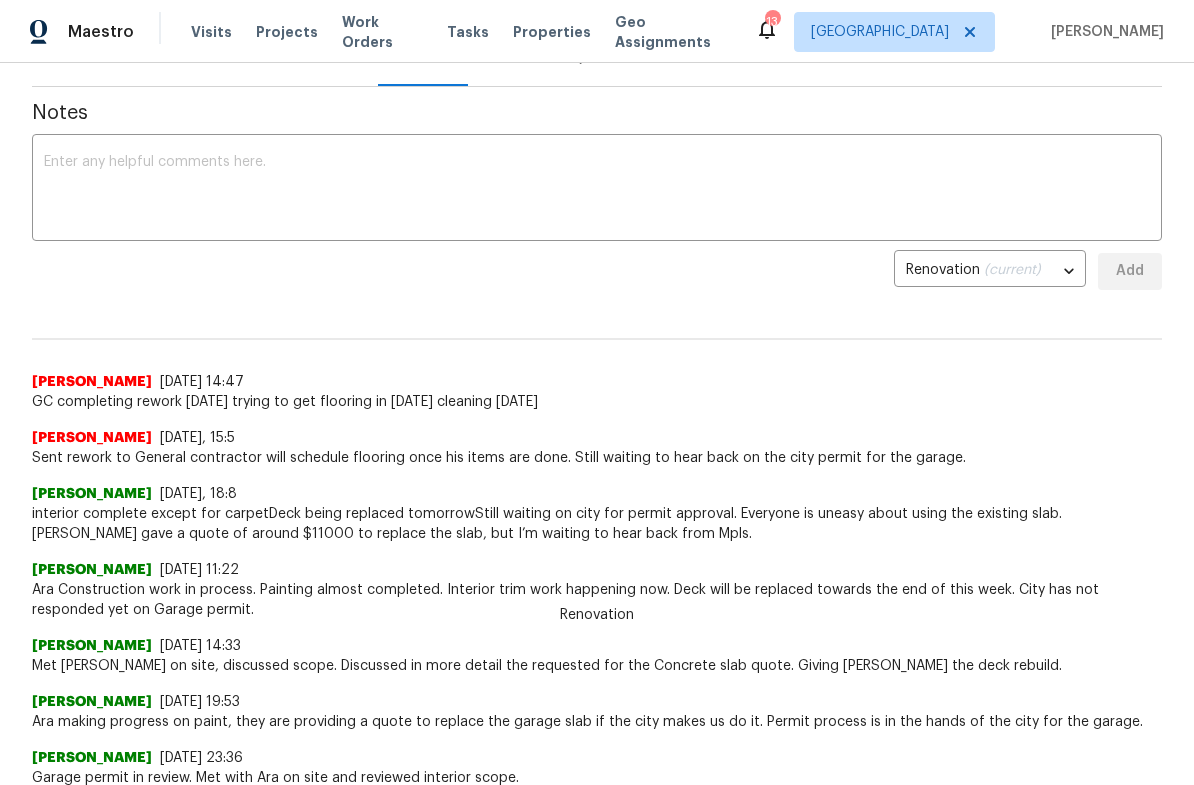 scroll, scrollTop: 231, scrollLeft: 0, axis: vertical 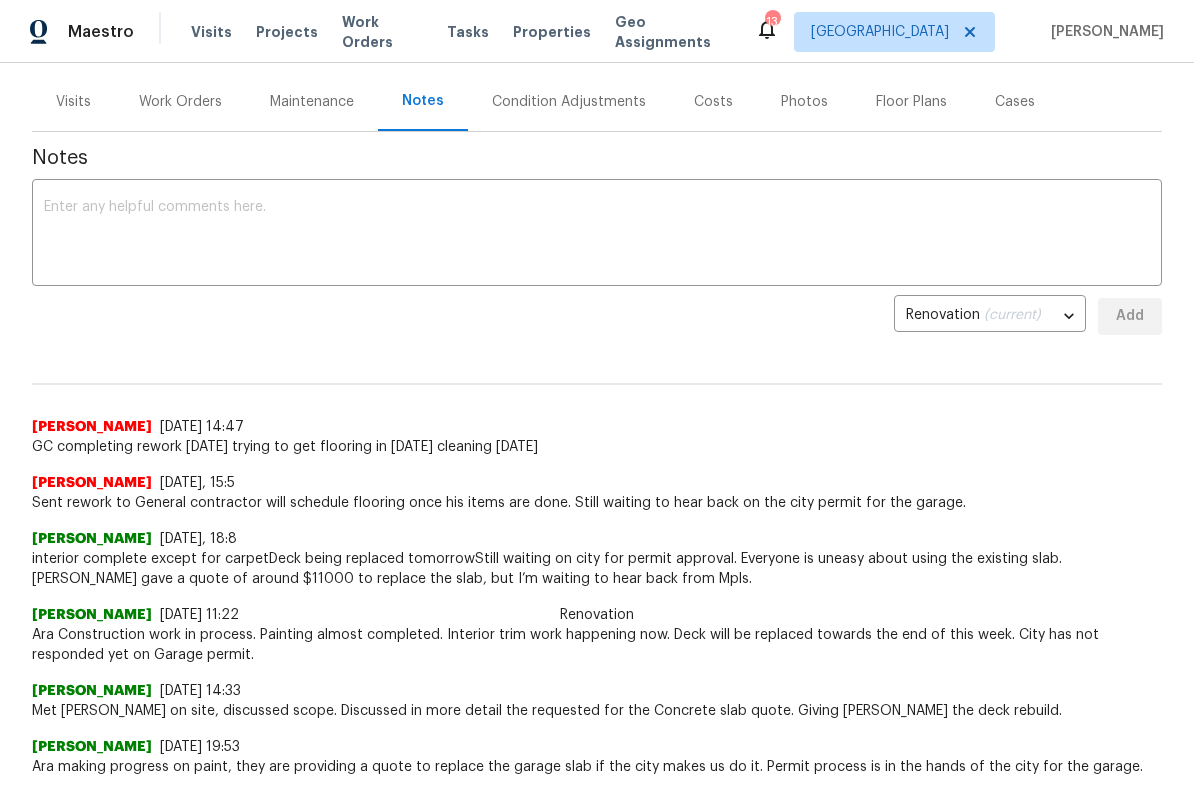 click on "Work Orders" at bounding box center (180, 102) 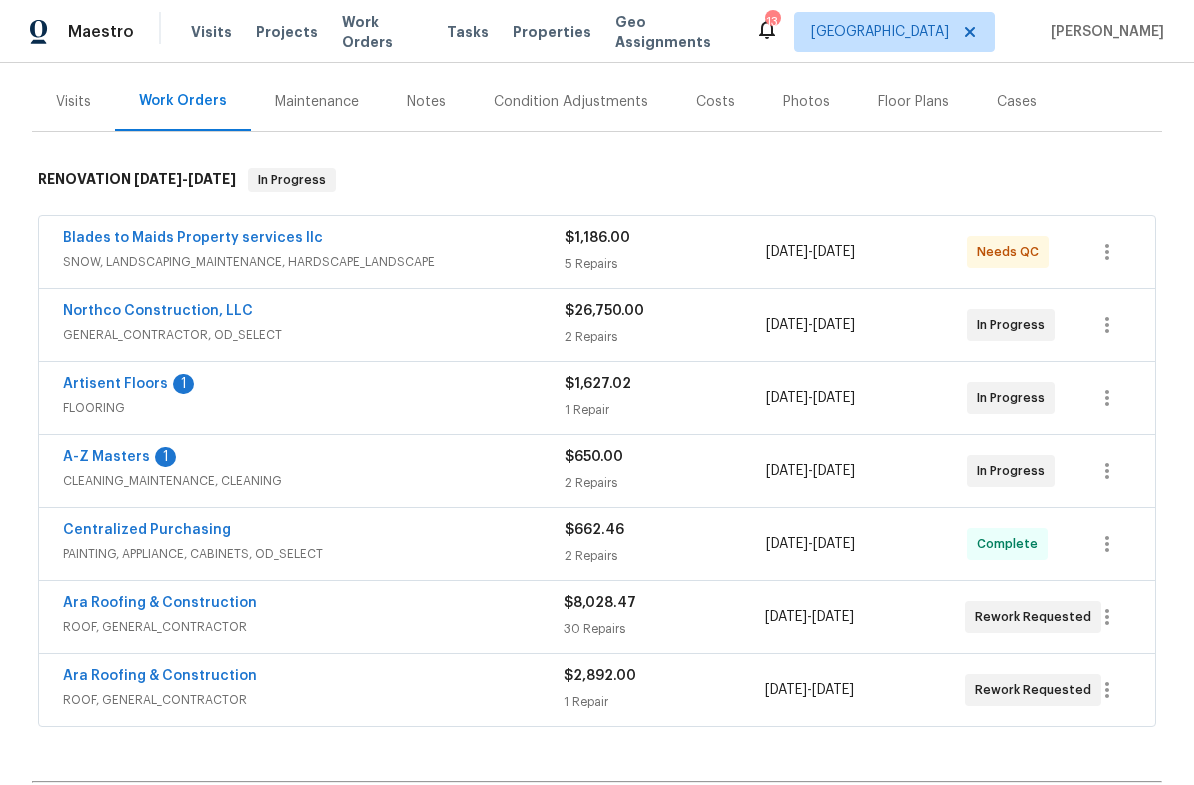 click on "Artisent Floors" at bounding box center [115, 384] 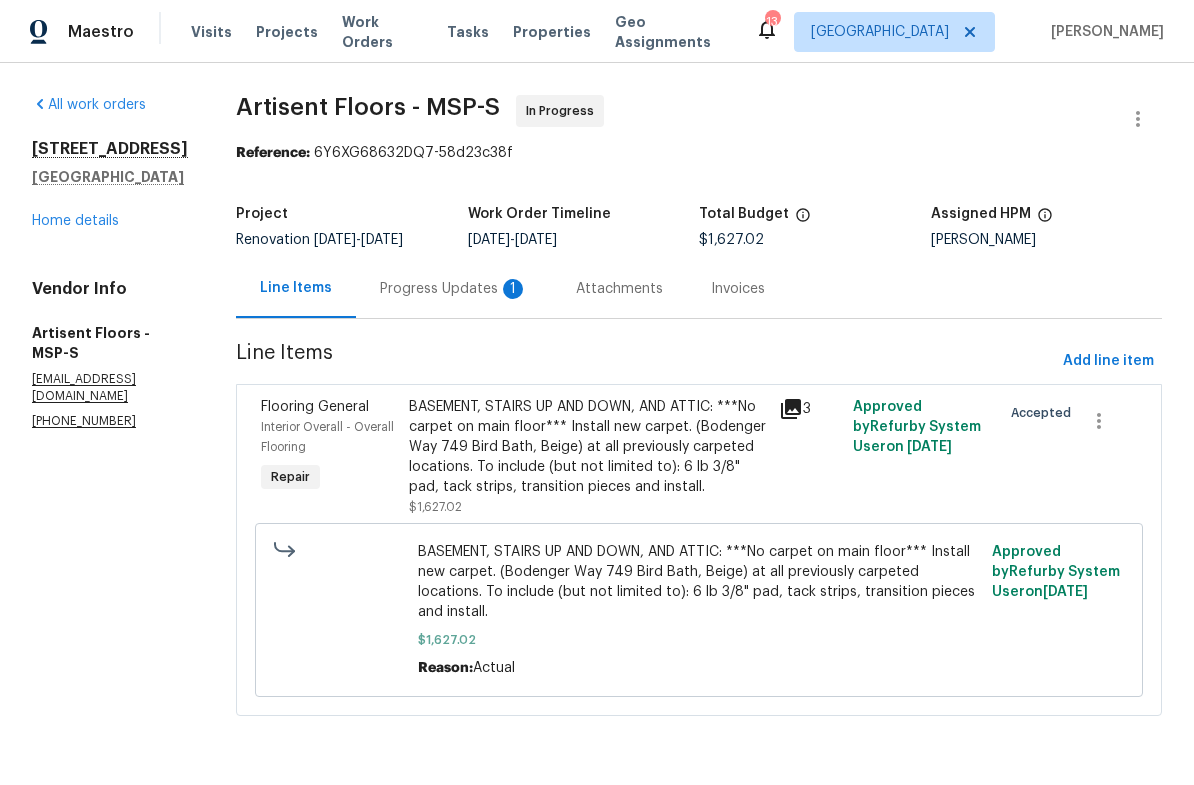 click on "Progress Updates 1" at bounding box center (454, 289) 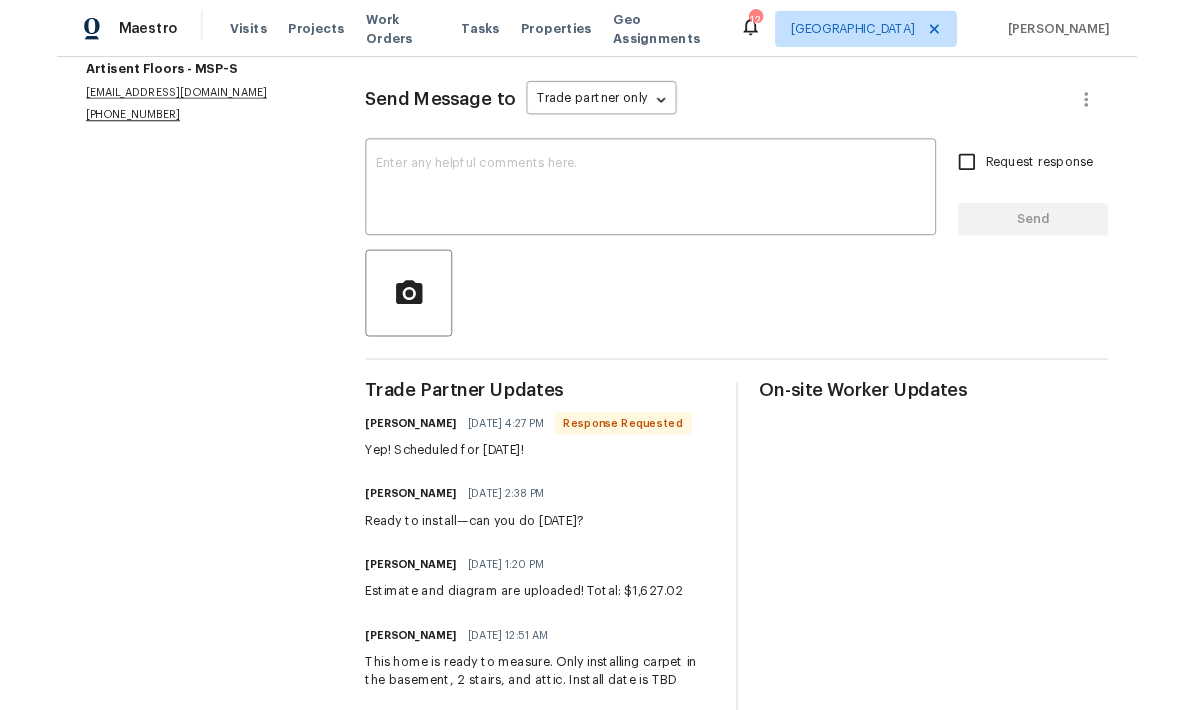 scroll, scrollTop: 256, scrollLeft: 0, axis: vertical 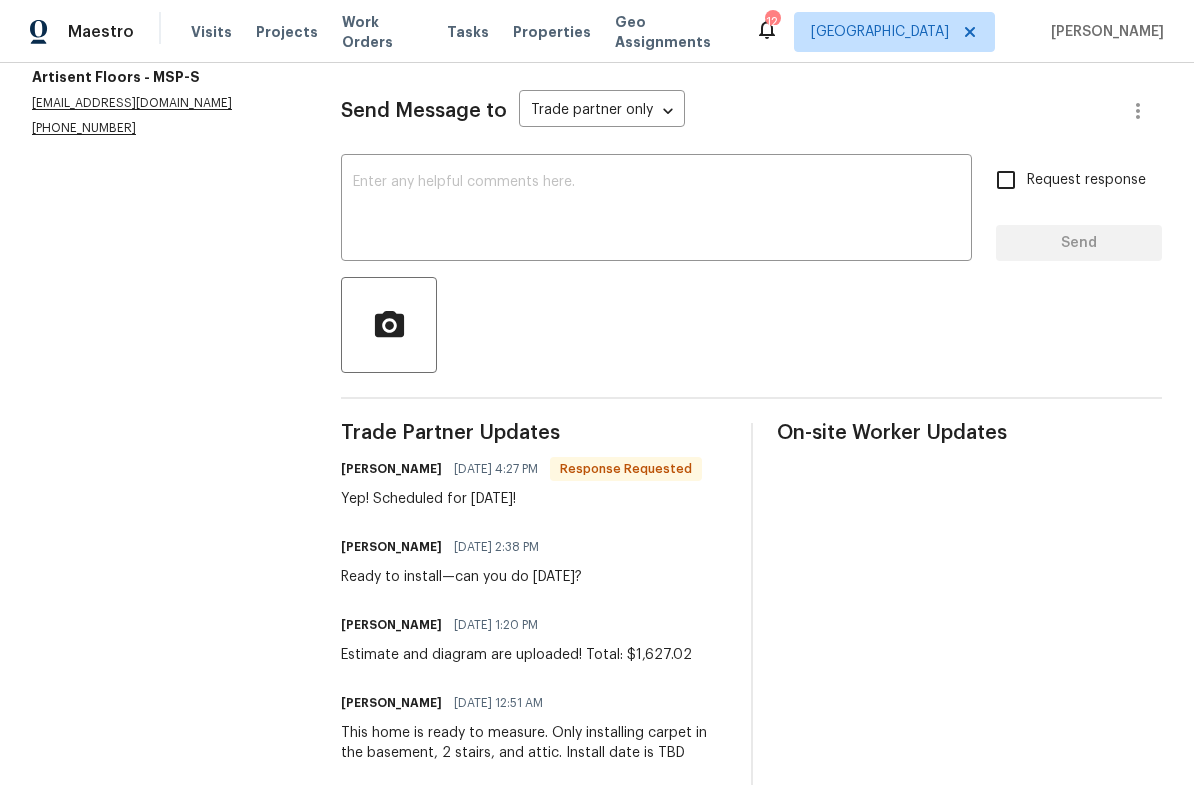 click at bounding box center (656, 210) 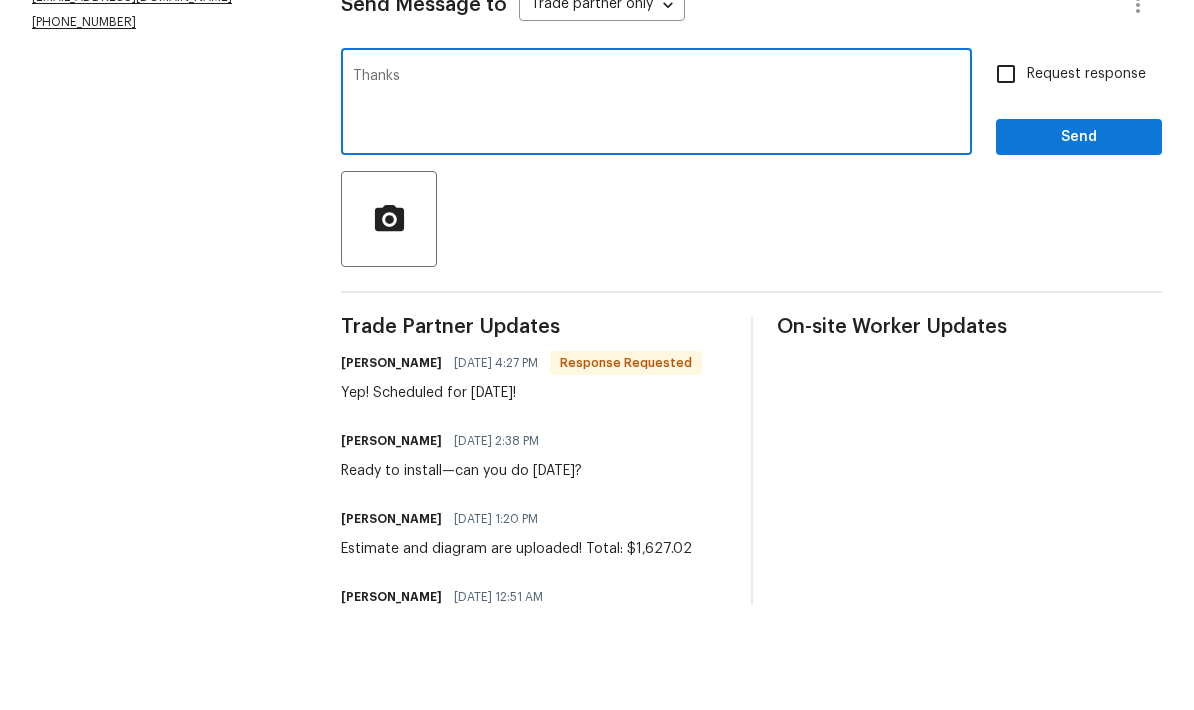 type on "Thanks" 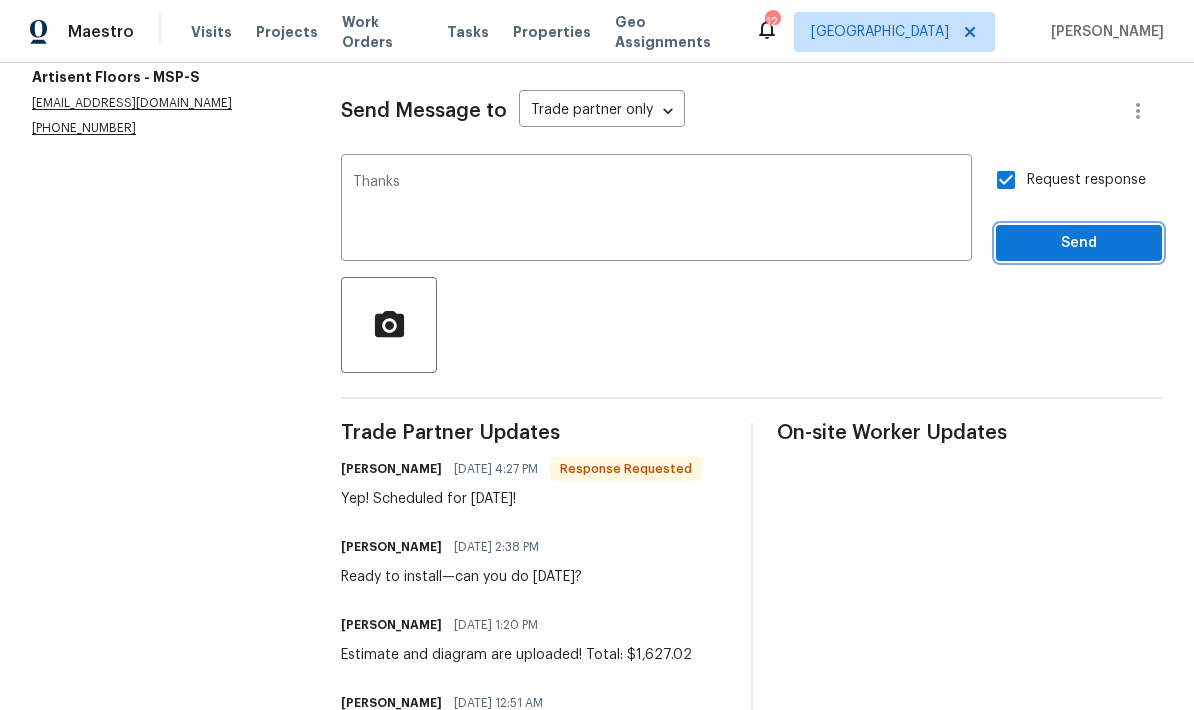 click on "Send" at bounding box center [1079, 243] 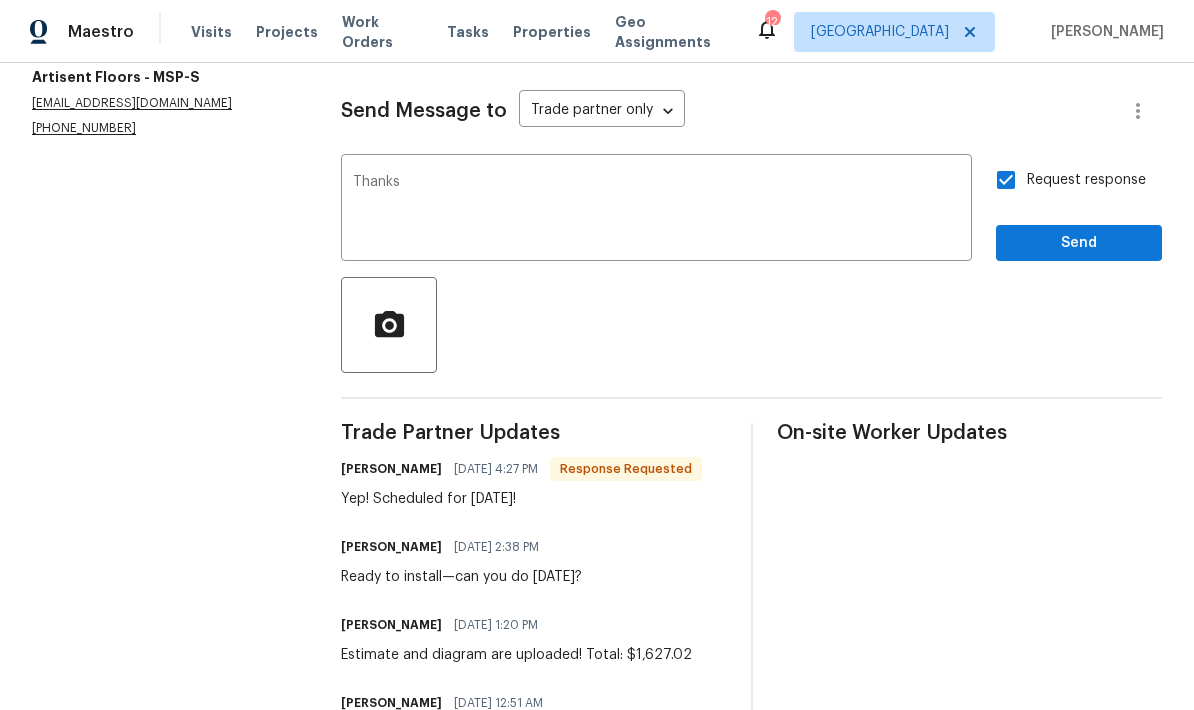 scroll, scrollTop: 0, scrollLeft: 0, axis: both 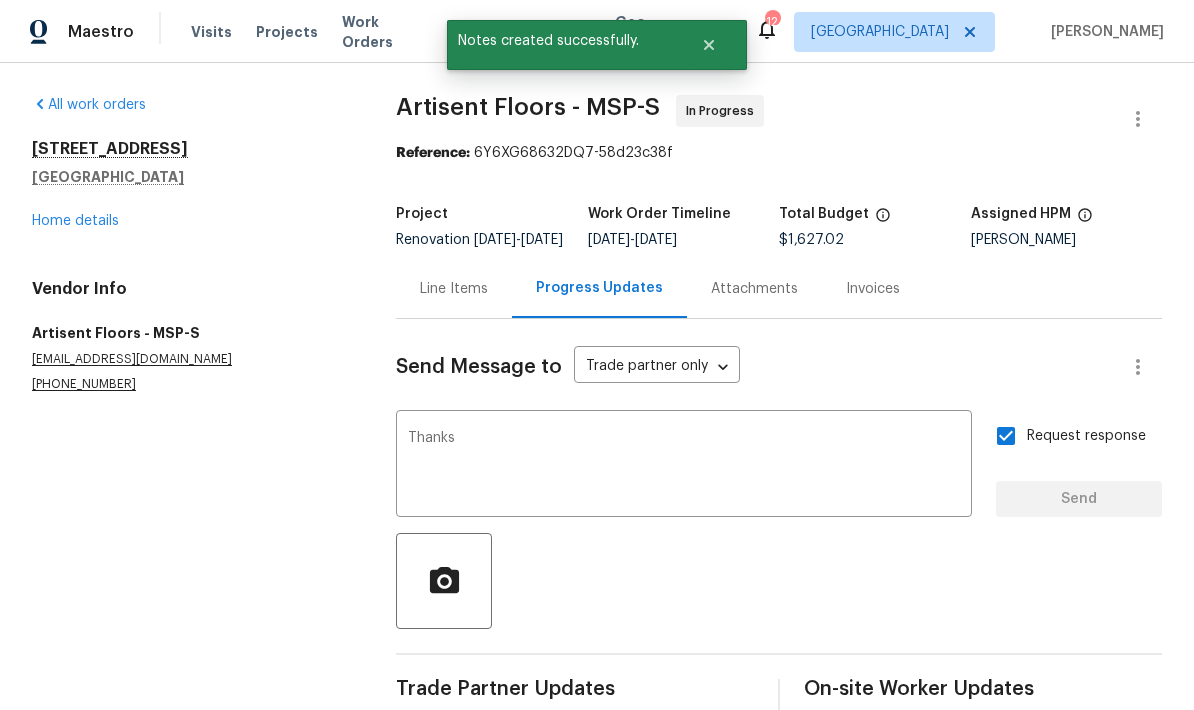 type 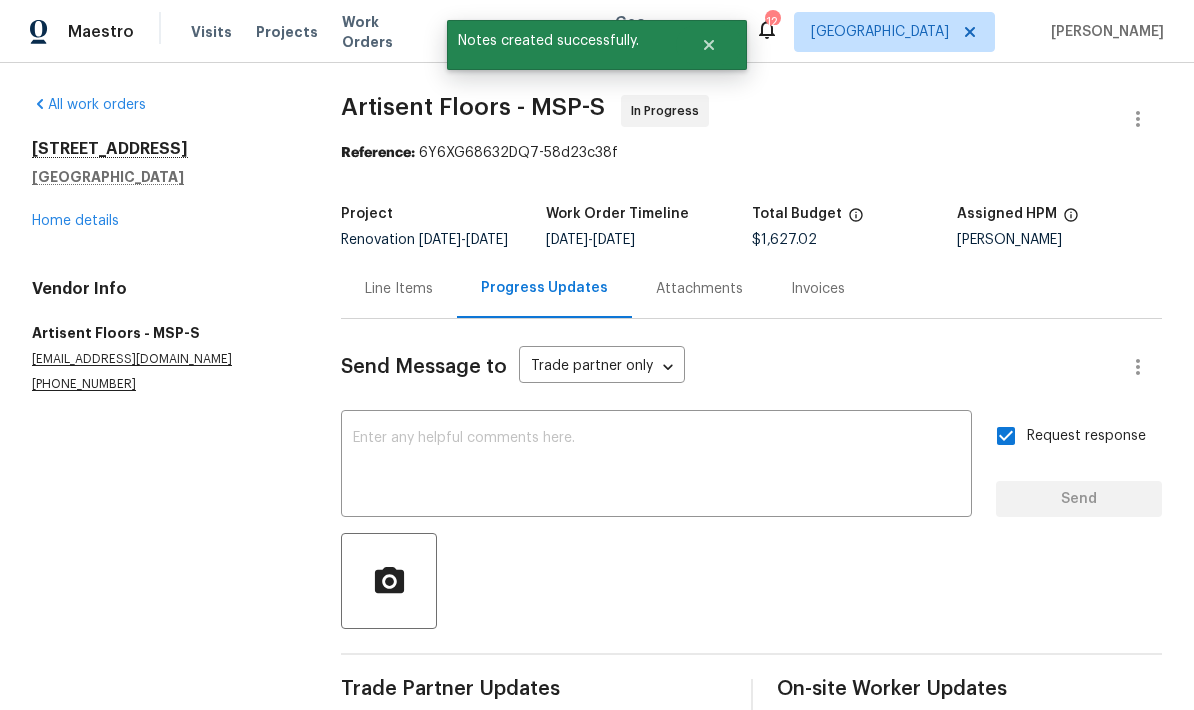 click on "Home details" at bounding box center (75, 221) 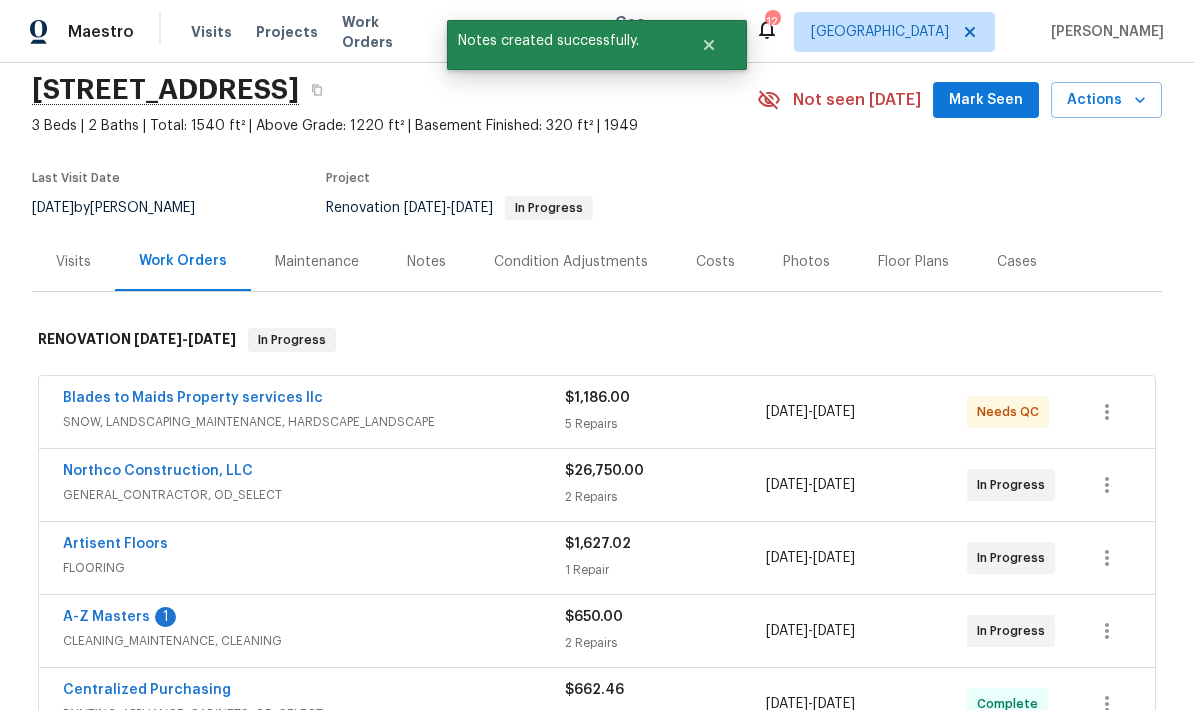 scroll, scrollTop: 139, scrollLeft: 0, axis: vertical 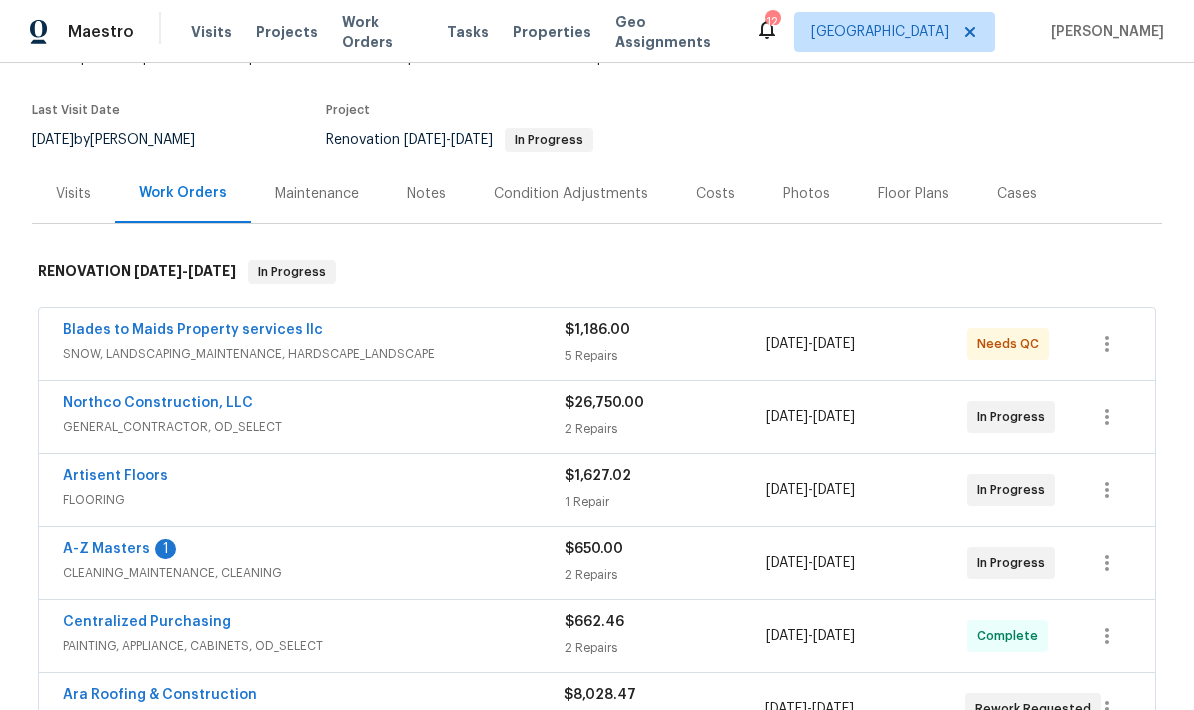 click on "A-Z Masters" at bounding box center (106, 549) 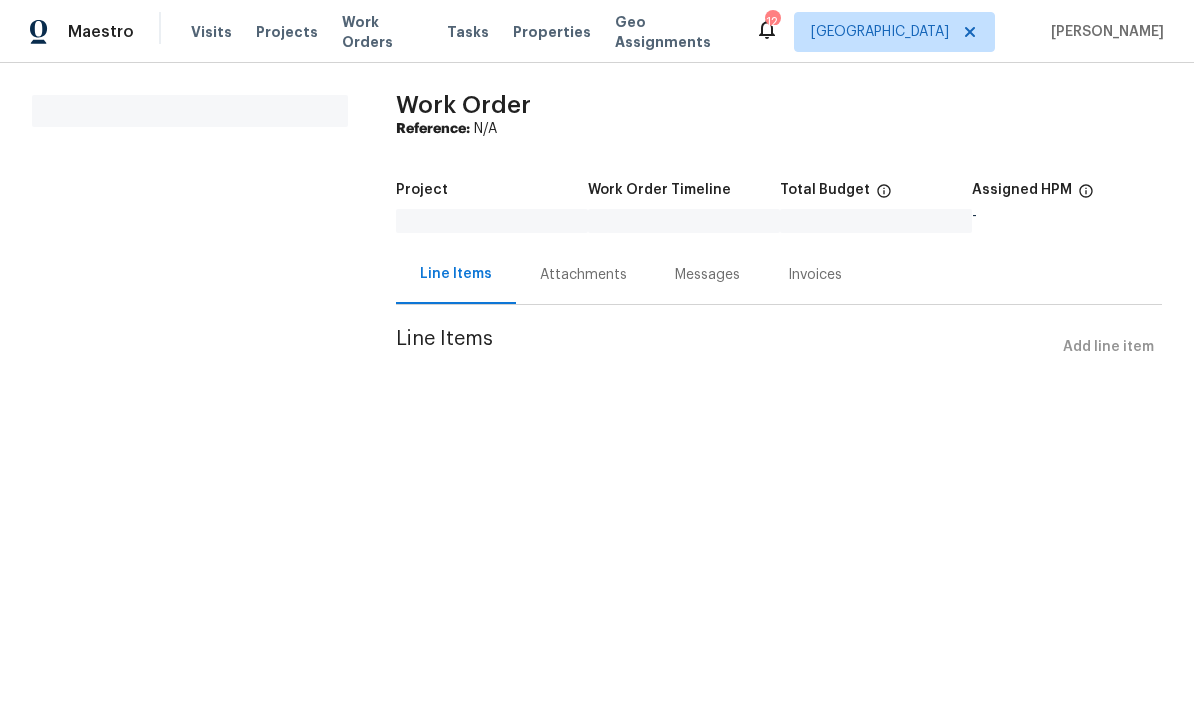 scroll, scrollTop: 0, scrollLeft: 0, axis: both 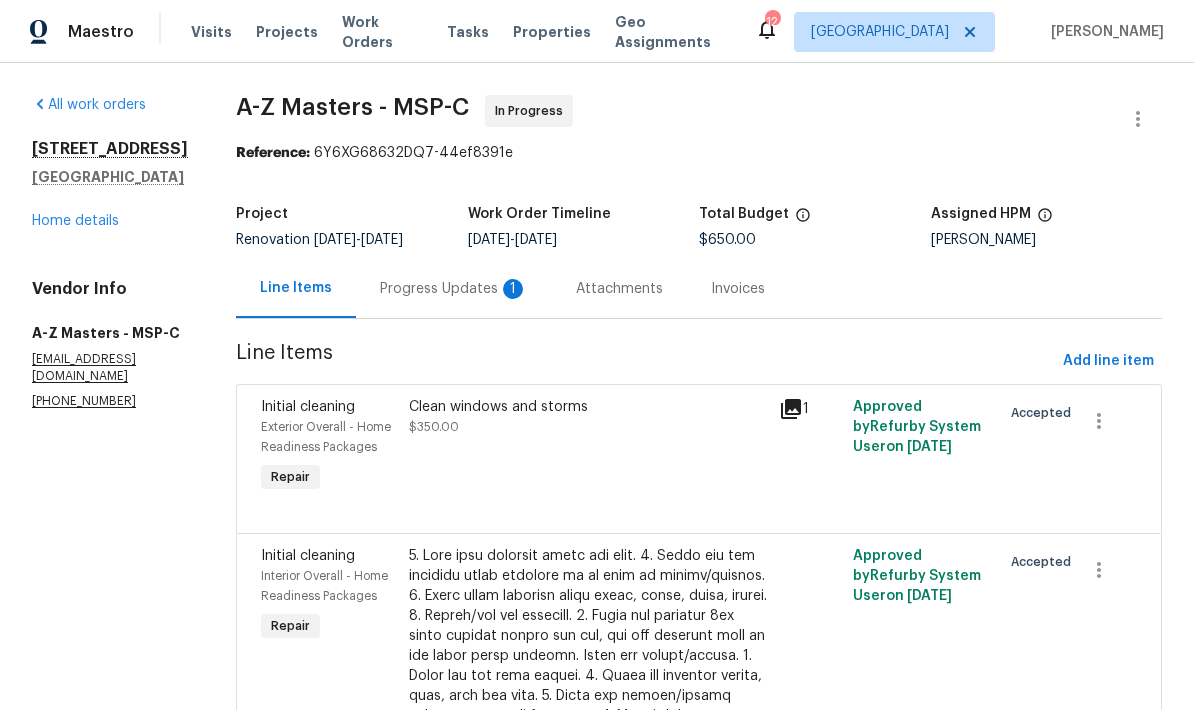 click on "Progress Updates 1" at bounding box center (454, 289) 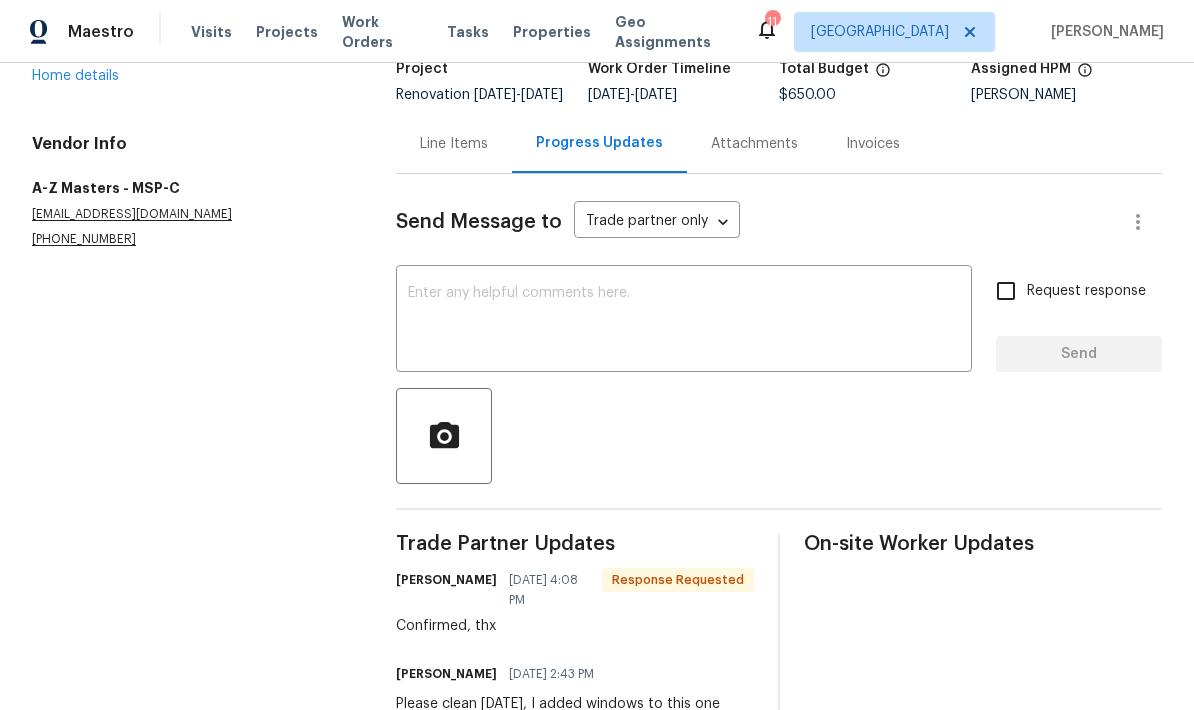 scroll, scrollTop: 144, scrollLeft: 0, axis: vertical 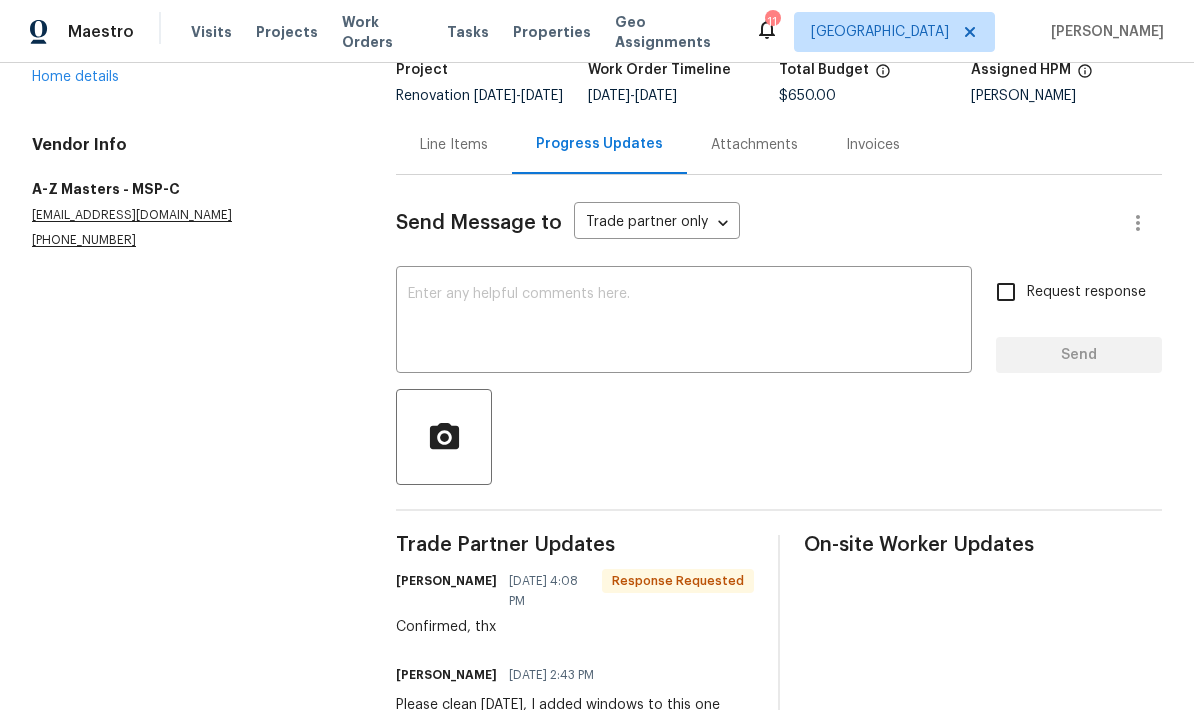 click at bounding box center (684, 322) 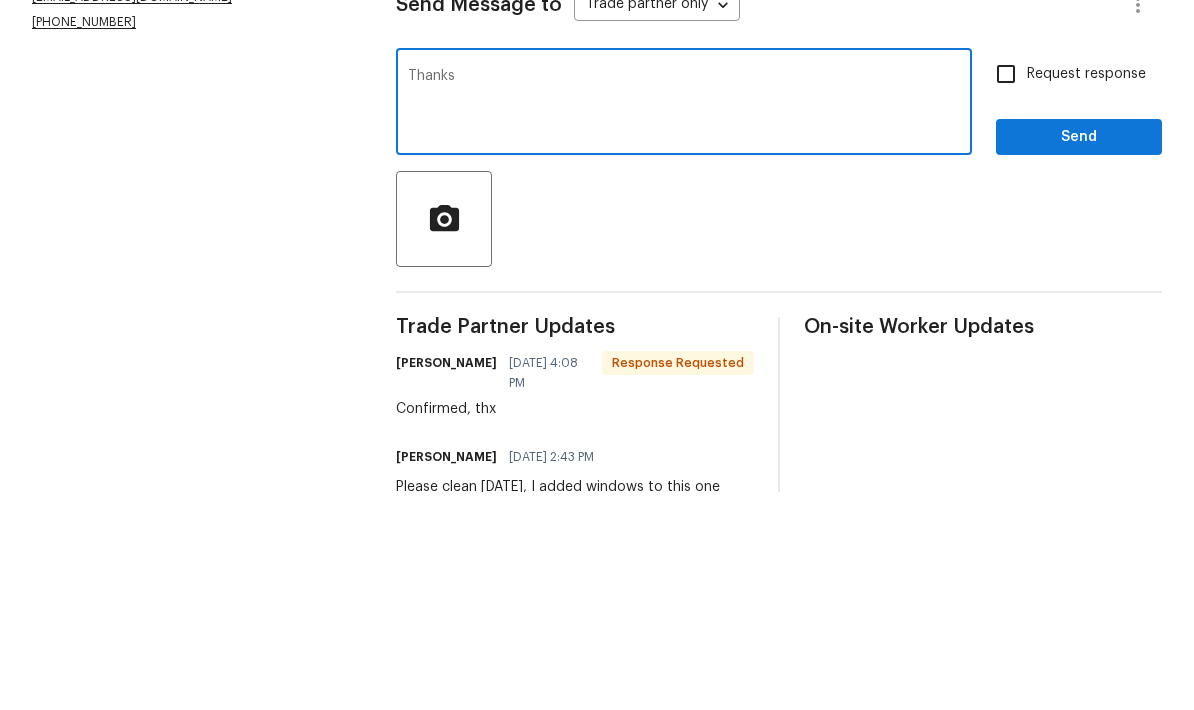 type on "Thanks" 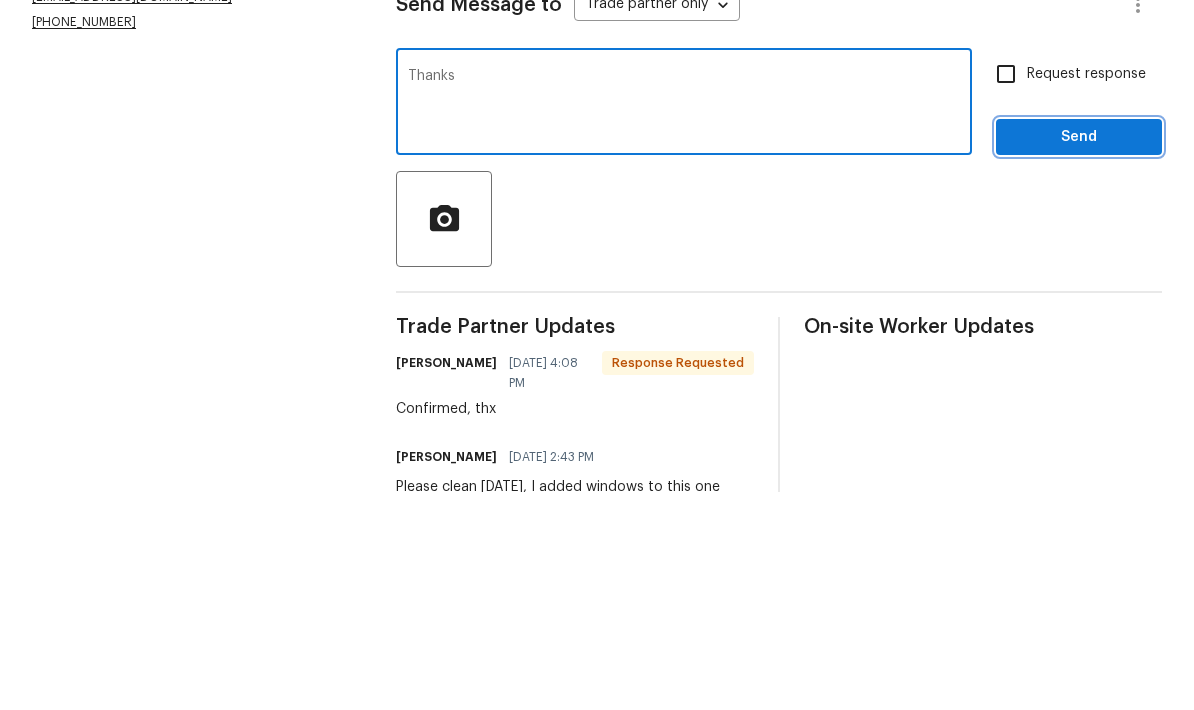 click on "Send" at bounding box center [1079, 355] 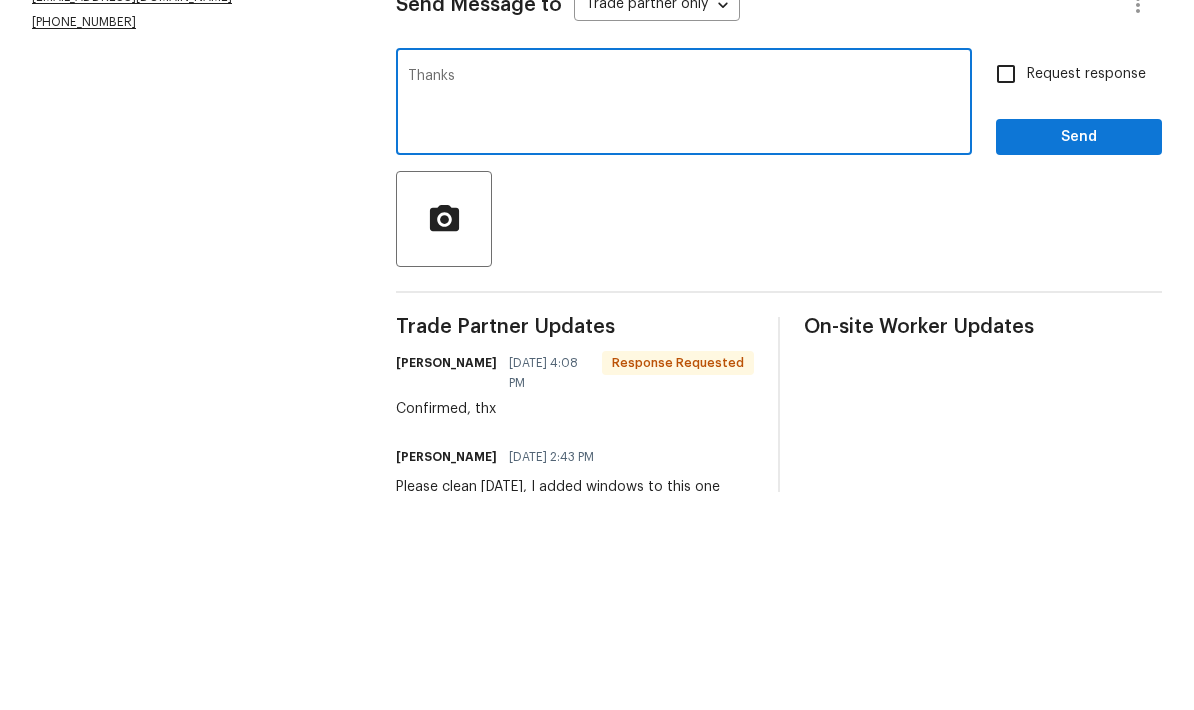 scroll, scrollTop: 52, scrollLeft: 0, axis: vertical 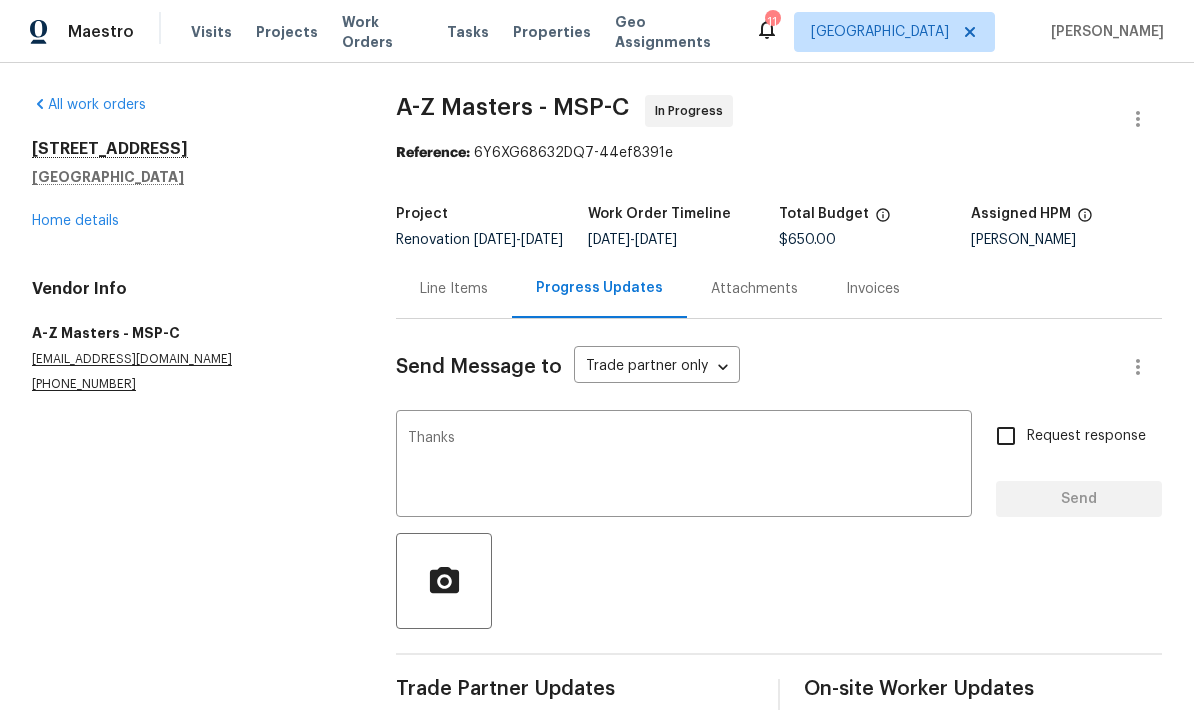 type 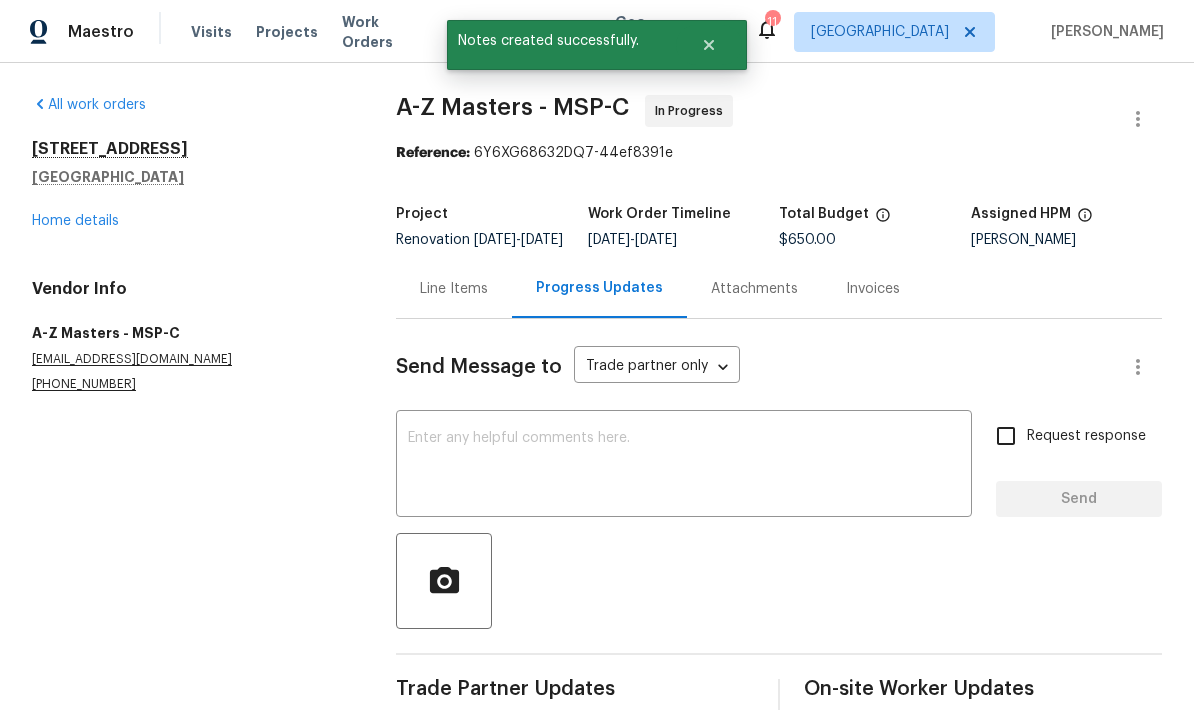 click on "Home details" at bounding box center [75, 221] 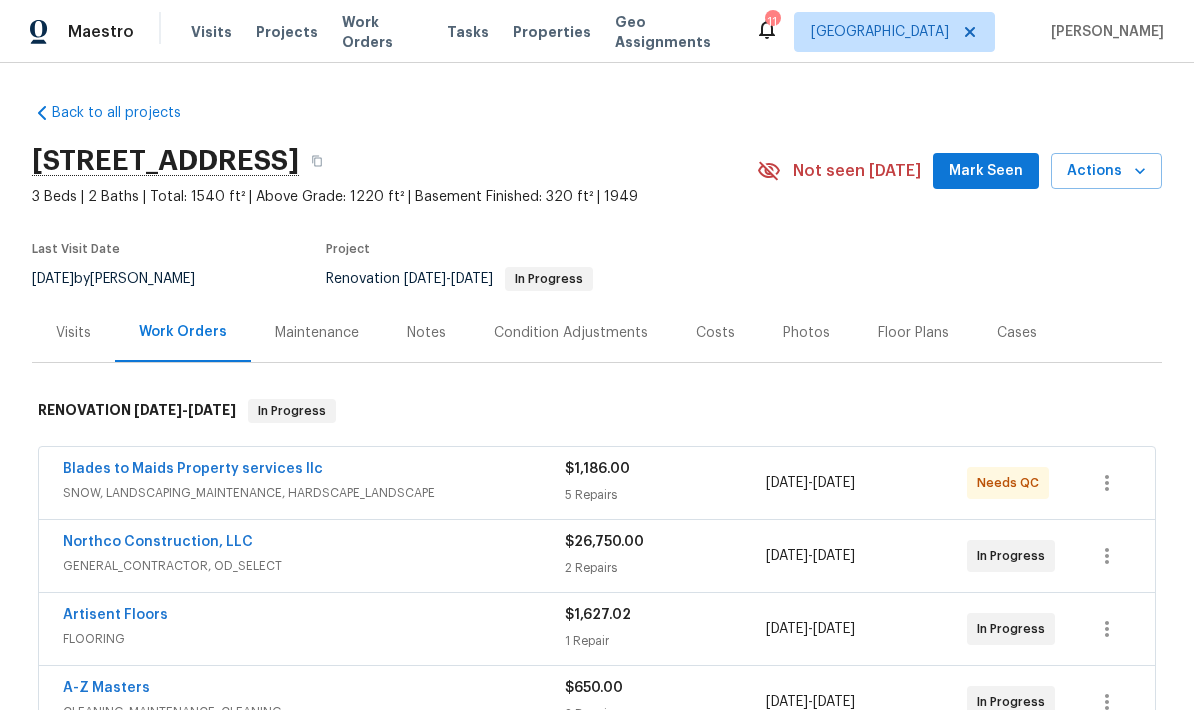 scroll, scrollTop: 0, scrollLeft: 0, axis: both 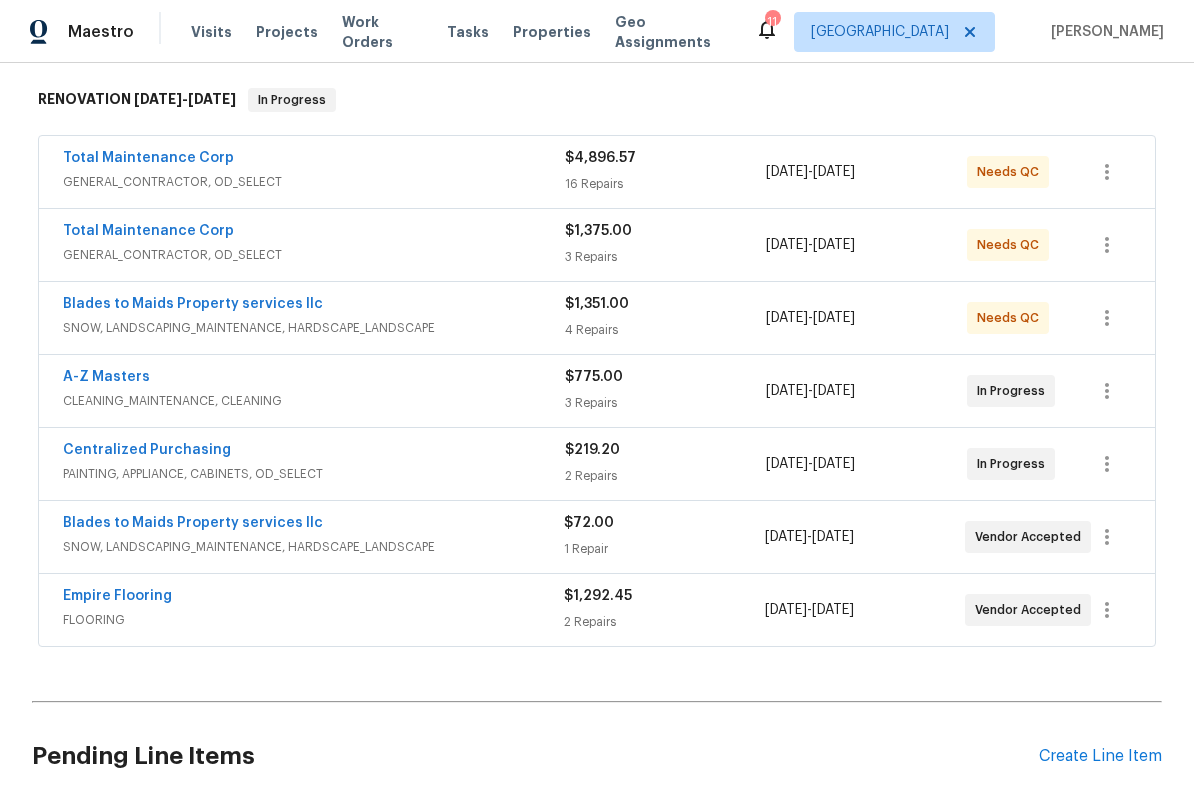 click on "A-Z Masters" at bounding box center [106, 377] 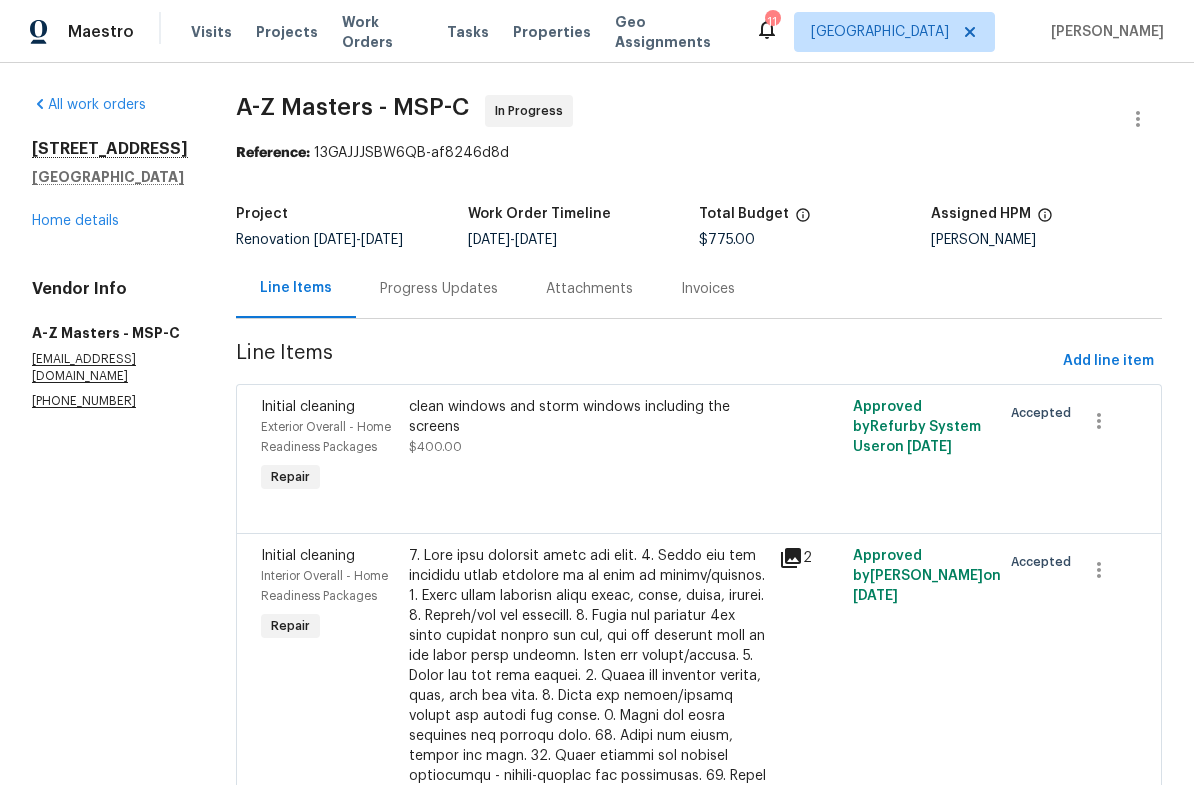 click on "Progress Updates" at bounding box center [439, 288] 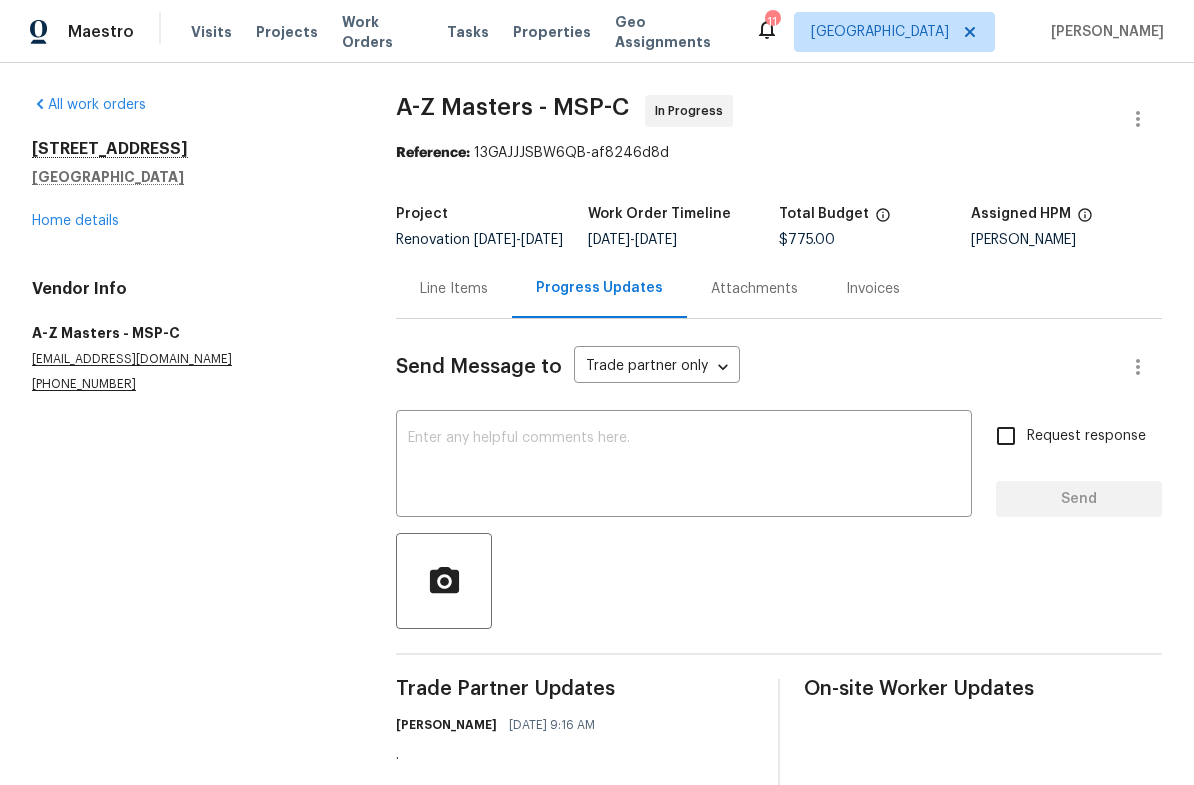 scroll, scrollTop: 0, scrollLeft: 0, axis: both 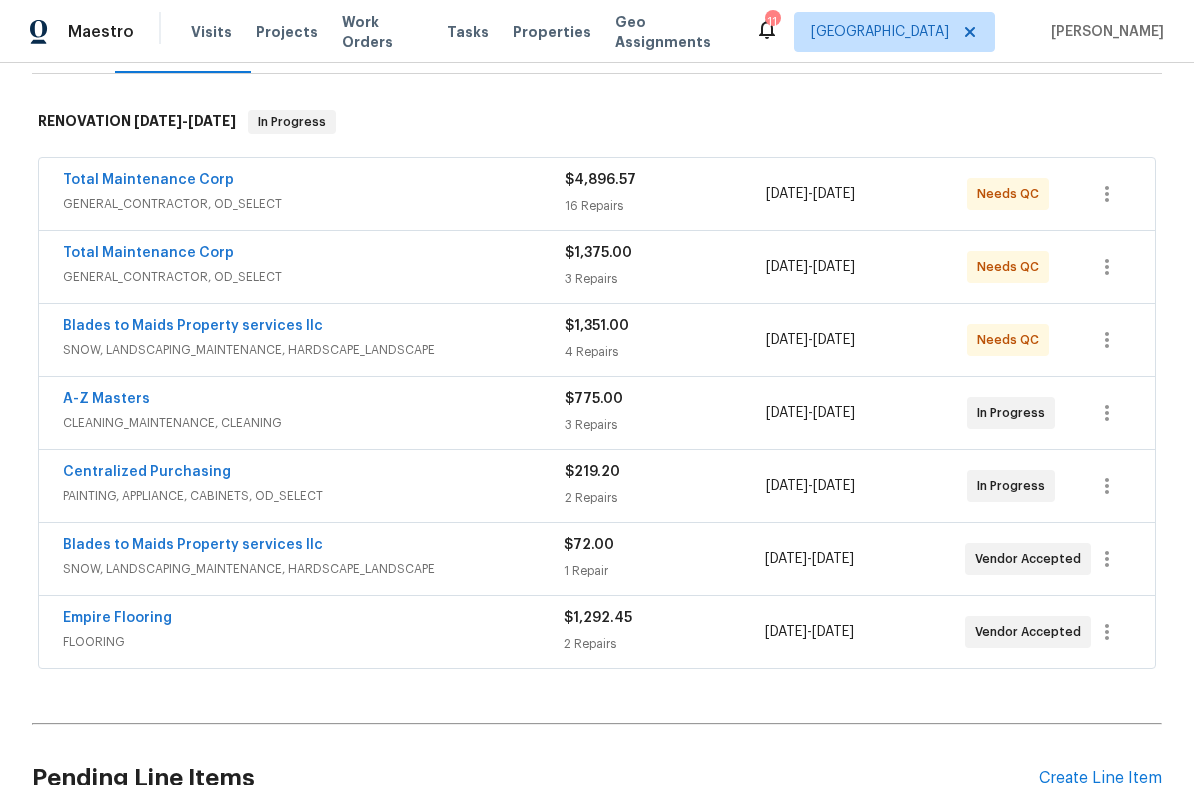 click on "FLOORING" at bounding box center [313, 642] 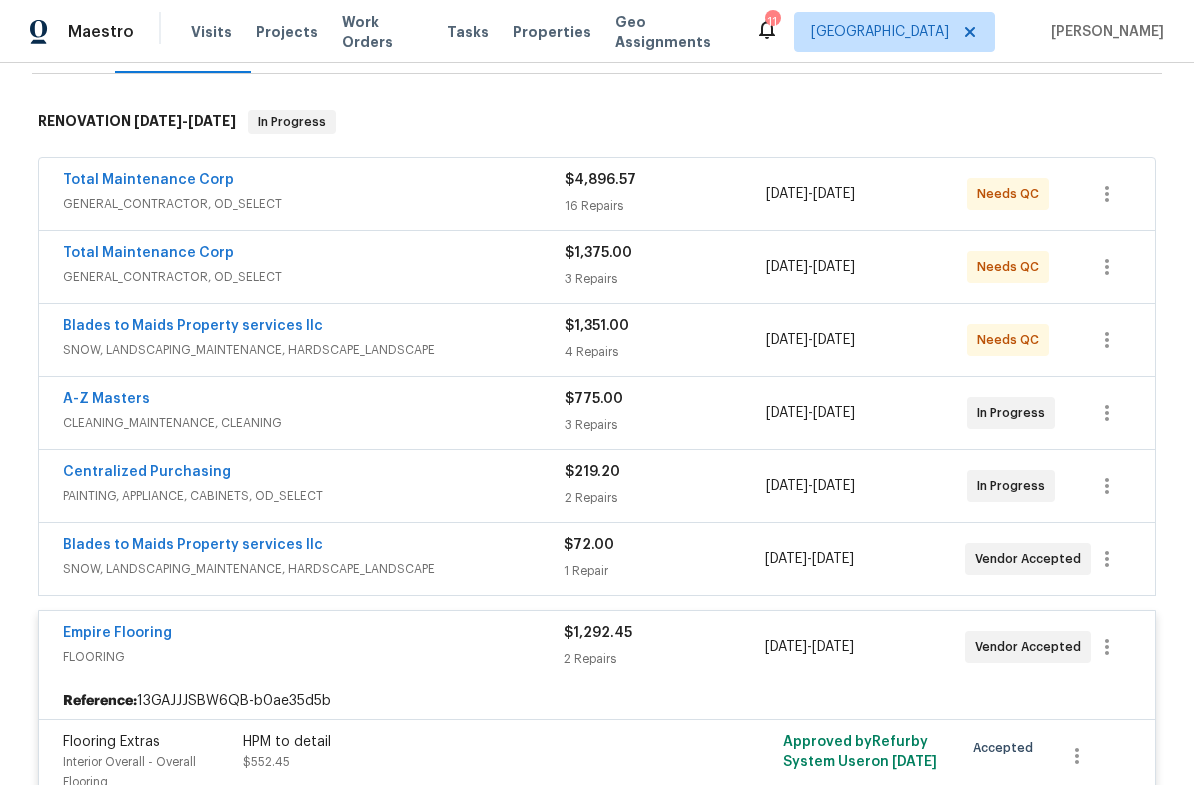 click on "Empire Flooring" at bounding box center [117, 633] 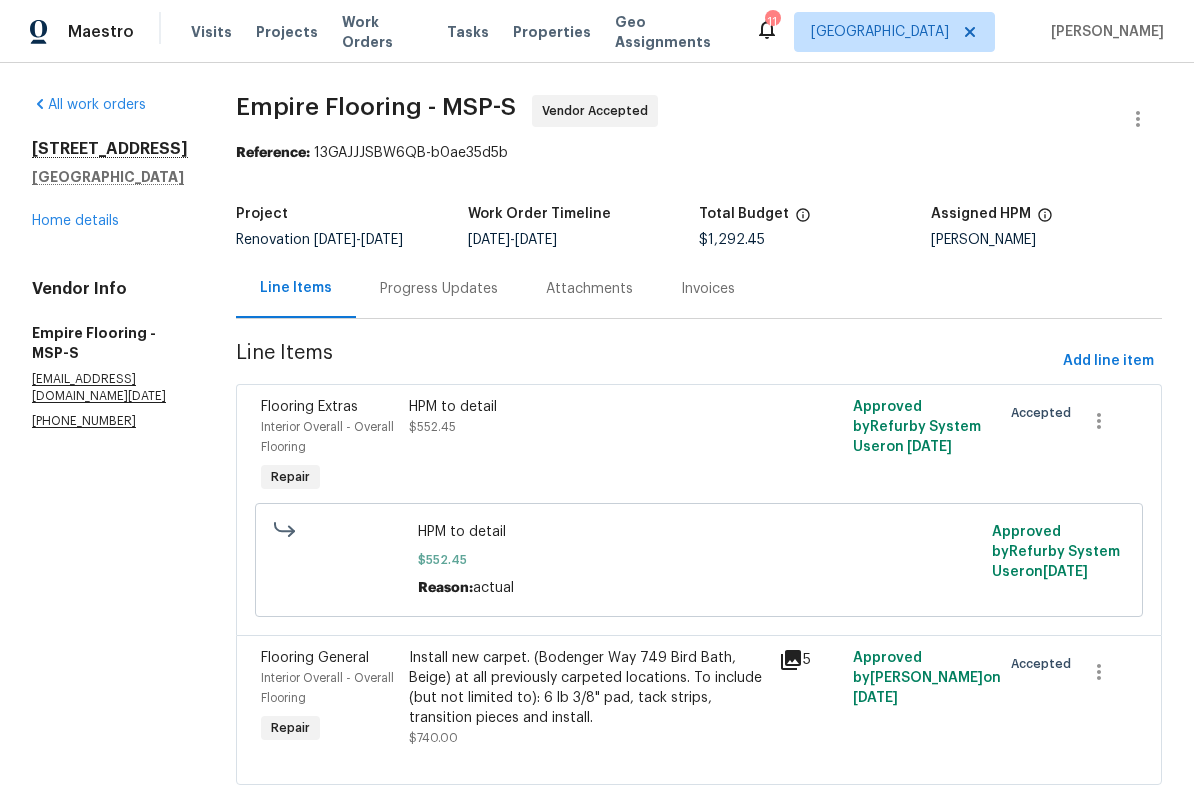 click on "Progress Updates" at bounding box center (439, 289) 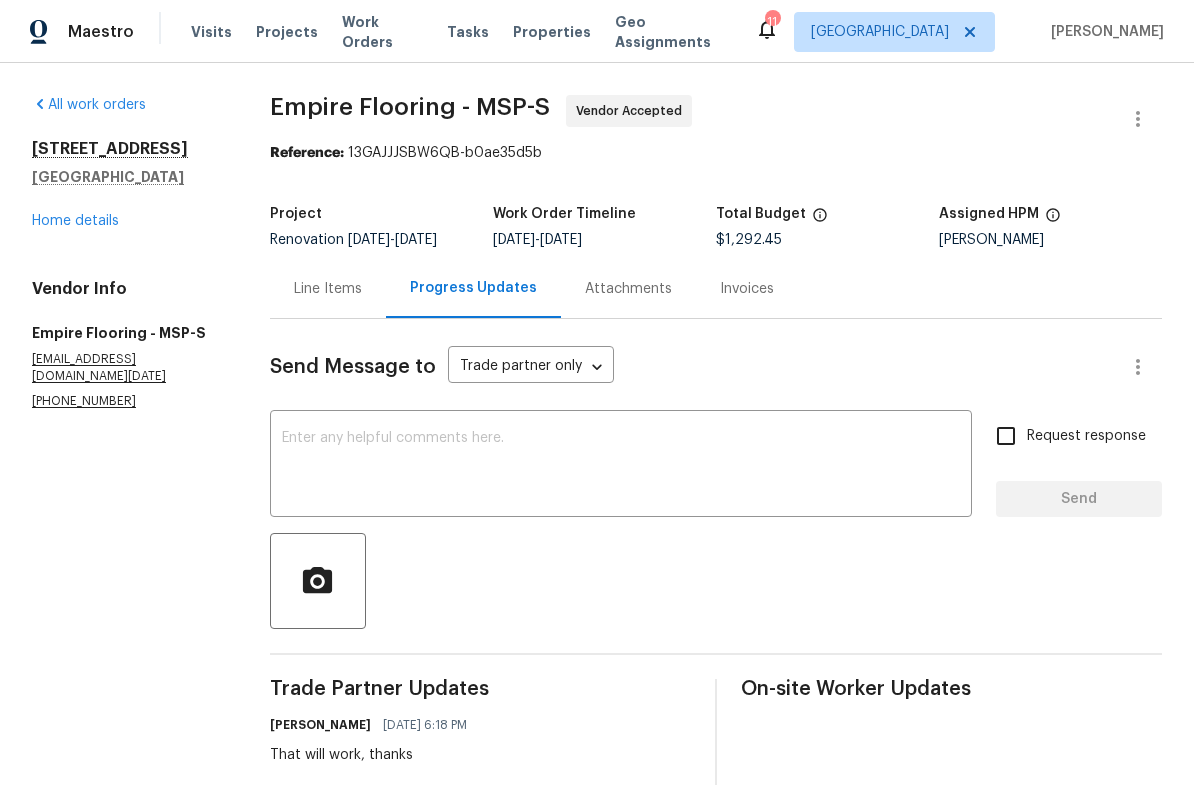scroll, scrollTop: 0, scrollLeft: 0, axis: both 